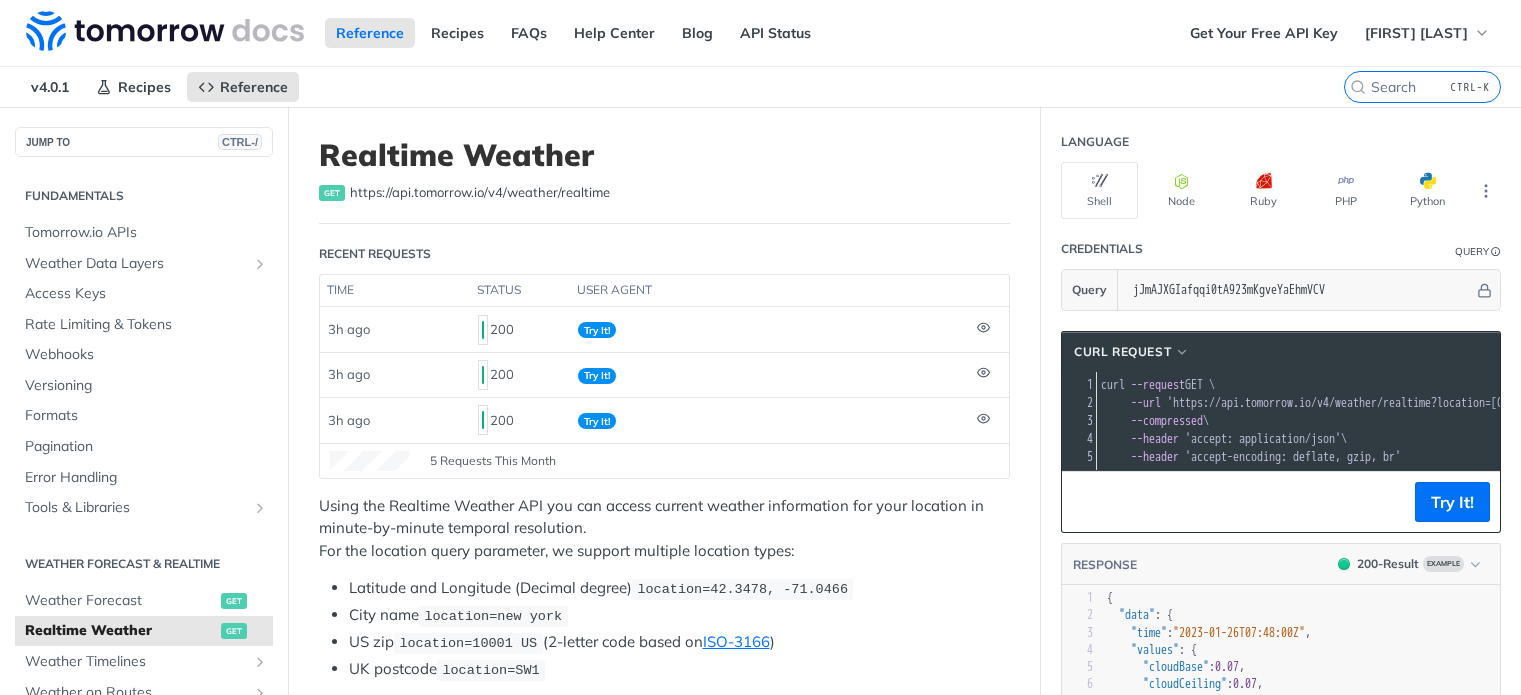 scroll, scrollTop: 500, scrollLeft: 0, axis: vertical 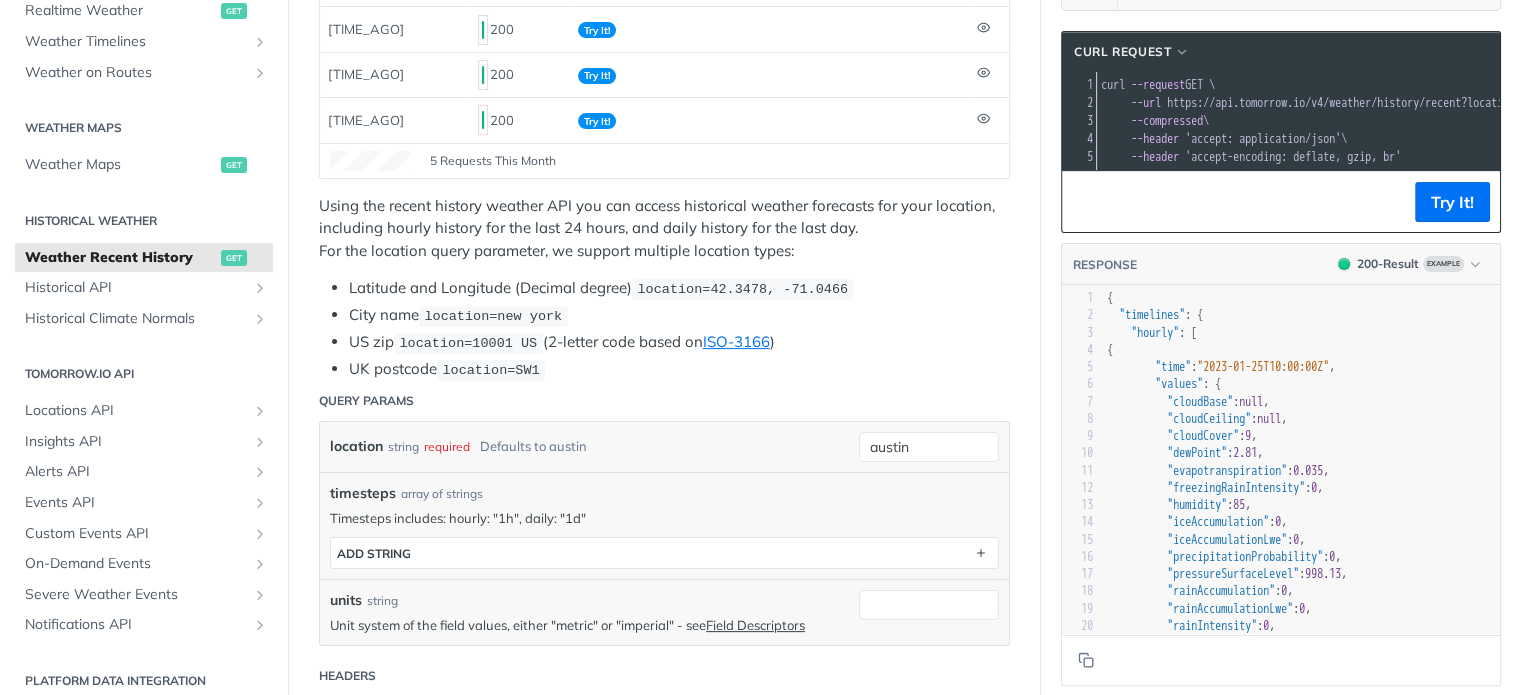click on "Weather Recent History get   https://api.tomorrow.io/v4 /weather/history/recent Recent Requests time status user agent   4h ago 200 Try It! 4h ago 200 Try It! 4h ago 200 Try It! 5 Requests This Month URL Expired The URL for this request expired after 30 days. Close Using the recent history weather API you can access historical weather forecasts for your location, including hourly history for the last 24 hours, and daily history for the last day.
For the location query parameter, we support multiple location types:
Latitude and Longitude (Decimal degree)  location=42.3478, -71.0466
City name  location=new york
US zip  location=10001 US (2-letter code based on  ISO-3166 )
UK postcode  location=SW1
Query Params location string required Defaults to austin austin timesteps array of strings Timesteps includes: hourly: "1h", daily: "1d" timesteps ADD    string units string Unit system of the field values, either "metric" or "imperial" - see  Field Descriptors Headers accept-encoding string Response" at bounding box center (664, 926) 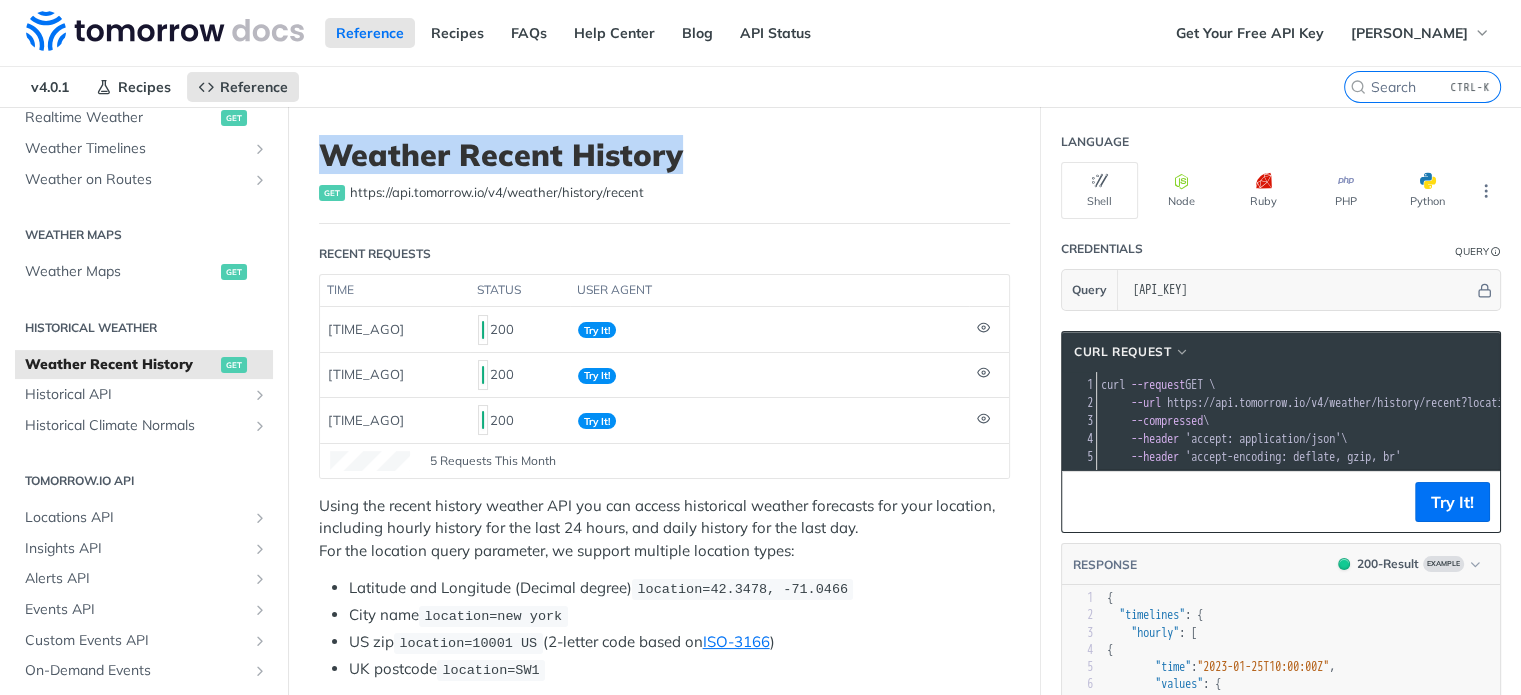 drag, startPoint x: 561, startPoint y: 163, endPoint x: 303, endPoint y: 156, distance: 258.09494 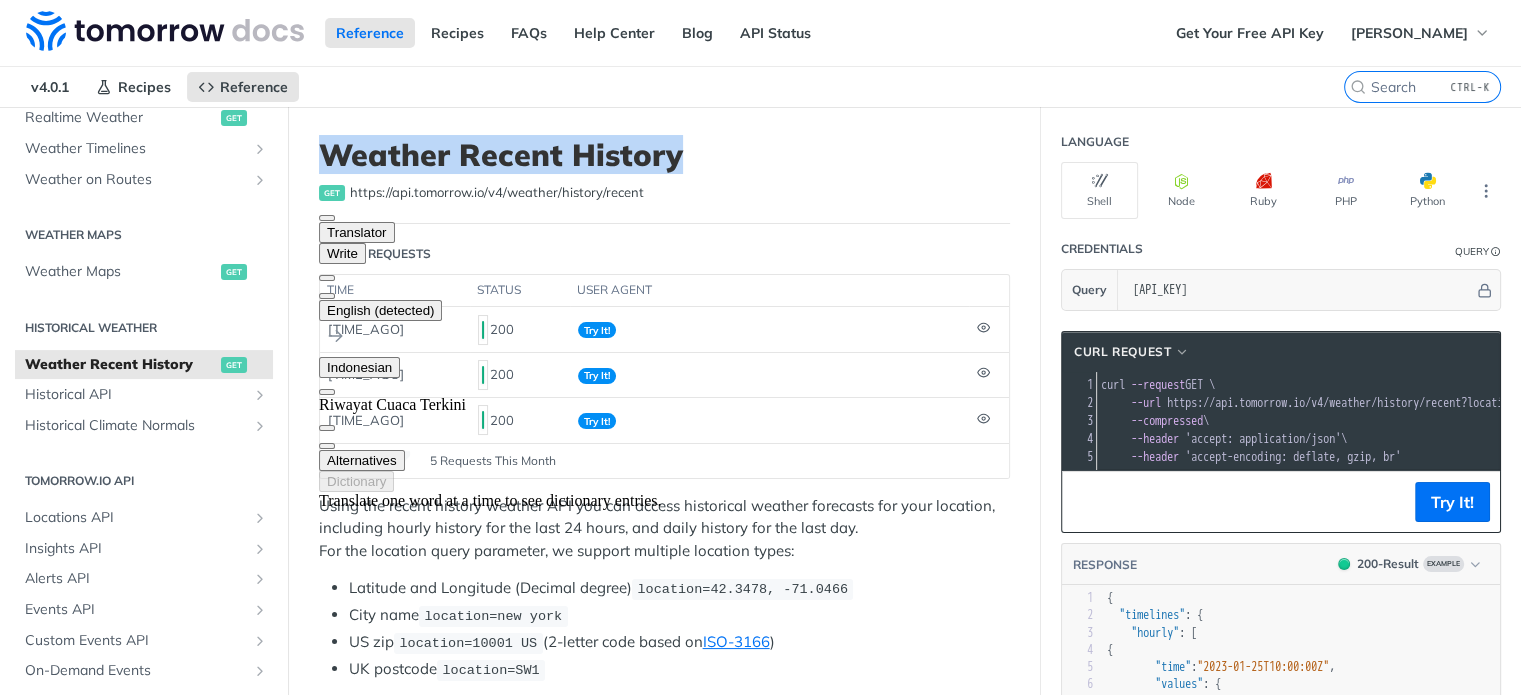 click on "Weather Recent History get   https://api.tomorrow.io/v4 /weather/history/recent Recent Requests time status user agent   4h ago 200 Try It! 4h ago 200 Try It! 4h ago 200 Try It! 5 Requests This Month URL Expired The URL for this request expired after 30 days. Close Using the recent history weather API you can access historical weather forecasts for your location, including hourly history for the last 24 hours, and daily history for the last day.
For the location query parameter, we support multiple location types:
Latitude and Longitude (Decimal degree)  location=42.3478, -71.0466
City name  location=new york
US zip  location=10001 US (2-letter code based on  ISO-3166 )
UK postcode  location=SW1
Query Params location string required Defaults to austin austin timesteps array of strings Timesteps includes: hourly: "1h", daily: "1d" timesteps ADD    string units string Unit system of the field values, either "metric" or "imperial" - see  Field Descriptors Headers accept-encoding string Response" at bounding box center (664, 1226) 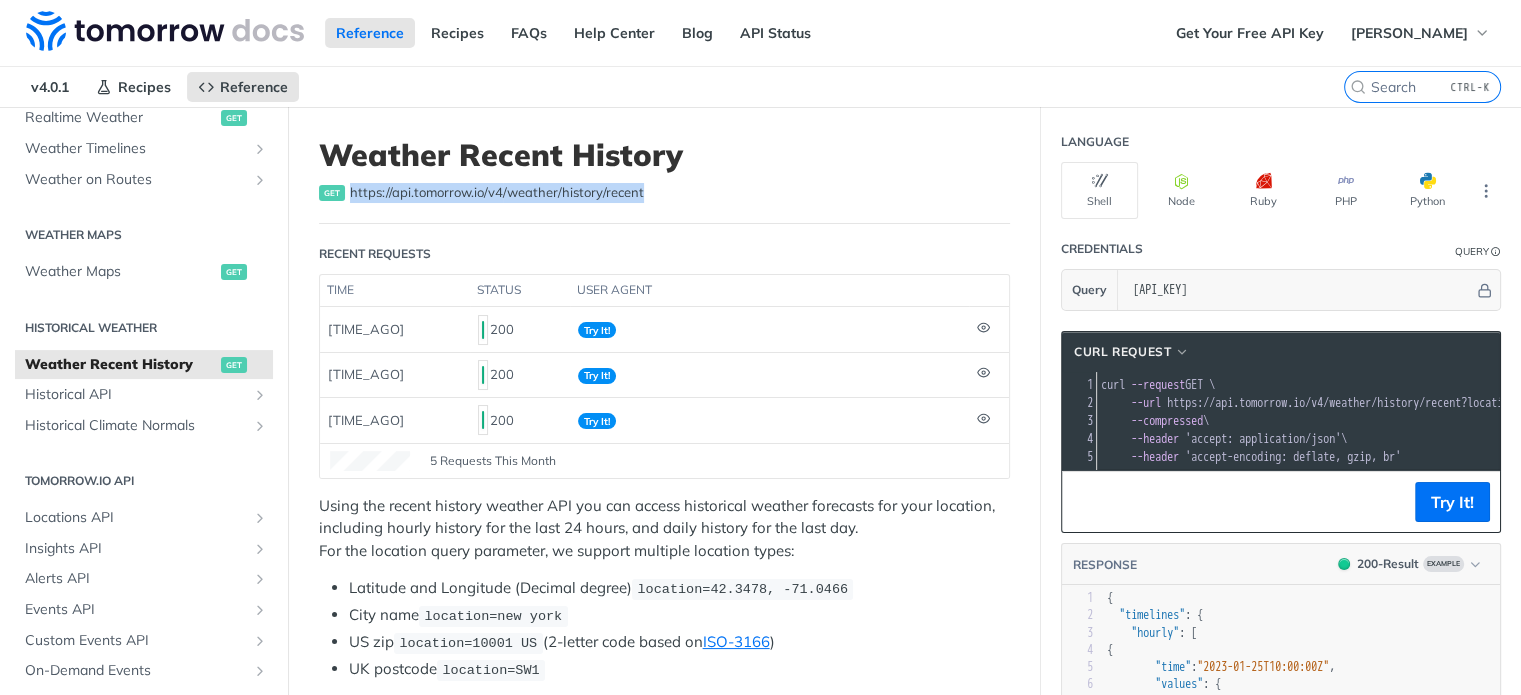 drag, startPoint x: 638, startPoint y: 187, endPoint x: 350, endPoint y: 193, distance: 288.0625 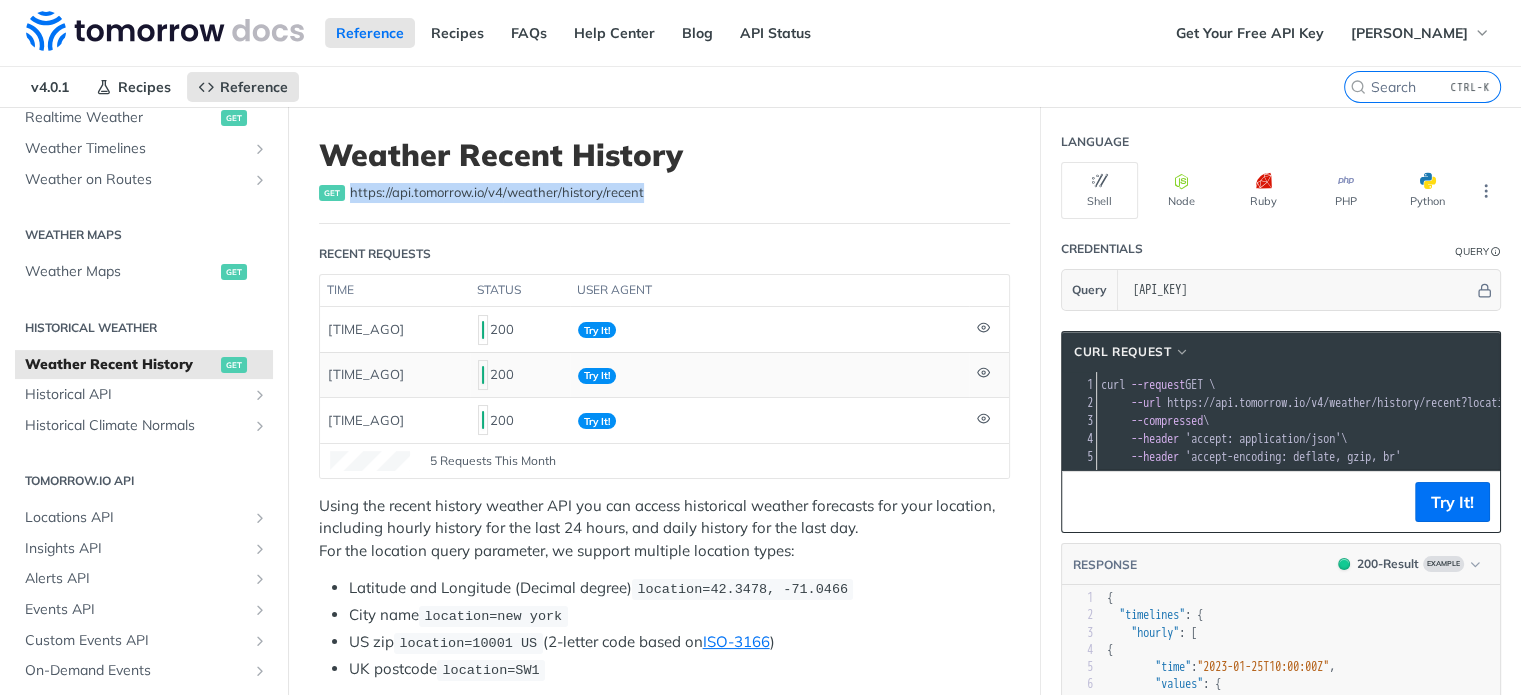 copy on "https://api.tomorrow.io/v4 /weather/history/recent" 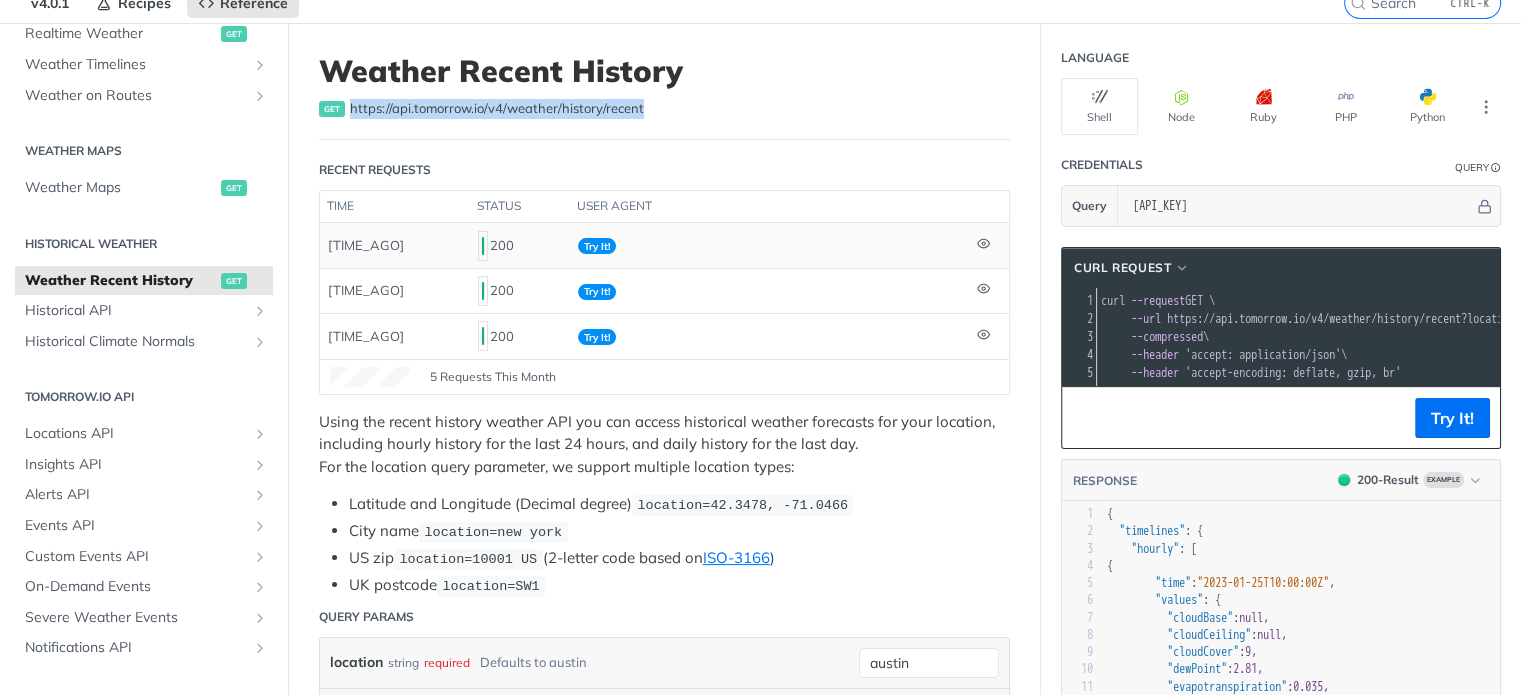 scroll, scrollTop: 300, scrollLeft: 0, axis: vertical 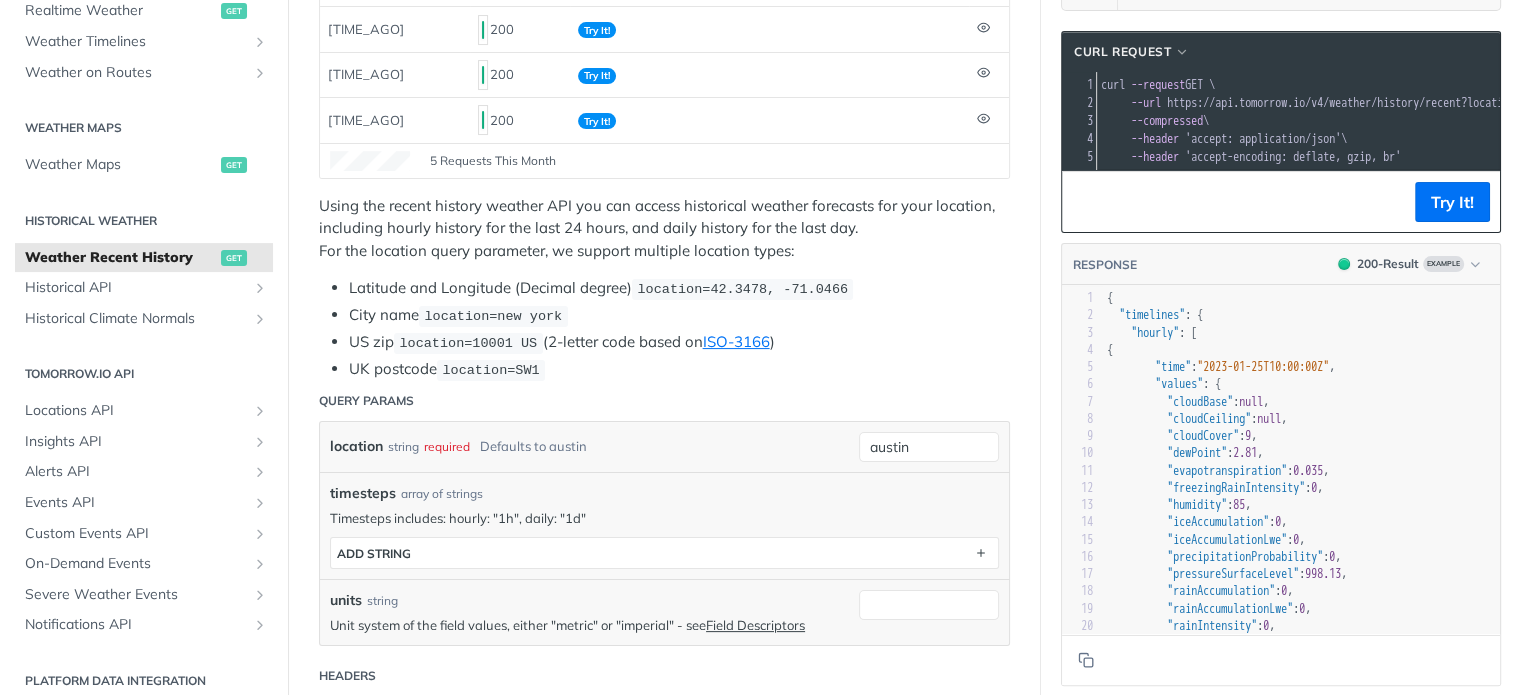 click on "location" at bounding box center (356, 446) 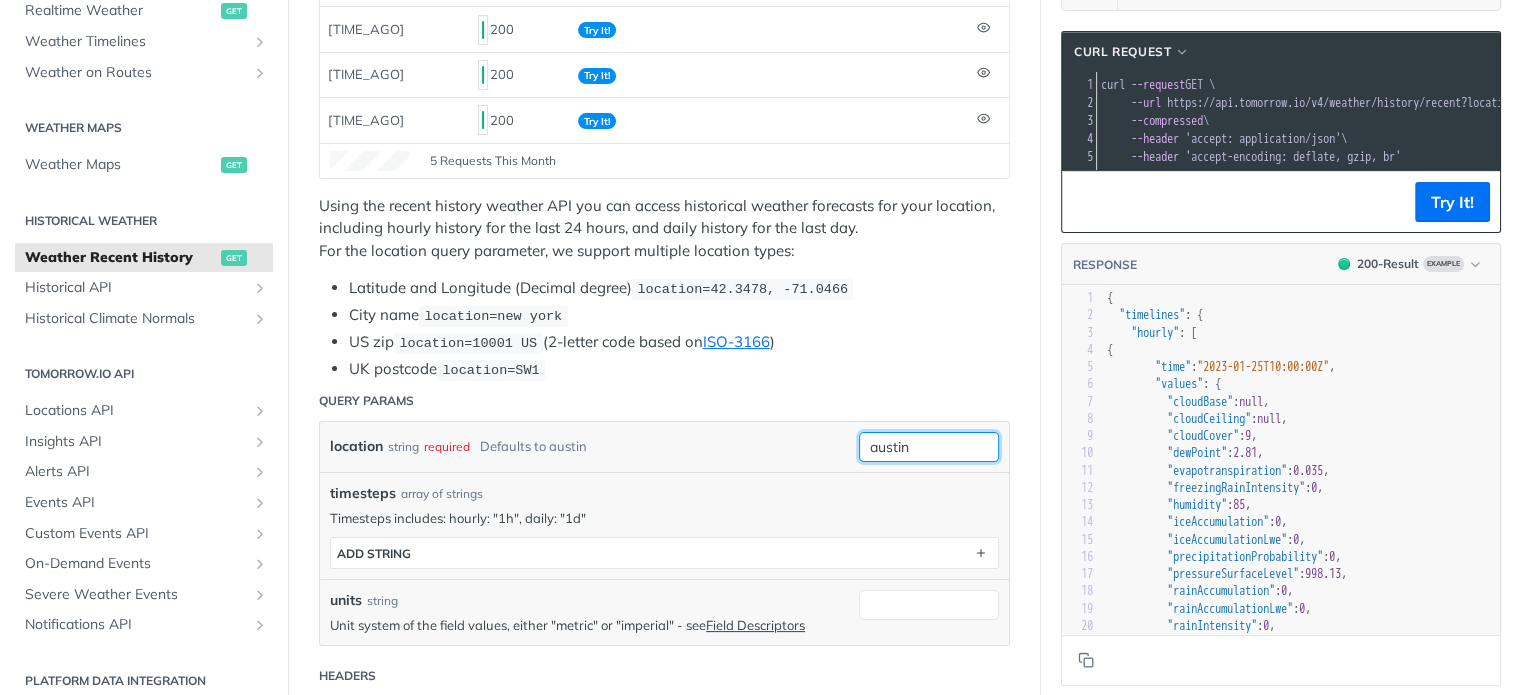 click on "austin" at bounding box center (929, 447) 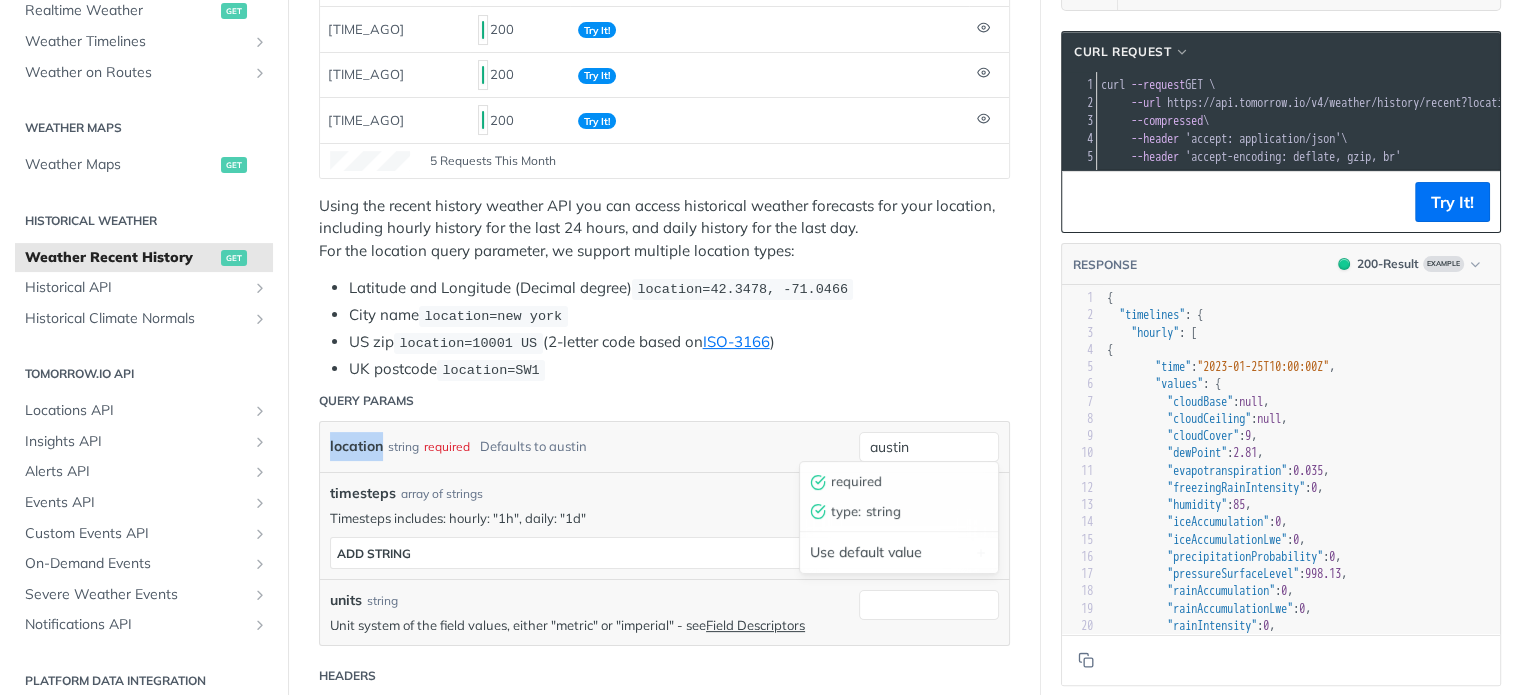 click on "location" at bounding box center [356, 446] 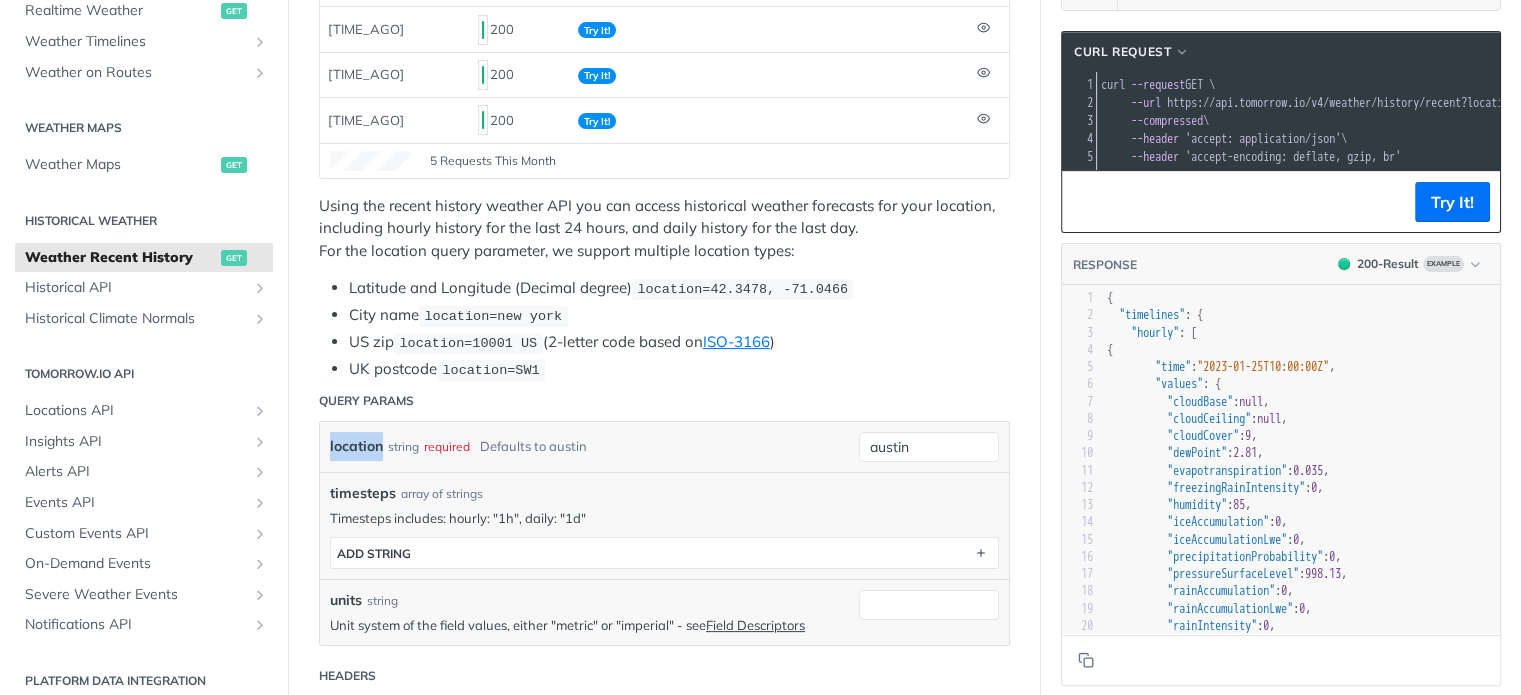 copy on "location" 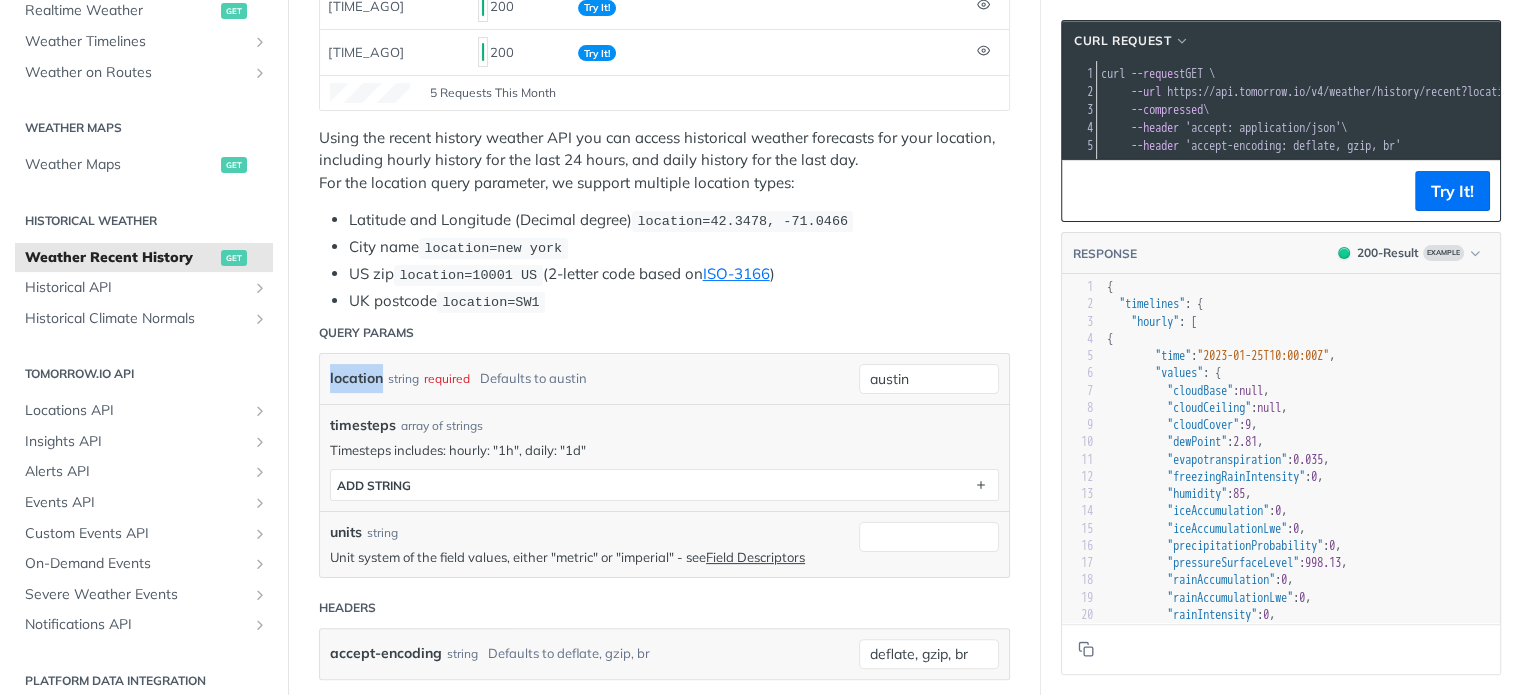 scroll, scrollTop: 400, scrollLeft: 0, axis: vertical 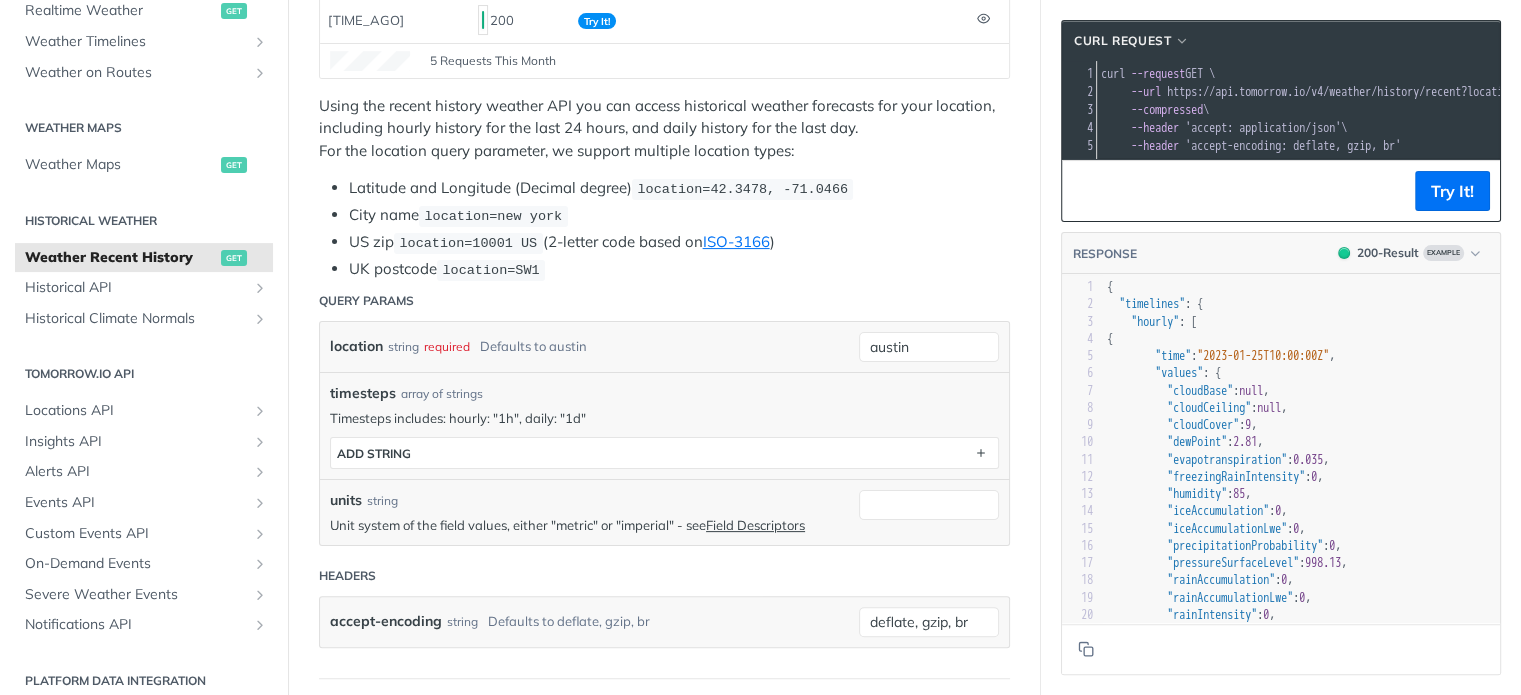 click on "units" at bounding box center (346, 500) 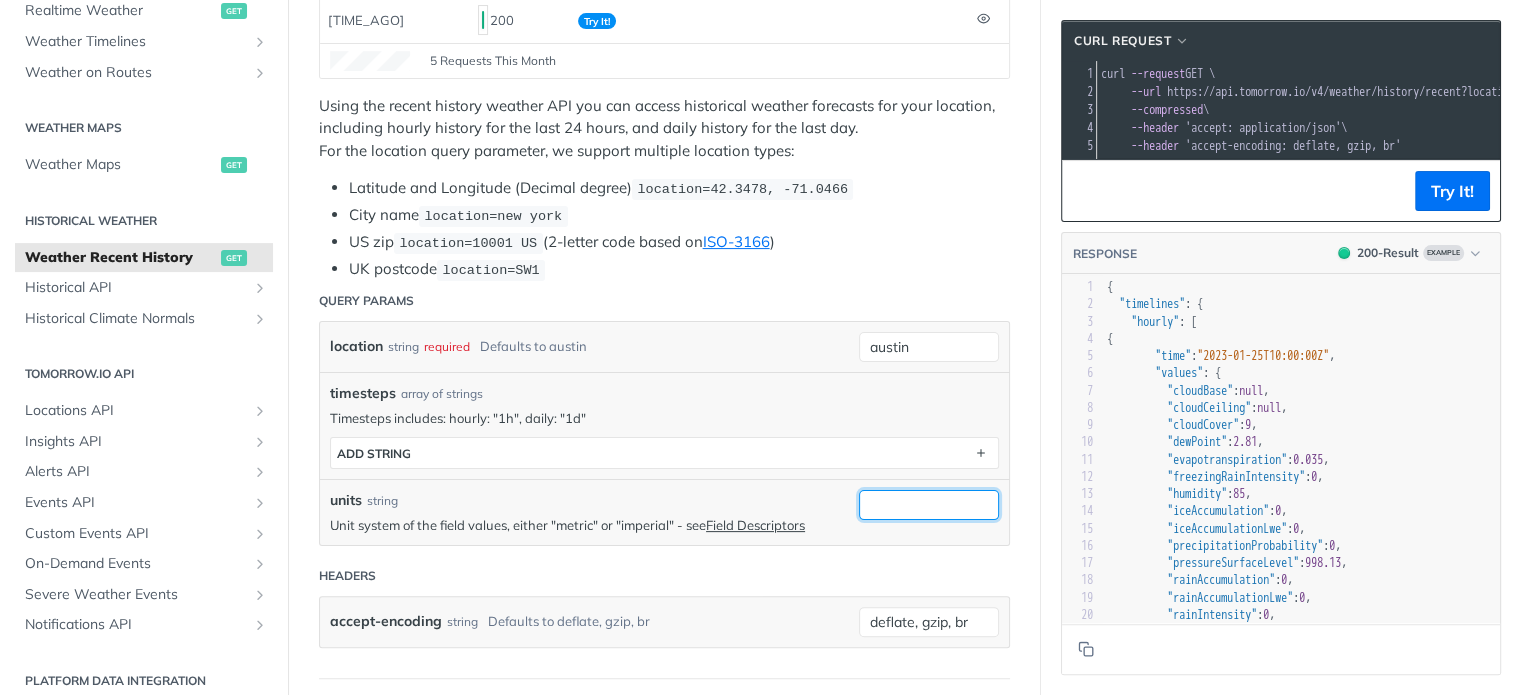 click on "units" at bounding box center (929, 505) 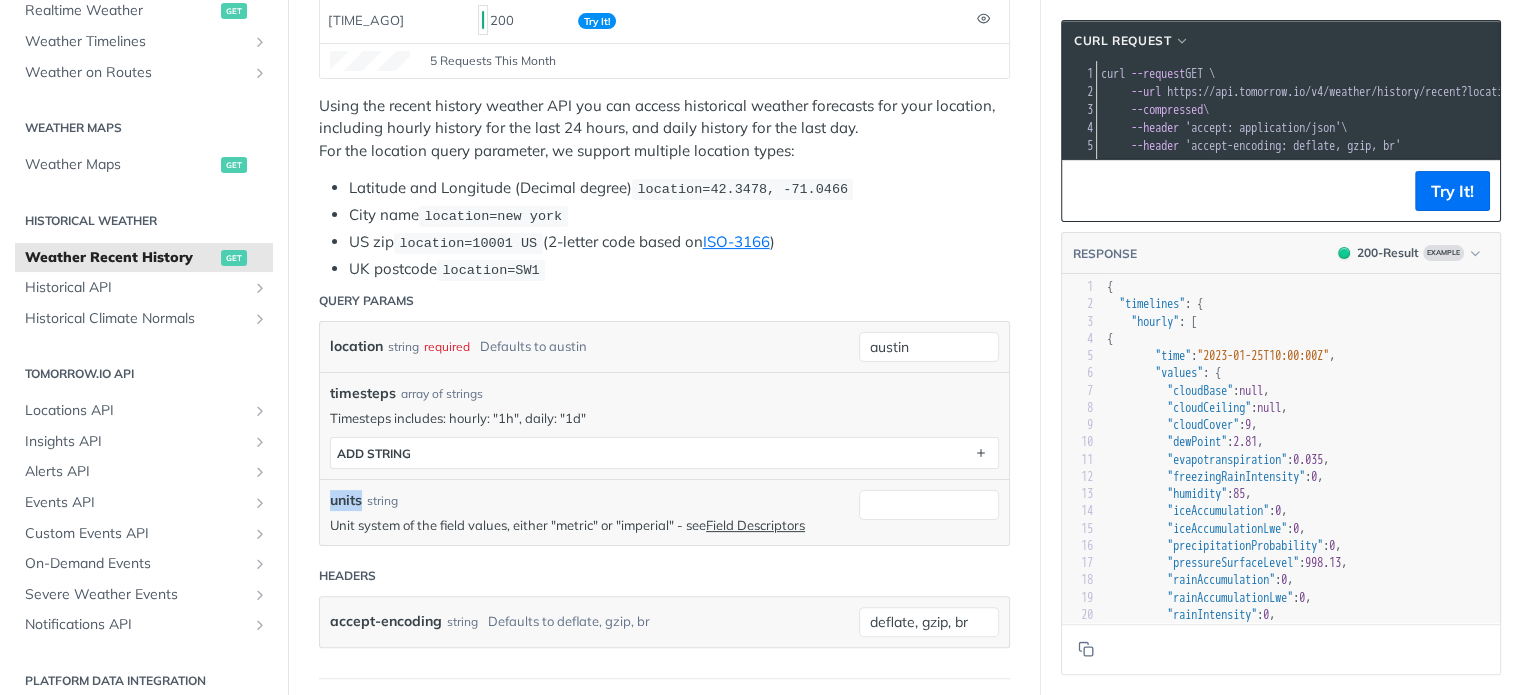click on "units" at bounding box center [346, 500] 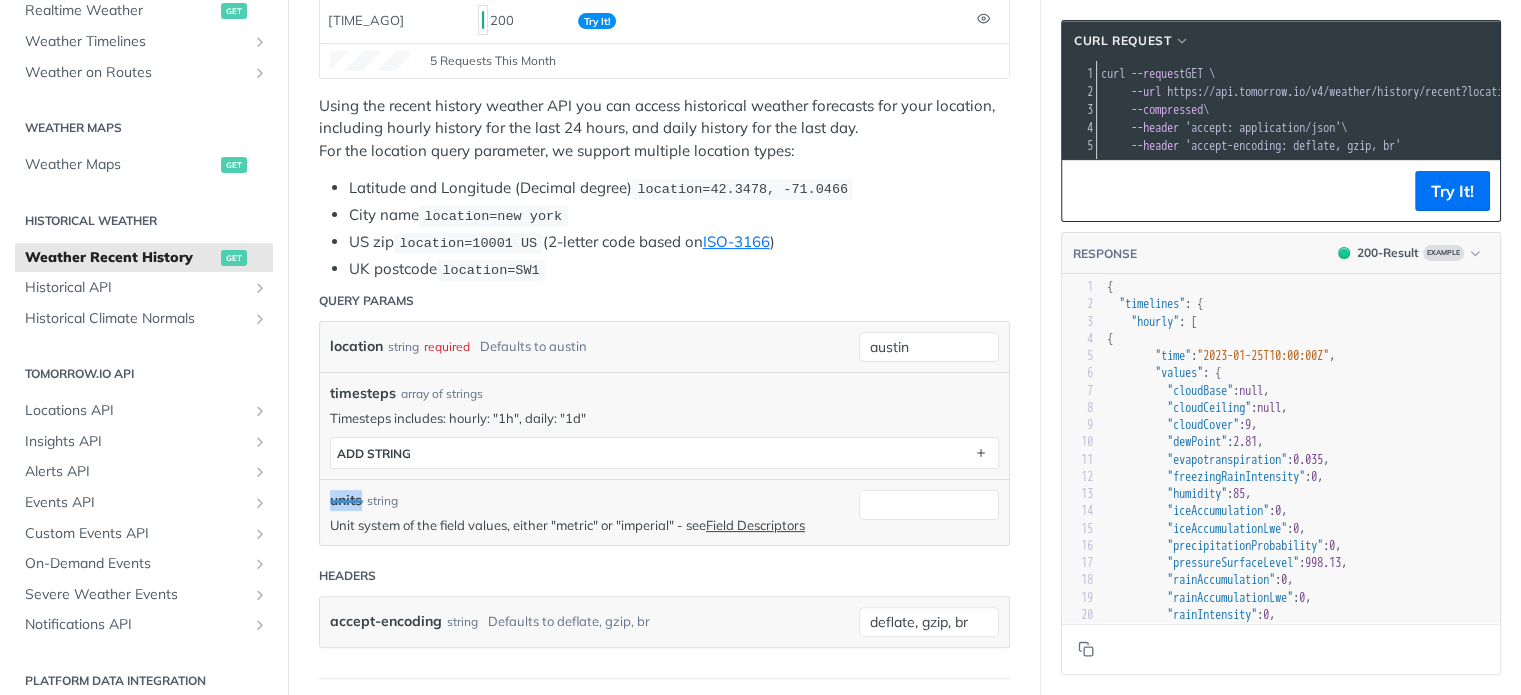 copy on "units" 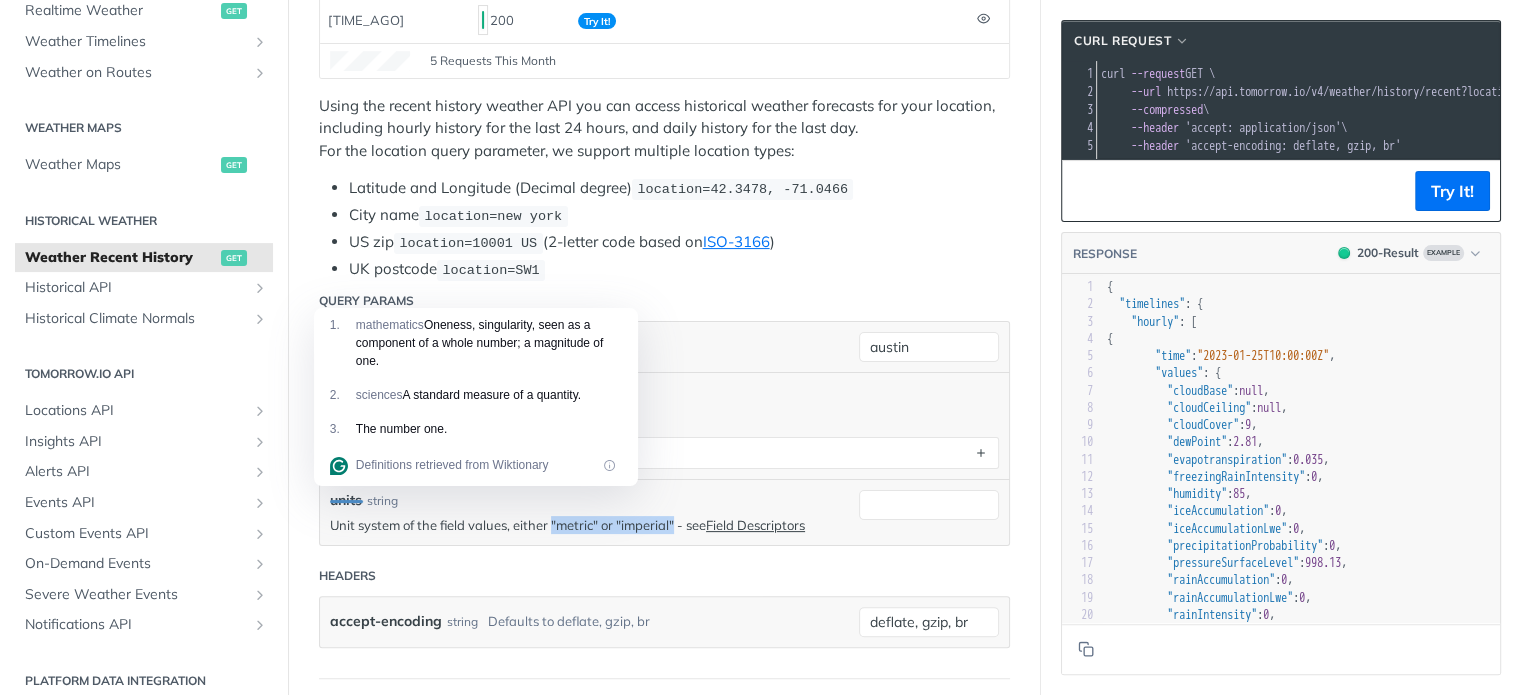 drag, startPoint x: 569, startPoint y: 521, endPoint x: 675, endPoint y: 519, distance: 106.01887 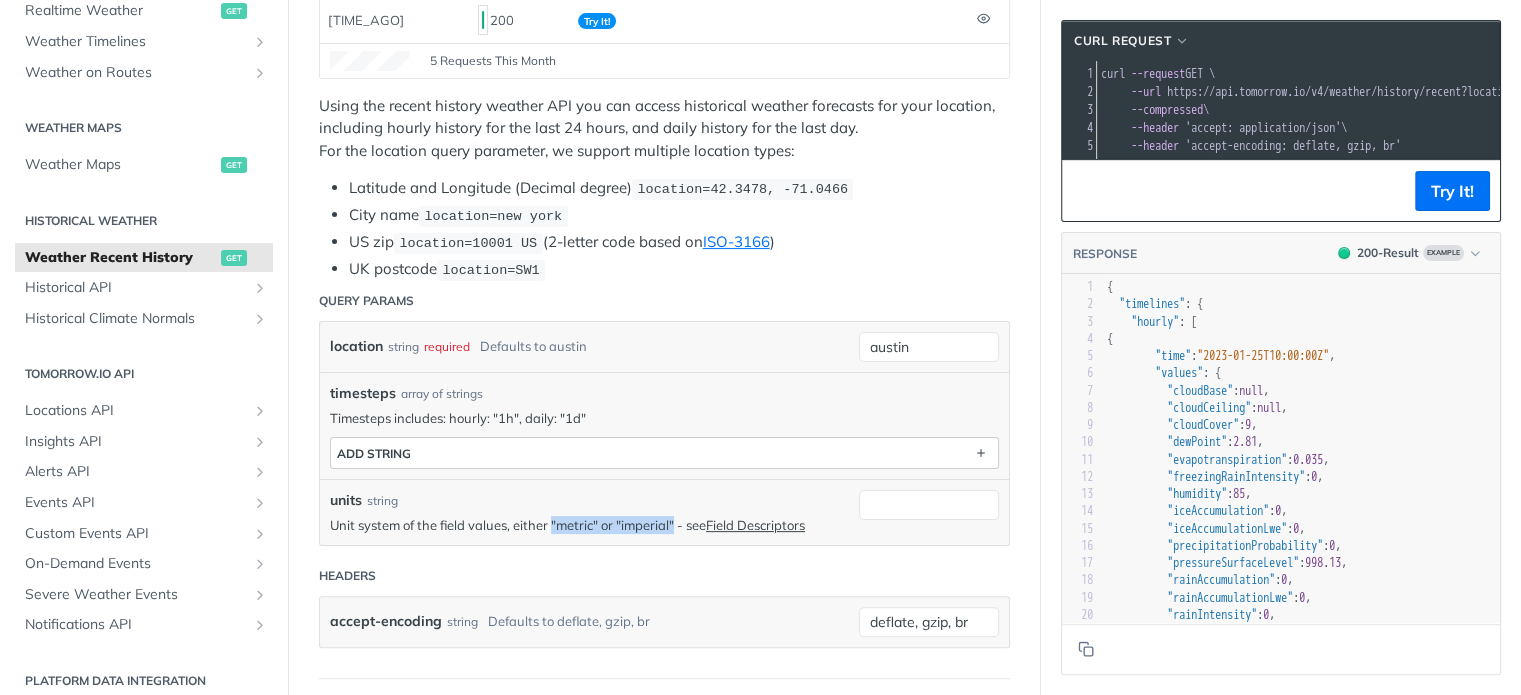 copy on ""metric" or "imperial"" 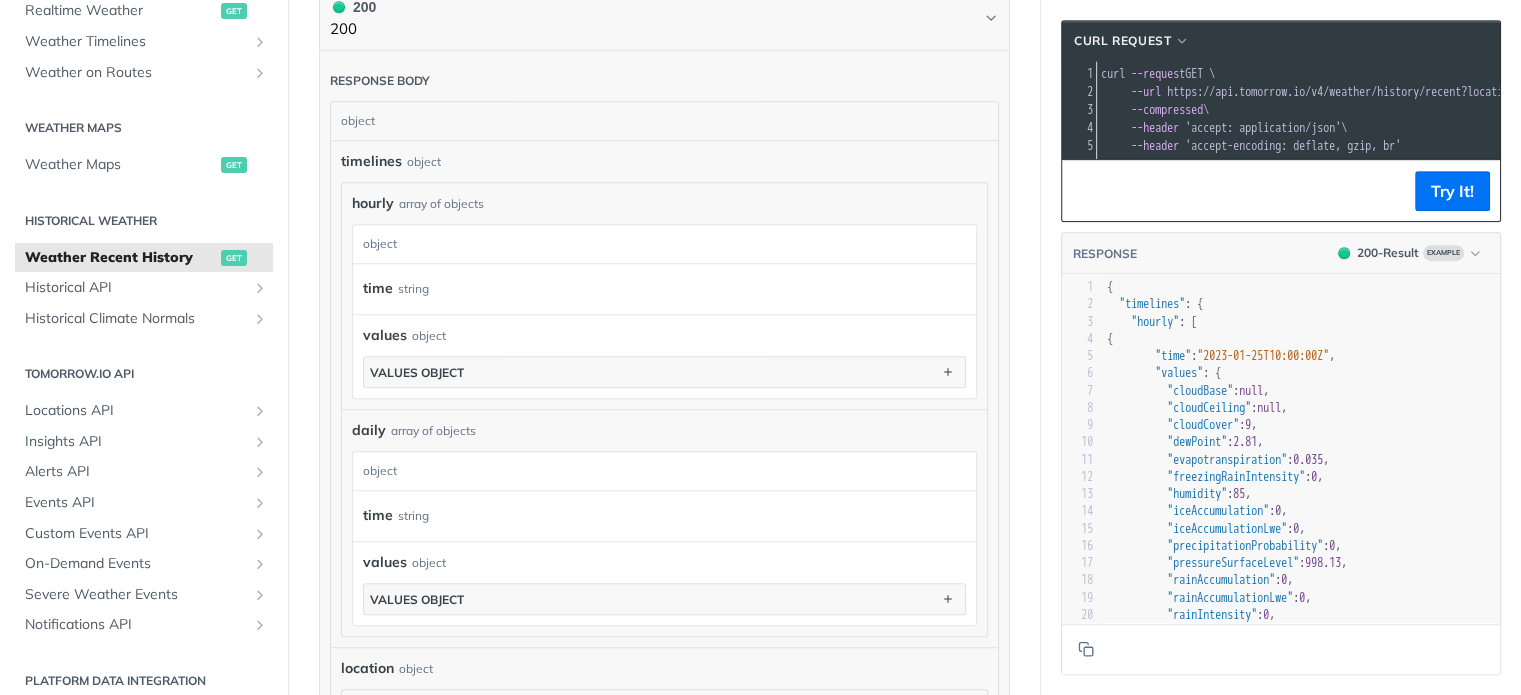 scroll, scrollTop: 1100, scrollLeft: 0, axis: vertical 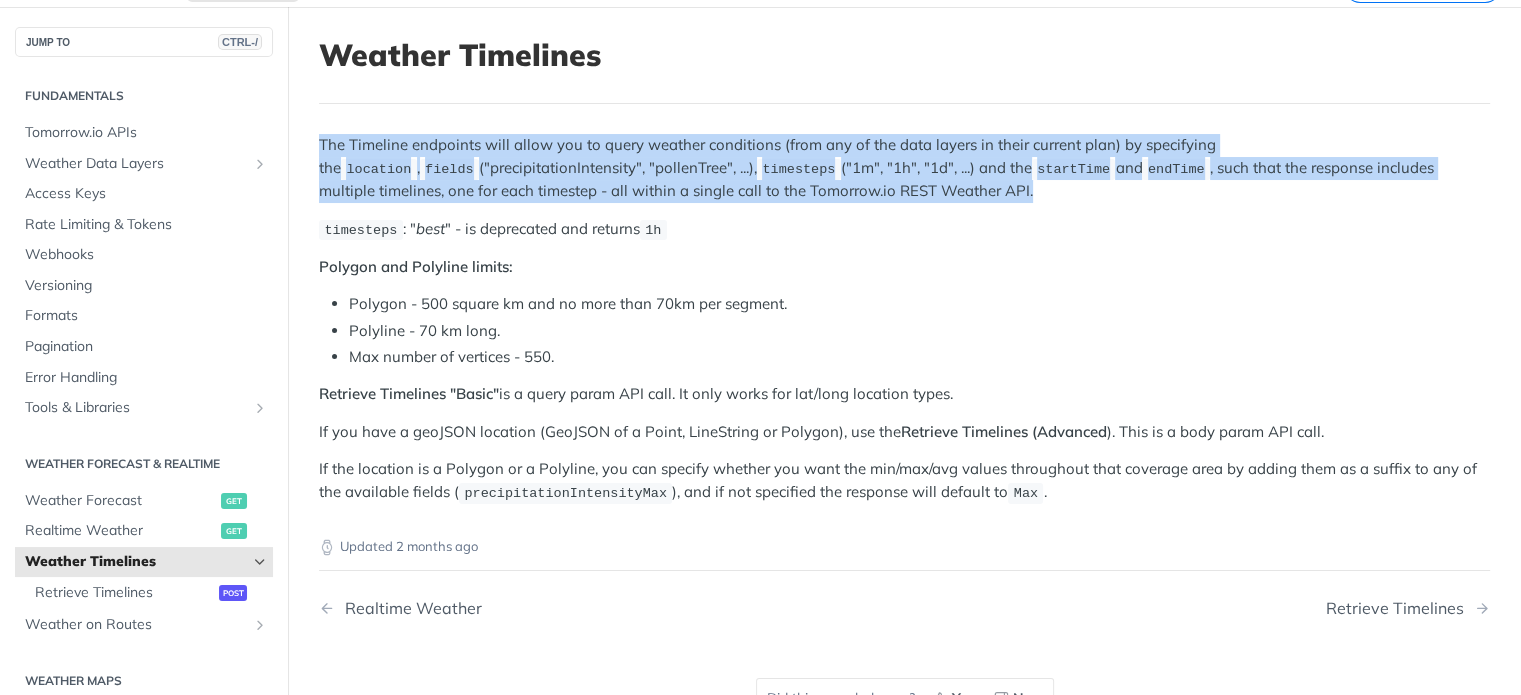 drag, startPoint x: 316, startPoint y: 139, endPoint x: 890, endPoint y: 181, distance: 575.53455 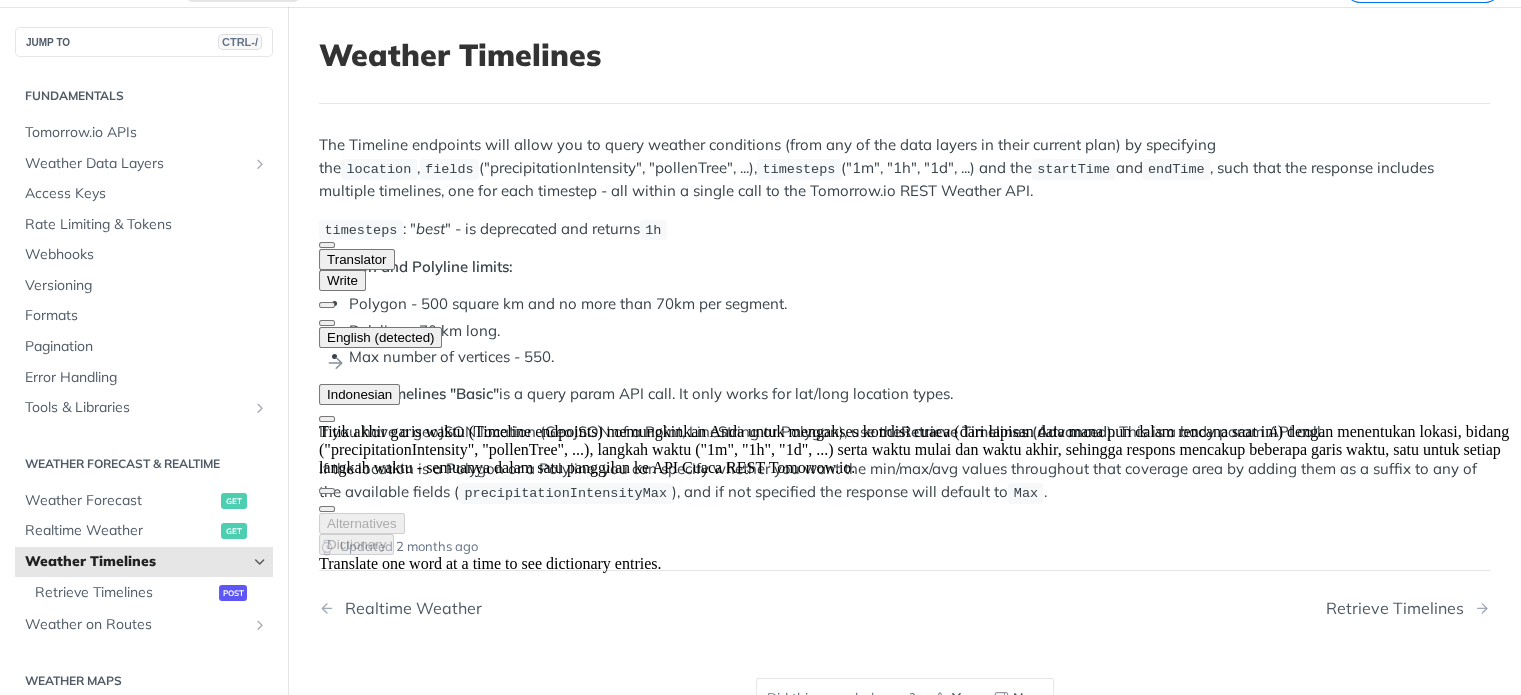 click on "Retrieve Timelines "Basic"  is a query param API call. It only works for lat/long location types." at bounding box center [904, 394] 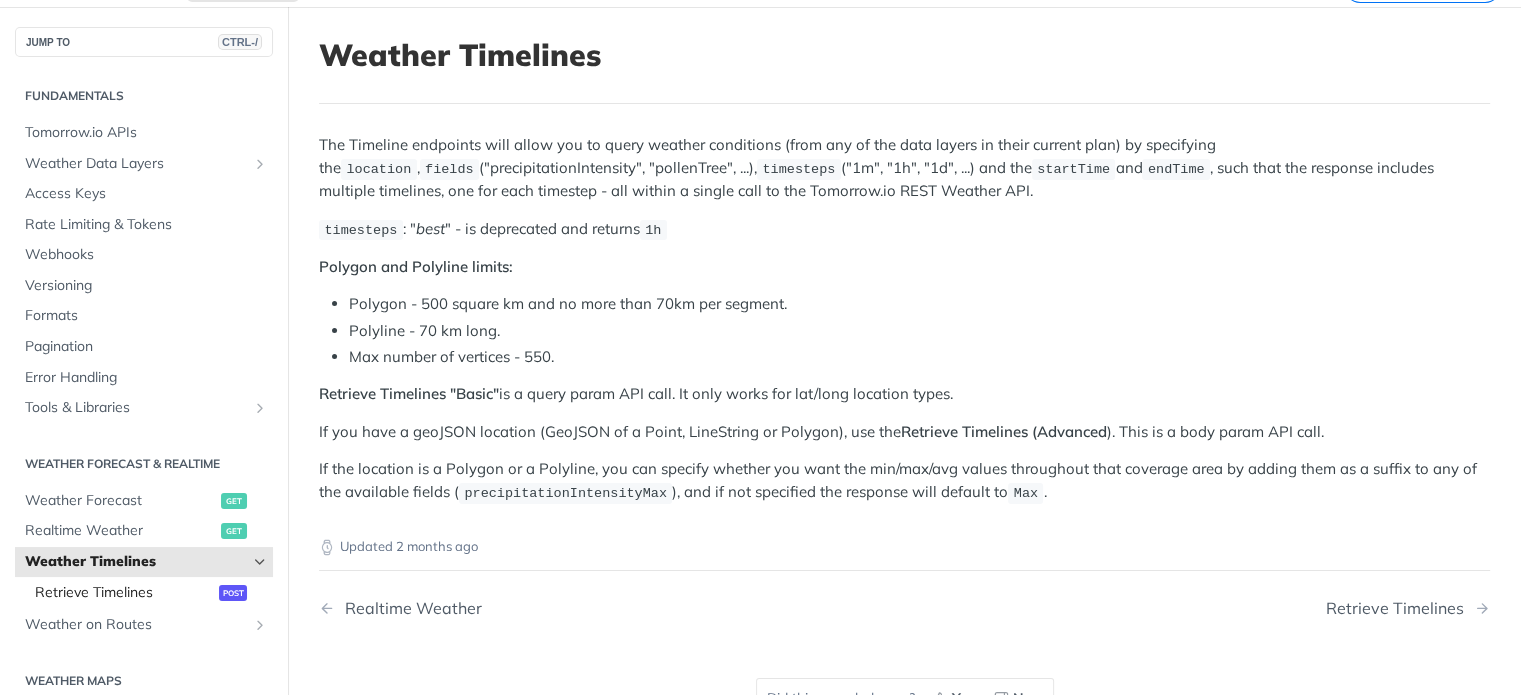 click on "Retrieve Timelines" at bounding box center (124, 593) 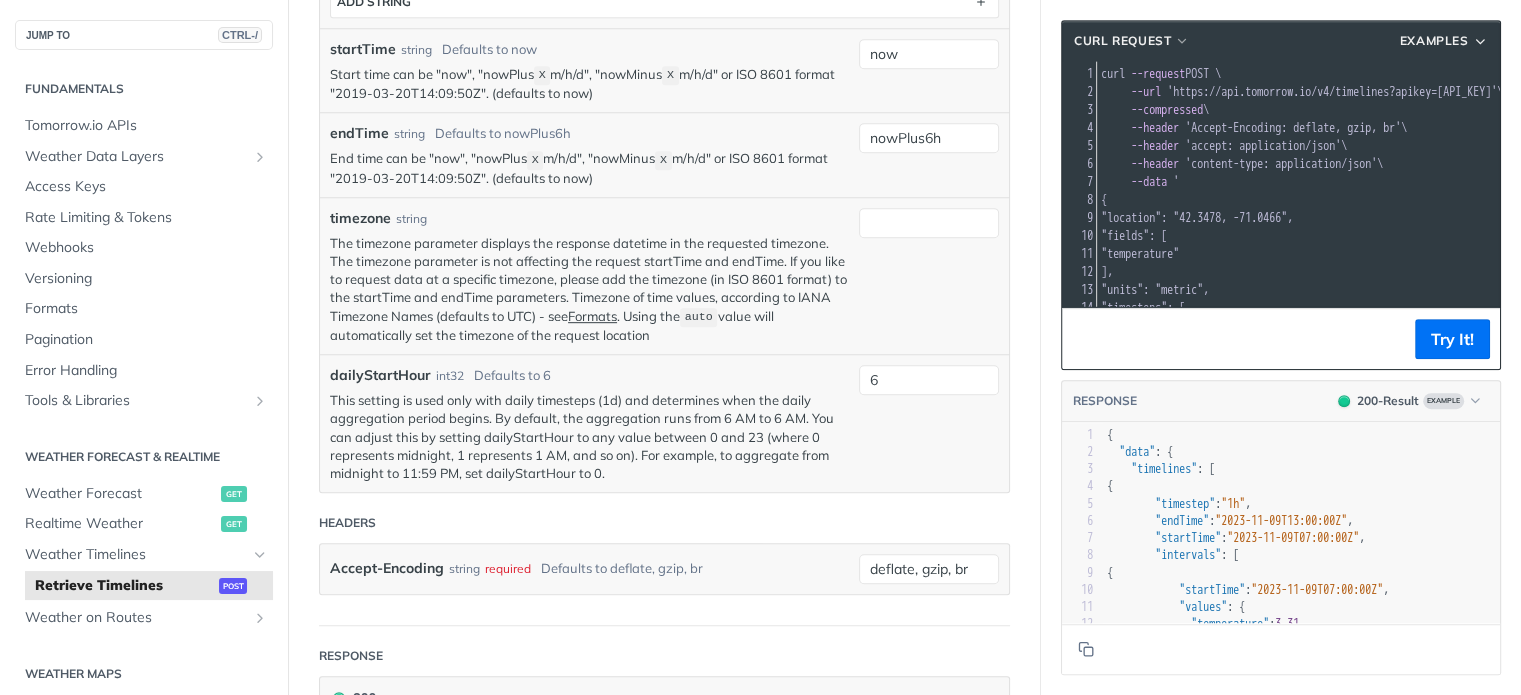 scroll, scrollTop: 1100, scrollLeft: 0, axis: vertical 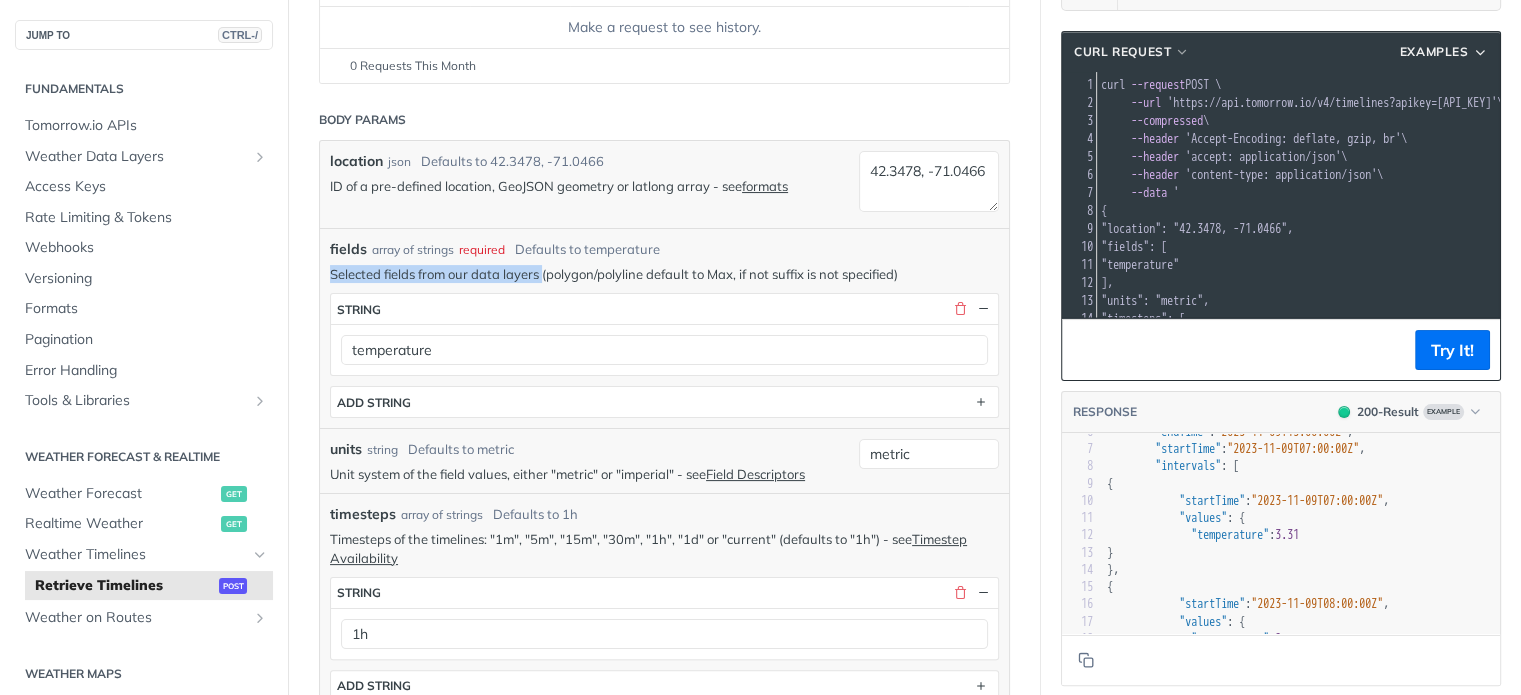 drag, startPoint x: 330, startPoint y: 276, endPoint x: 543, endPoint y: 268, distance: 213.15018 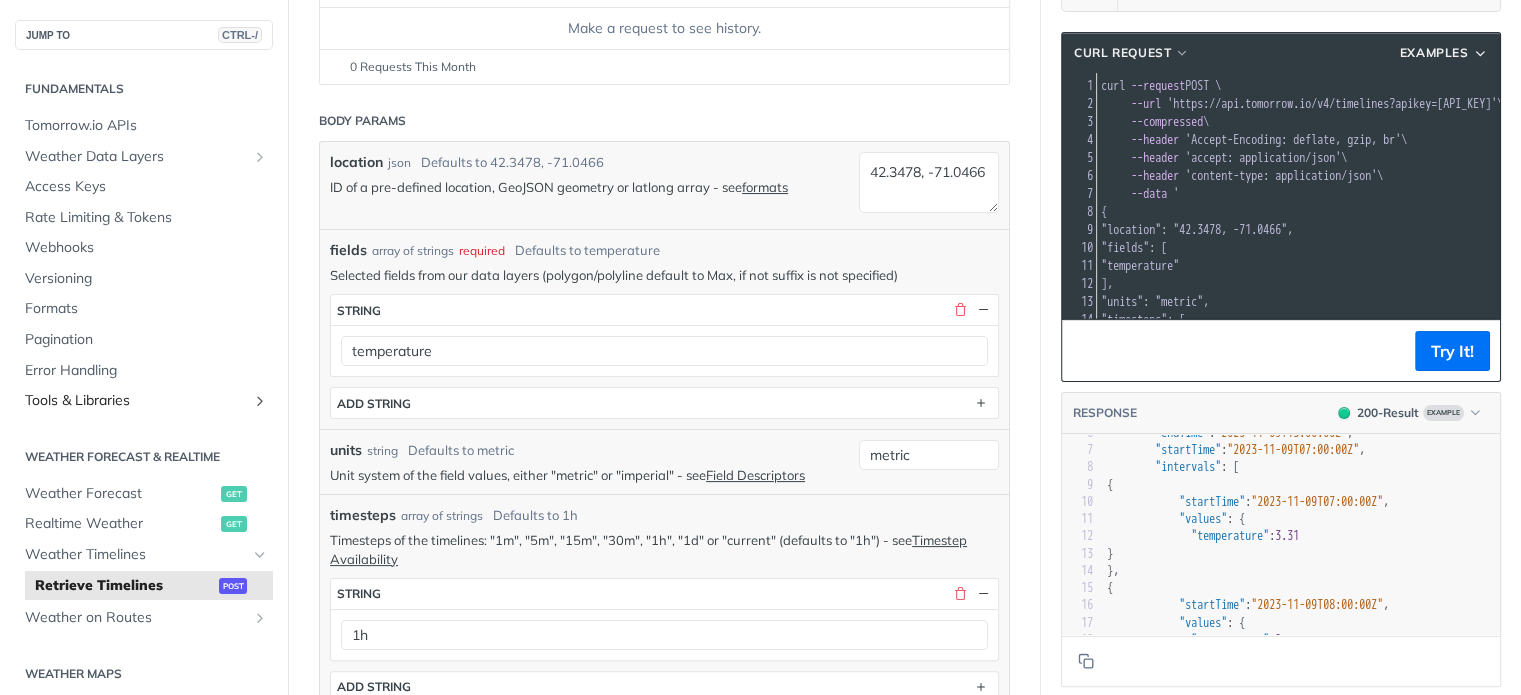 scroll, scrollTop: 300, scrollLeft: 0, axis: vertical 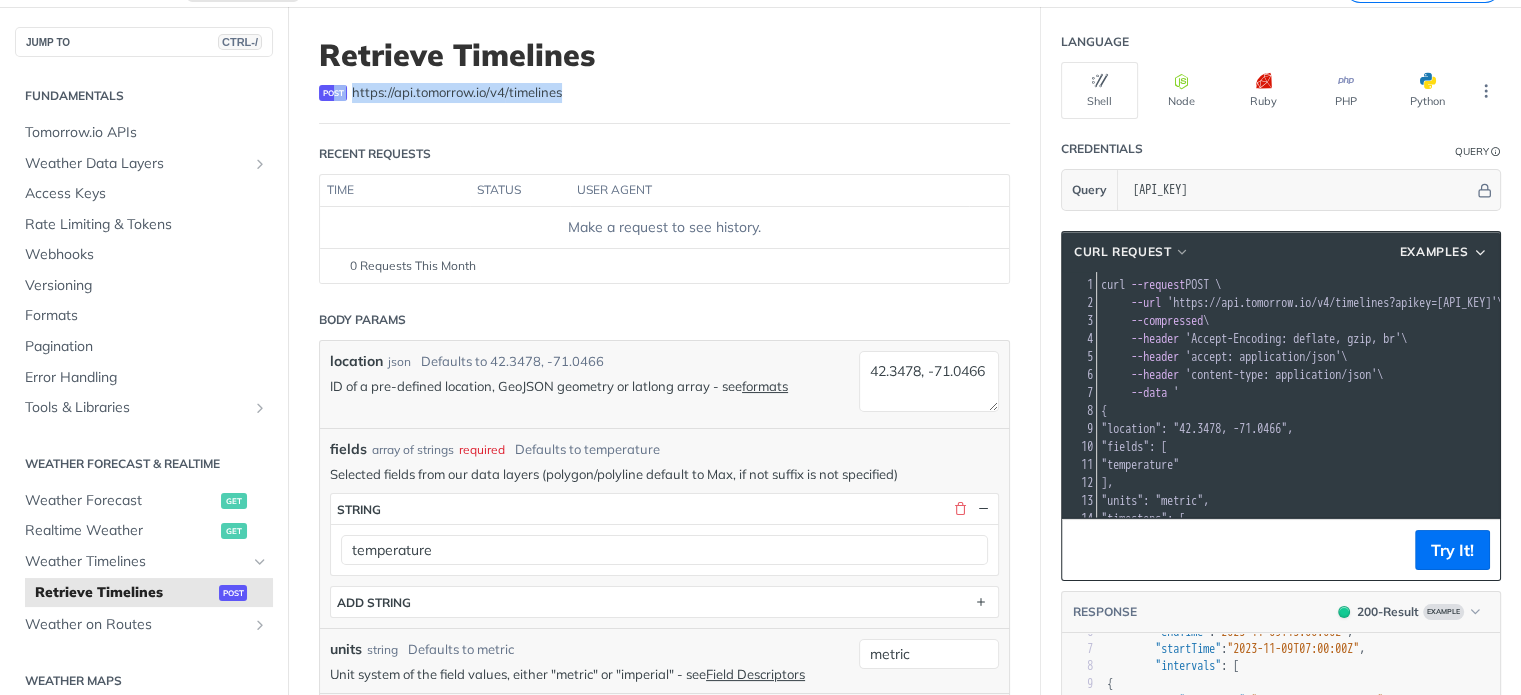 drag, startPoint x: 577, startPoint y: 91, endPoint x: 332, endPoint y: 98, distance: 245.09998 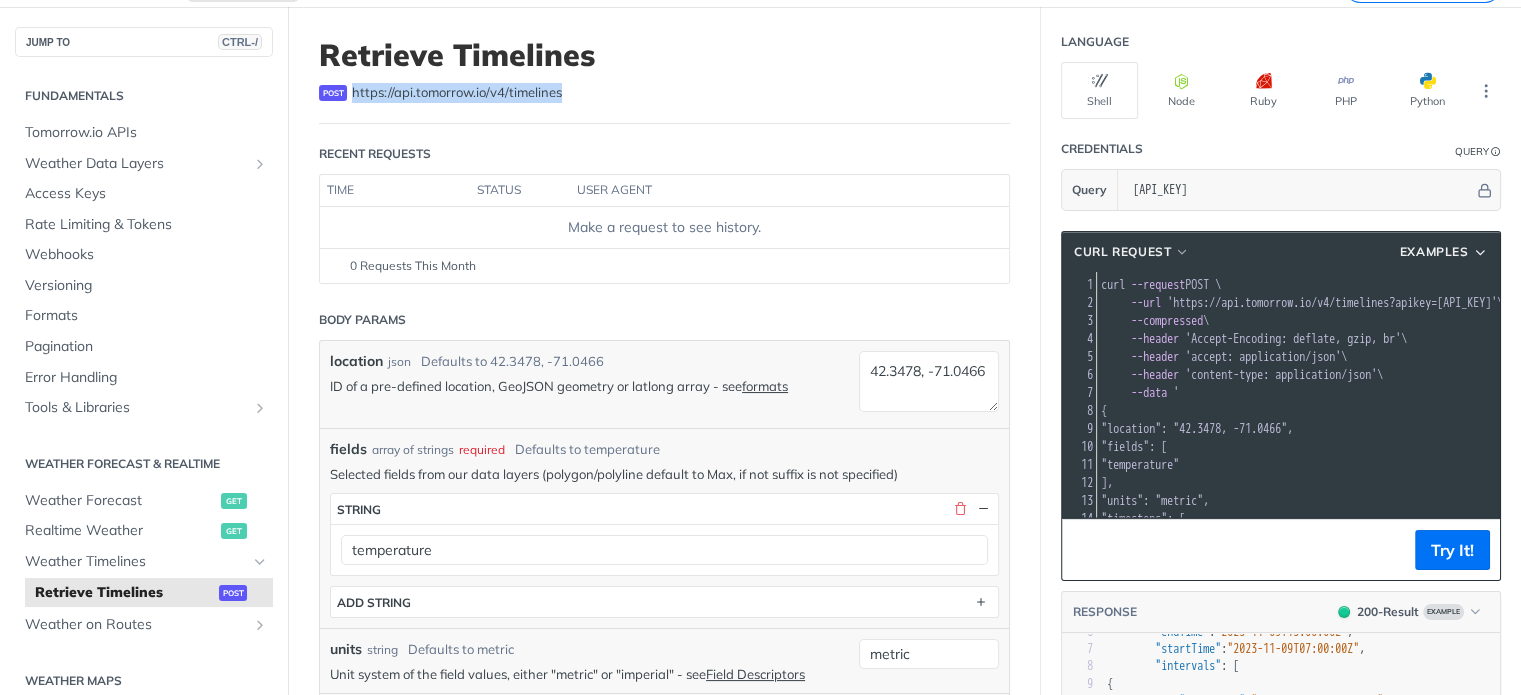drag, startPoint x: 581, startPoint y: 90, endPoint x: 350, endPoint y: 93, distance: 231.01949 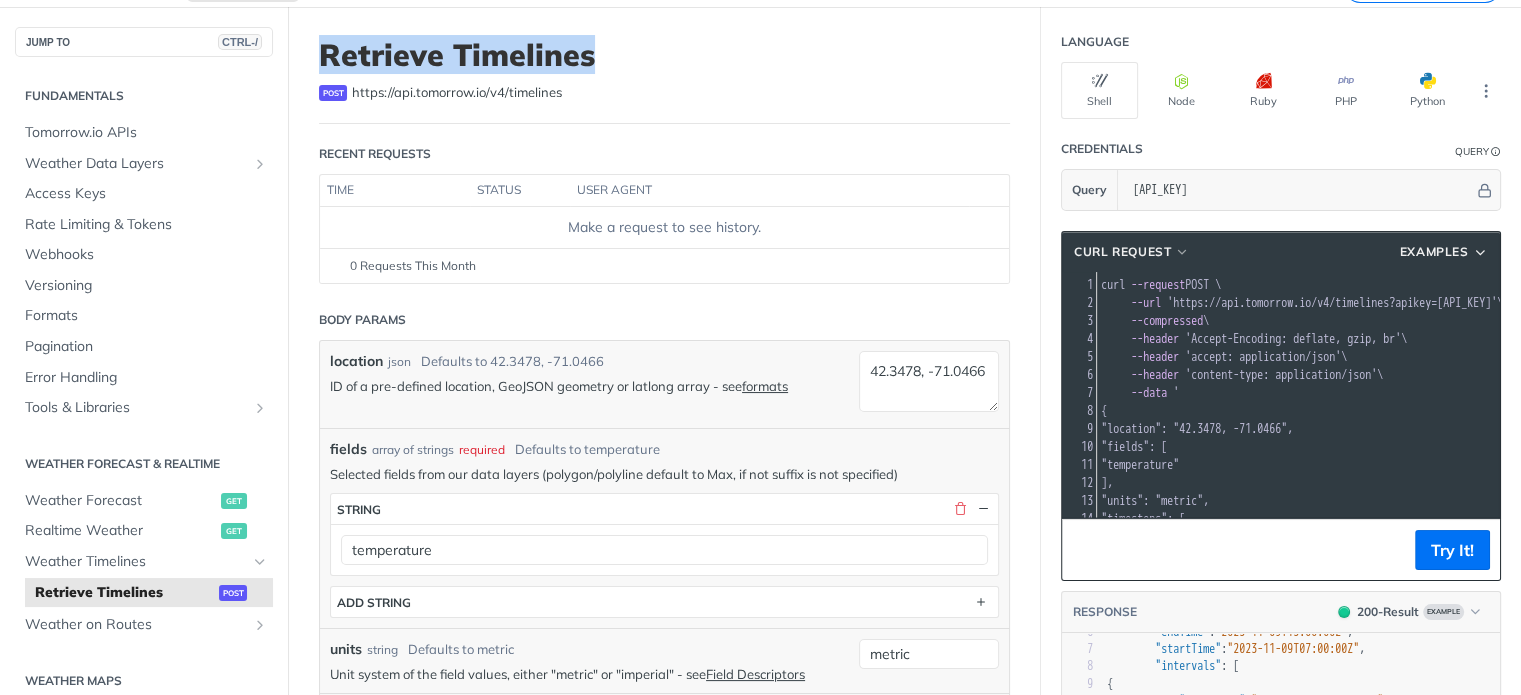 drag, startPoint x: 620, startPoint y: 47, endPoint x: 312, endPoint y: 49, distance: 308.0065 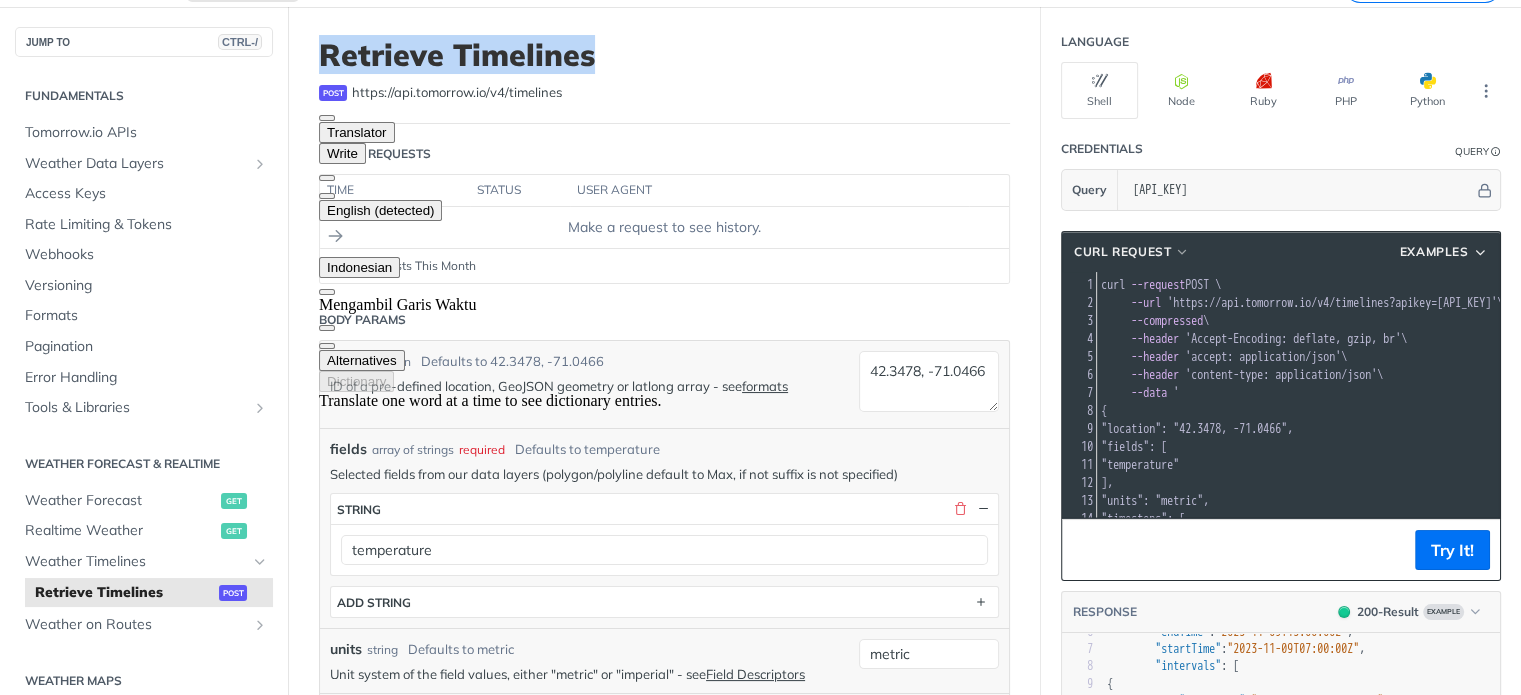 click on "Retrieve Timelines" at bounding box center [664, 55] 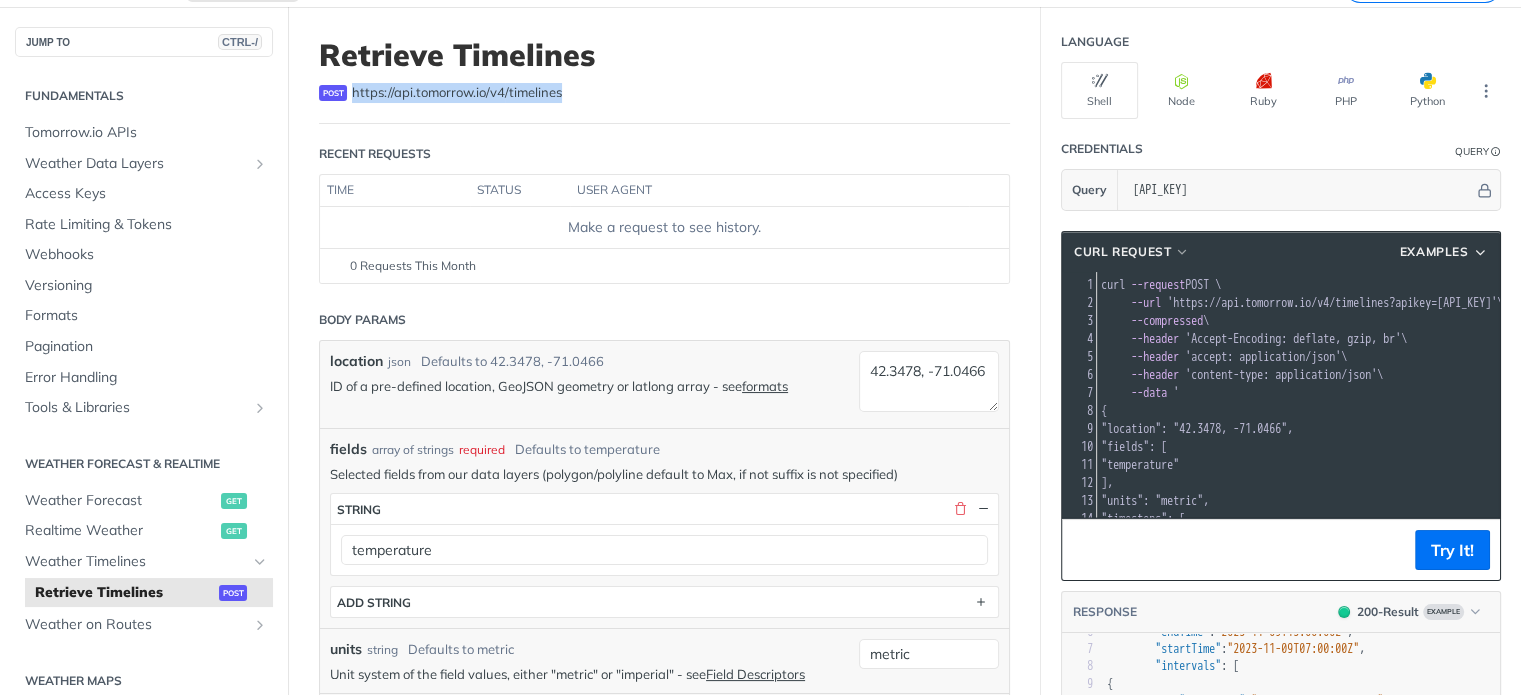 drag, startPoint x: 578, startPoint y: 84, endPoint x: 348, endPoint y: 91, distance: 230.10649 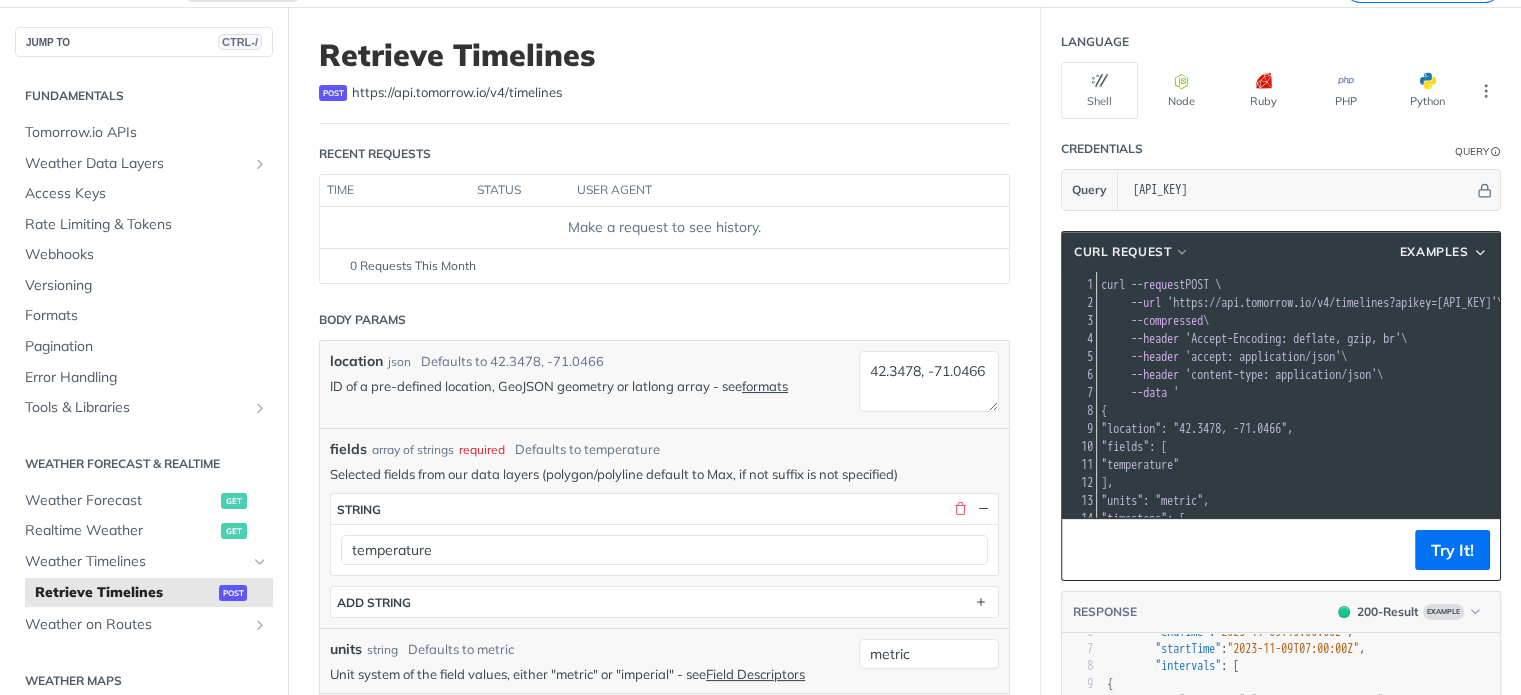 click on "location" at bounding box center (356, 361) 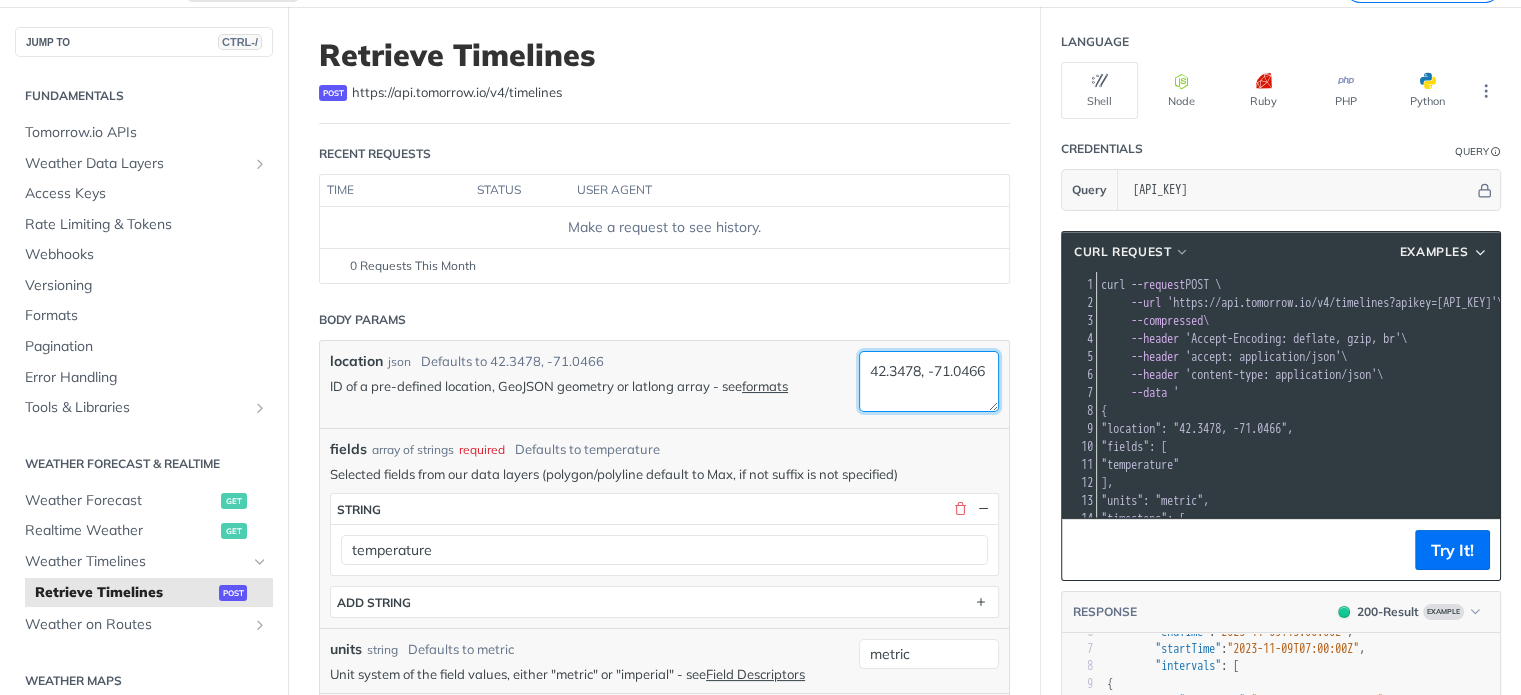 click on "42.3478, -71.0466" at bounding box center [929, 381] 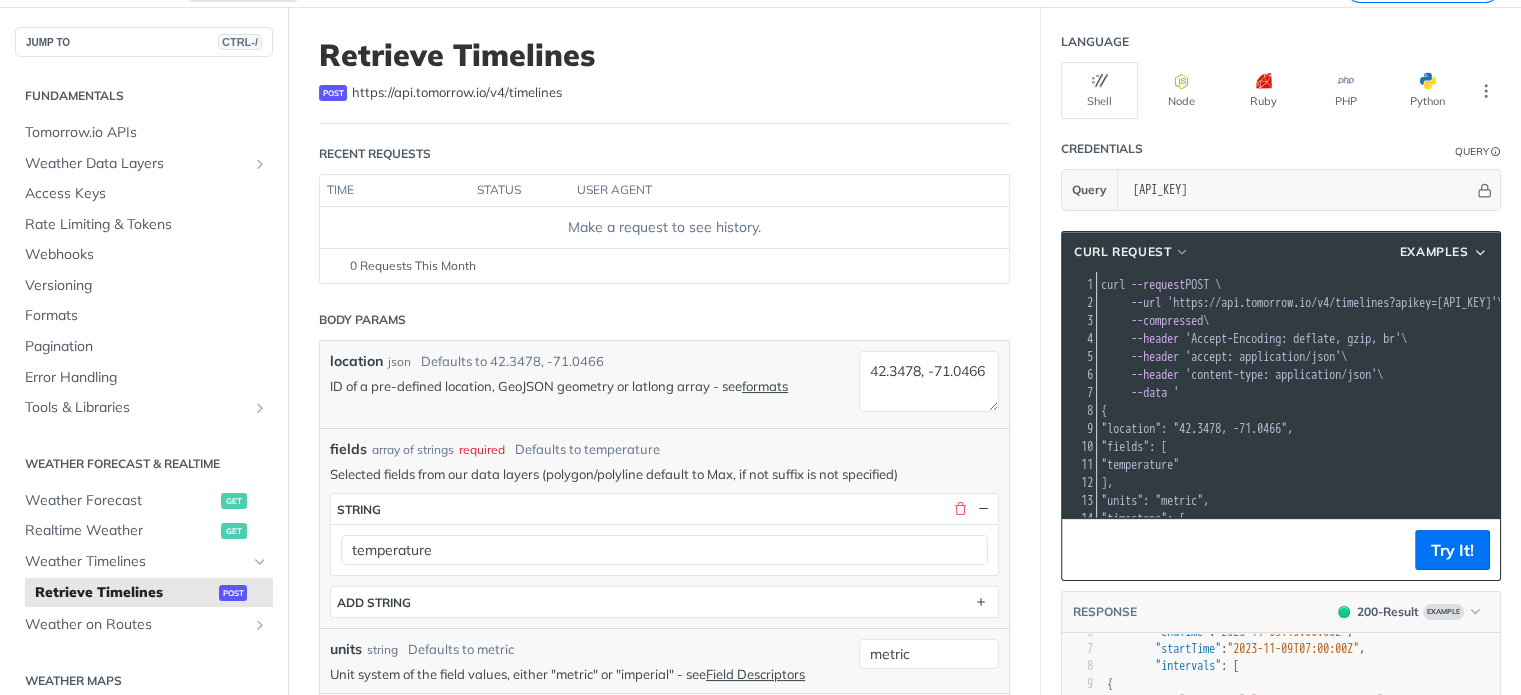 click on "location" at bounding box center [356, 361] 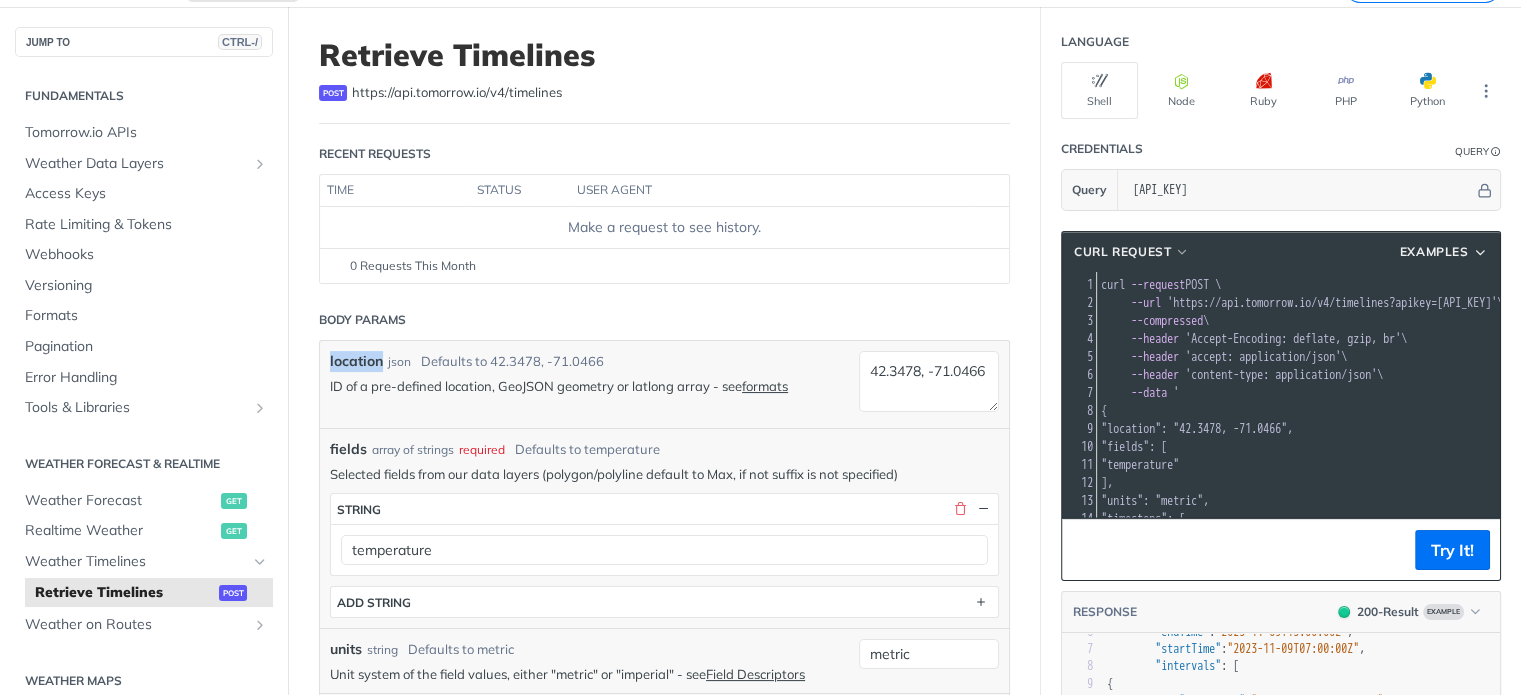 copy on "location" 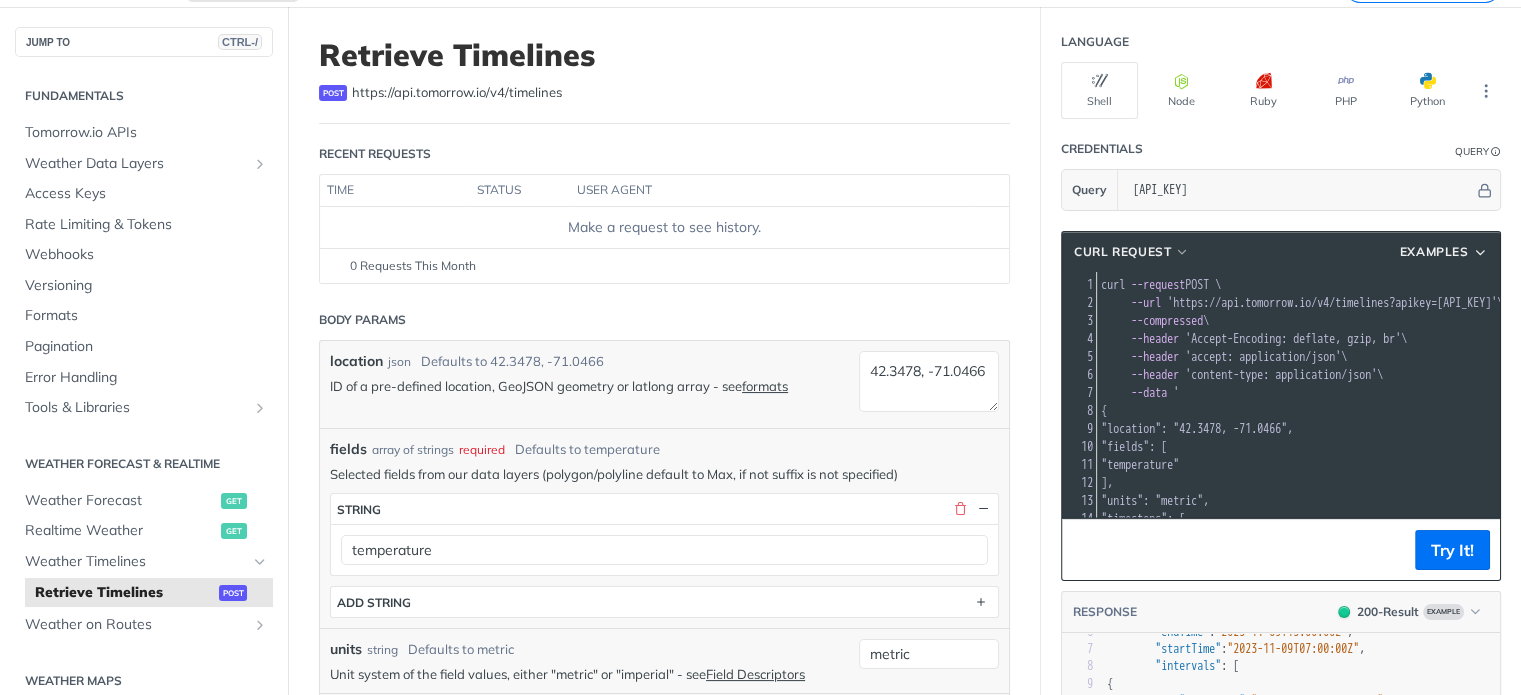 click on "fields" at bounding box center (348, 449) 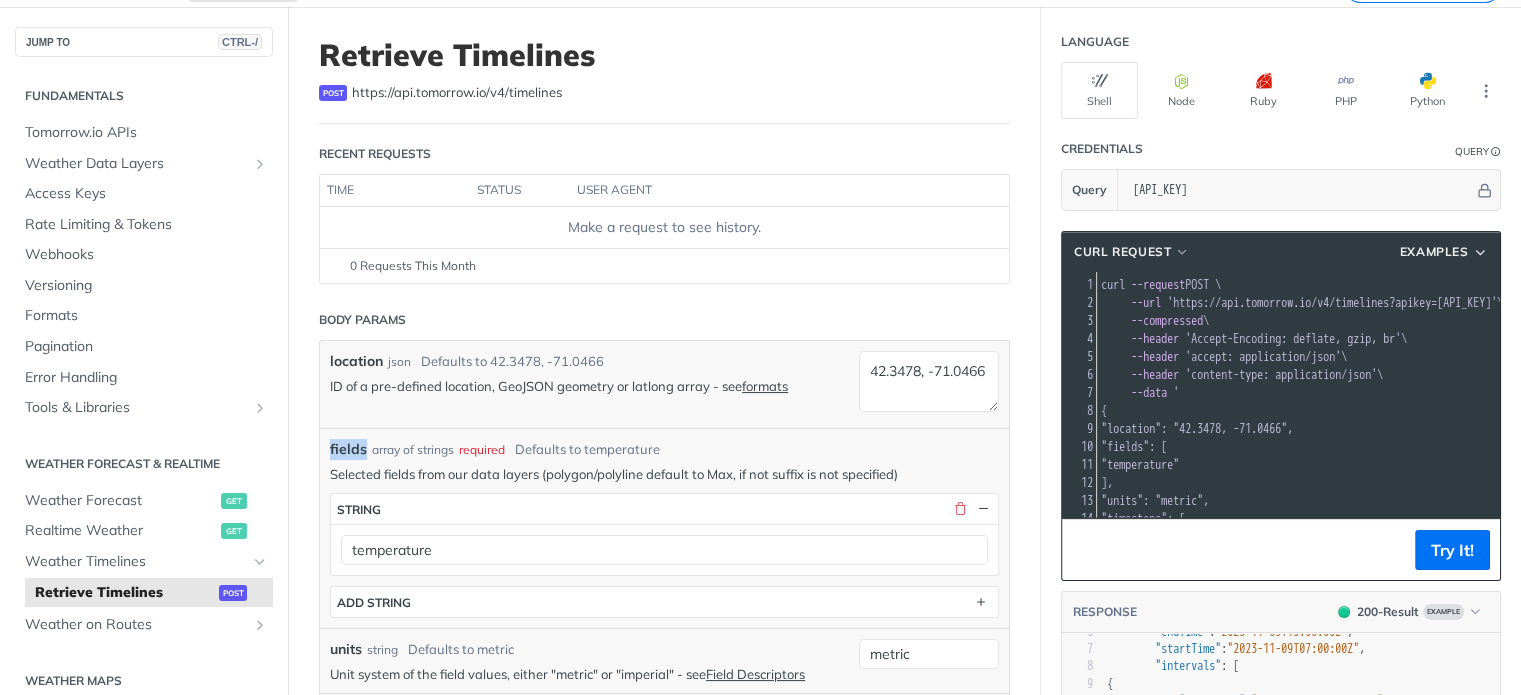 click on "fields" at bounding box center [348, 449] 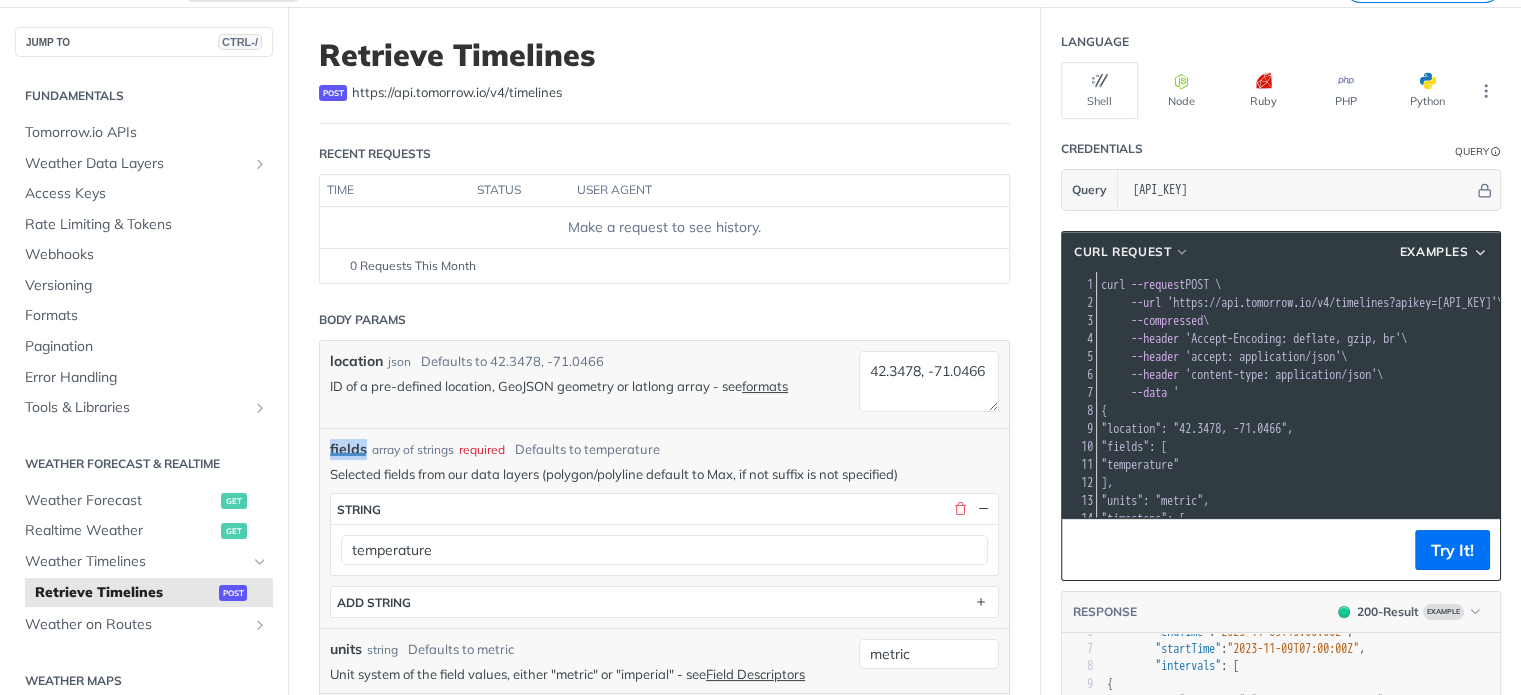 copy on "fields" 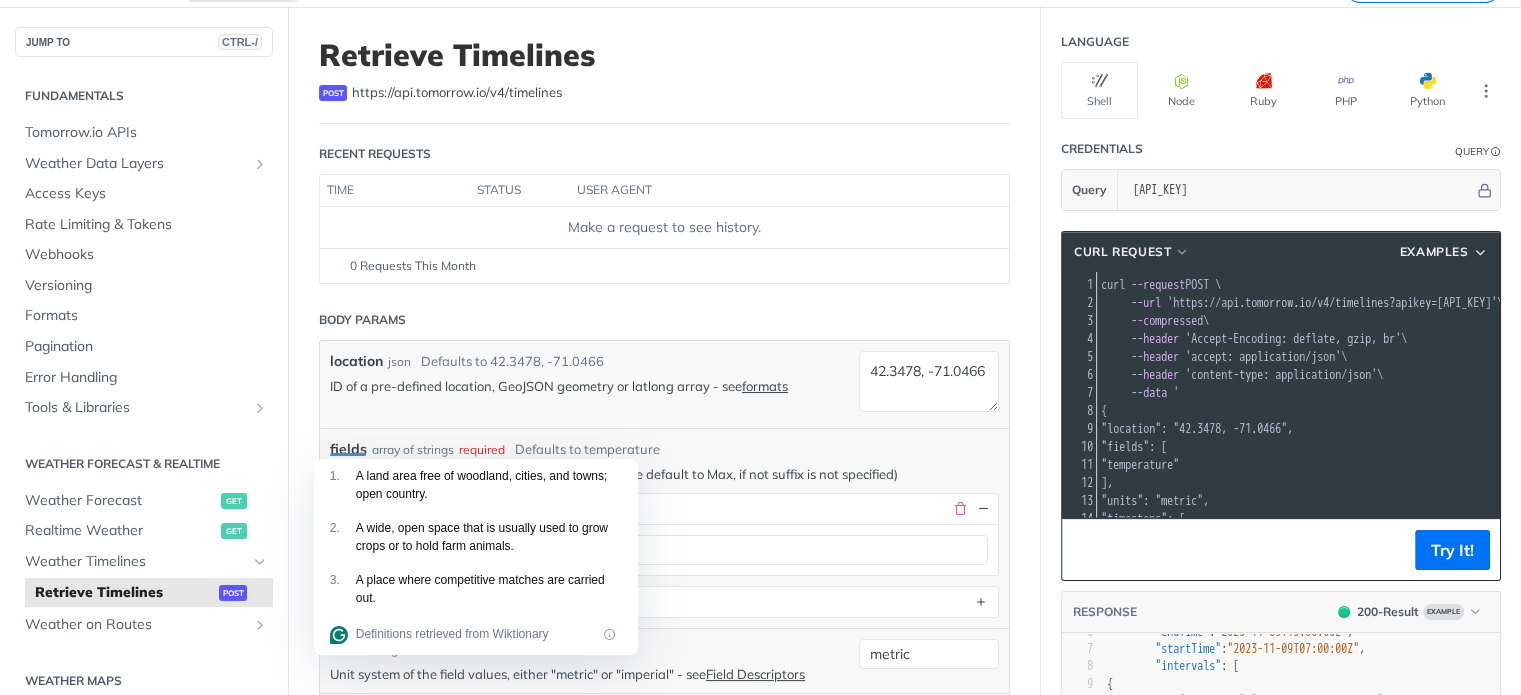 click on "fields array of strings required Defaults to temperature Selected fields from our data layers (polygon/polyline default to Max, if not suffix is not specified) fields *   string temperature ADD    string" at bounding box center (664, 528) 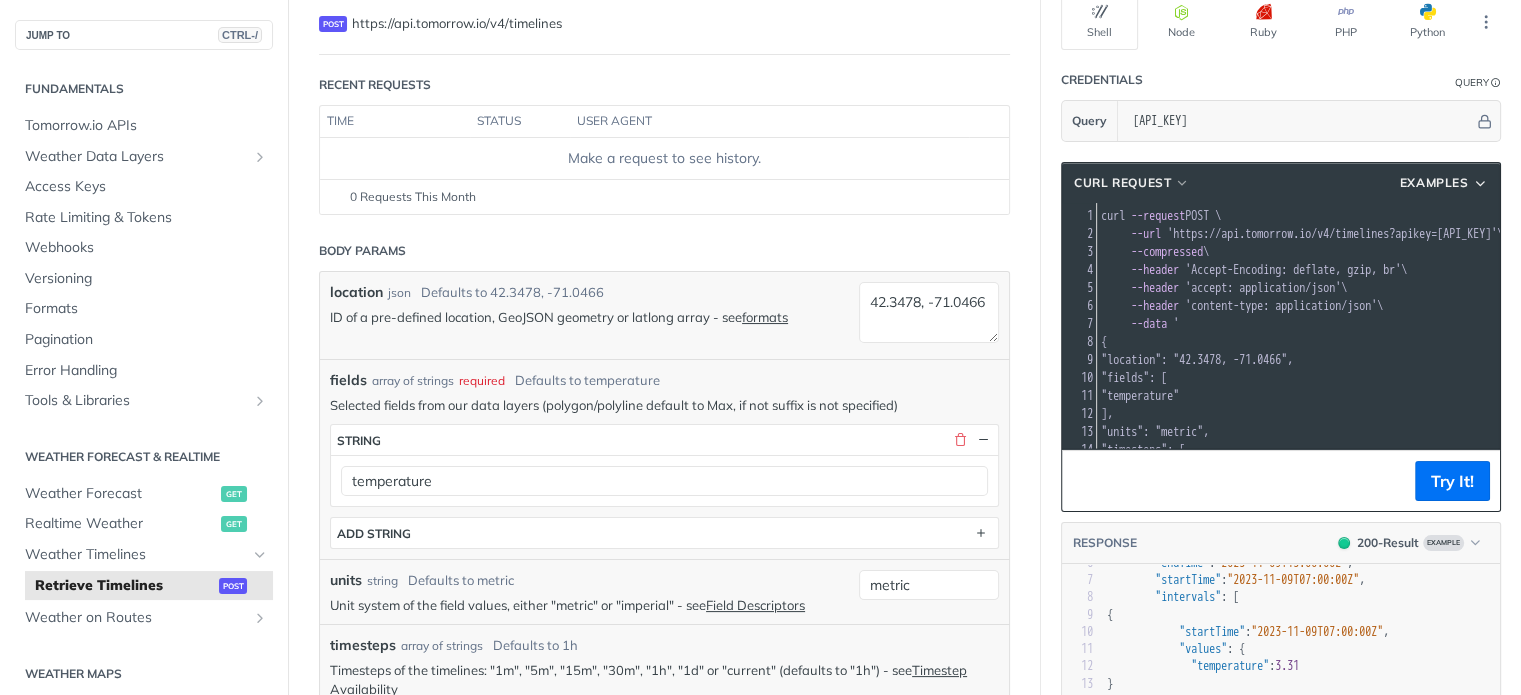 scroll, scrollTop: 200, scrollLeft: 0, axis: vertical 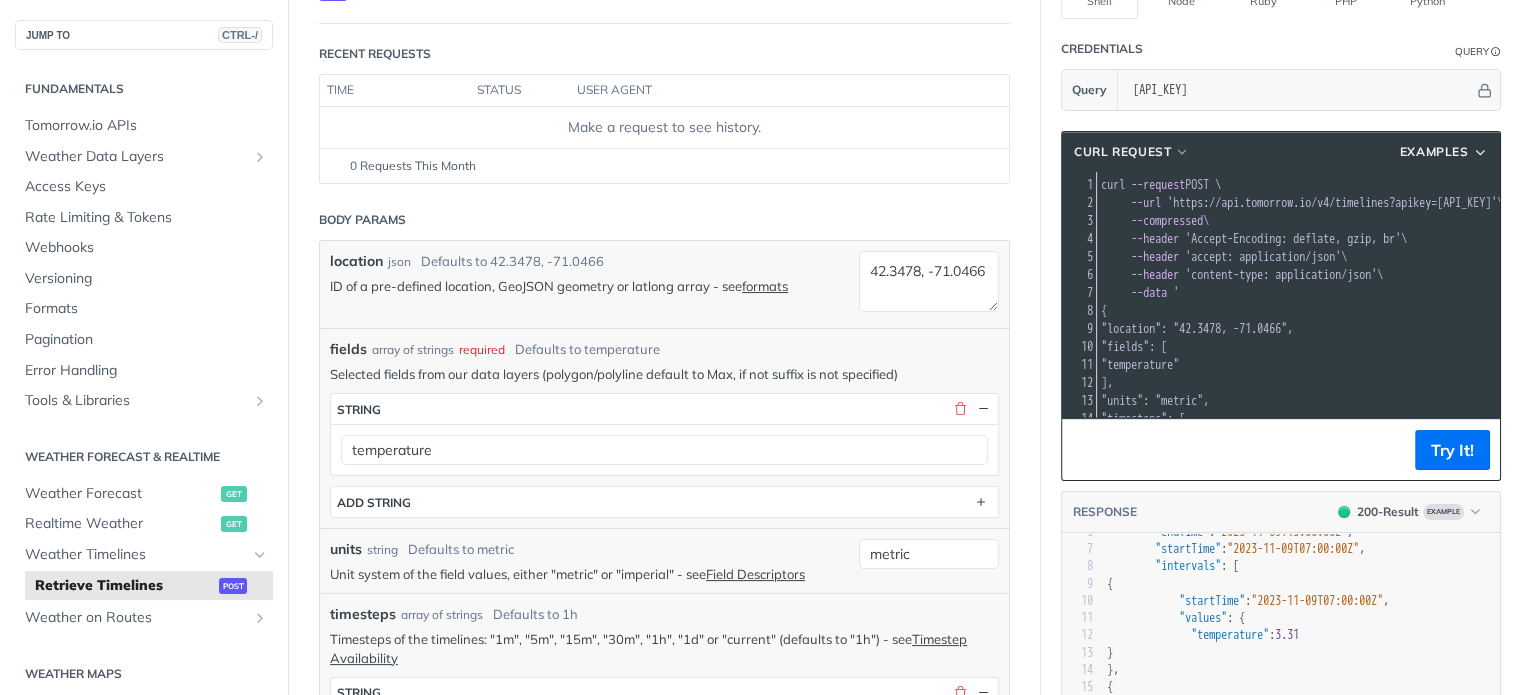 click on "units" at bounding box center (346, 549) 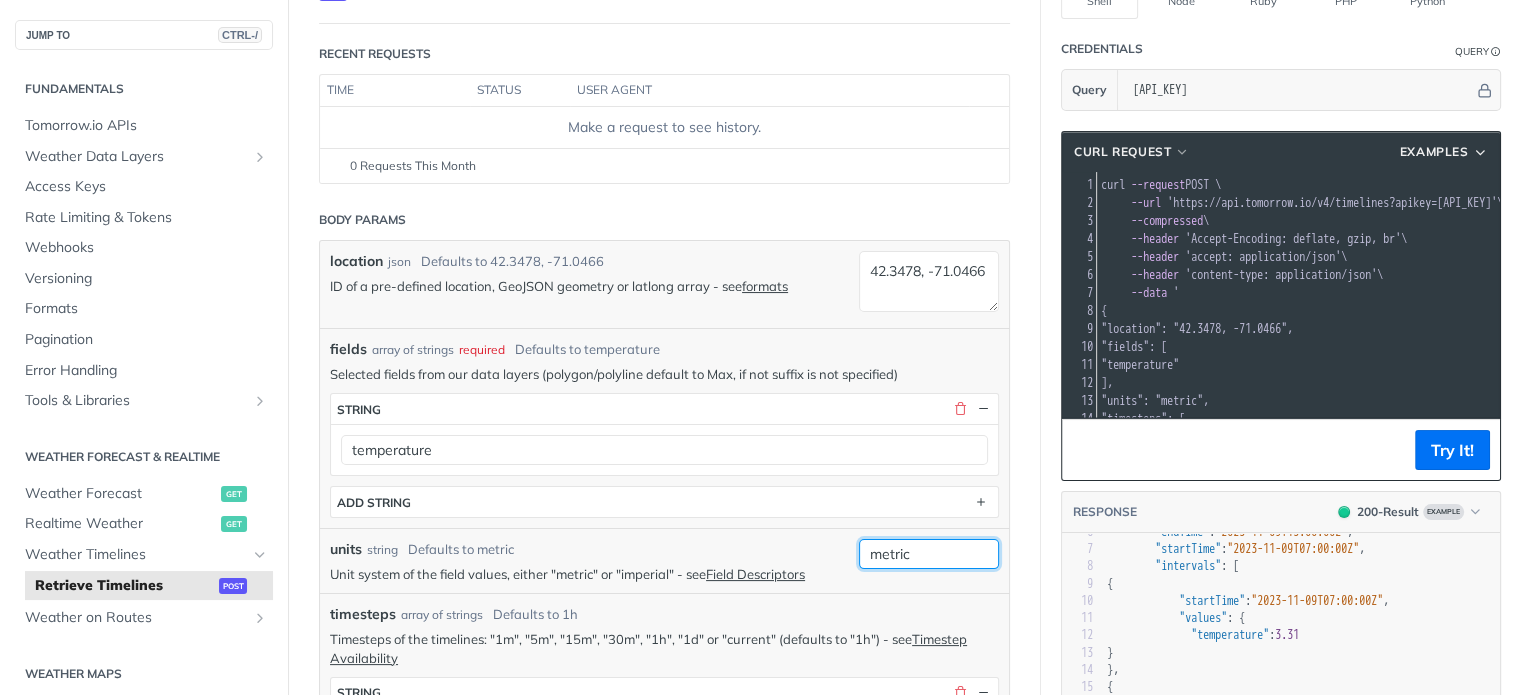 click on "metric" at bounding box center (929, 554) 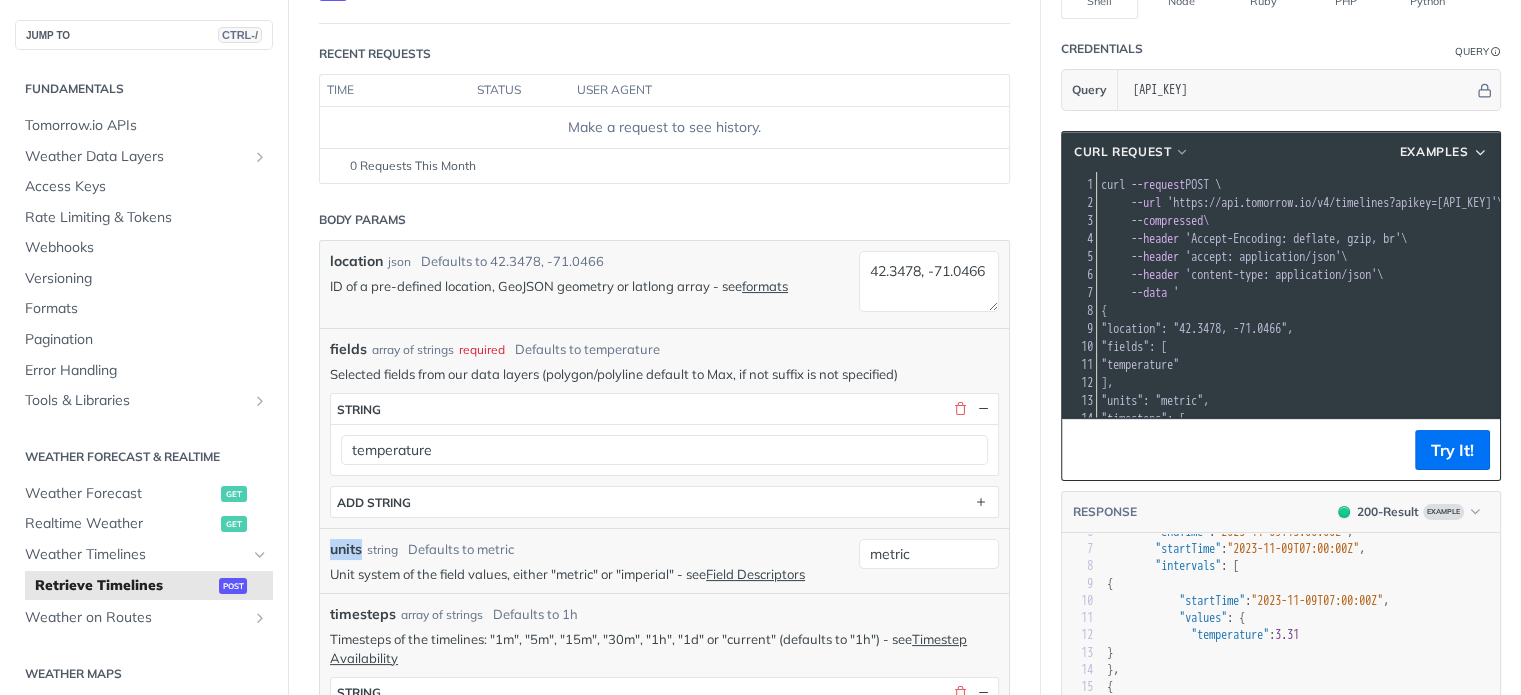 click on "units" at bounding box center (346, 549) 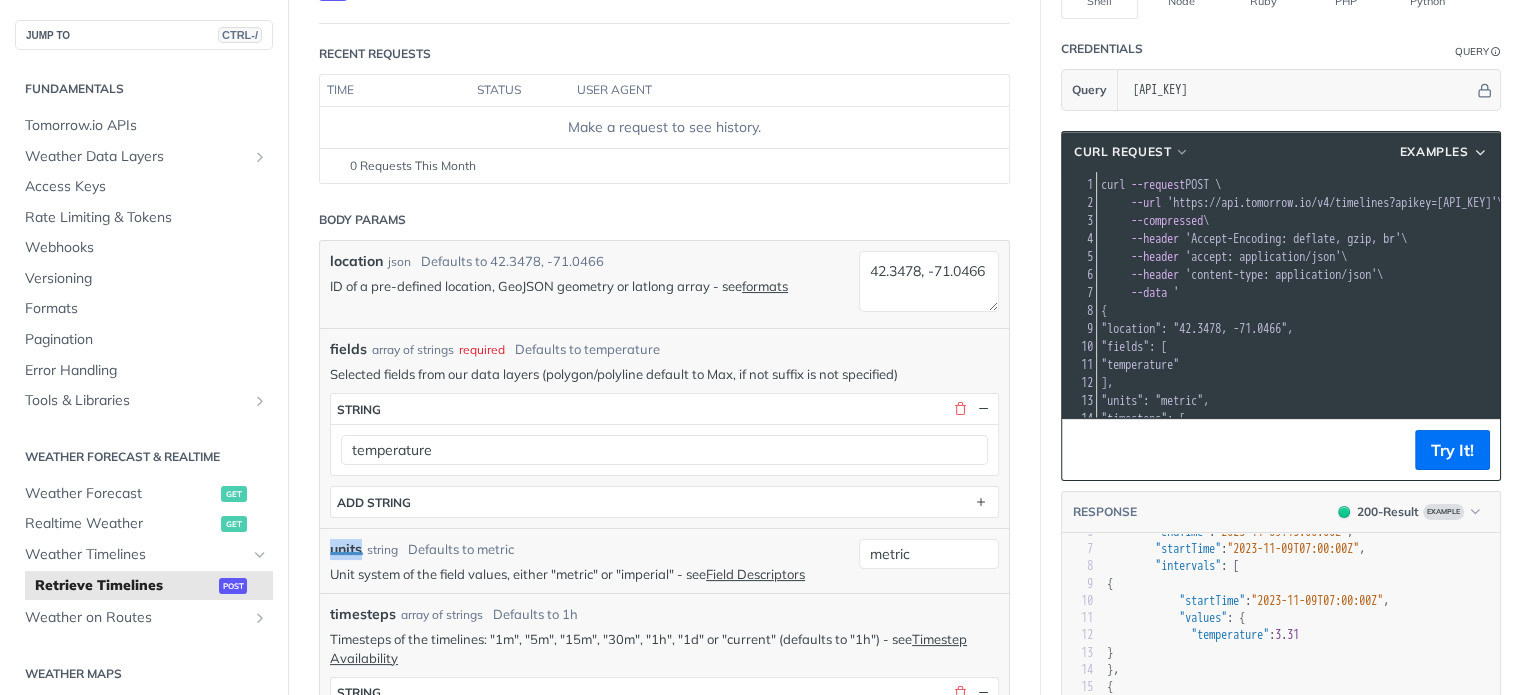 copy on "units" 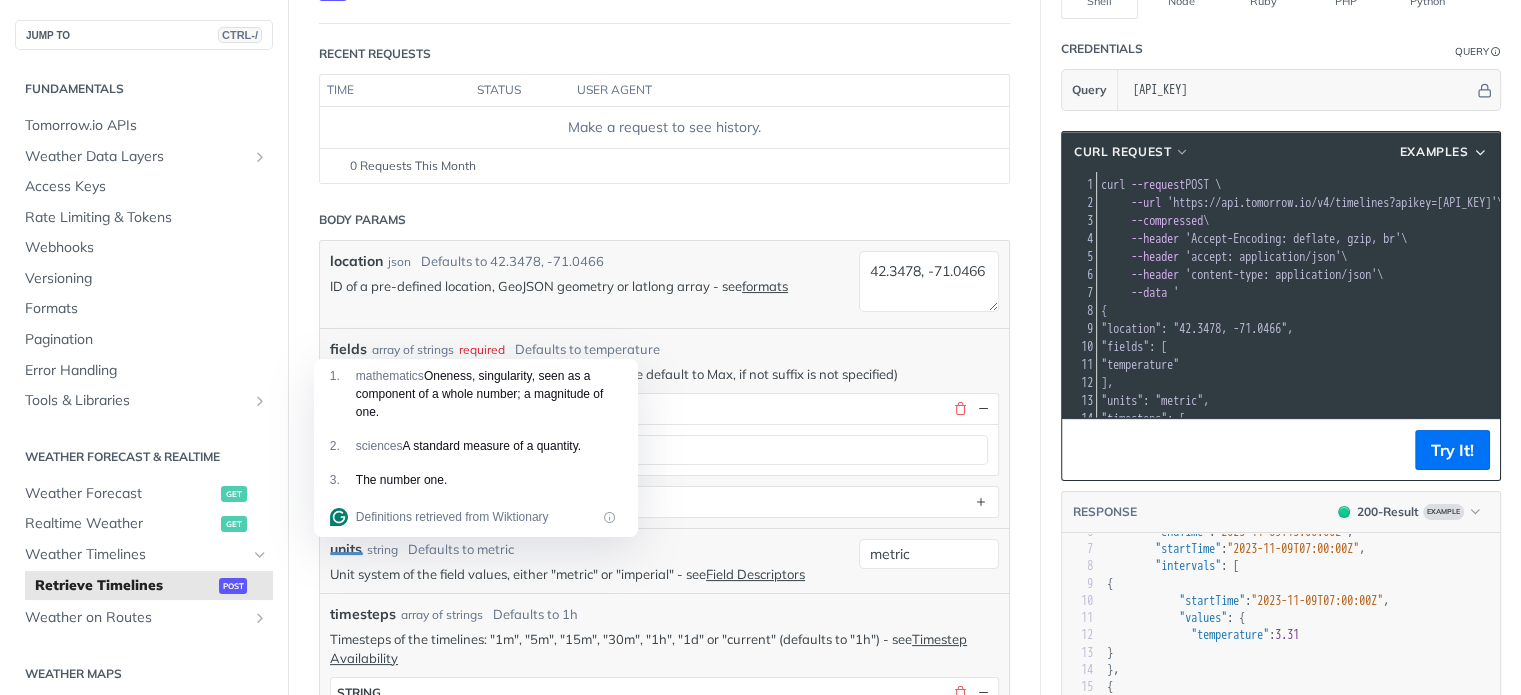 click on "Defaults to 1h" at bounding box center [535, 615] 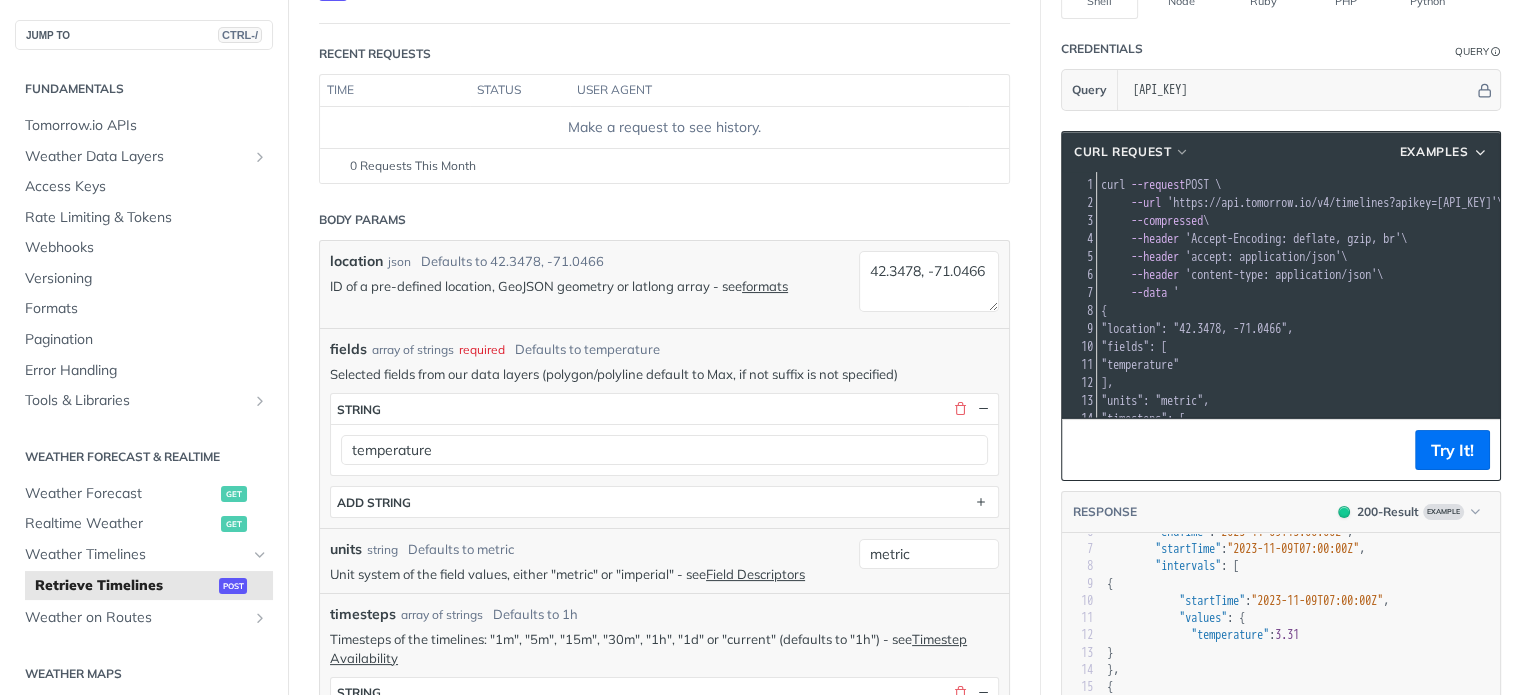 click on "timesteps" at bounding box center [363, 614] 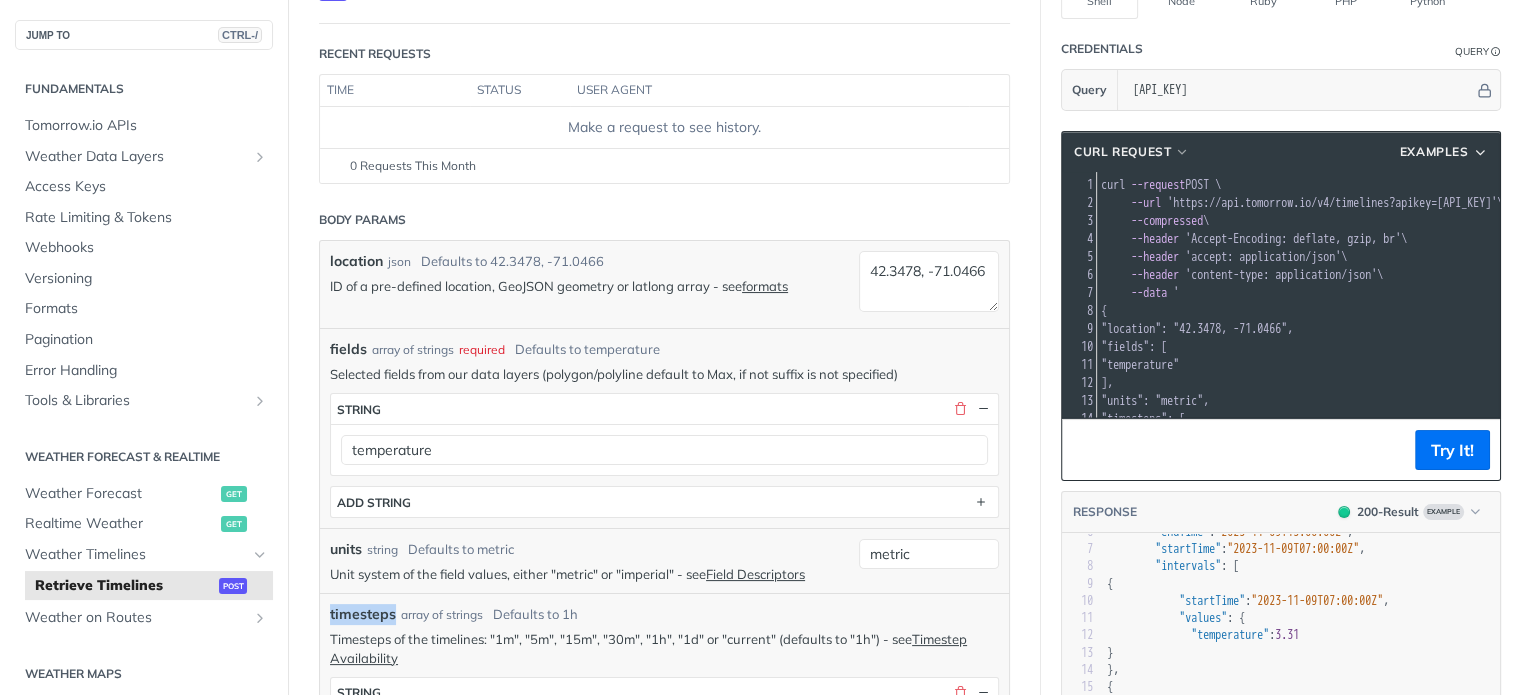 click on "timesteps" at bounding box center (363, 614) 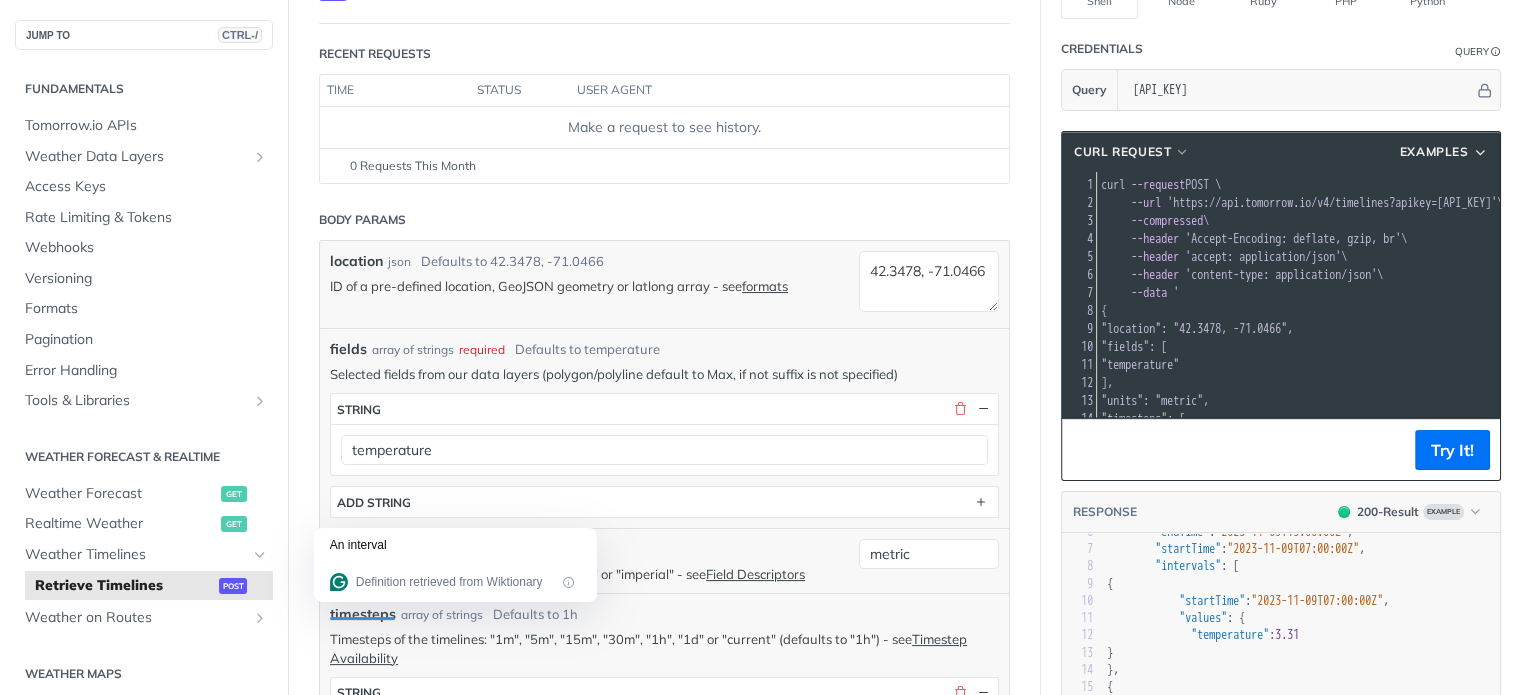 click on "timesteps array of strings Defaults to 1h" at bounding box center (664, 614) 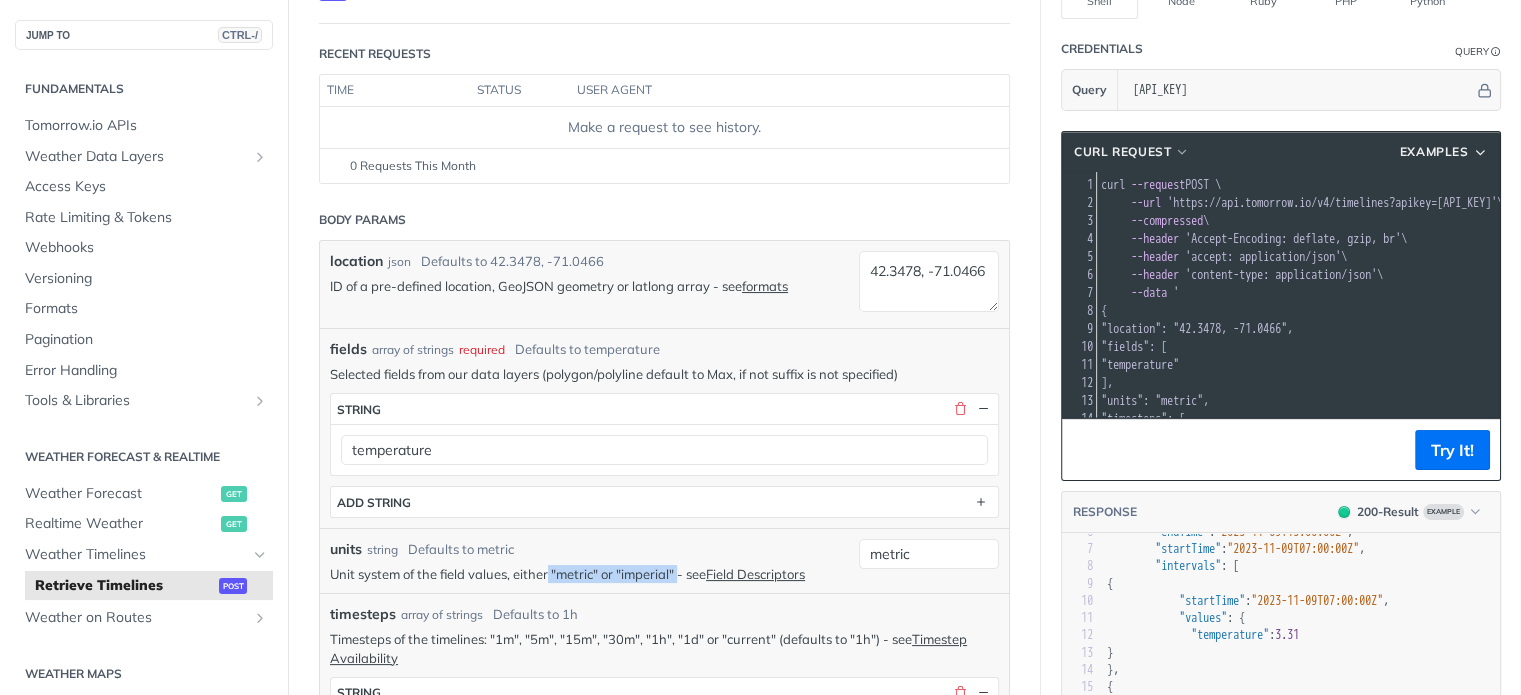 drag, startPoint x: 549, startPoint y: 566, endPoint x: 680, endPoint y: 567, distance: 131.00381 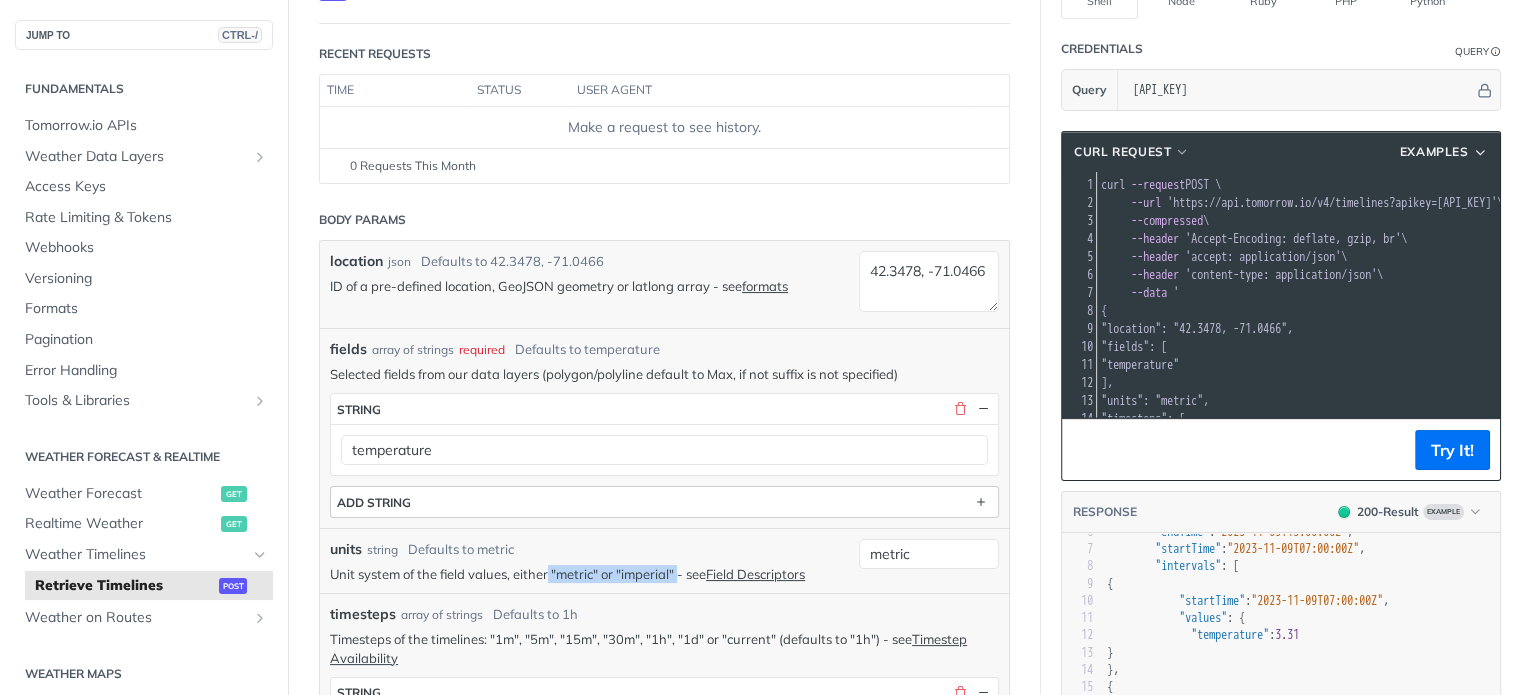 copy on ""metric" or "imperial"" 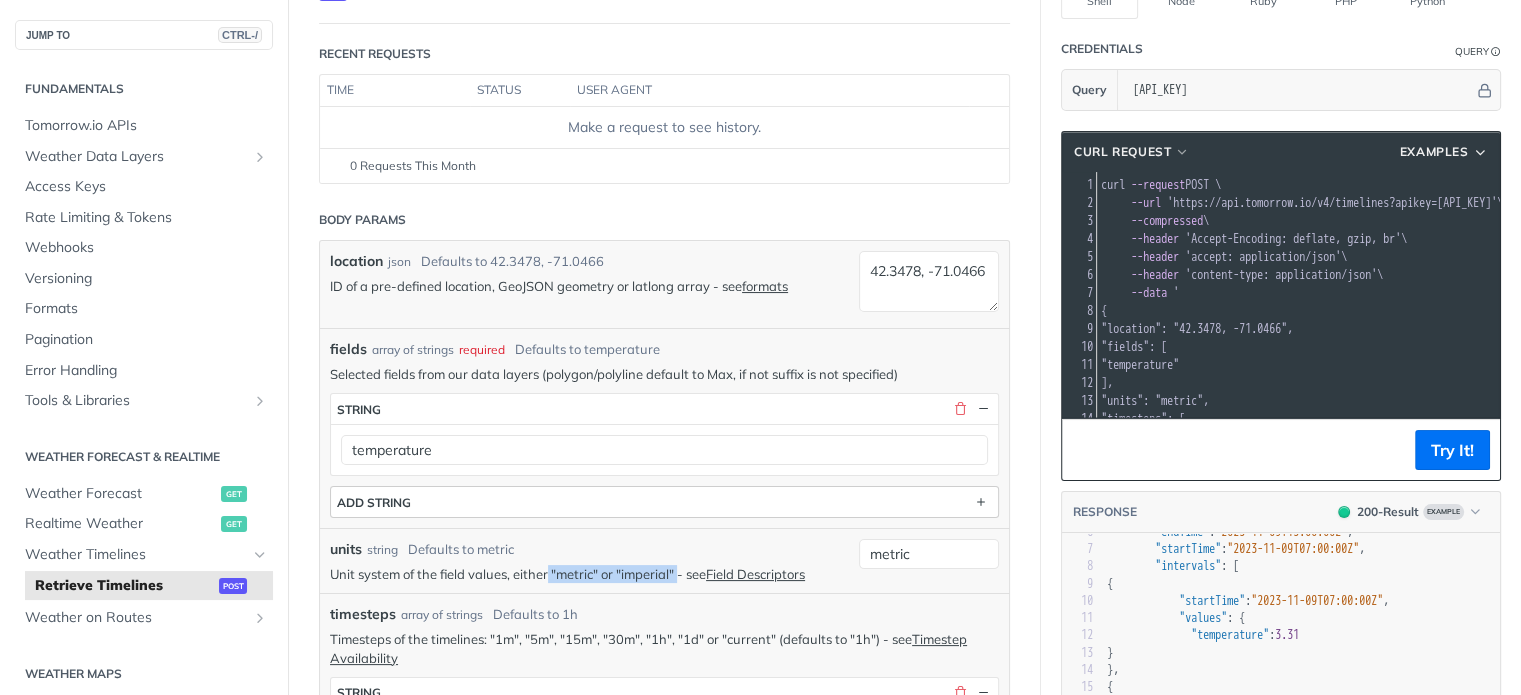 scroll, scrollTop: 300, scrollLeft: 0, axis: vertical 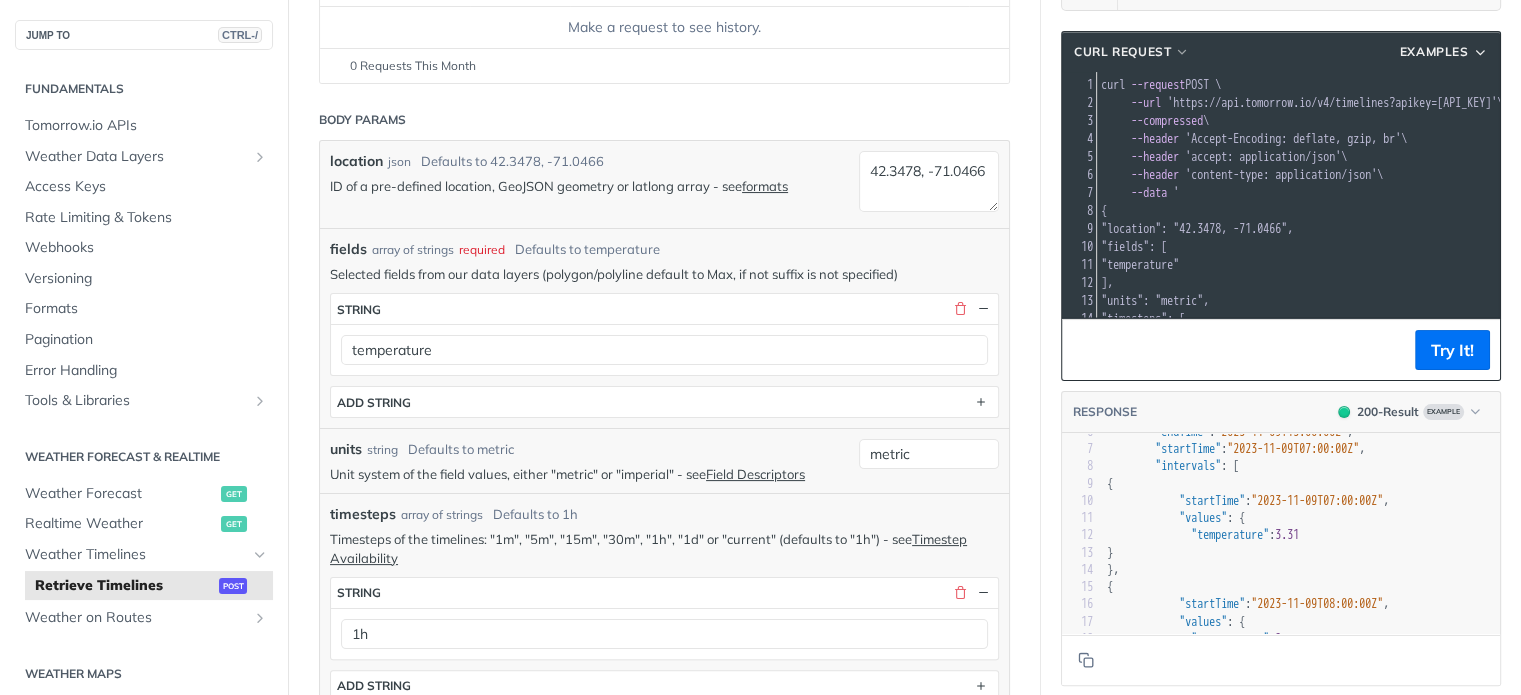 click on "timesteps" at bounding box center [363, 514] 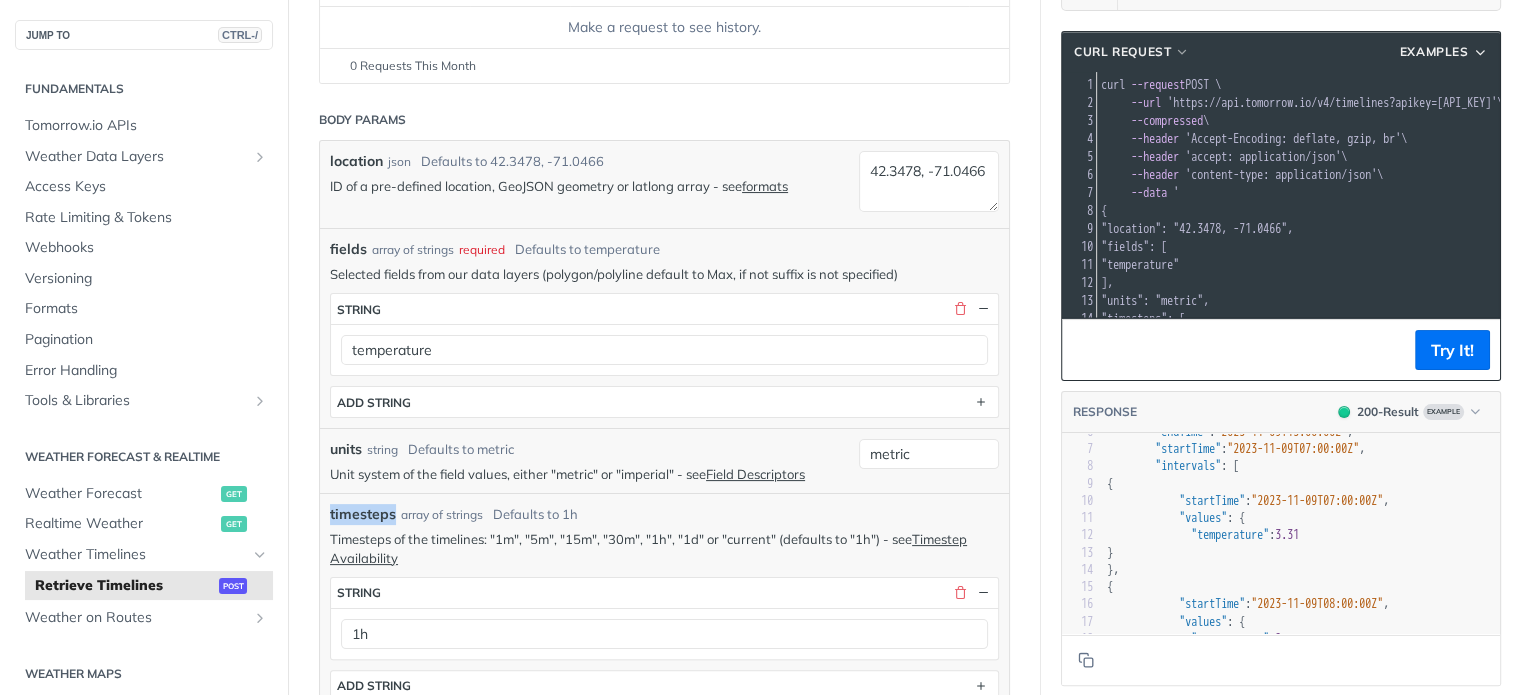 click on "timesteps" at bounding box center (363, 514) 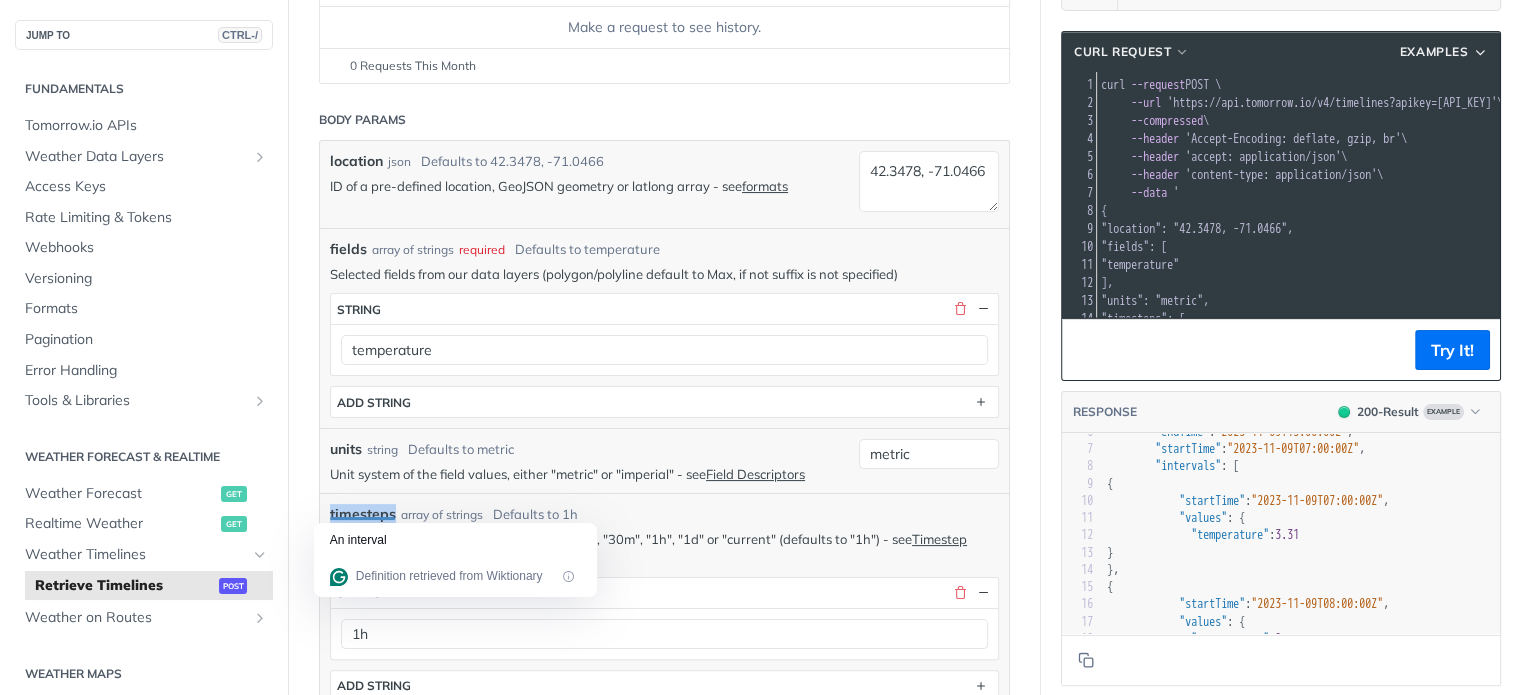 copy on "timesteps" 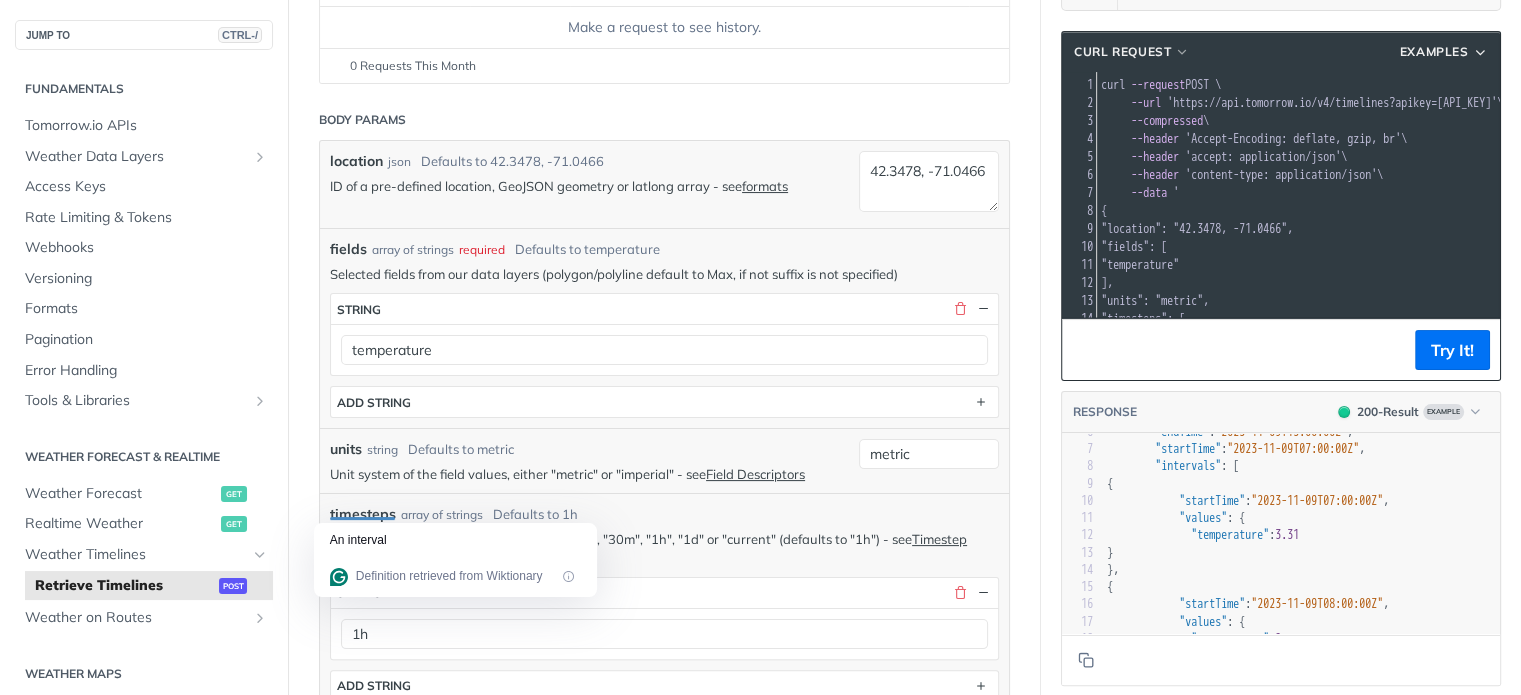 click on "units string Defaults to metric" at bounding box center (589, 449) 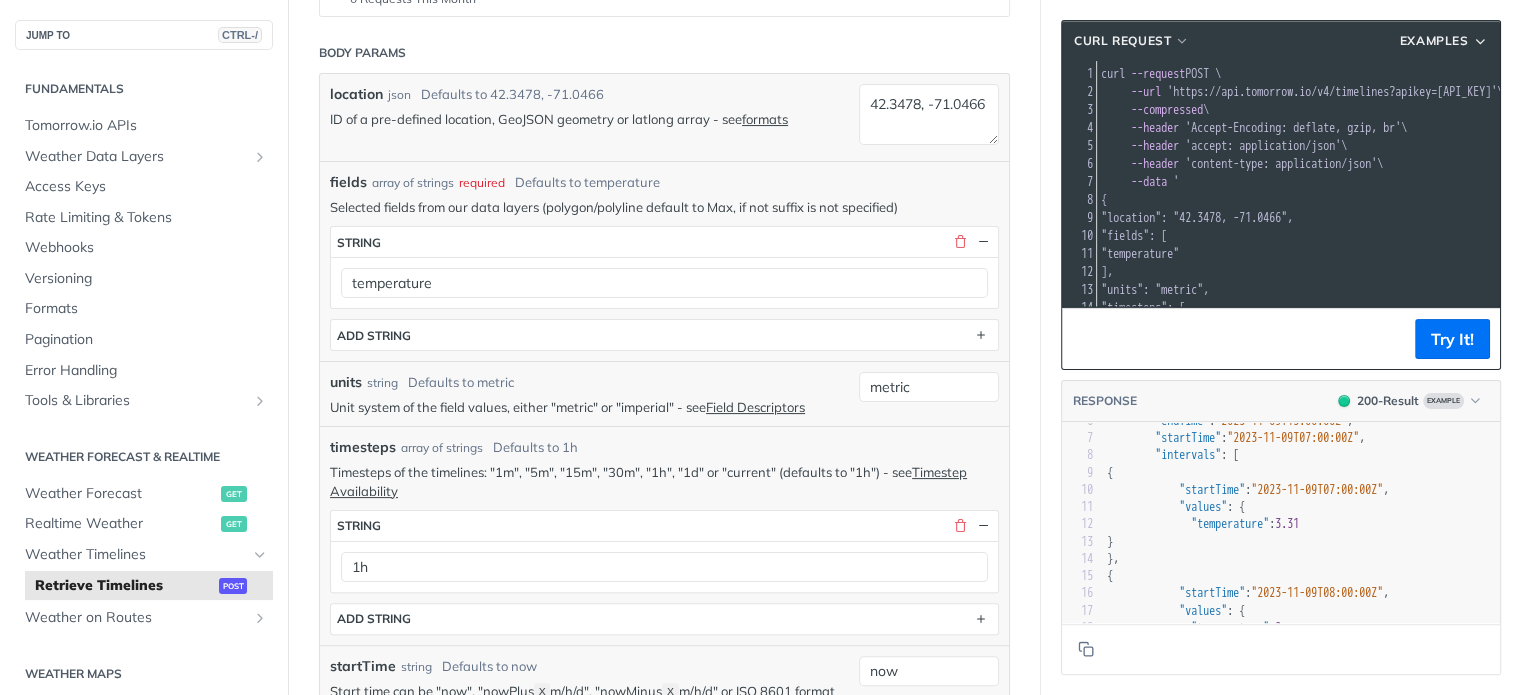 scroll, scrollTop: 500, scrollLeft: 0, axis: vertical 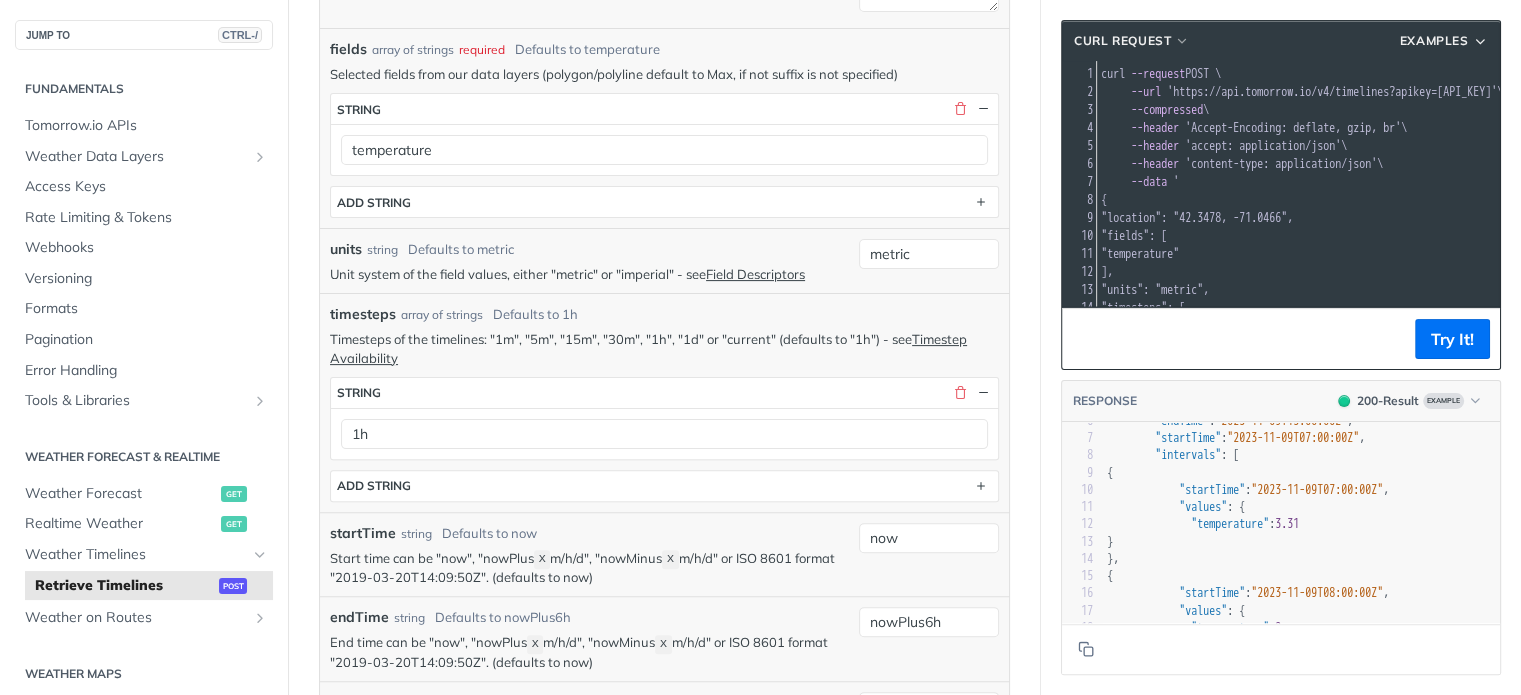 click on "startTime" at bounding box center (363, 533) 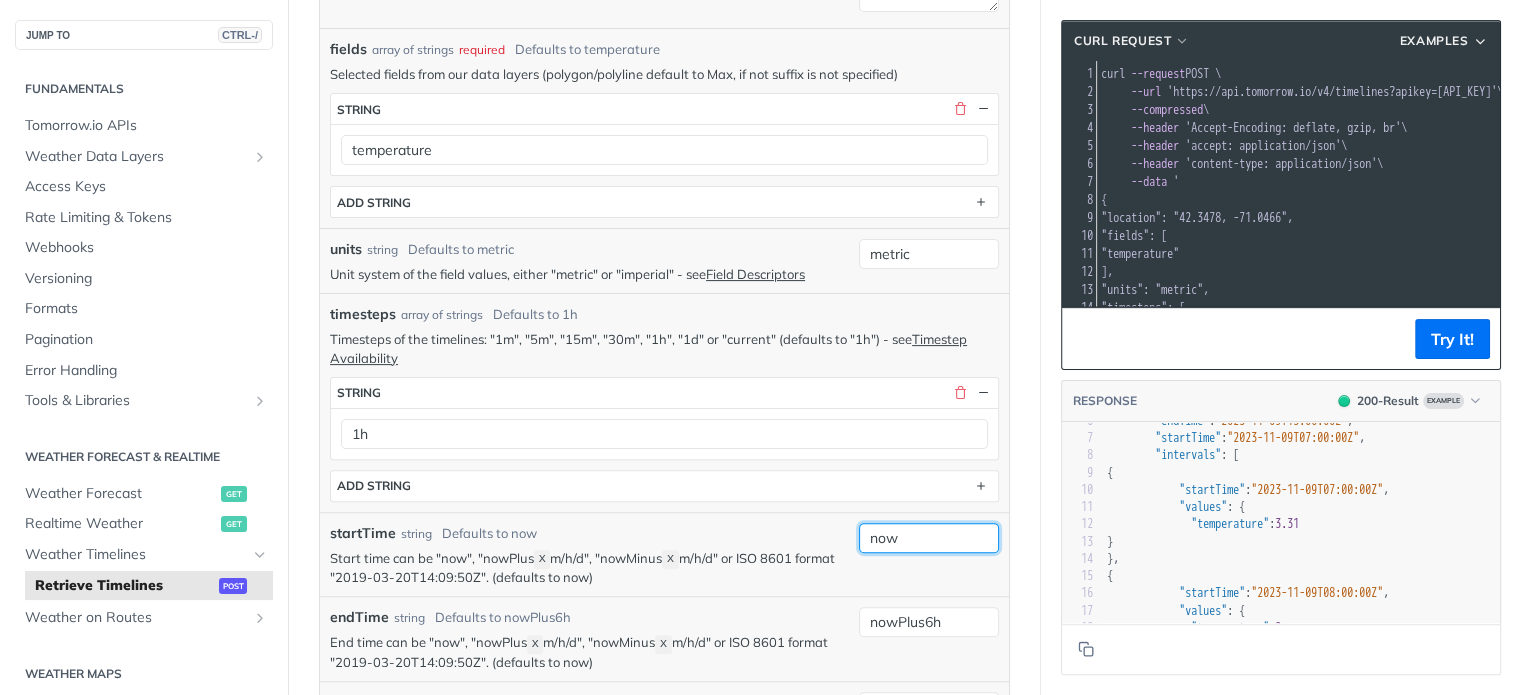 click on "now" at bounding box center [929, 538] 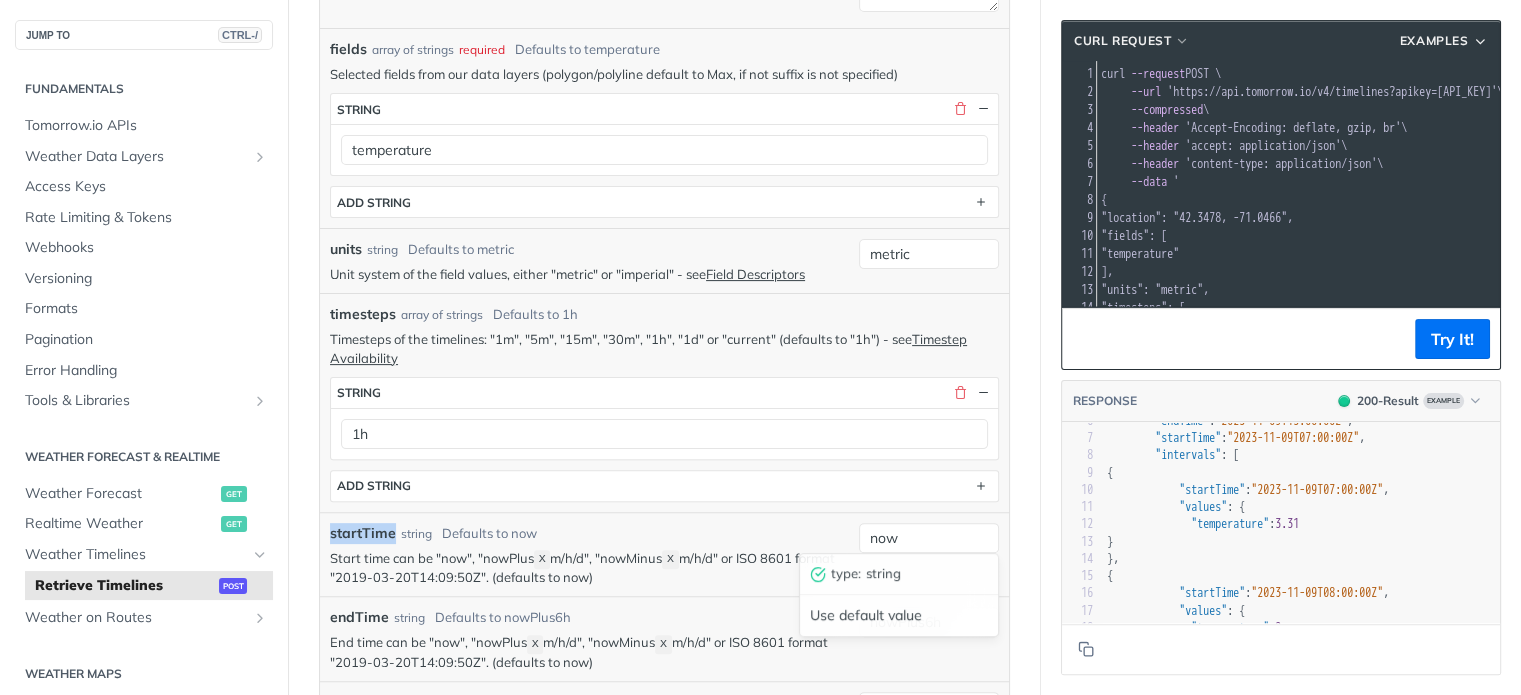 click on "startTime" at bounding box center [363, 533] 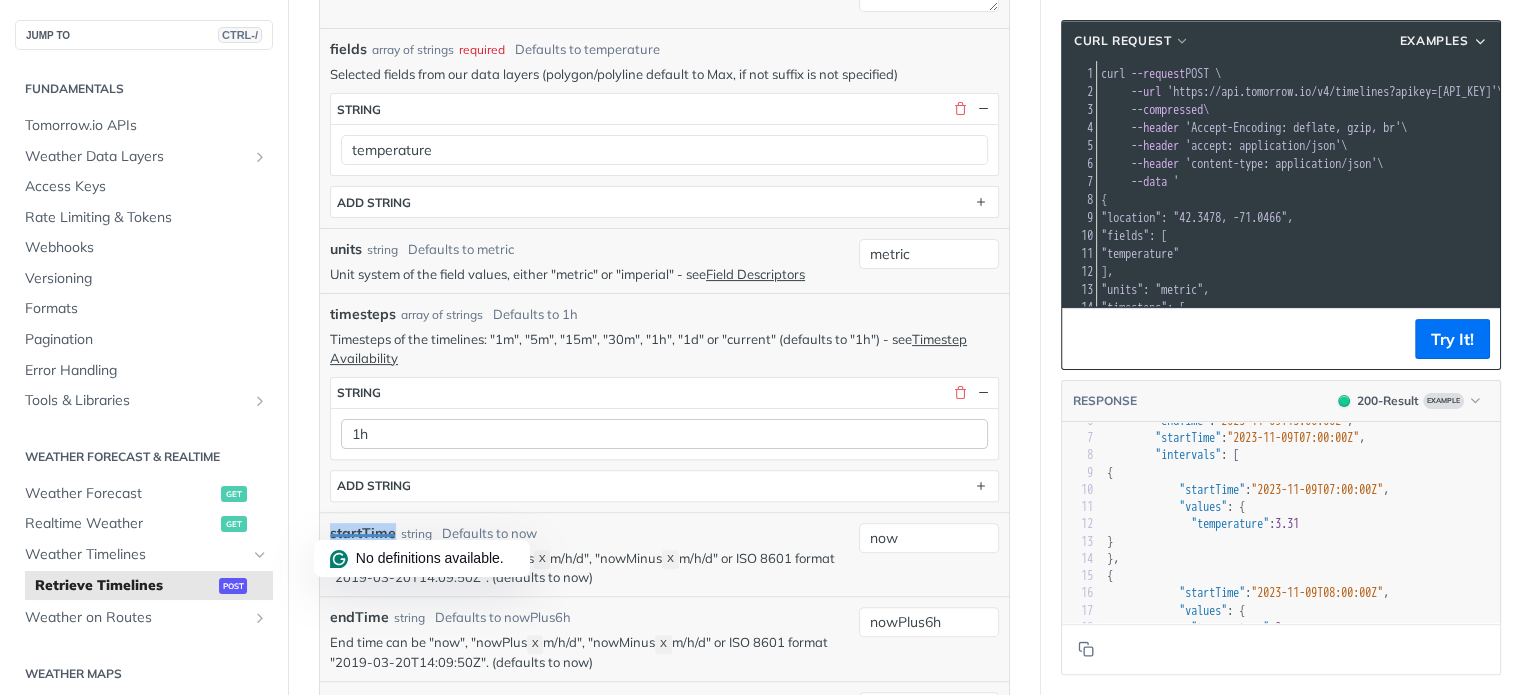 copy on "startTime" 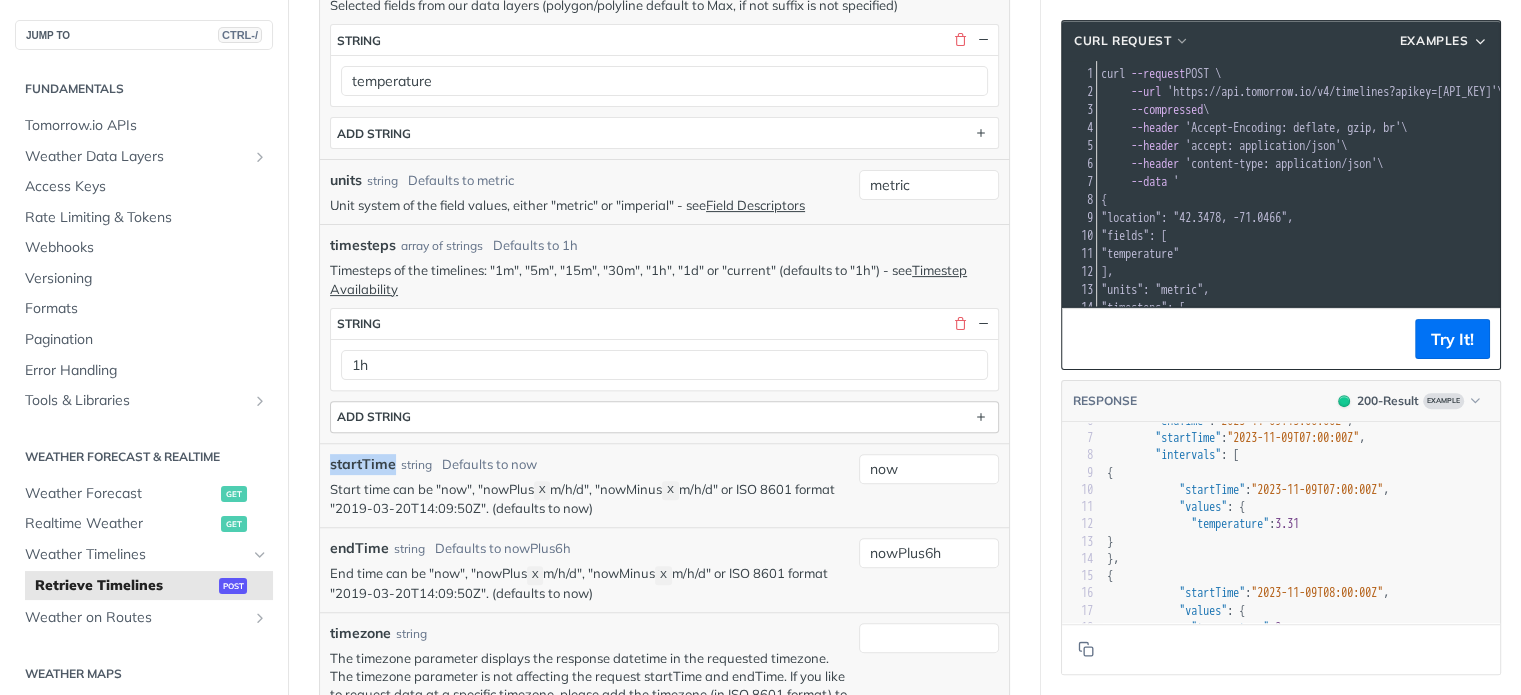 scroll, scrollTop: 600, scrollLeft: 0, axis: vertical 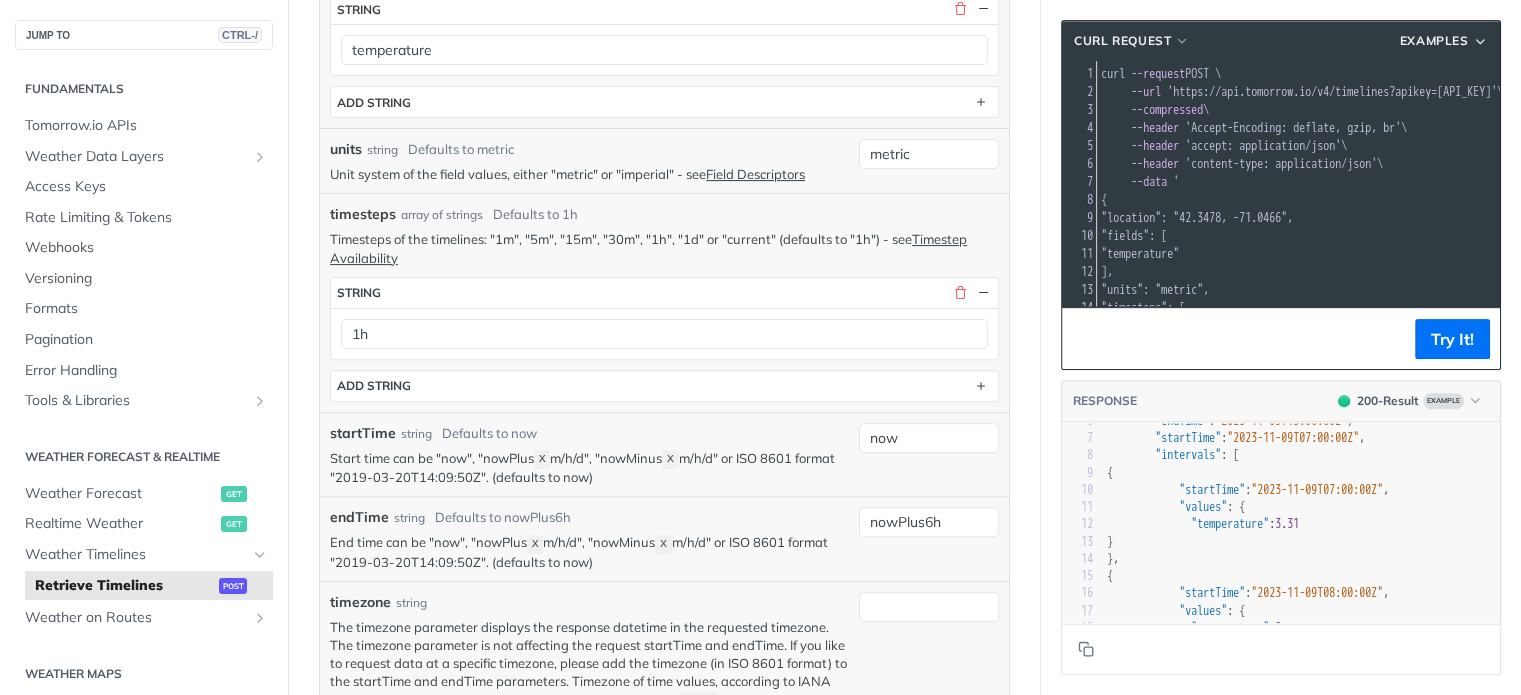 click on "endTime" at bounding box center (359, 517) 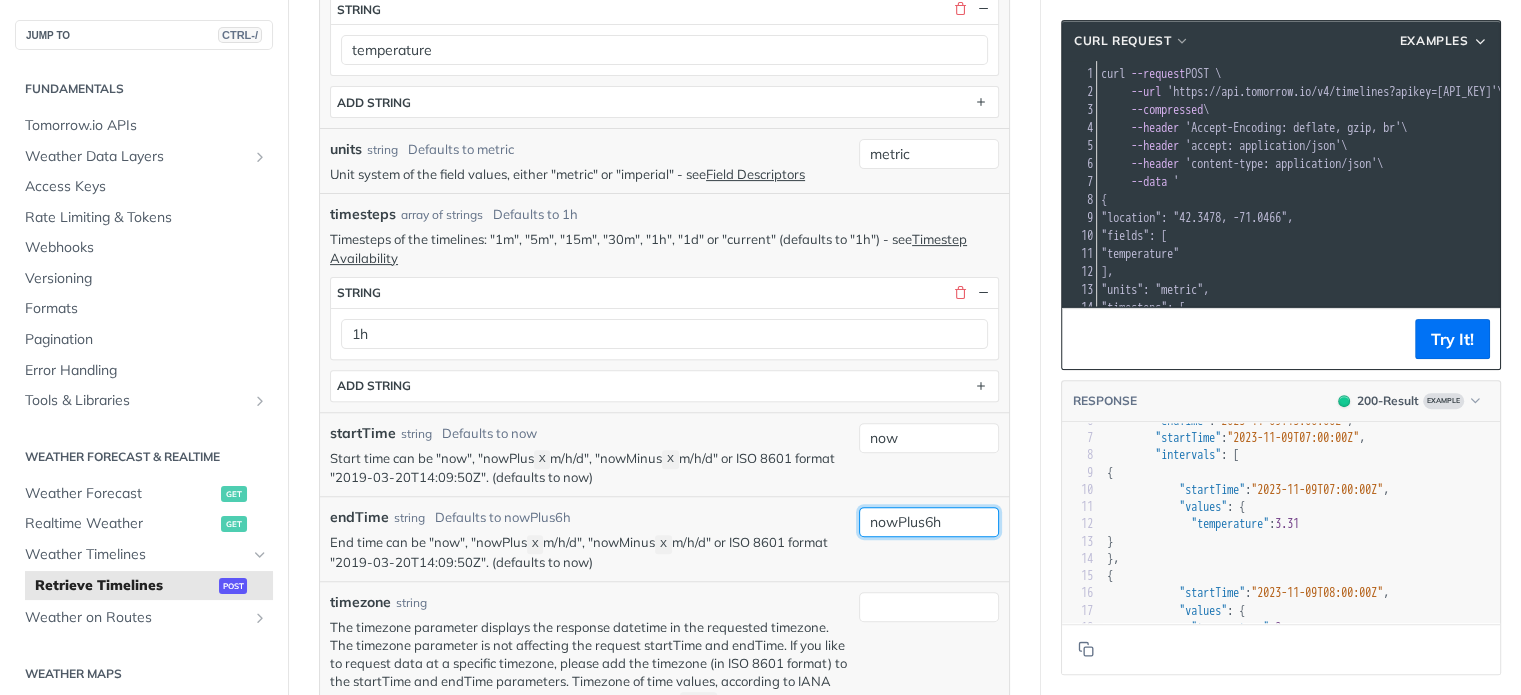 click on "nowPlus6h" at bounding box center [929, 522] 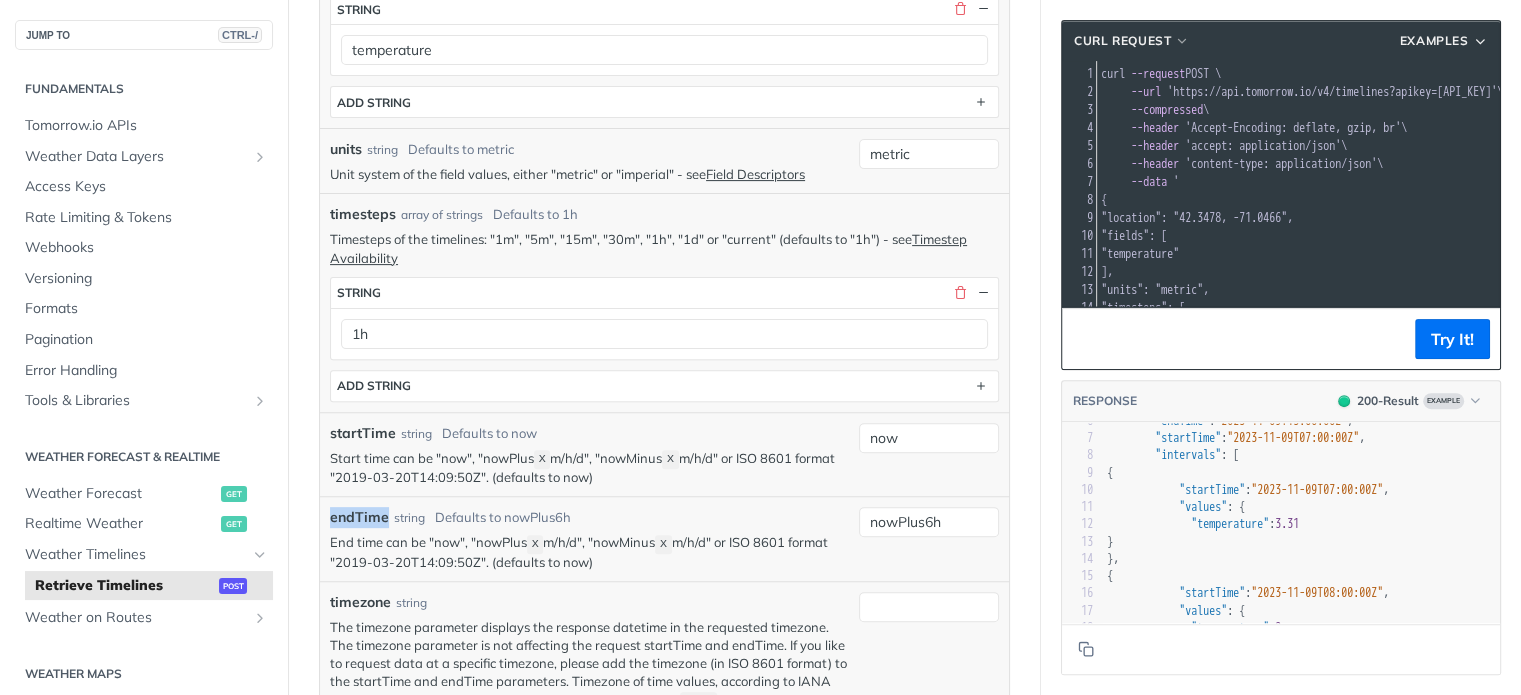 click on "endTime" at bounding box center (359, 517) 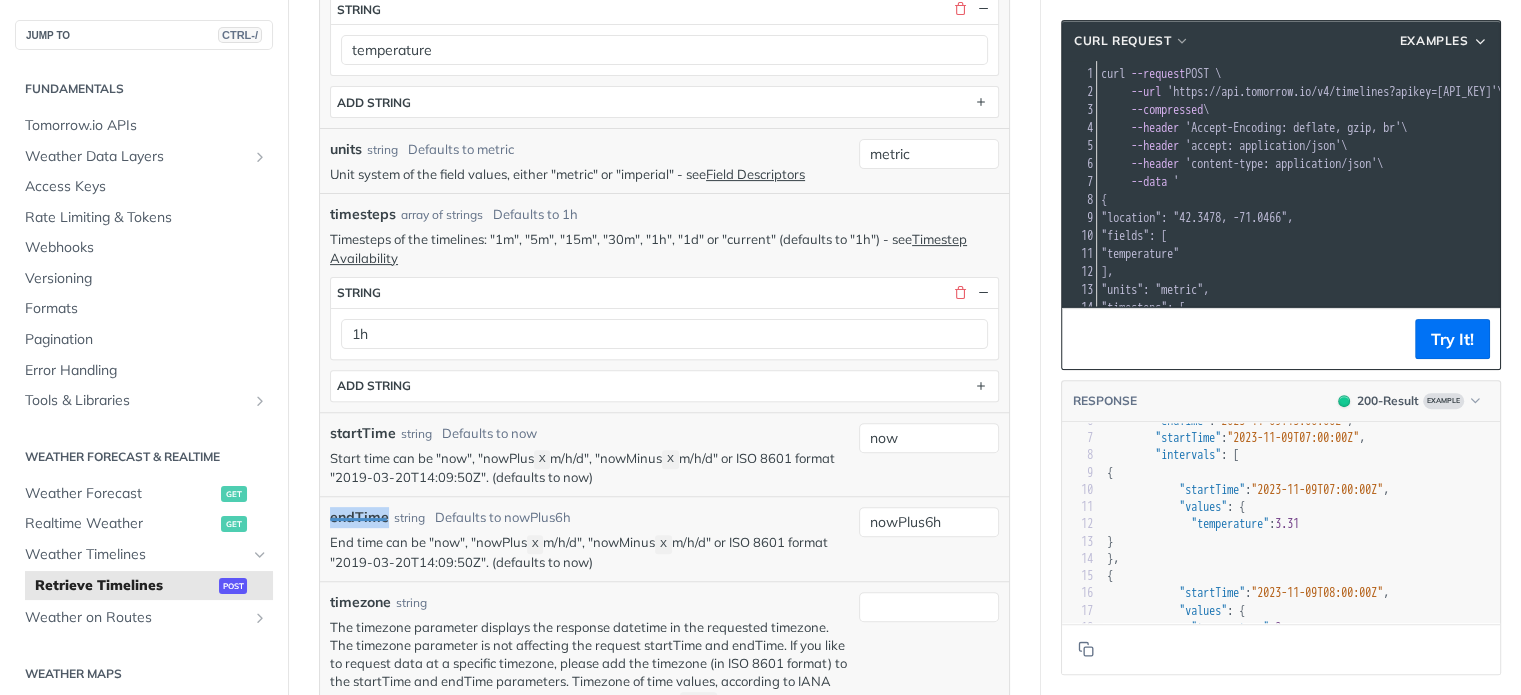 copy on "endTime" 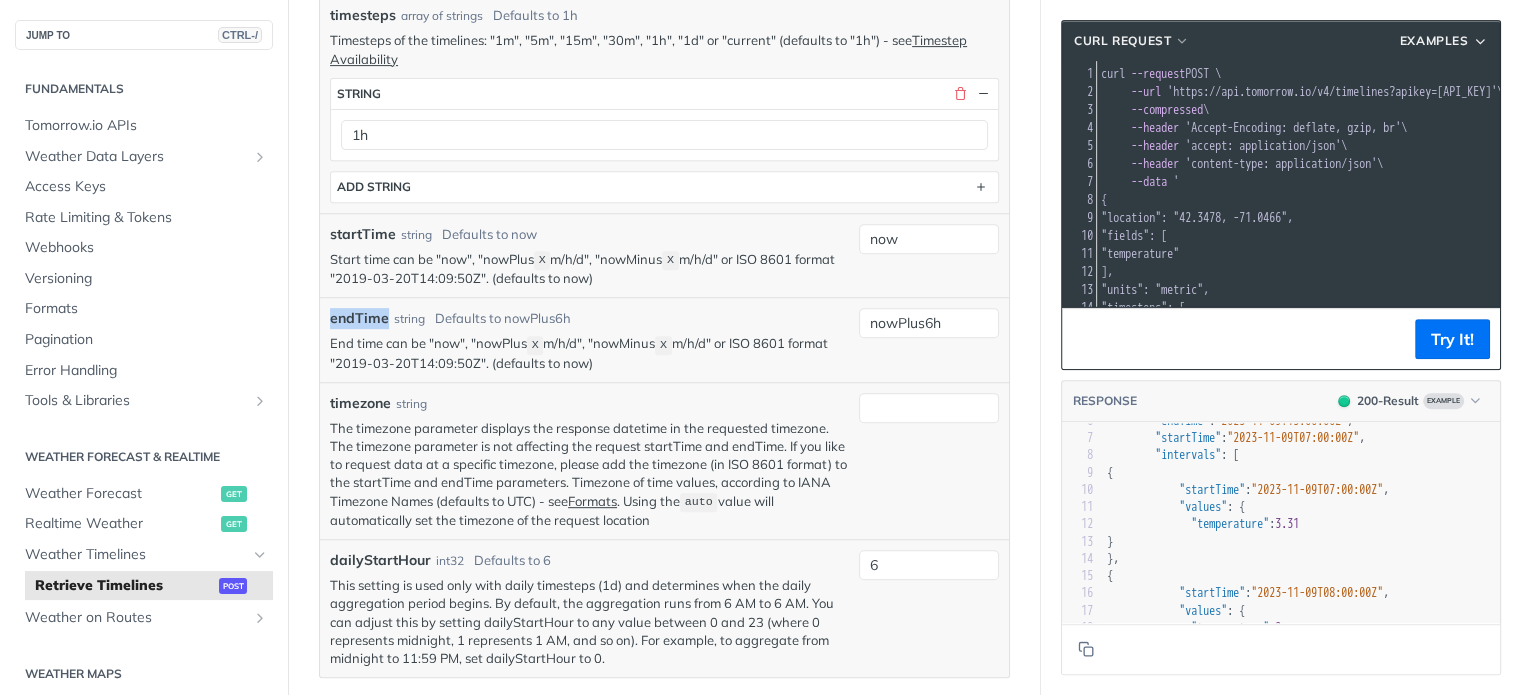 scroll, scrollTop: 800, scrollLeft: 0, axis: vertical 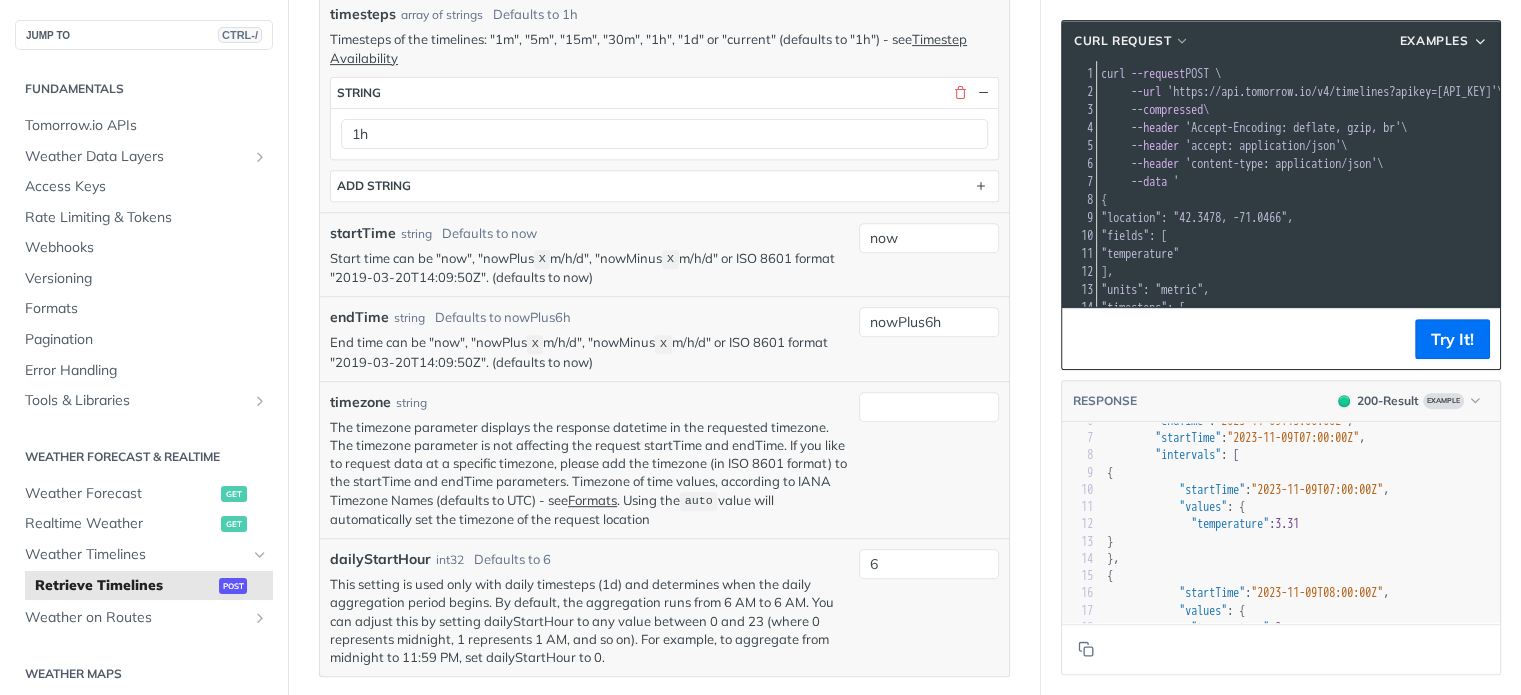 click on "timezone" at bounding box center [360, 402] 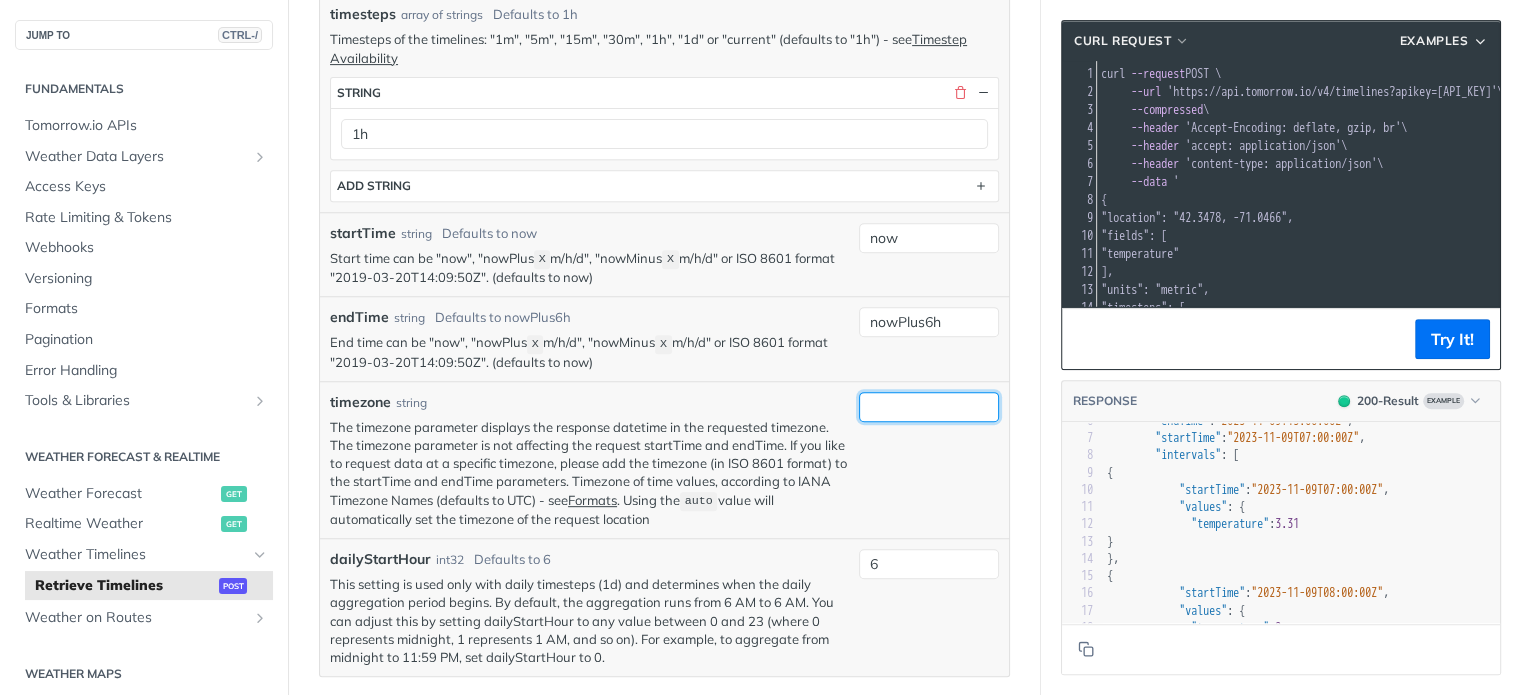 click on "timezone" at bounding box center (929, 407) 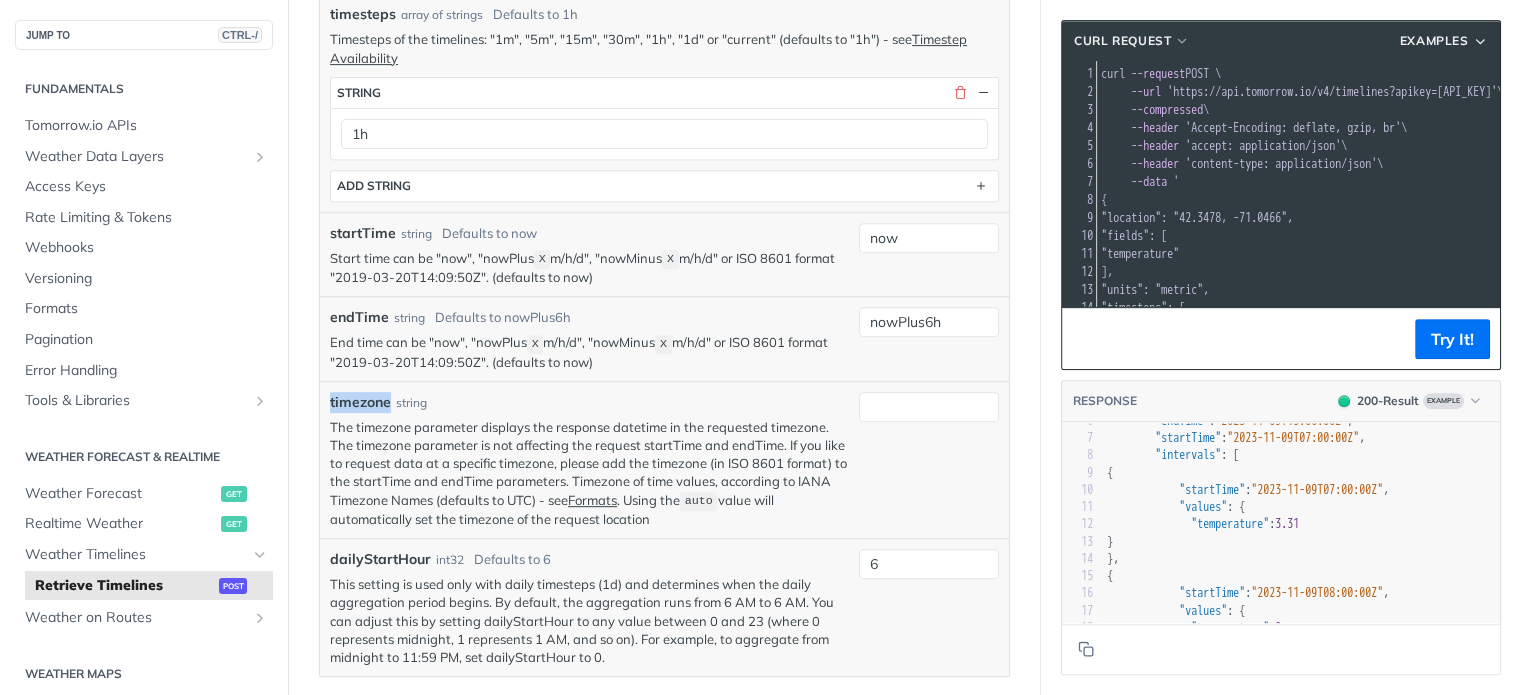 click on "timezone" at bounding box center (360, 402) 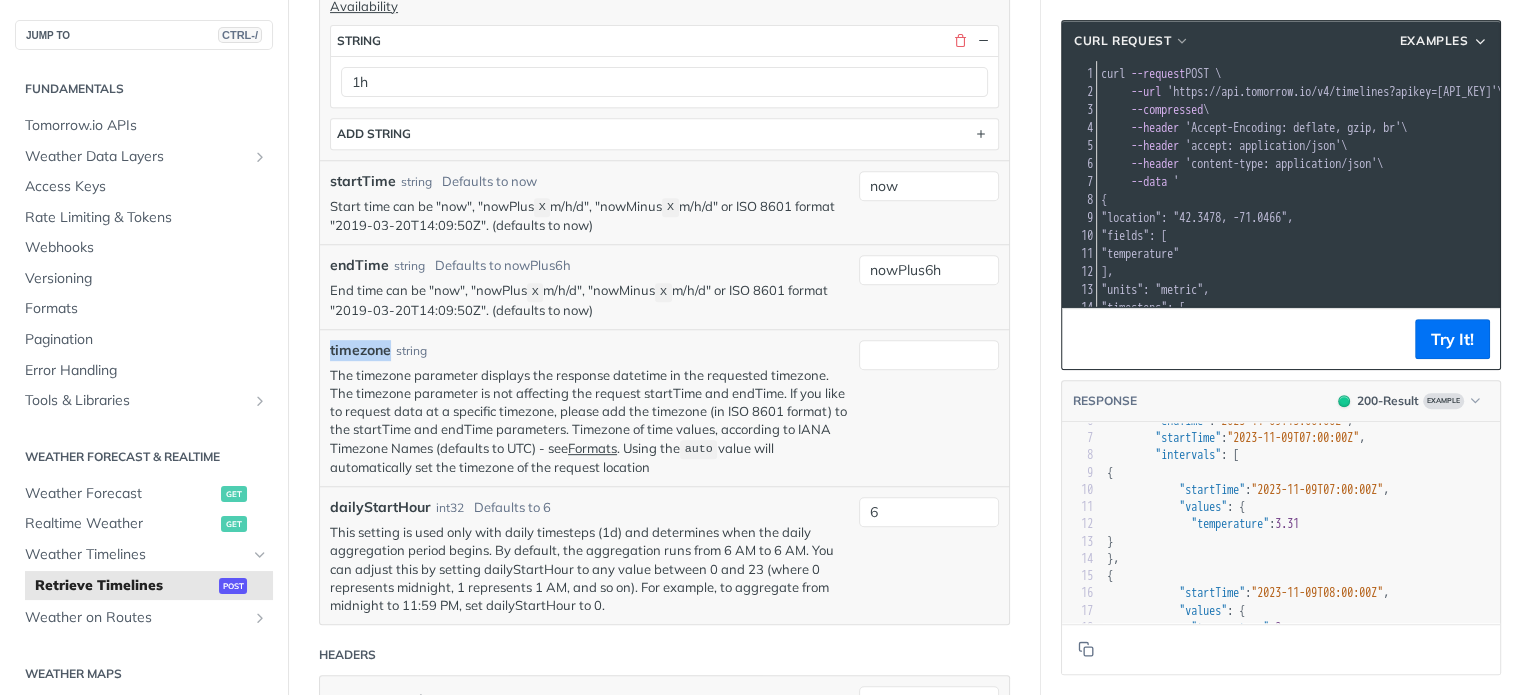 scroll, scrollTop: 900, scrollLeft: 0, axis: vertical 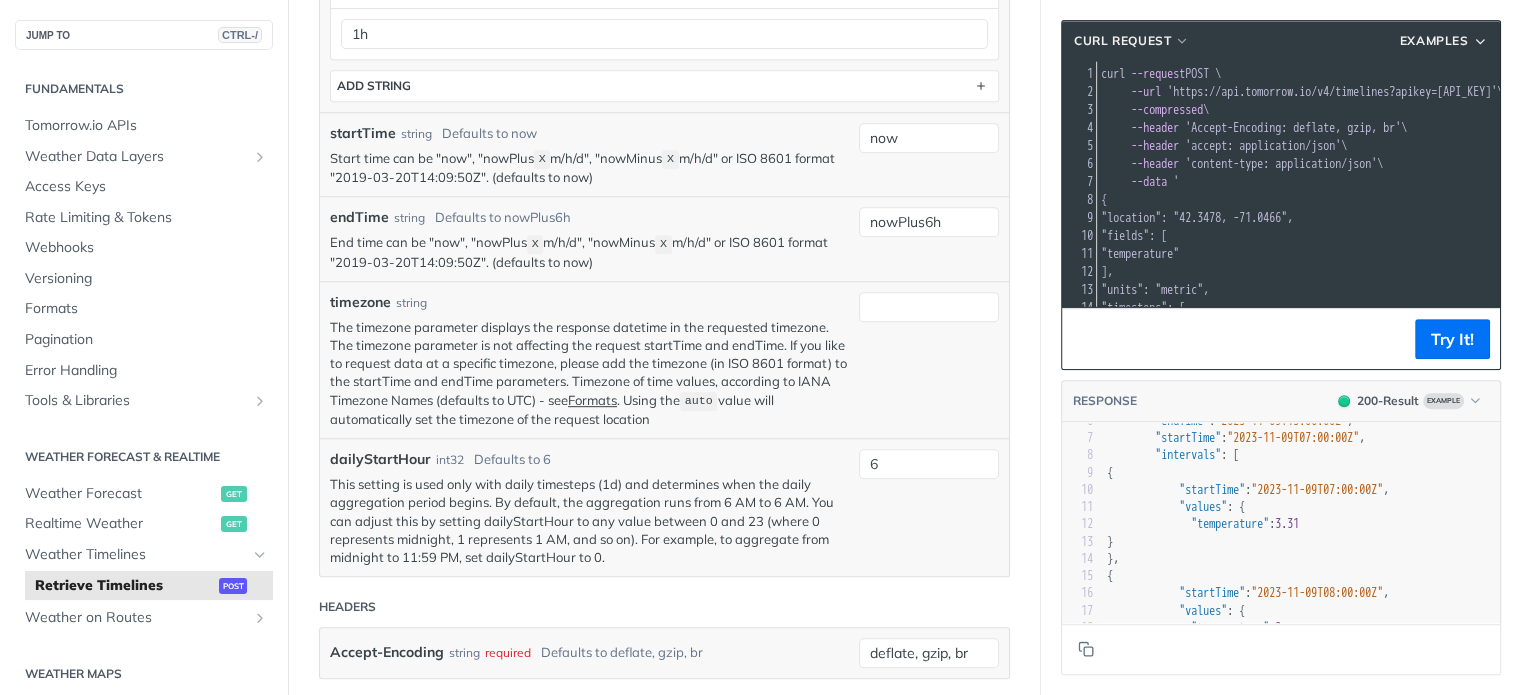 click on "dailyStartHour" at bounding box center (380, 459) 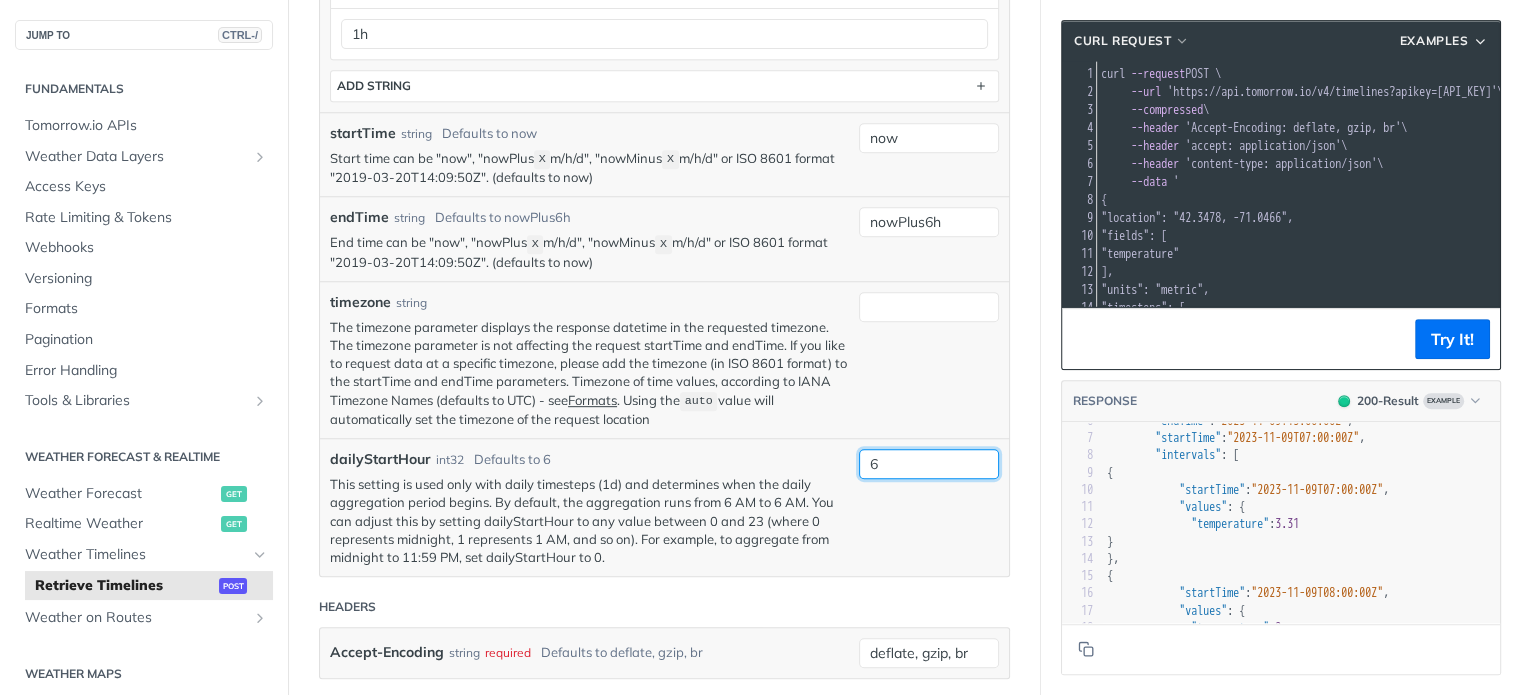 click on "6" at bounding box center [929, 464] 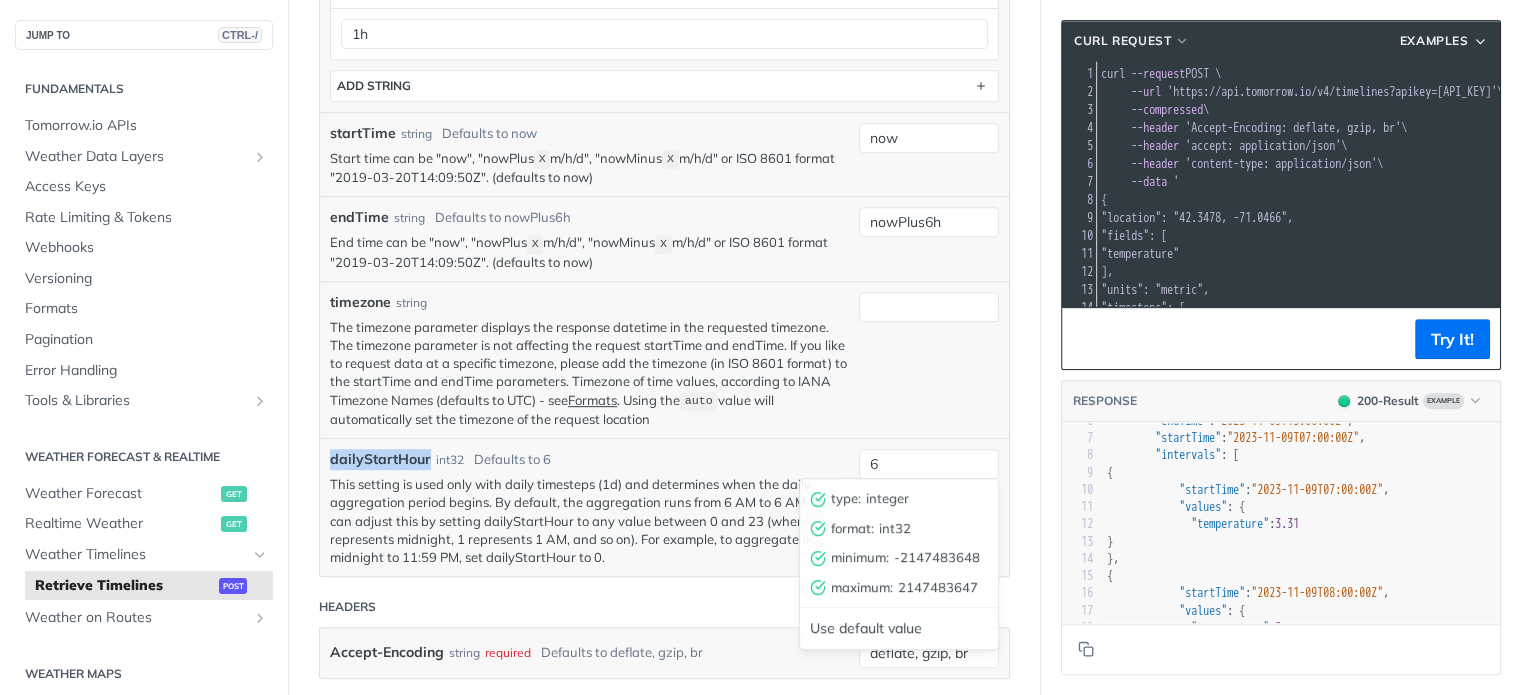 click on "dailyStartHour" at bounding box center (380, 459) 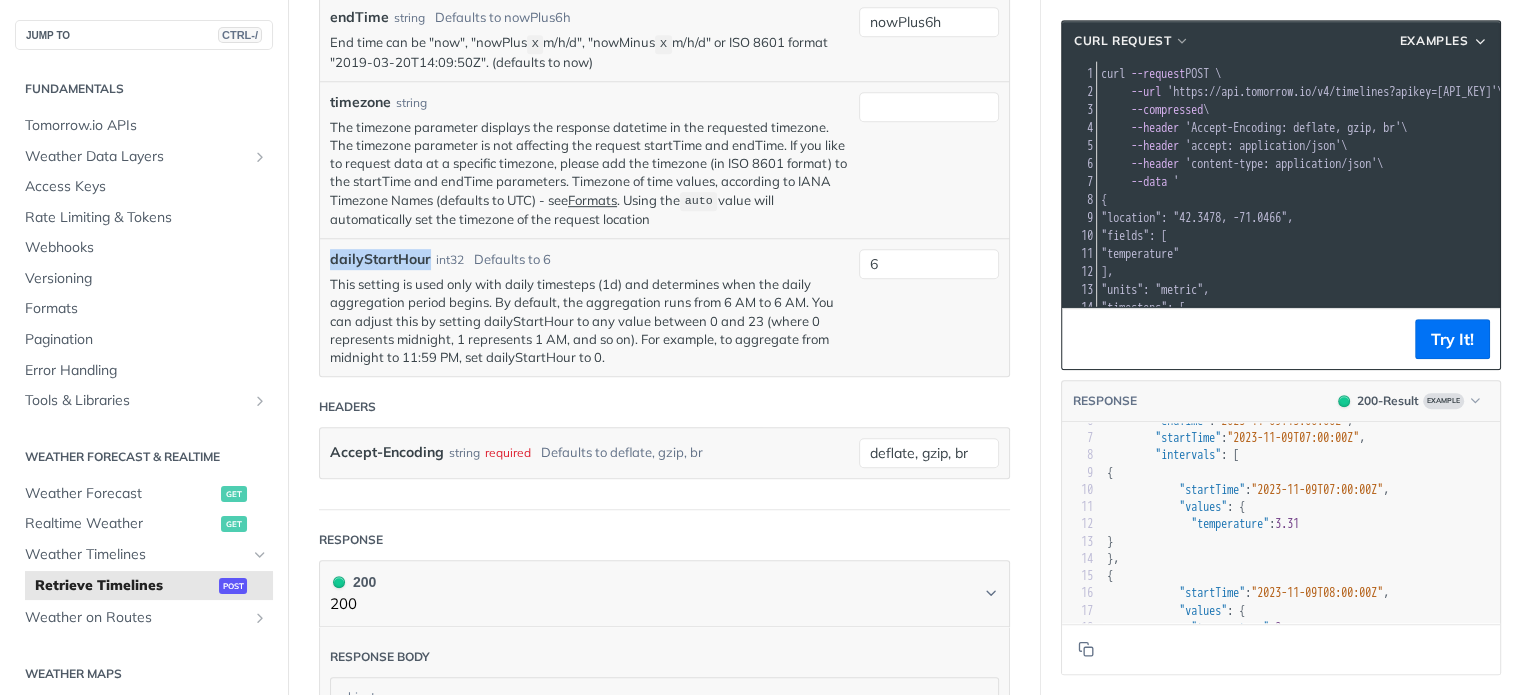 scroll, scrollTop: 1200, scrollLeft: 0, axis: vertical 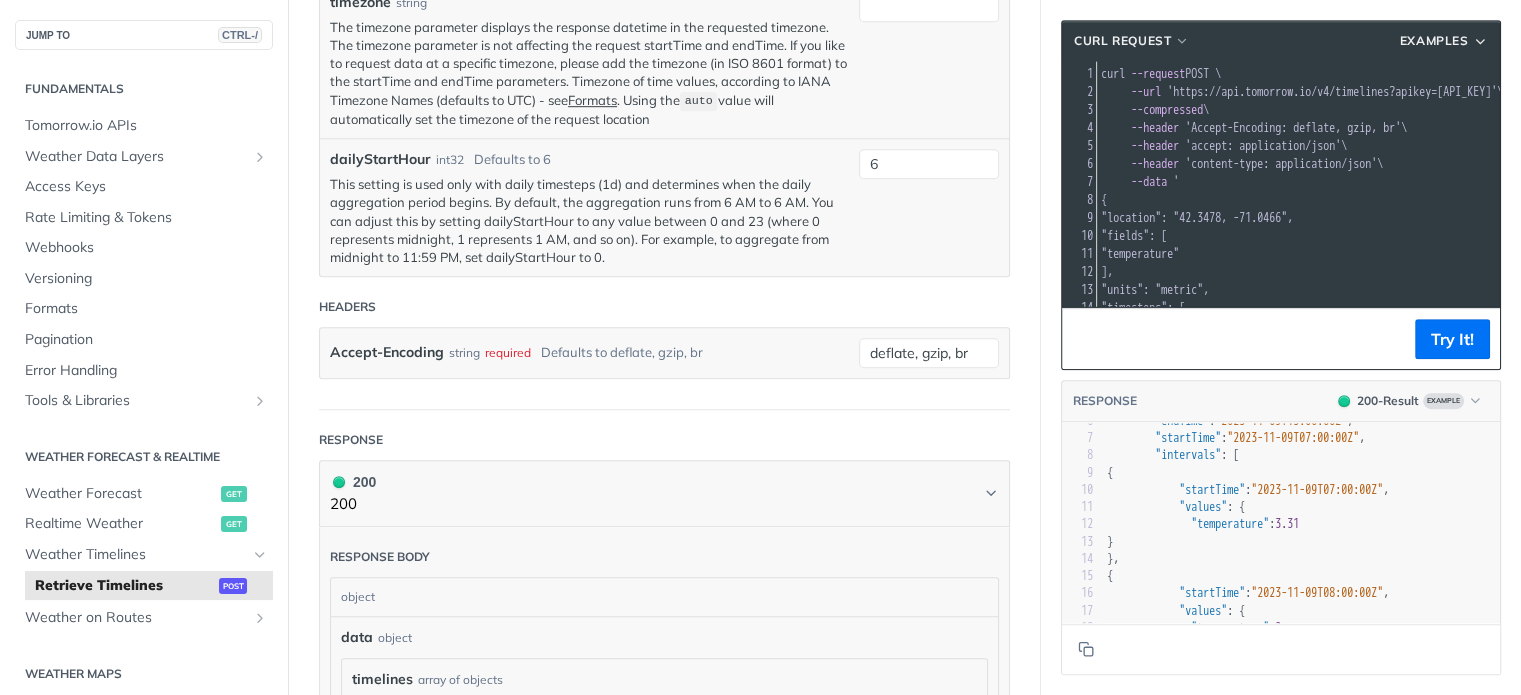 click on "Body Params location json Defaults to 42.3478, -71.0466 ID of a pre-defined location, GeoJSON geometry or latlong array - see  formats 42.3478, -71.0466 fields array of strings required Defaults to temperature Selected fields from our data layers (polygon/polyline default to Max, if not suffix is not specified) fields *   string temperature ADD    string units string Defaults to metric Unit system of the field values, either "metric" or "imperial" - see  Field Descriptors metric timesteps array of strings Defaults to 1h Timesteps of the timelines: "1m", "5m", "15m", "30m", "1h", "1d" or "current" (defaults to "1h") - see  Timestep Availability timesteps   string 1h ADD    string startTime string Defaults to now Start time can be "now", "nowPlus X m/h/d", "nowMinus X m/h/d" or ISO 8601 format "2019-03-20T14:09:50Z". (defaults to now) now endTime string Defaults to nowPlus6h End time can be "now", "nowPlus X m/h/d", "nowMinus X m/h/d" or ISO 8601 format "2019-03-20T14:09:50Z". (defaults to now) nowPlus6h string" at bounding box center (664, -195) 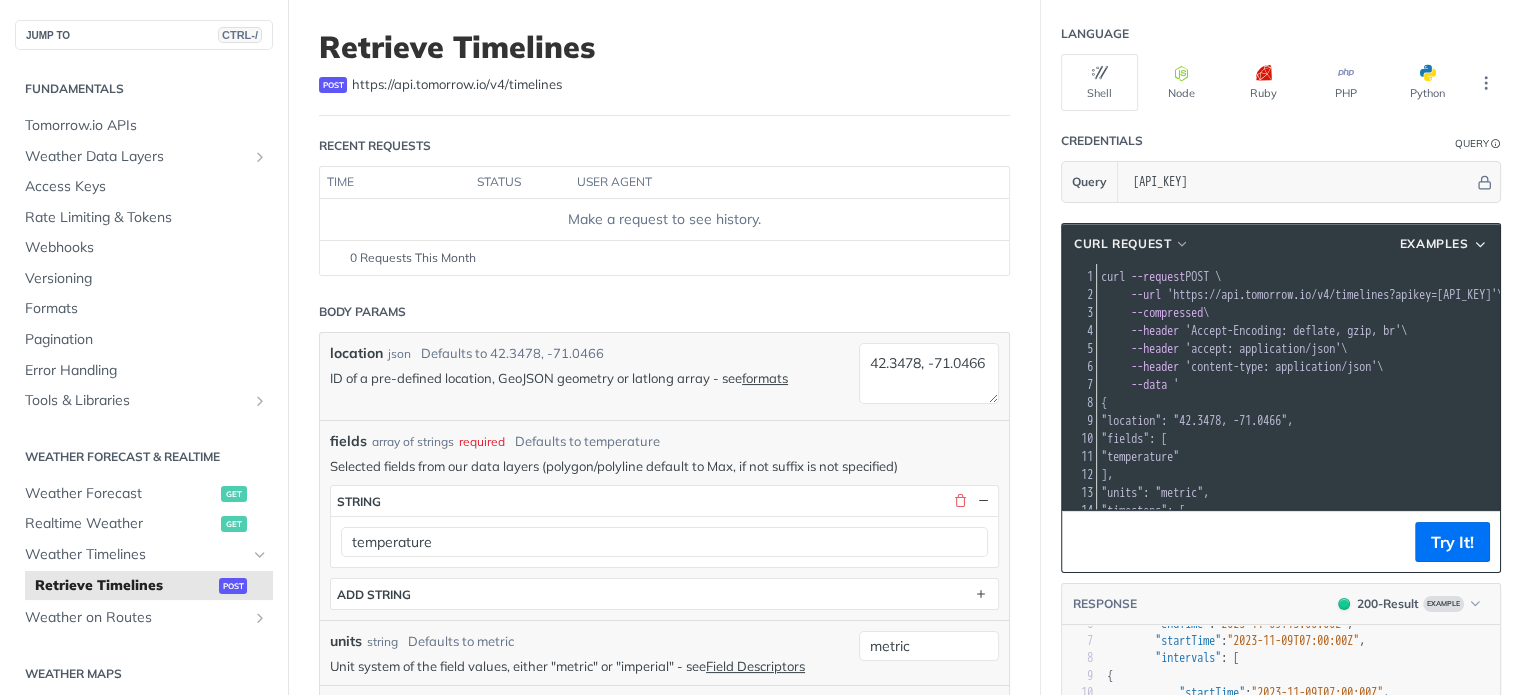 scroll, scrollTop: 100, scrollLeft: 0, axis: vertical 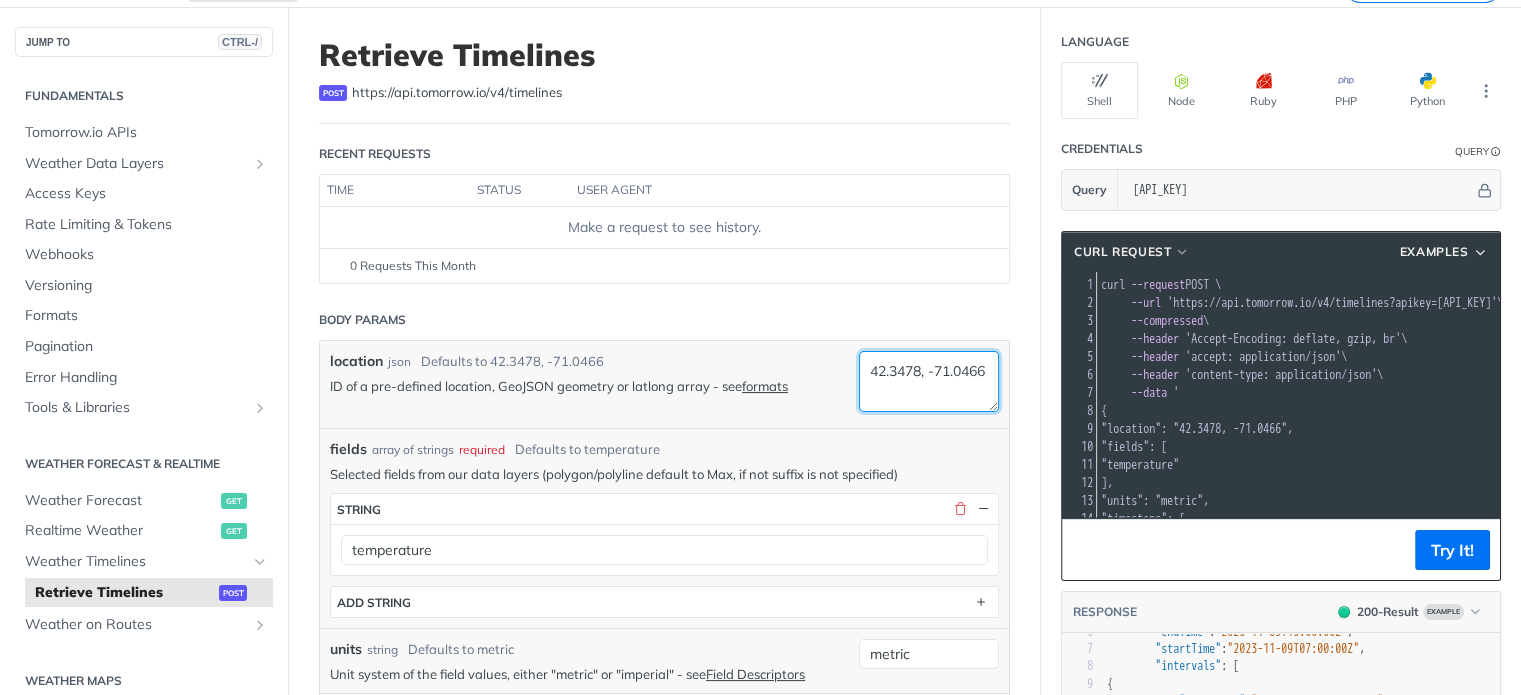 drag, startPoint x: 935, startPoint y: 386, endPoint x: 841, endPoint y: 347, distance: 101.76935 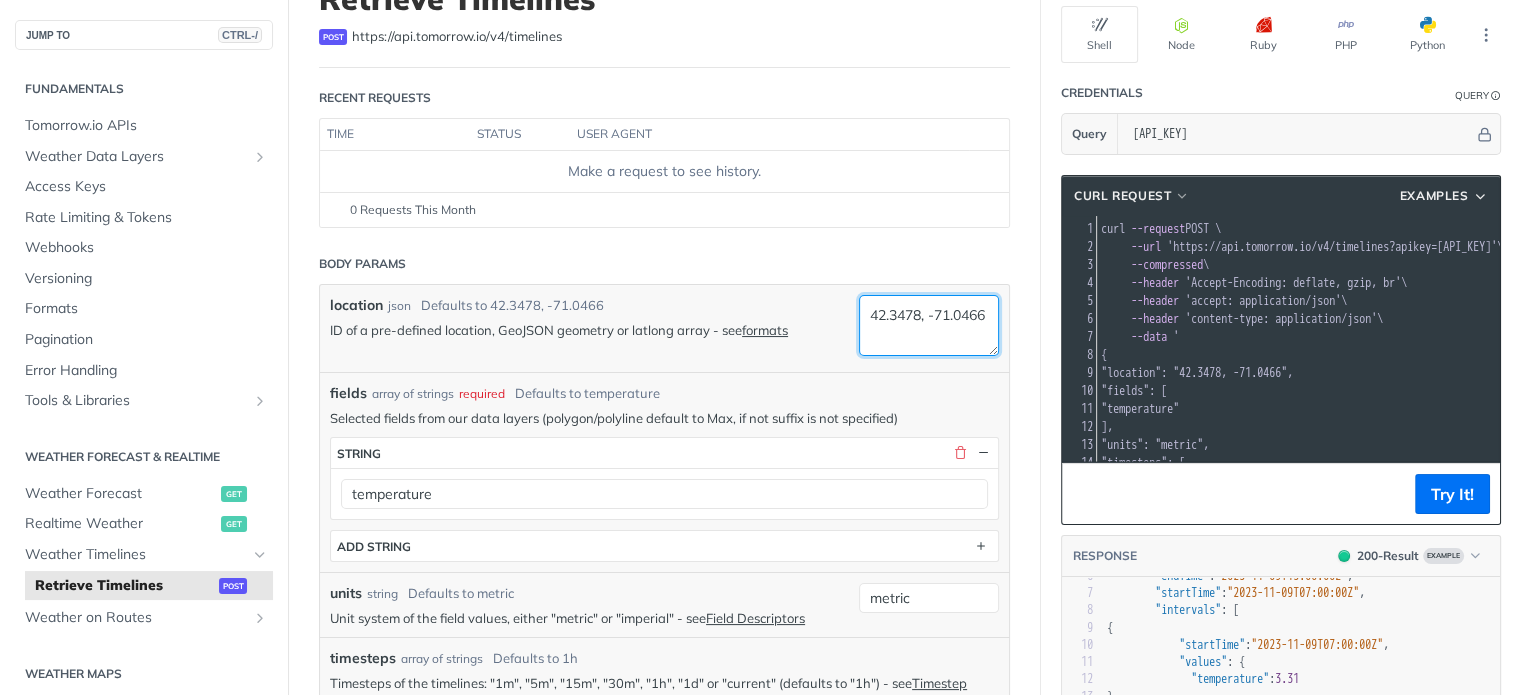 scroll, scrollTop: 200, scrollLeft: 0, axis: vertical 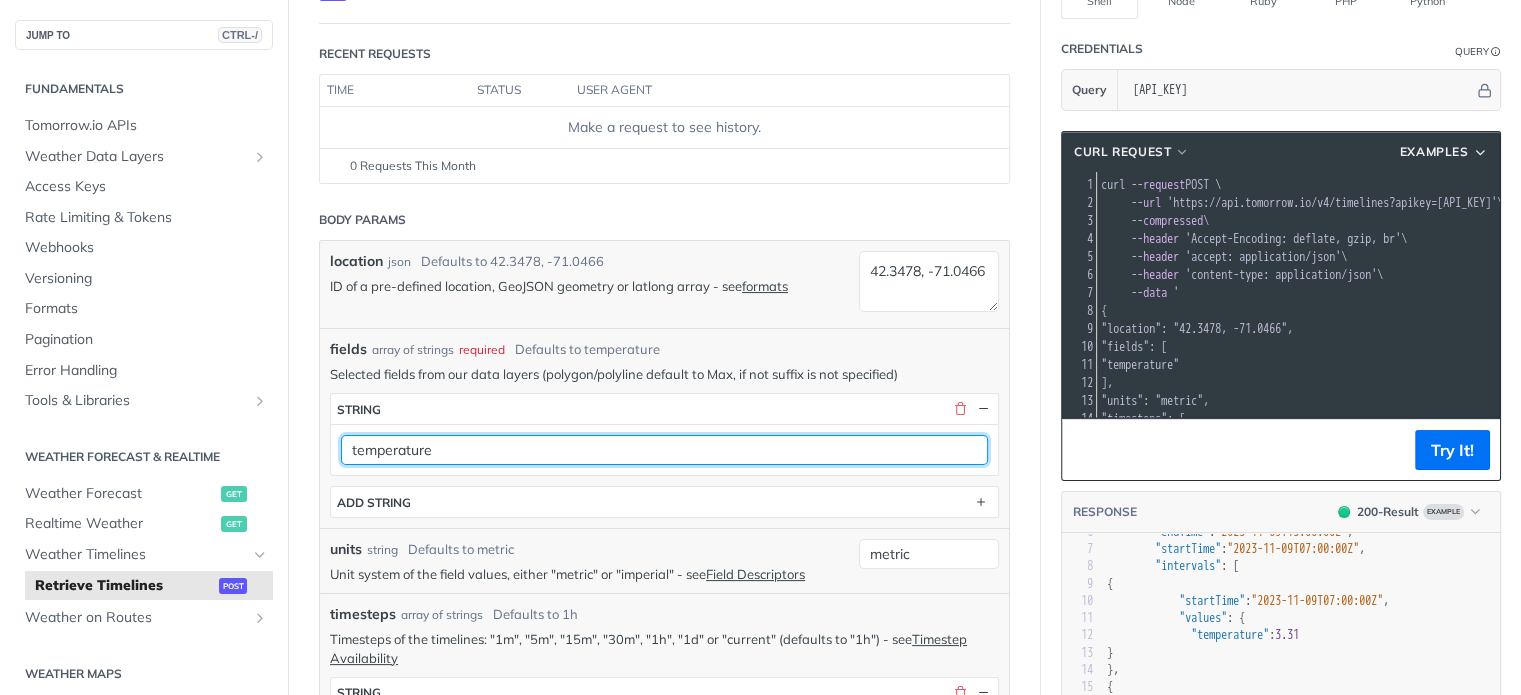 click on "temperature" at bounding box center (664, 450) 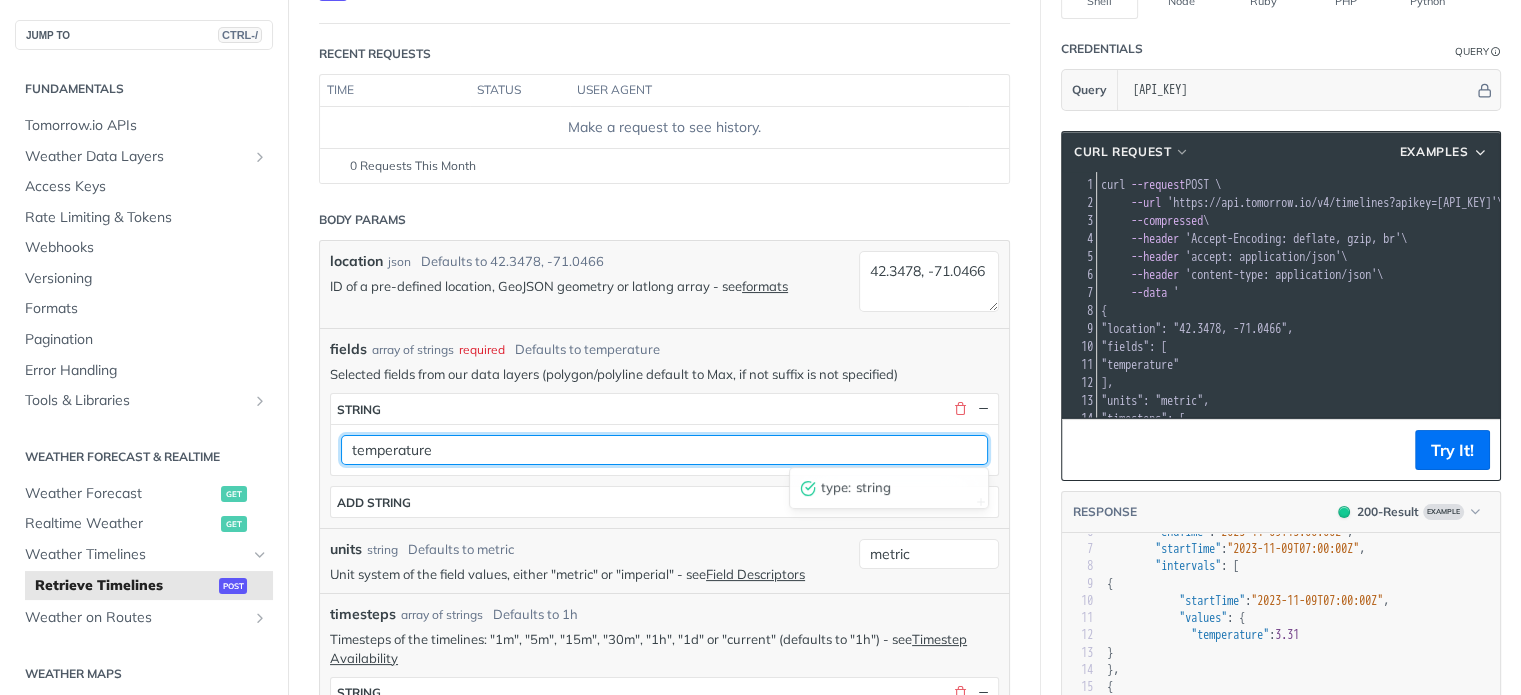 click on "temperature" at bounding box center [664, 450] 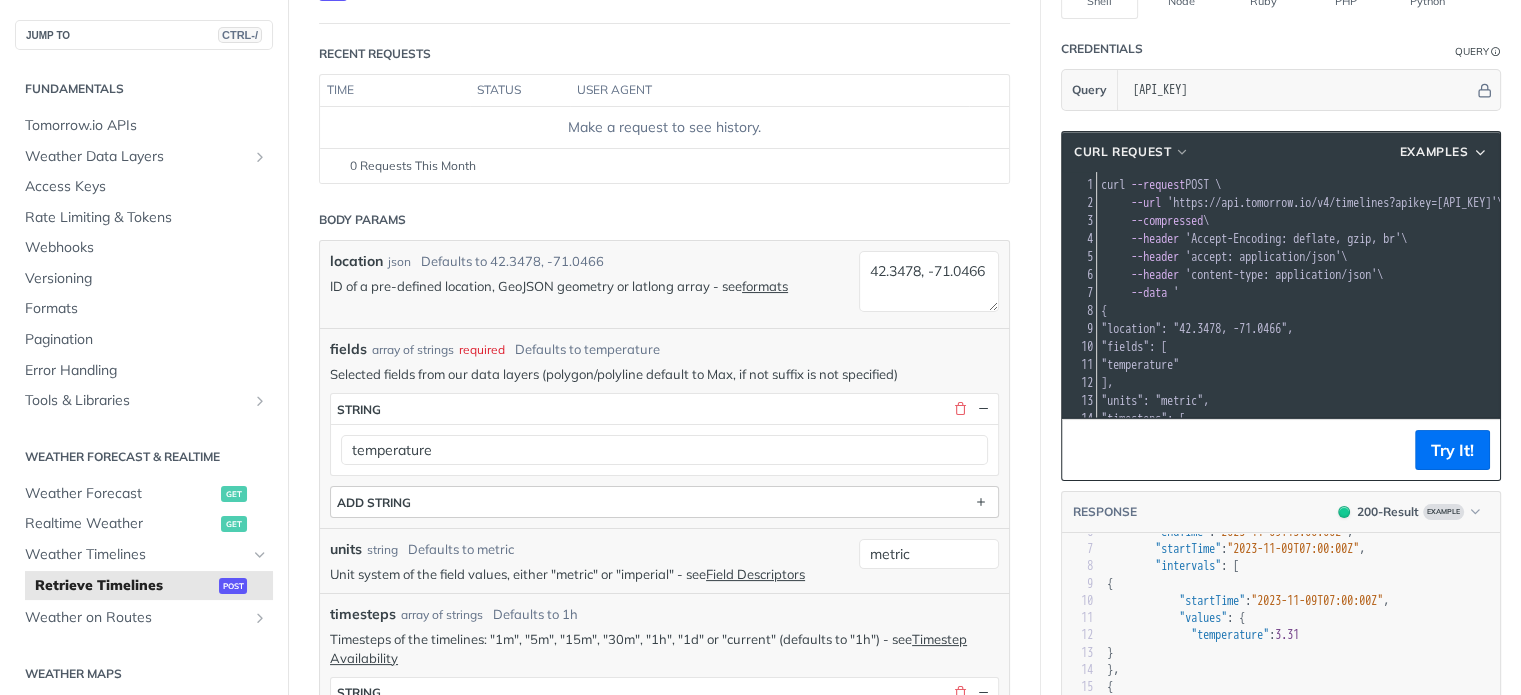 scroll, scrollTop: 400, scrollLeft: 0, axis: vertical 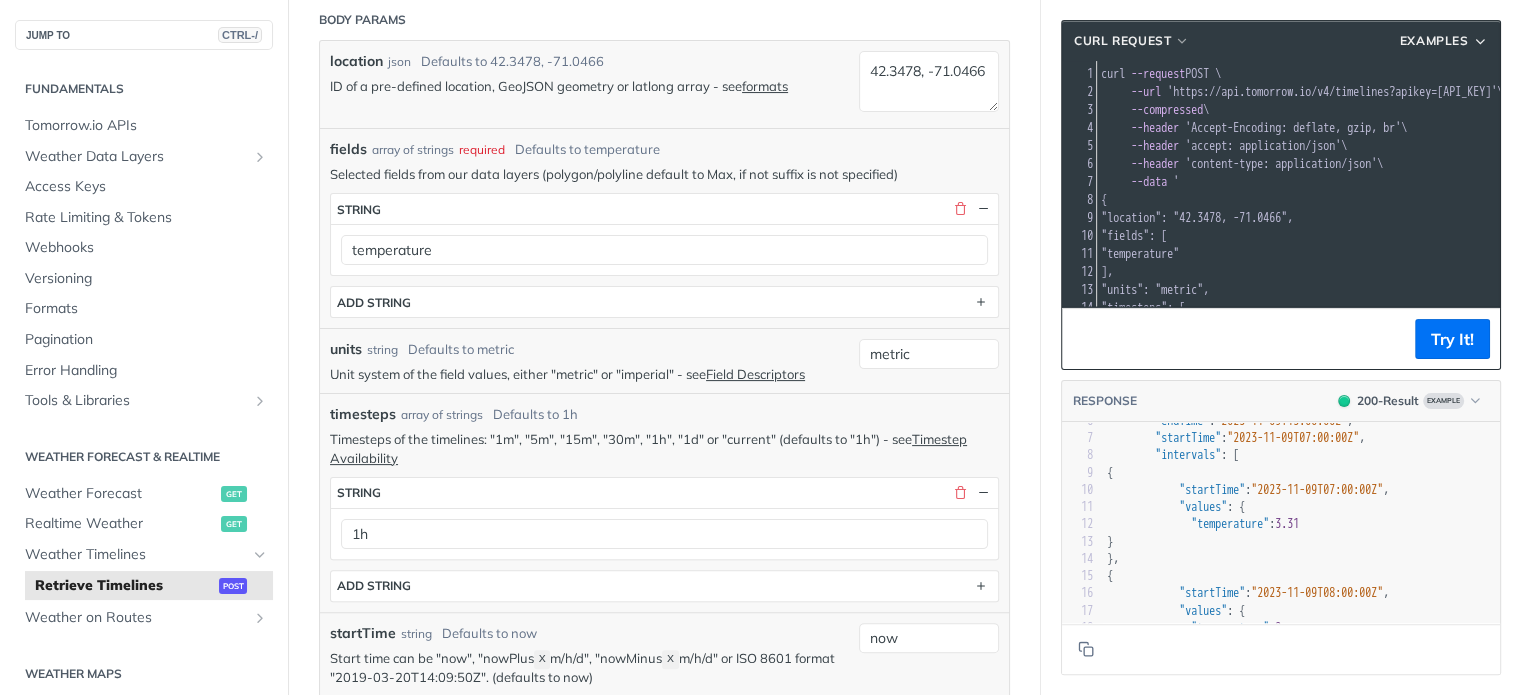 click on "Unit system of the field values, either "metric" or "imperial" - see  Field Descriptors" at bounding box center (589, 374) 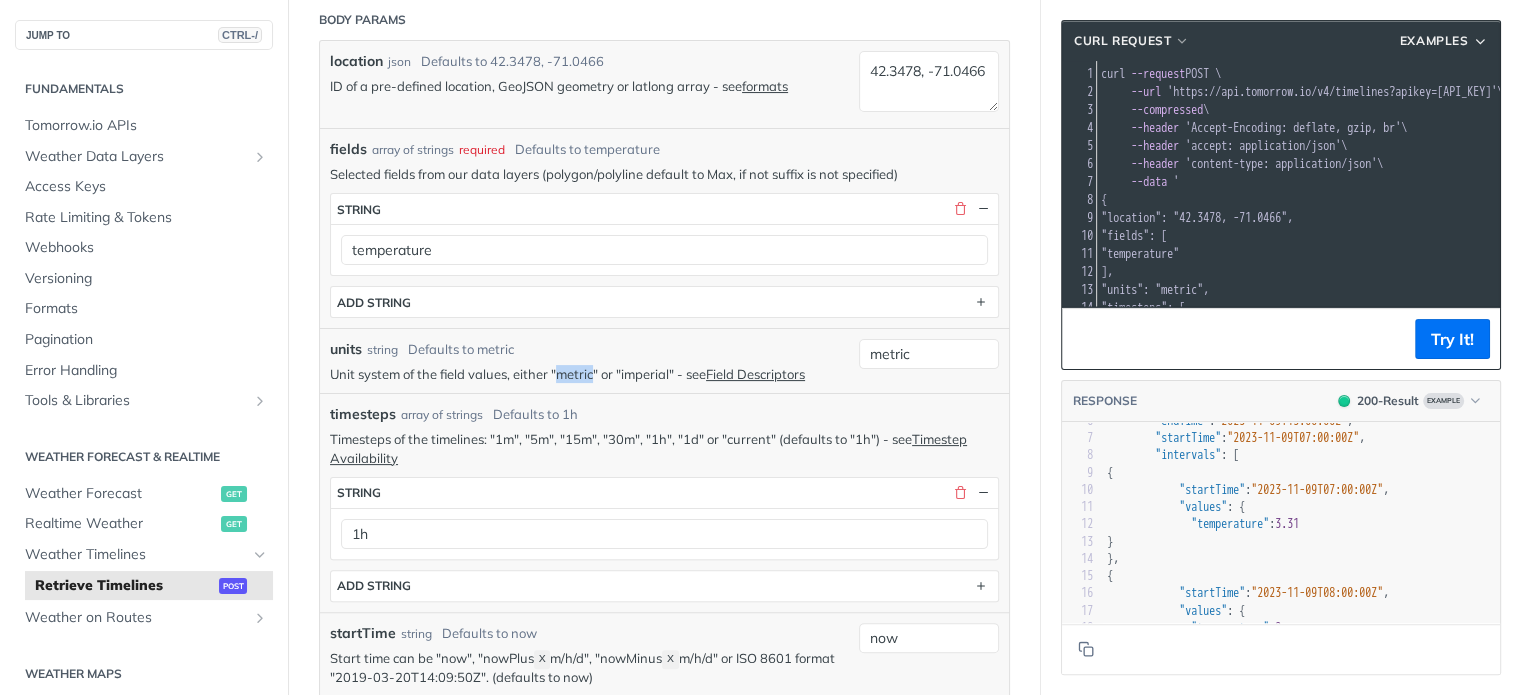 click on "Unit system of the field values, either "metric" or "imperial" - see  Field Descriptors" at bounding box center (589, 374) 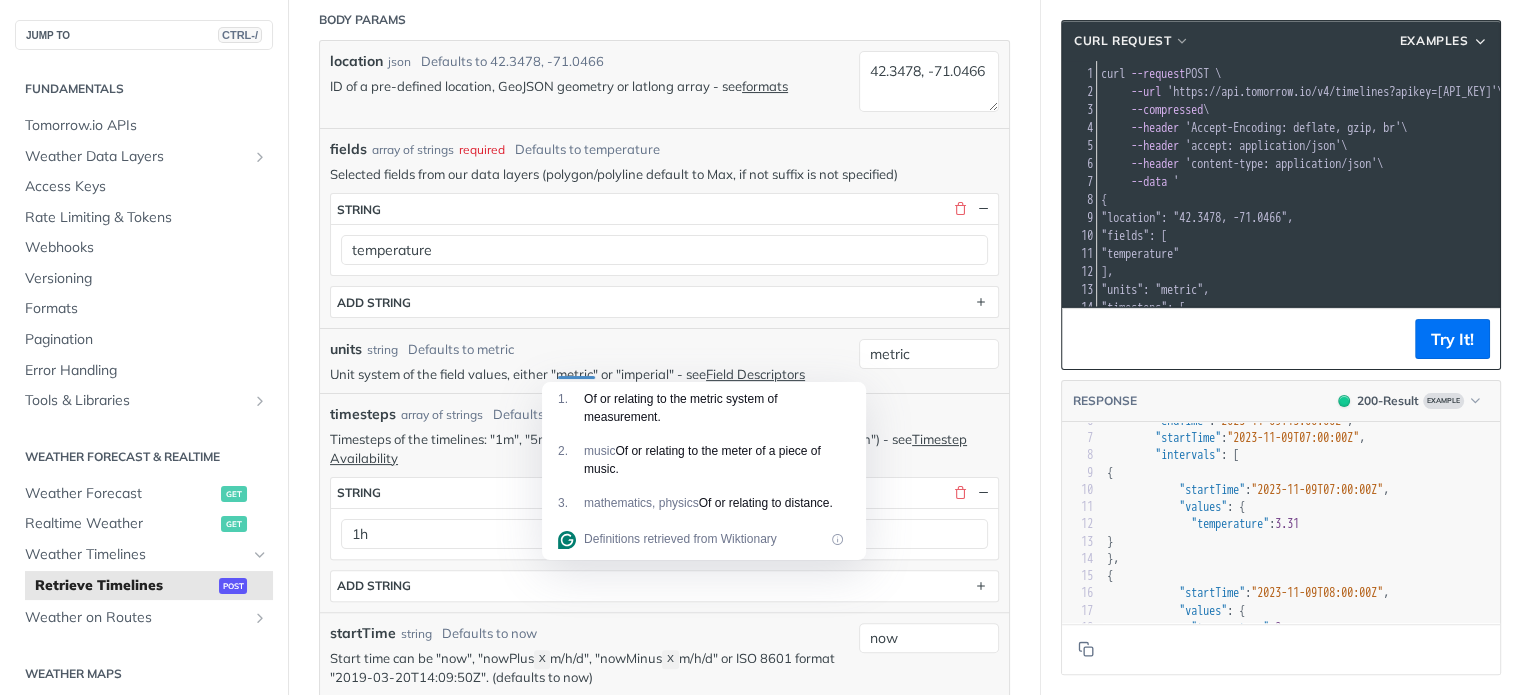 click on "timesteps   string 1h ADD    string" at bounding box center (664, 534) 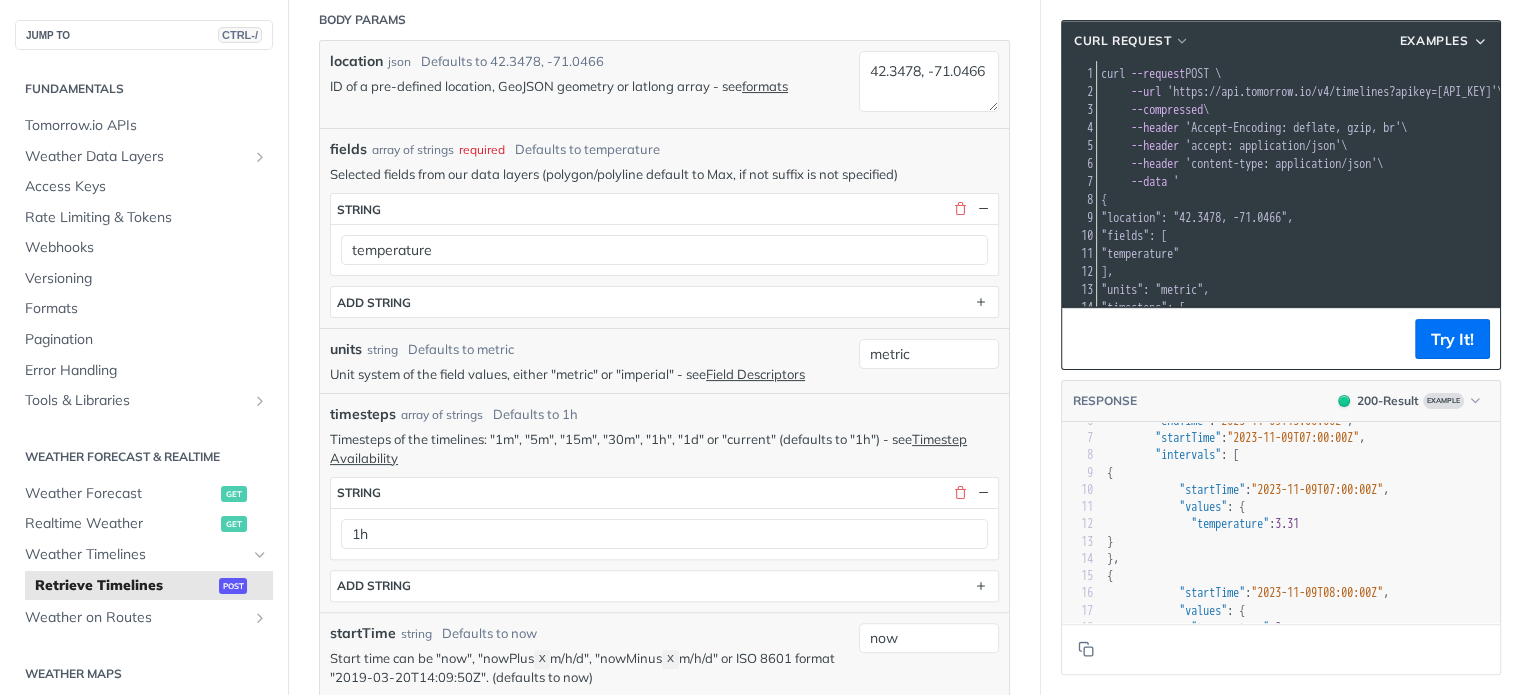 click on "Timesteps of the timelines: "1m", "5m", "15m", "30m", "1h", "1d" or "current" (defaults to "1h") - see  Timestep Availability" at bounding box center [664, 448] 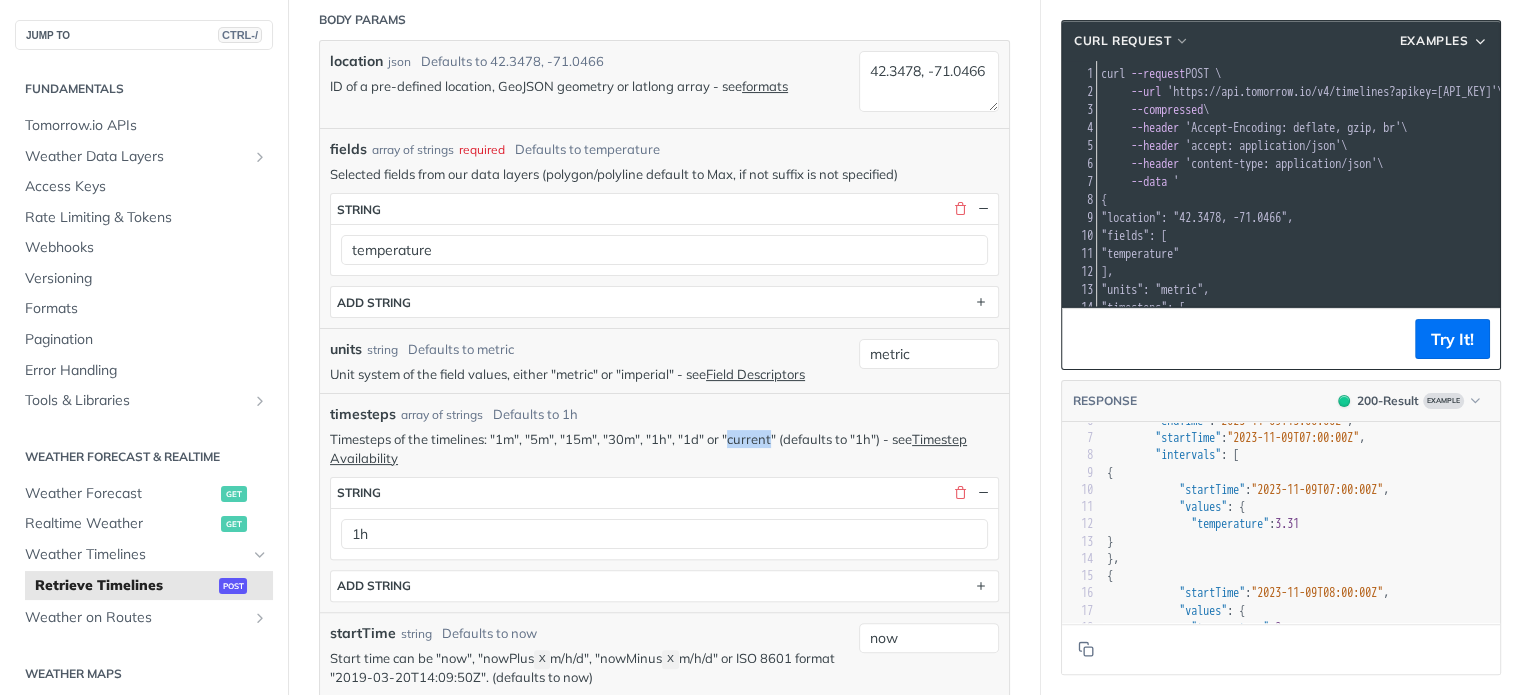 click on "Timesteps of the timelines: "1m", "5m", "15m", "30m", "1h", "1d" or "current" (defaults to "1h") - see  Timestep Availability" at bounding box center [664, 448] 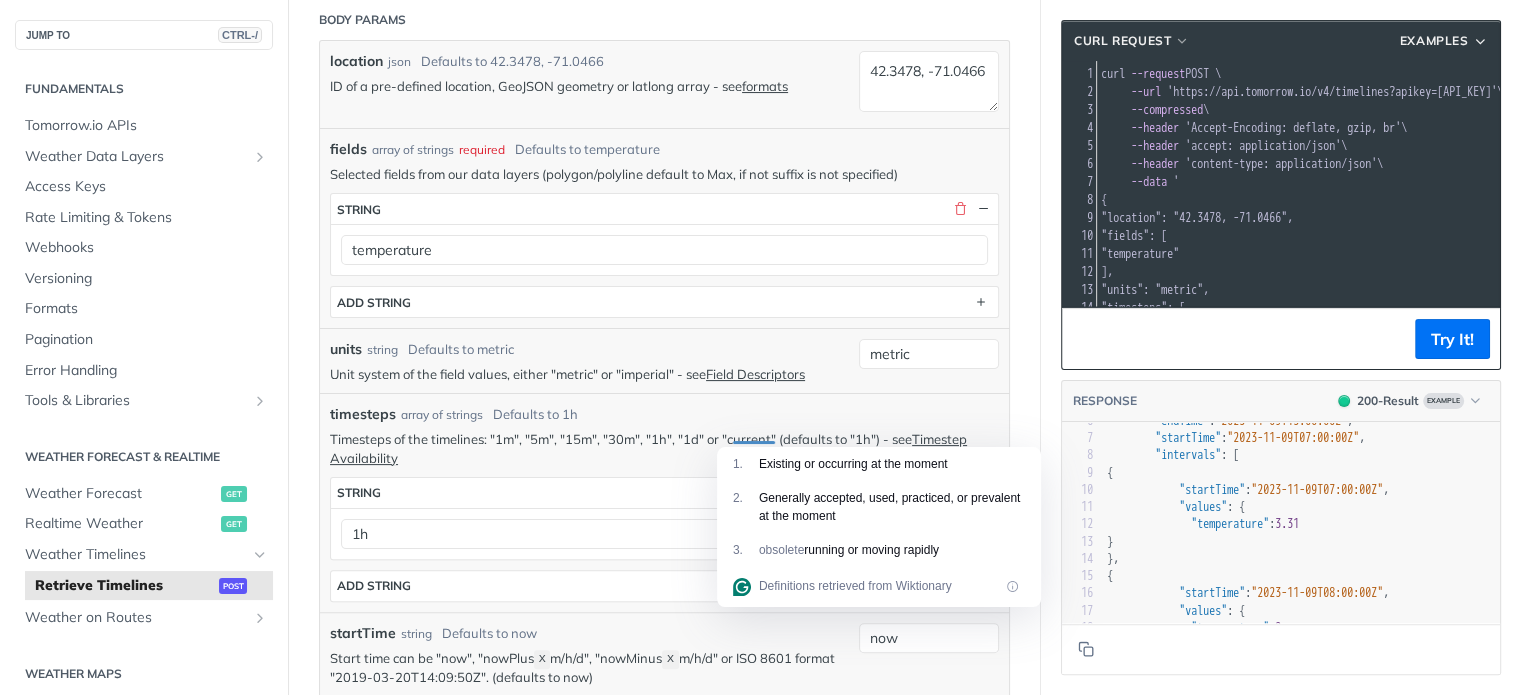 click on "Timesteps of the timelines: "1m", "5m", "15m", "30m", "1h", "1d" or "current" (defaults to "1h") - see  Timestep Availability" at bounding box center (664, 448) 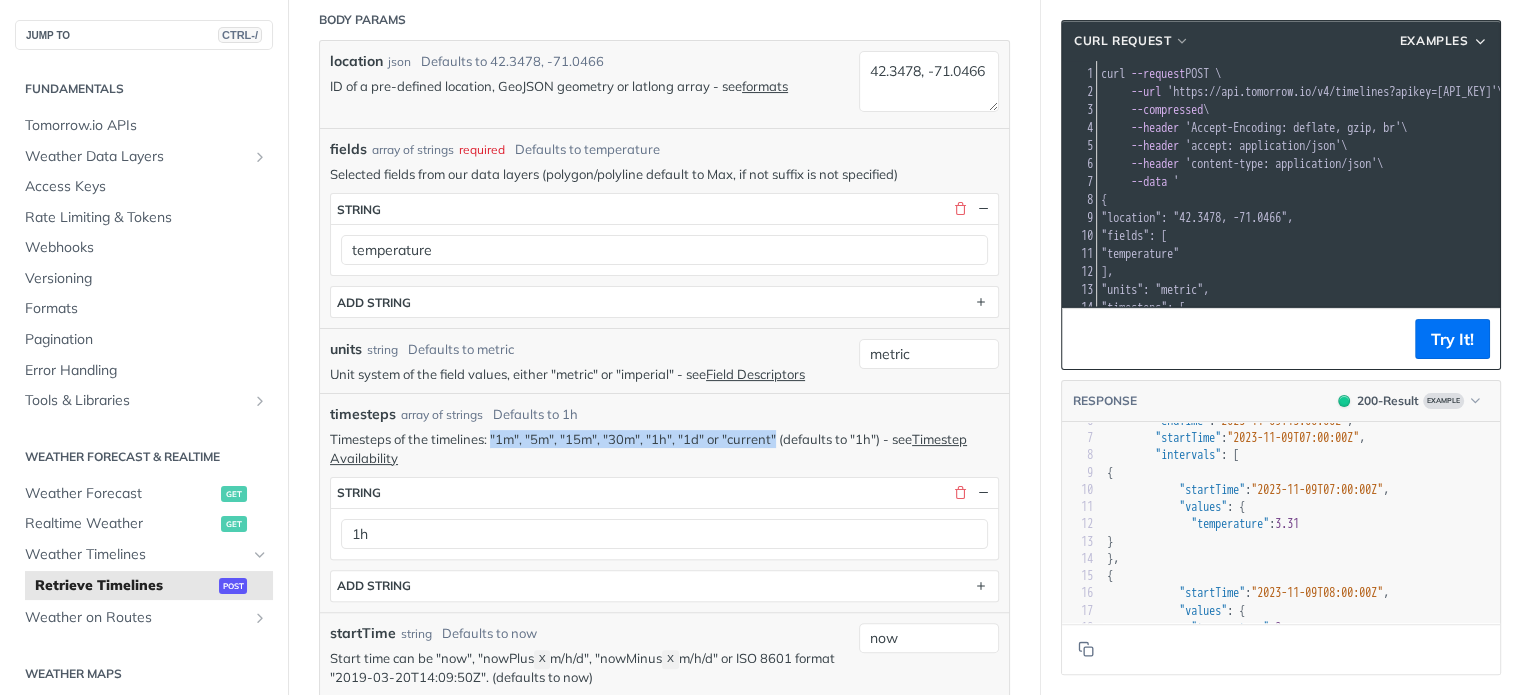 drag, startPoint x: 781, startPoint y: 434, endPoint x: 524, endPoint y: 387, distance: 261.26233 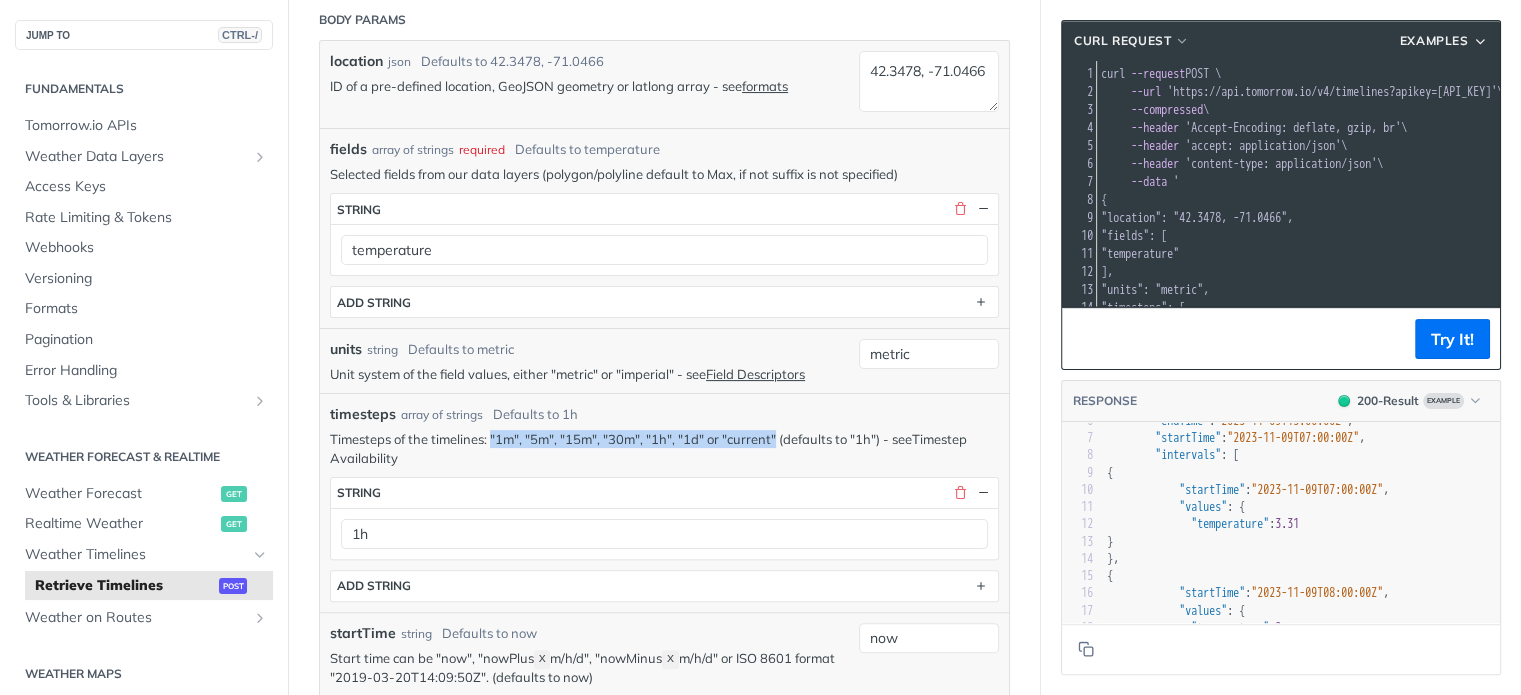 scroll, scrollTop: 700, scrollLeft: 0, axis: vertical 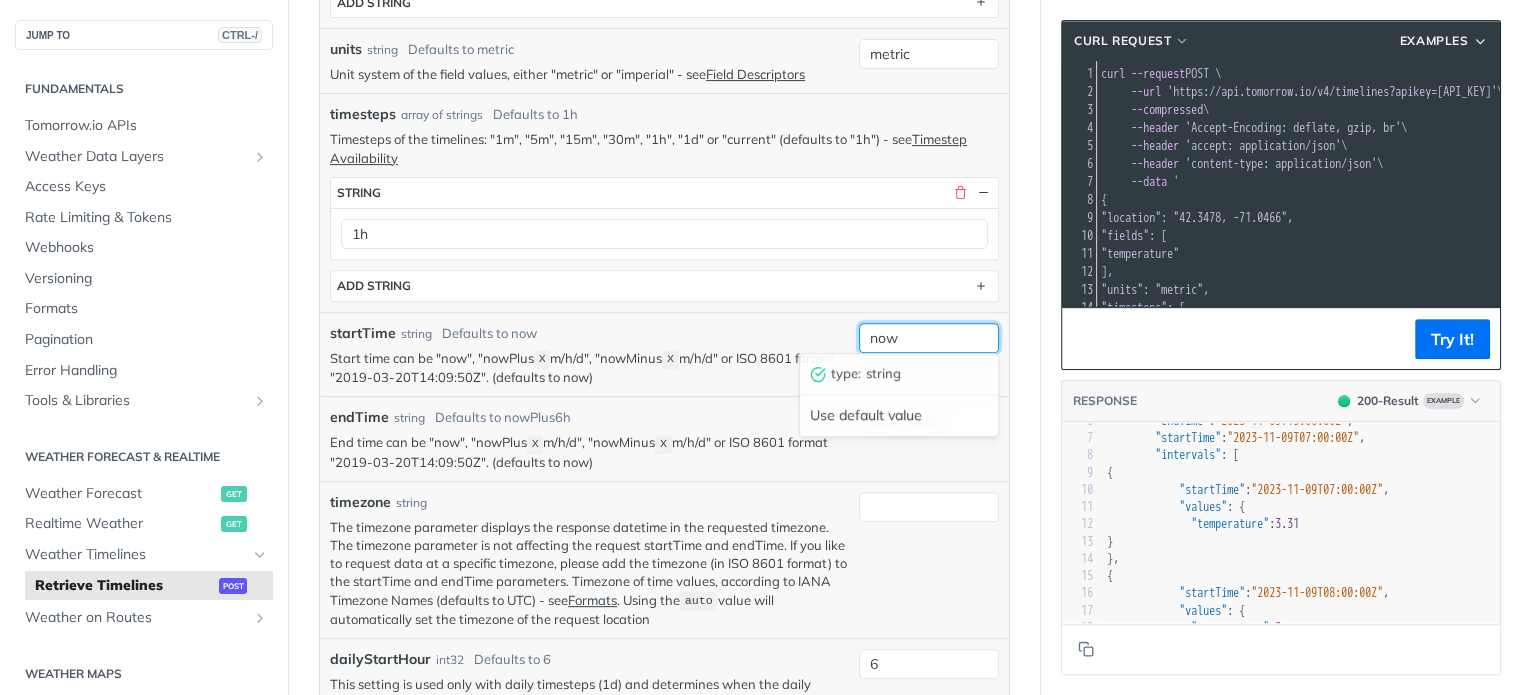 click on "now" at bounding box center (929, 338) 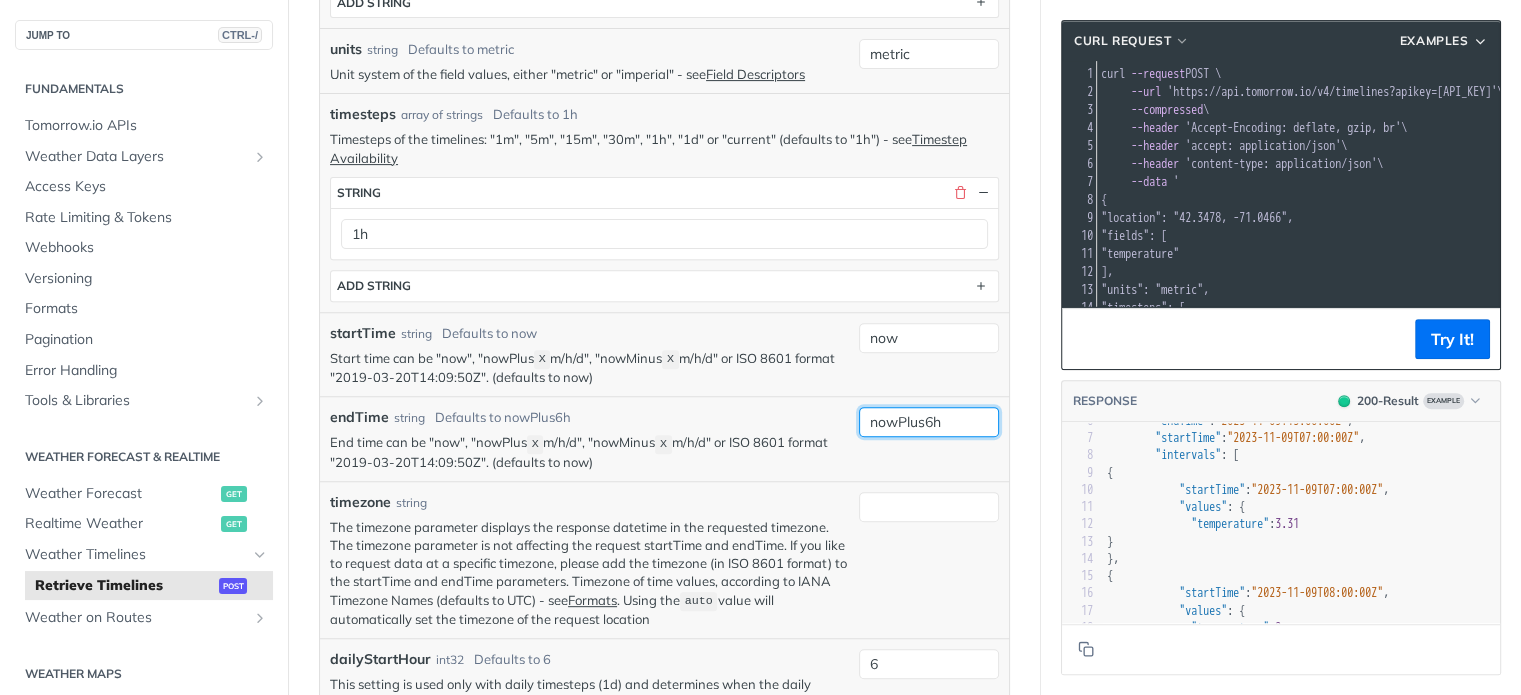 click on "nowPlus6h" at bounding box center [929, 422] 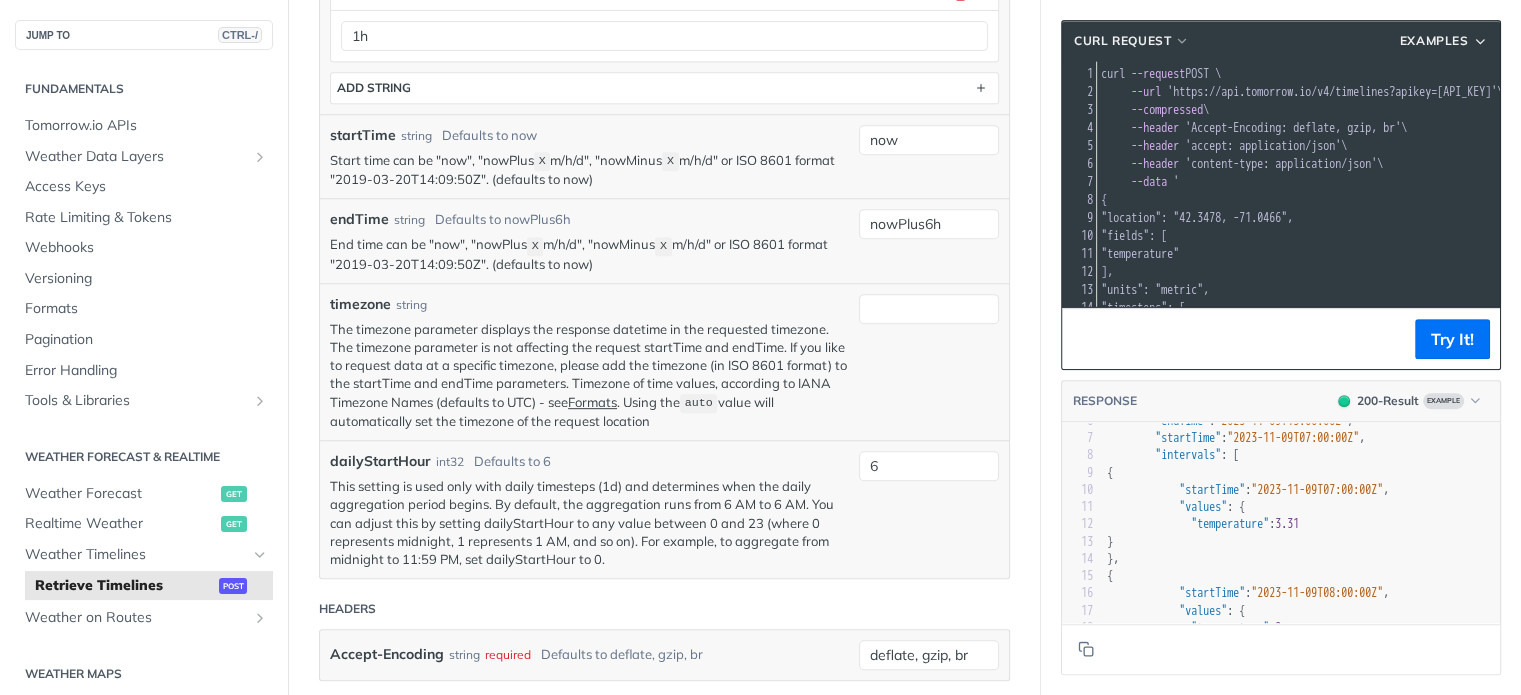 scroll, scrollTop: 900, scrollLeft: 0, axis: vertical 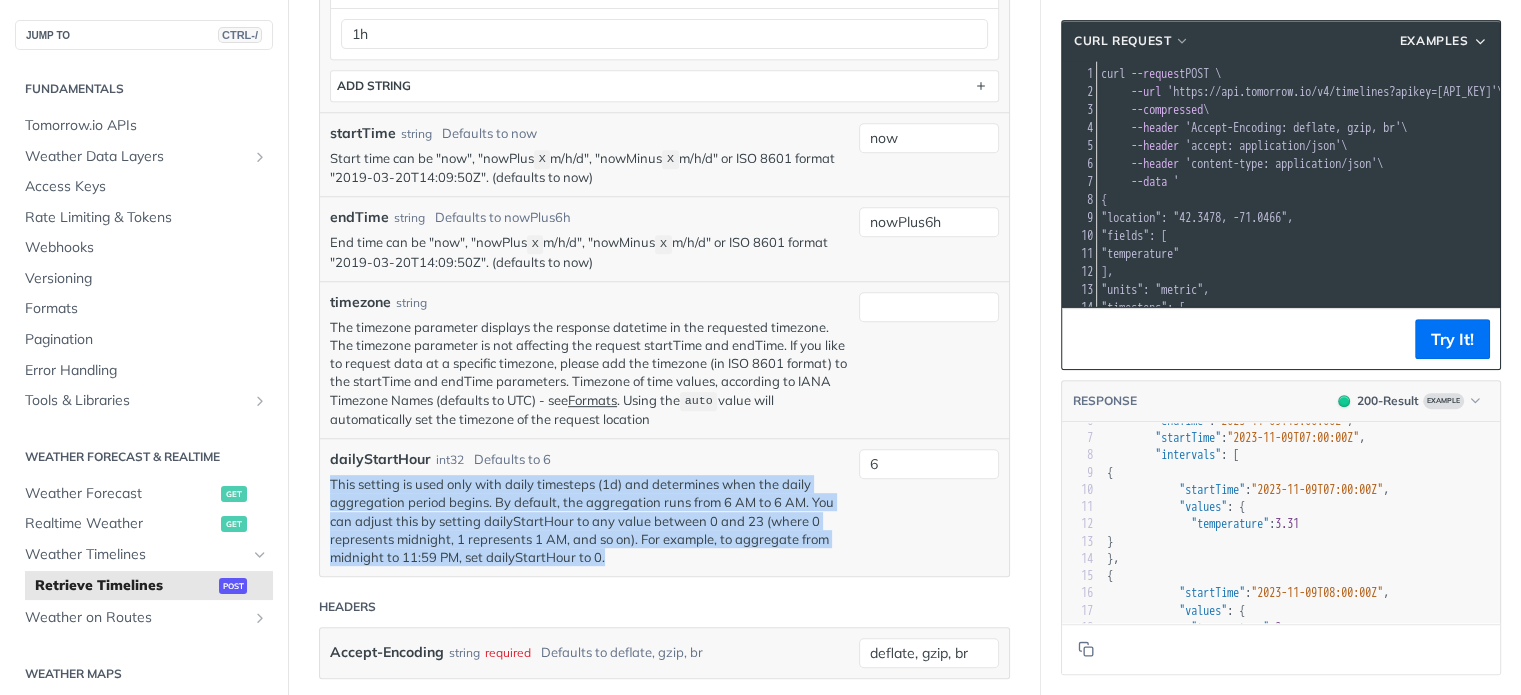 drag, startPoint x: 330, startPoint y: 474, endPoint x: 608, endPoint y: 558, distance: 290.4135 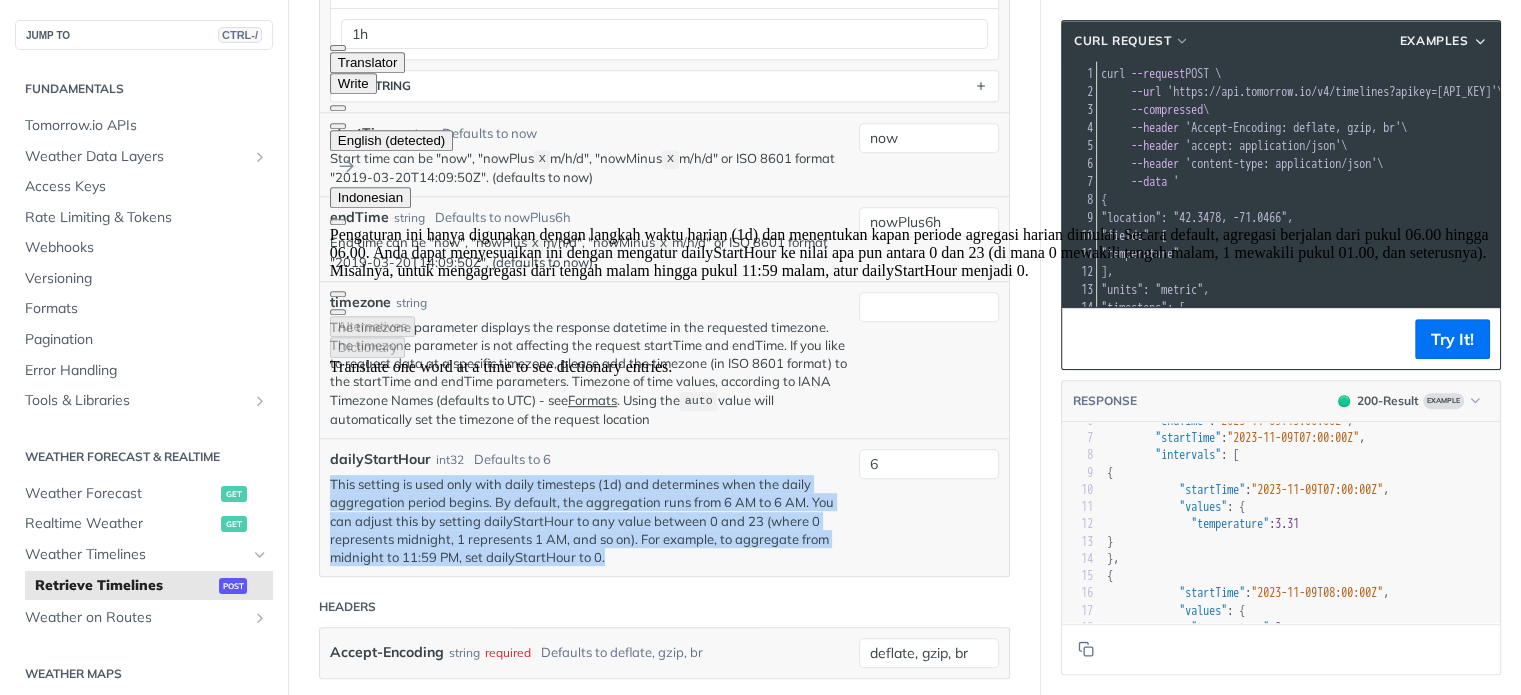 click on "This setting is used only with daily timesteps (1d) and determines when the daily aggregation period begins. By default, the aggregation runs from 6 AM to 6 AM. You can adjust this by setting dailyStartHour to any value between 0 and 23 (where 0 represents midnight, 1 represents 1 AM, and so on). For example, to aggregate from midnight to 11:59 PM, set dailyStartHour to 0." at bounding box center (589, 520) 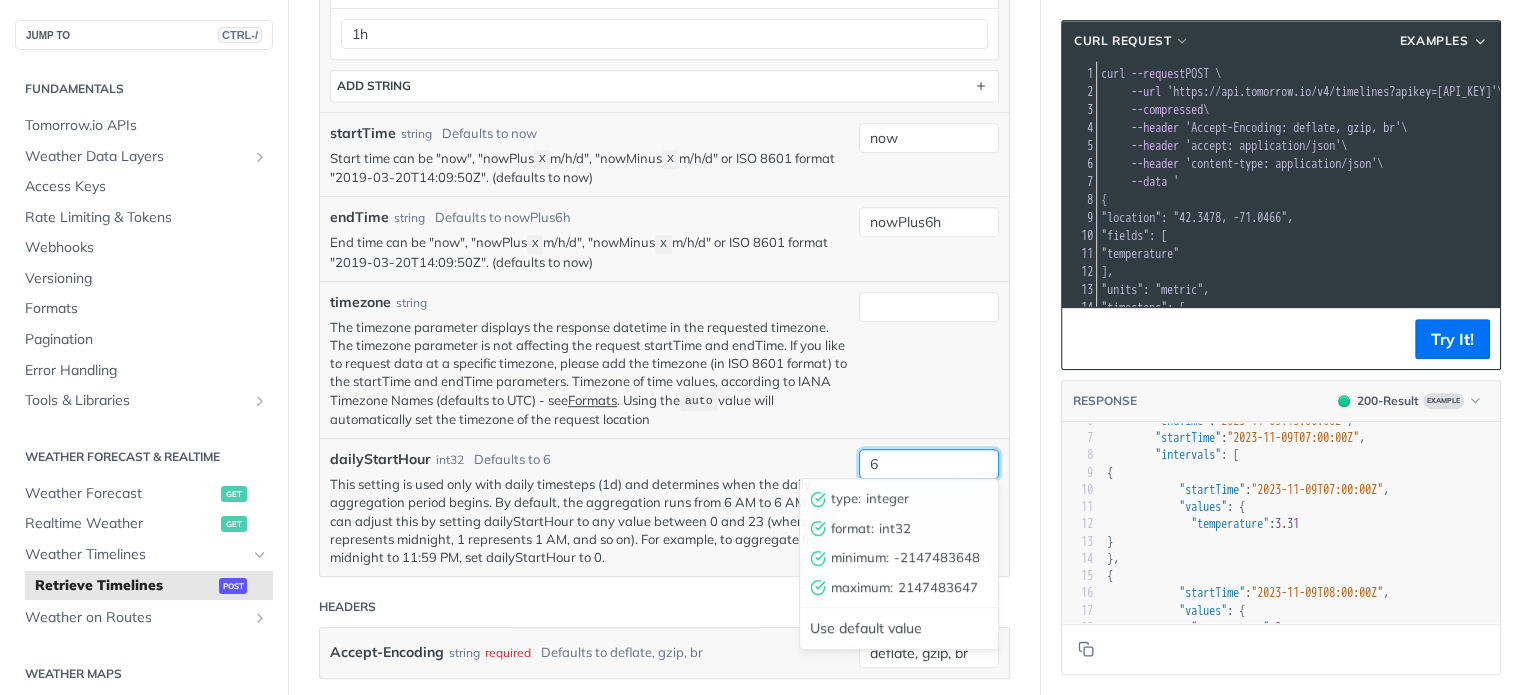 drag, startPoint x: 893, startPoint y: 468, endPoint x: 800, endPoint y: 469, distance: 93.00538 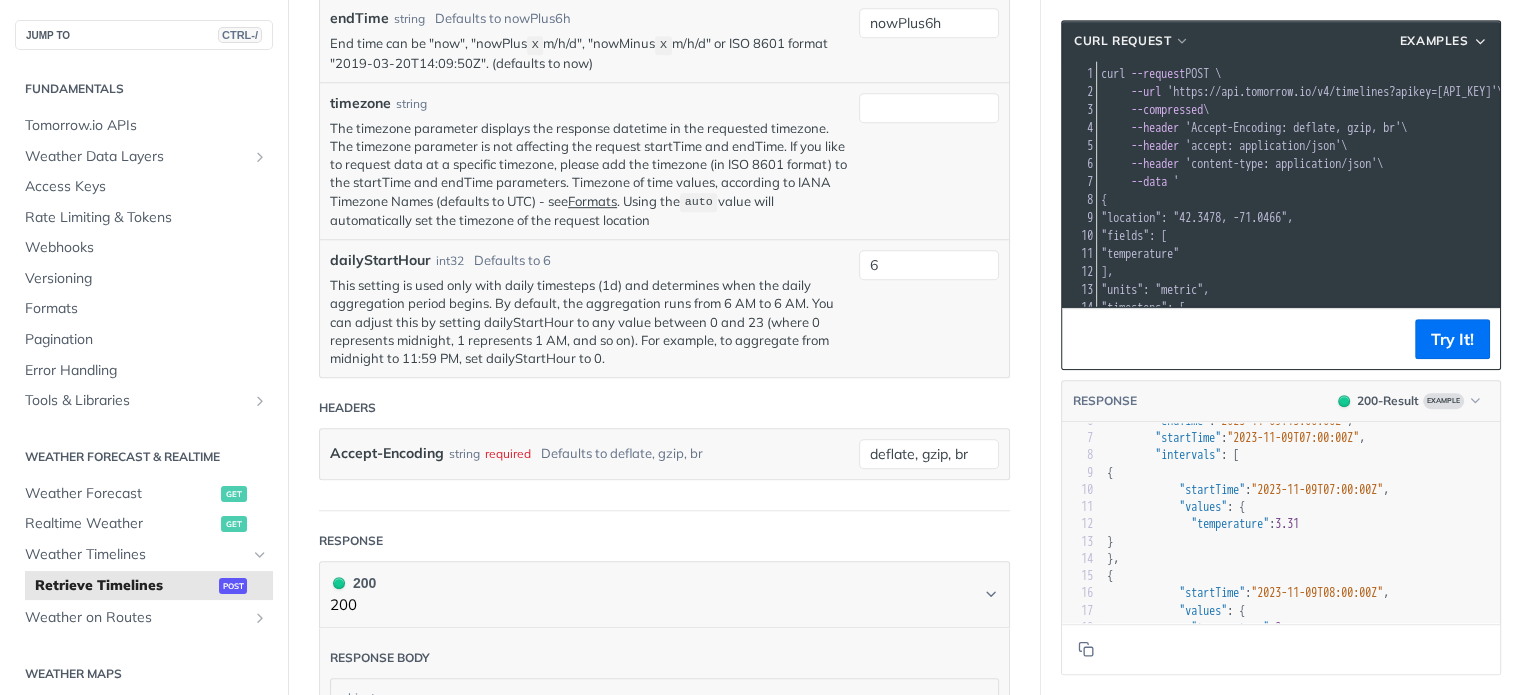 scroll, scrollTop: 1100, scrollLeft: 0, axis: vertical 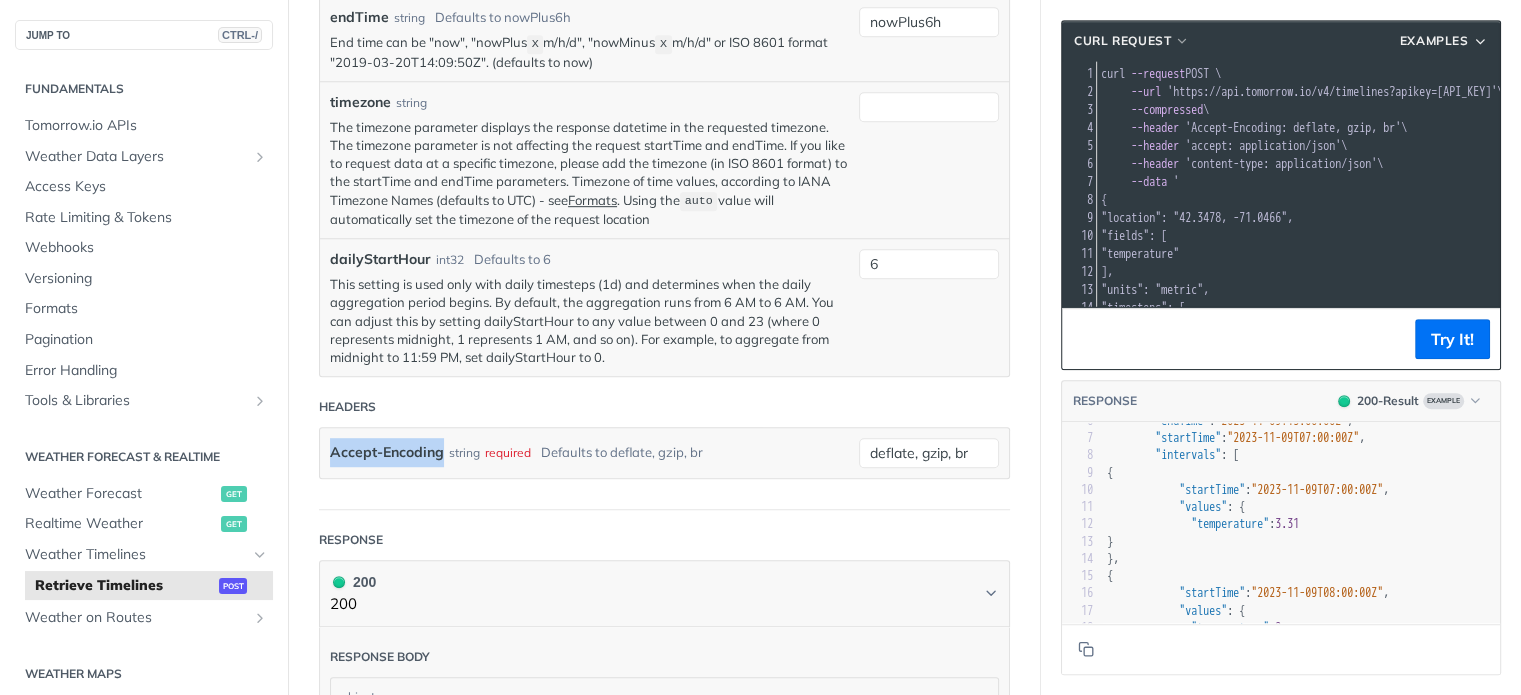 drag, startPoint x: 330, startPoint y: 444, endPoint x: 440, endPoint y: 447, distance: 110.0409 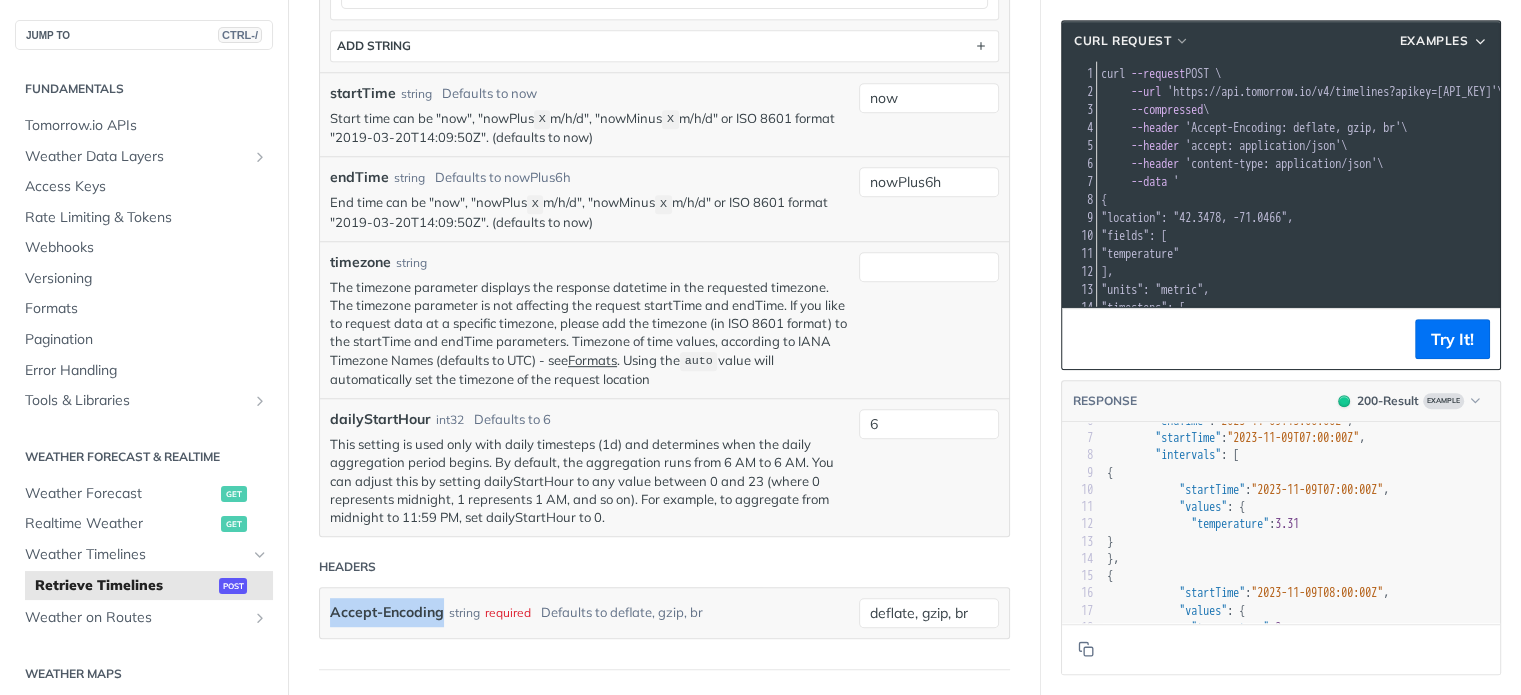 scroll, scrollTop: 1100, scrollLeft: 0, axis: vertical 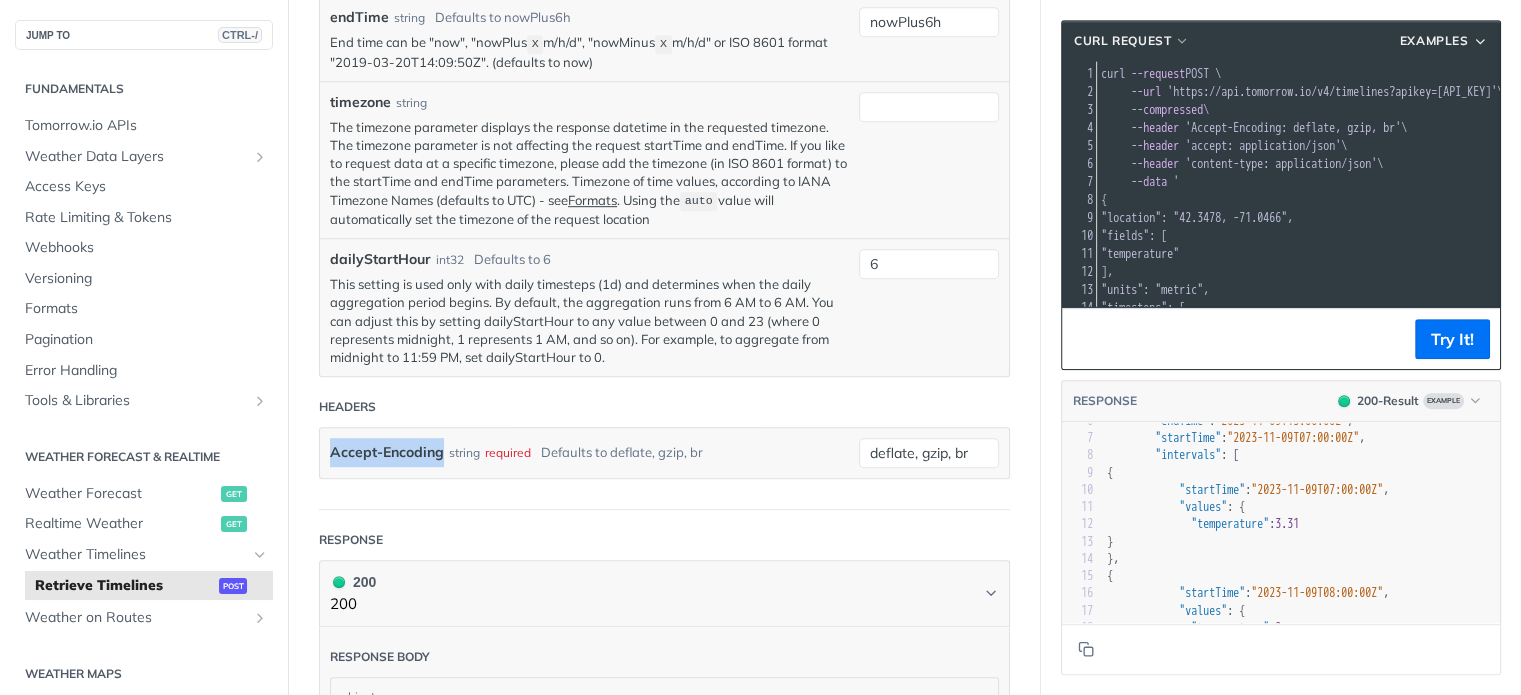 click on "Accept-Encoding" at bounding box center (387, 452) 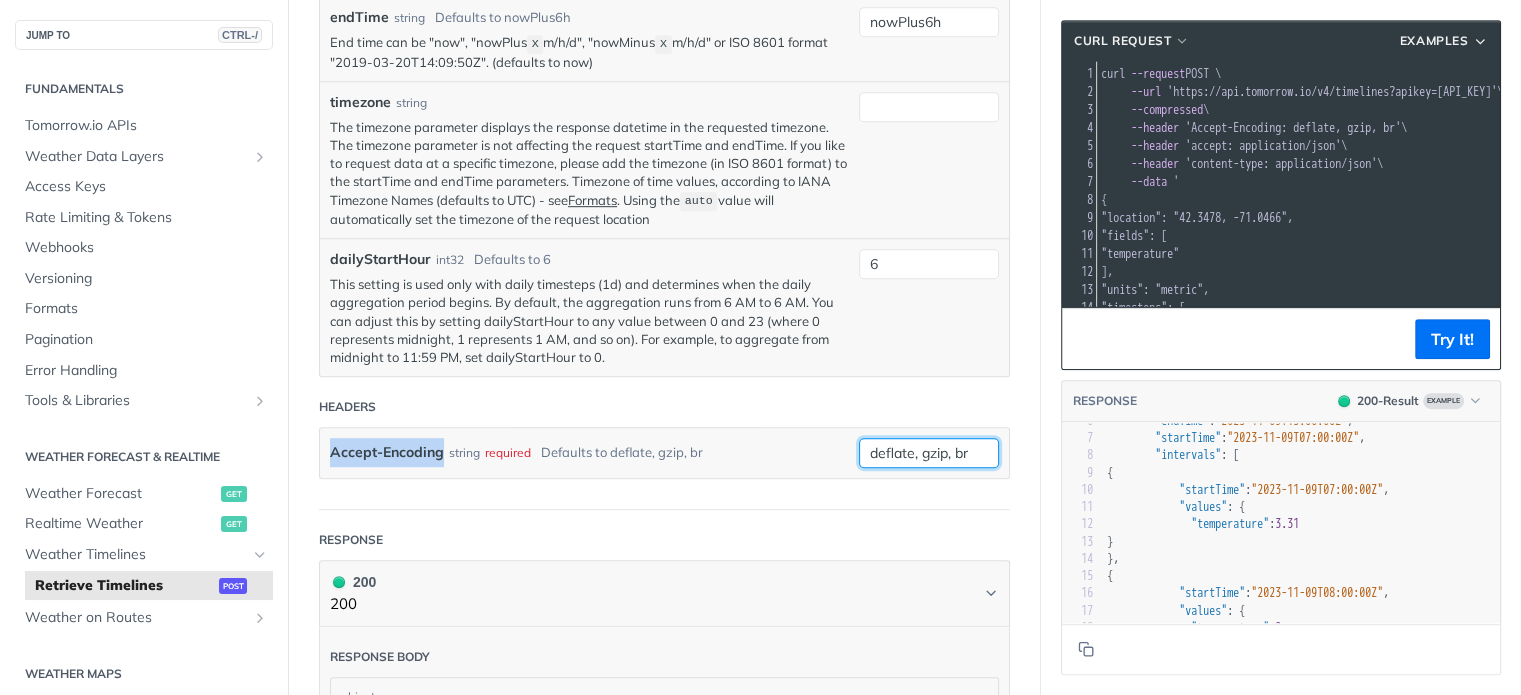 click on "deflate, gzip, br" at bounding box center [929, 453] 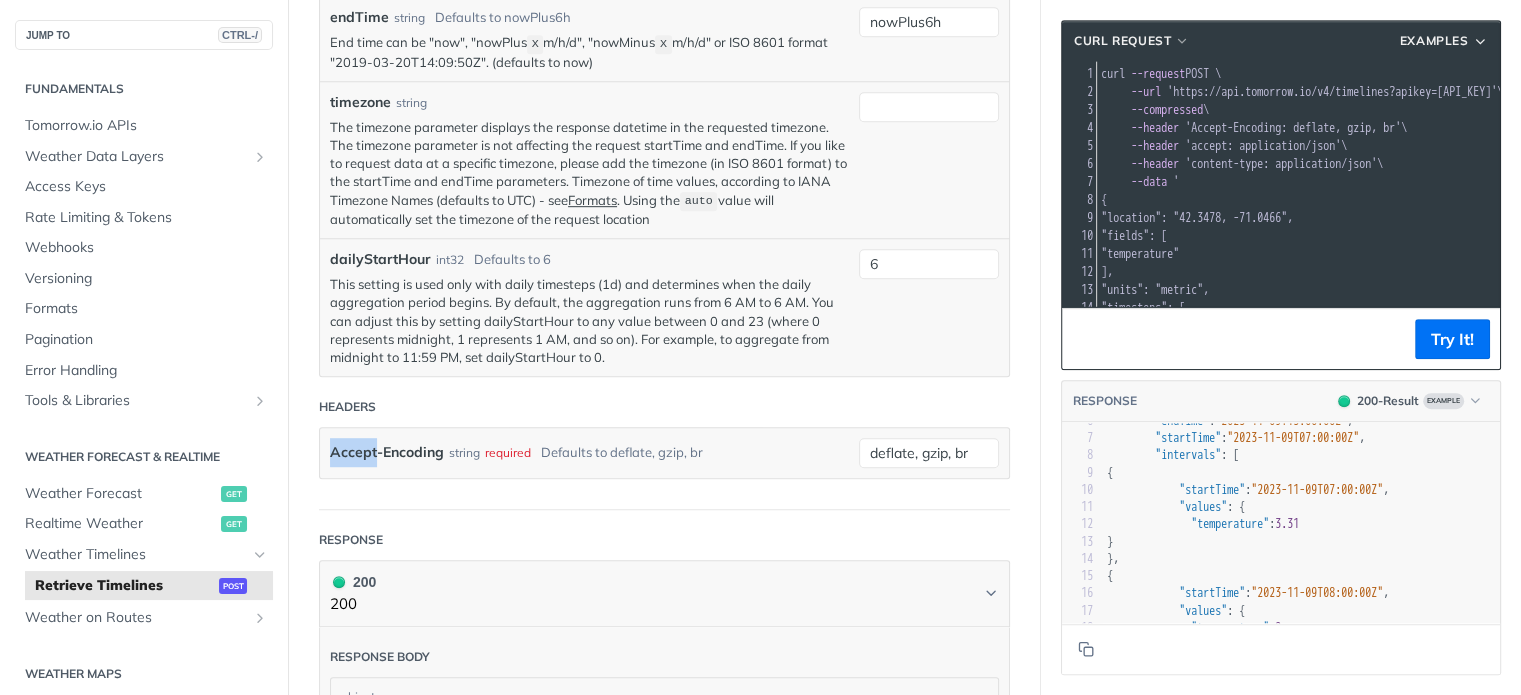 click on "Accept-Encoding" at bounding box center [387, 452] 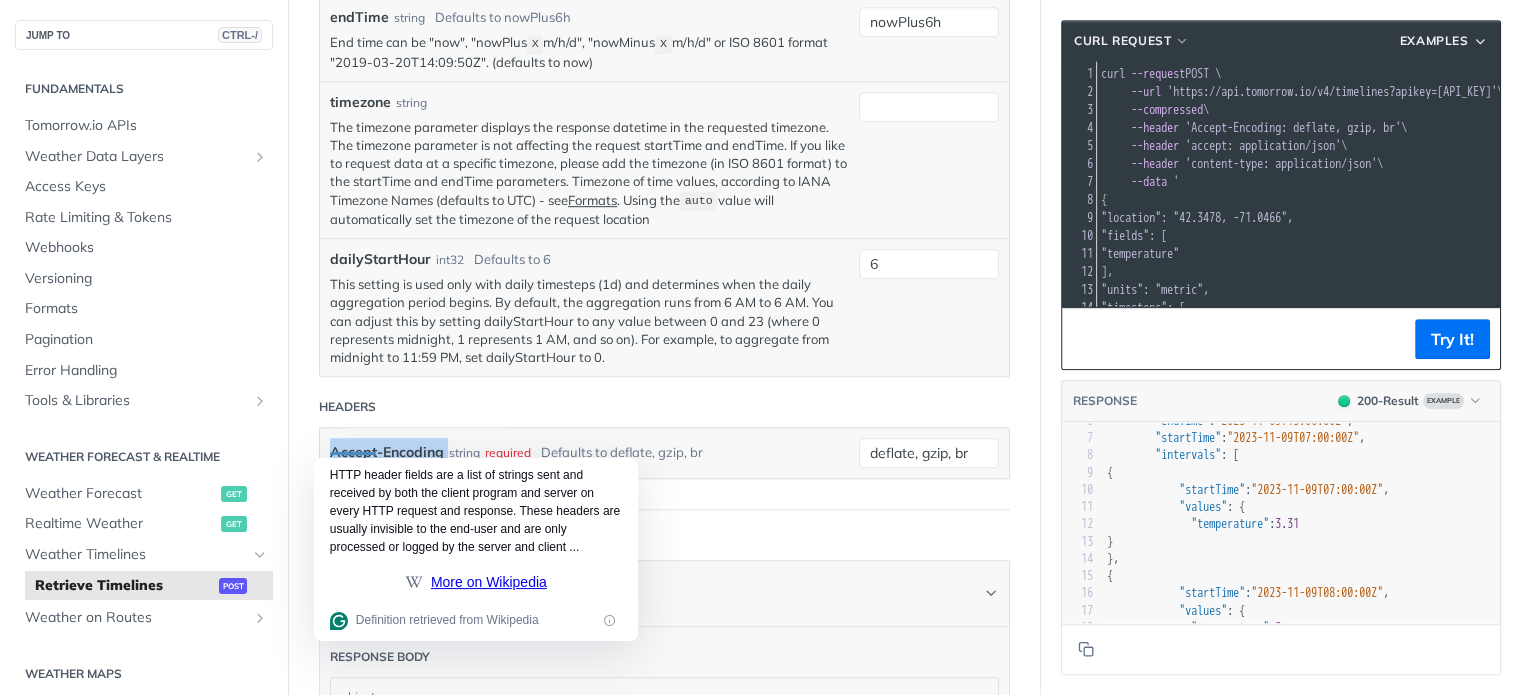 click on "Accept-Encoding" at bounding box center [387, 452] 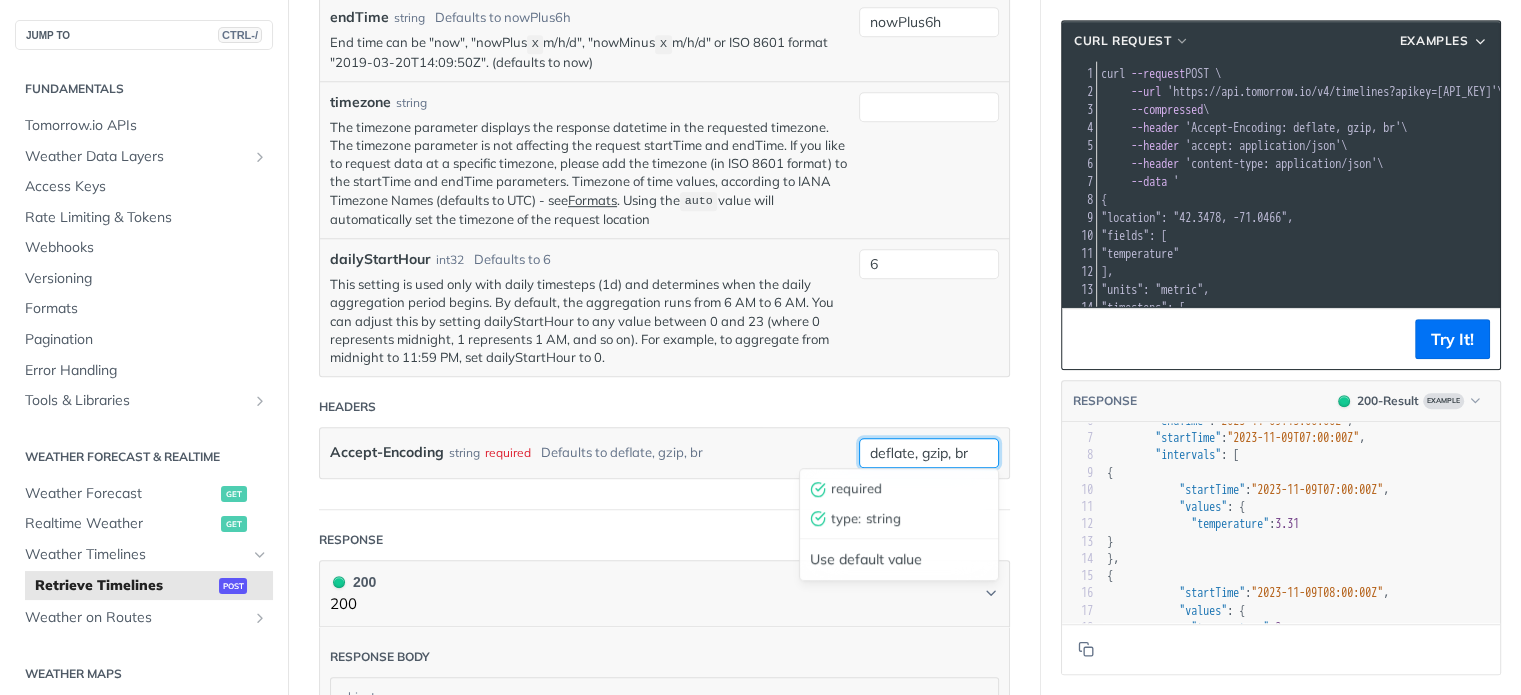 drag, startPoint x: 869, startPoint y: 451, endPoint x: 998, endPoint y: 444, distance: 129.18979 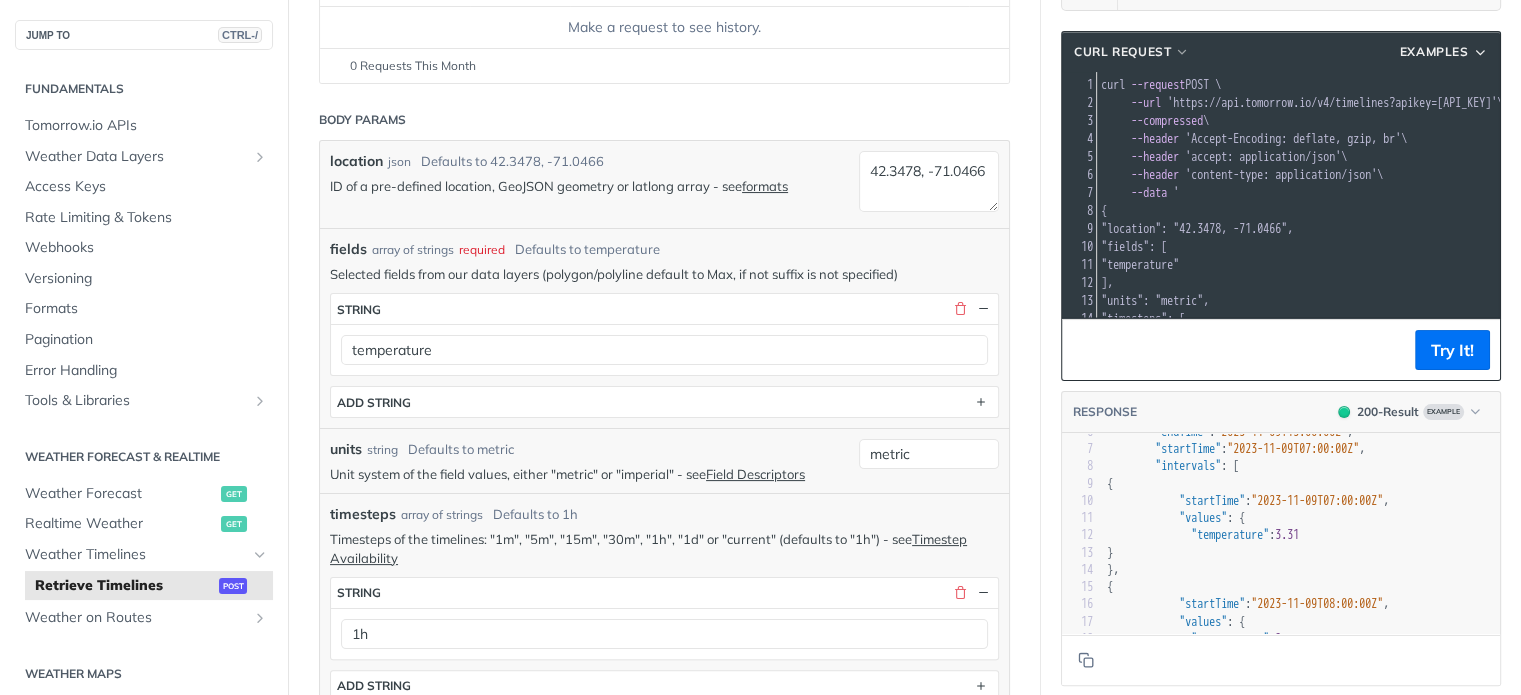scroll, scrollTop: 0, scrollLeft: 0, axis: both 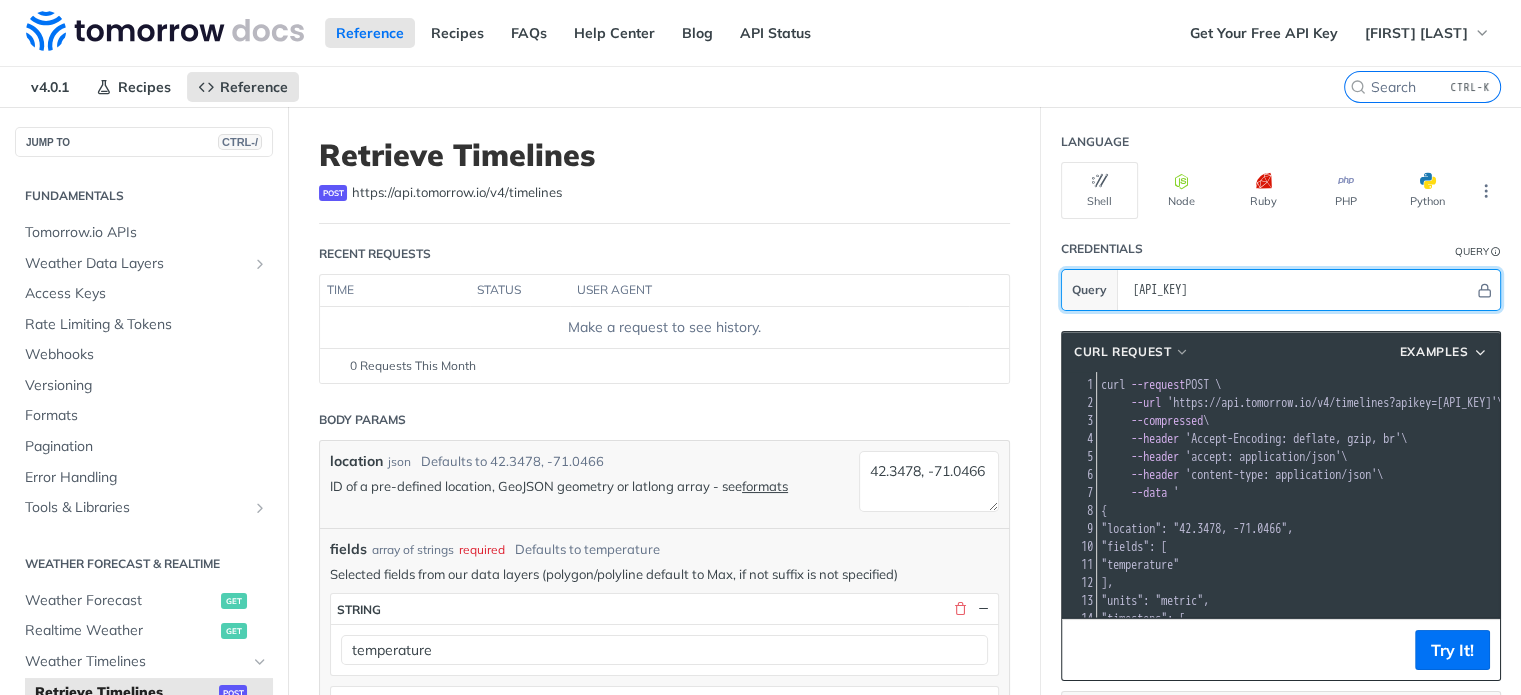 click on "jJmAJXGIafqqi0tA923mKgveYaEhmVCV" at bounding box center (1298, 290) 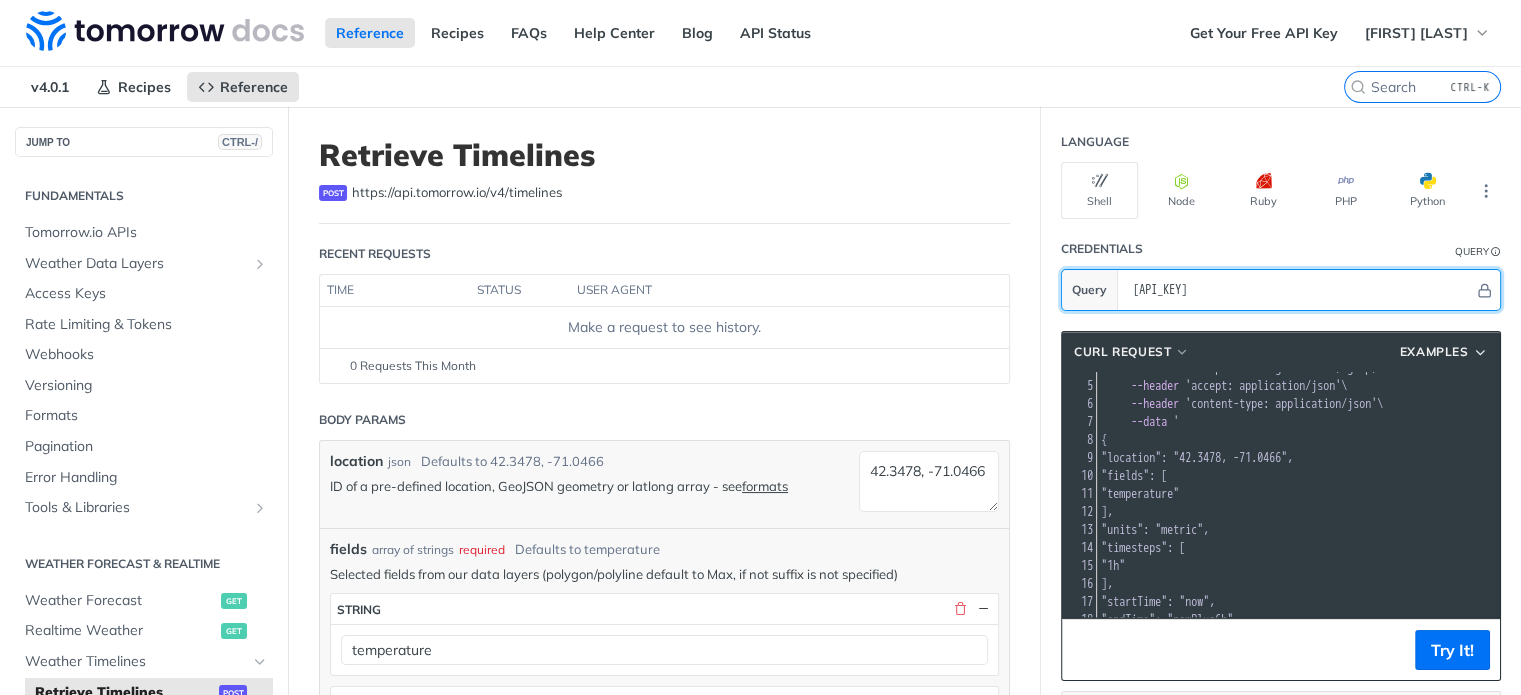 scroll, scrollTop: 155, scrollLeft: 0, axis: vertical 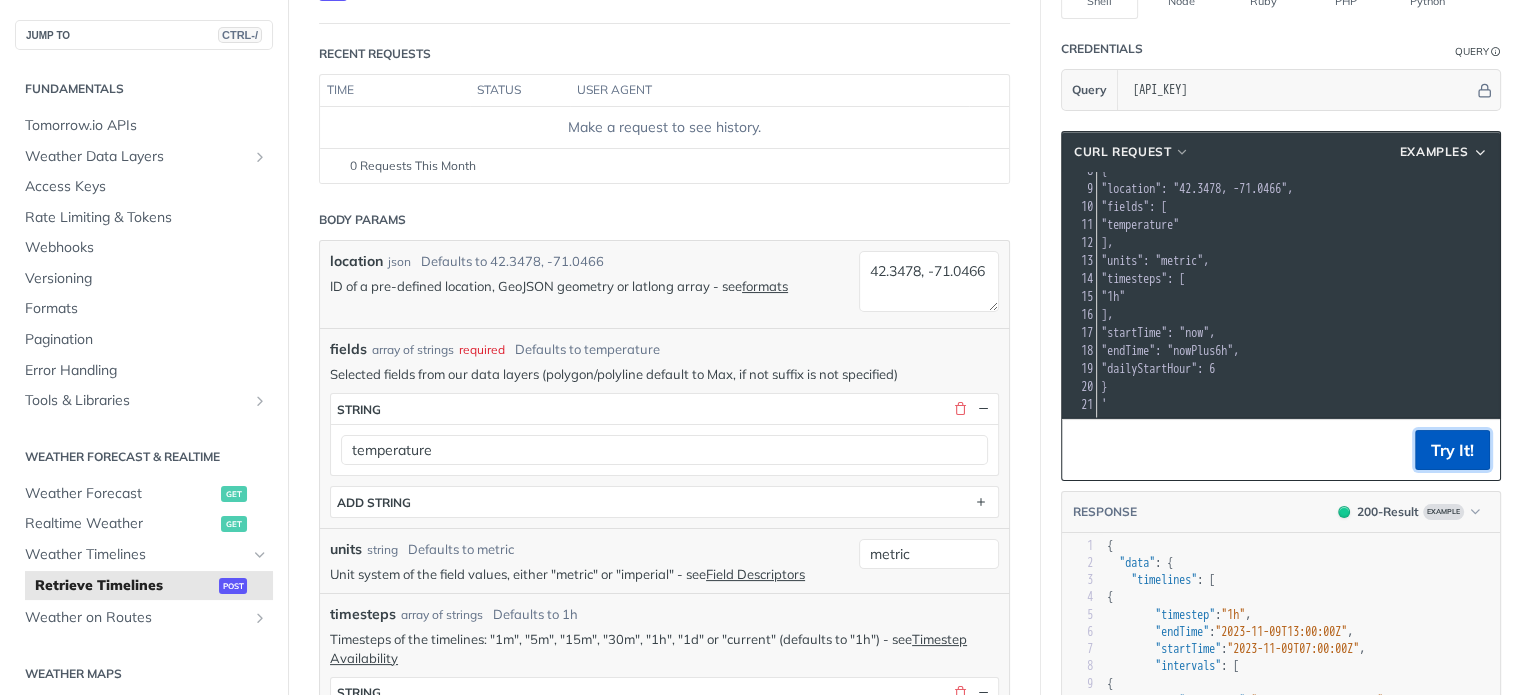 click on "Try It!" at bounding box center (1452, 450) 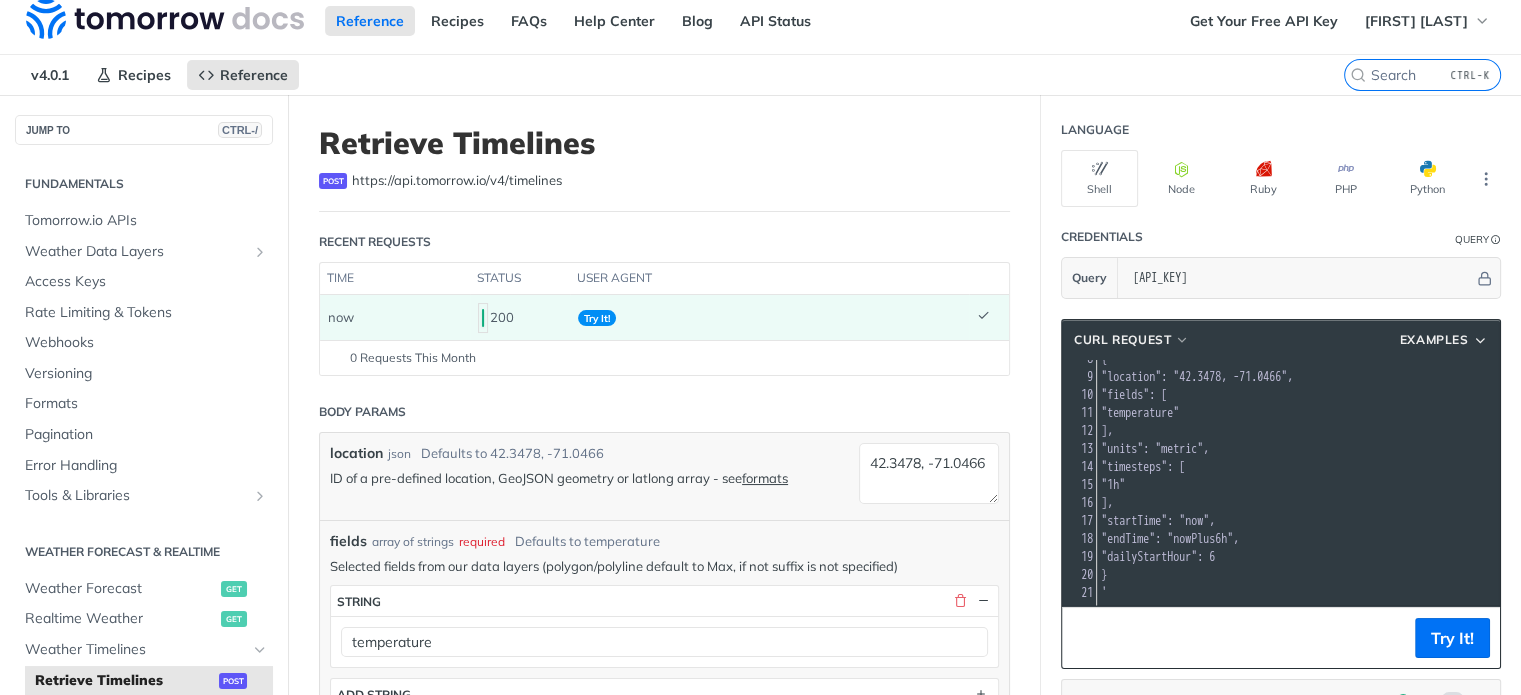 scroll, scrollTop: 0, scrollLeft: 0, axis: both 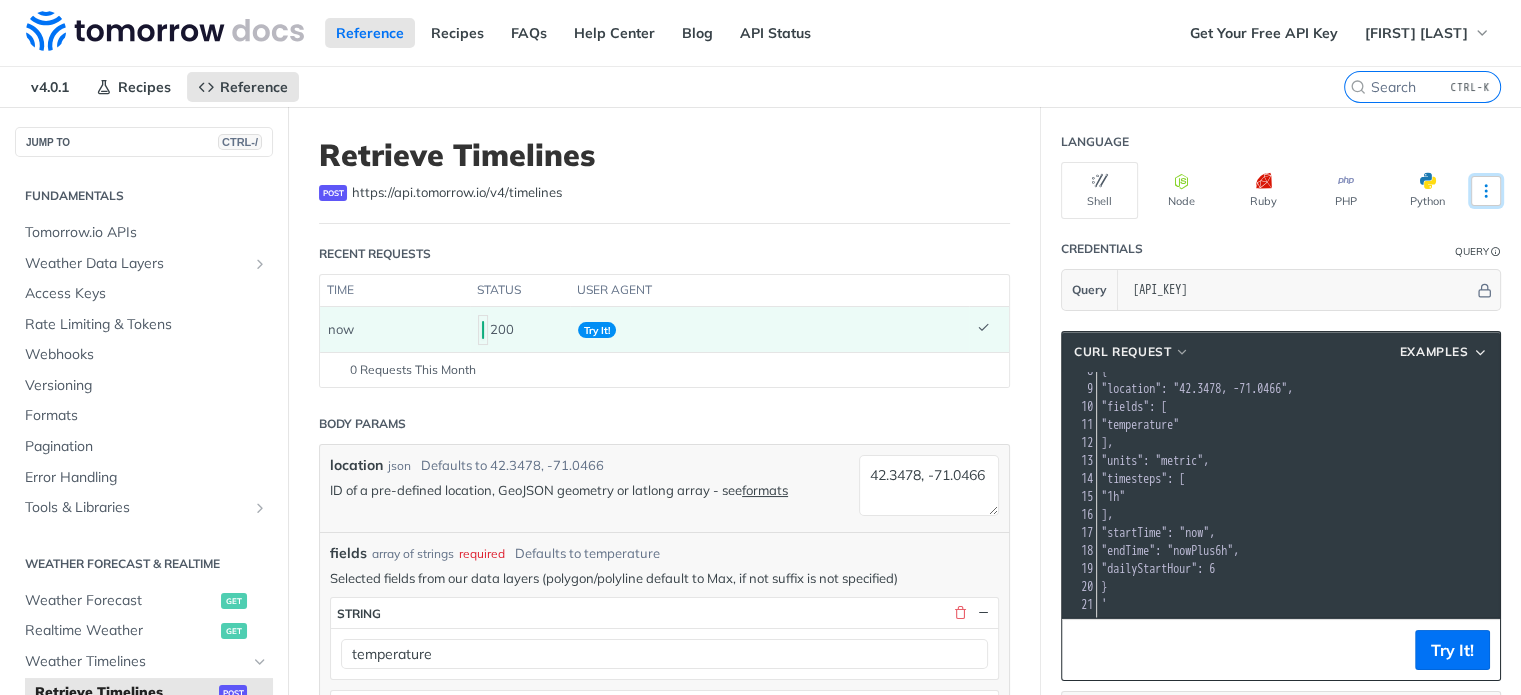 click 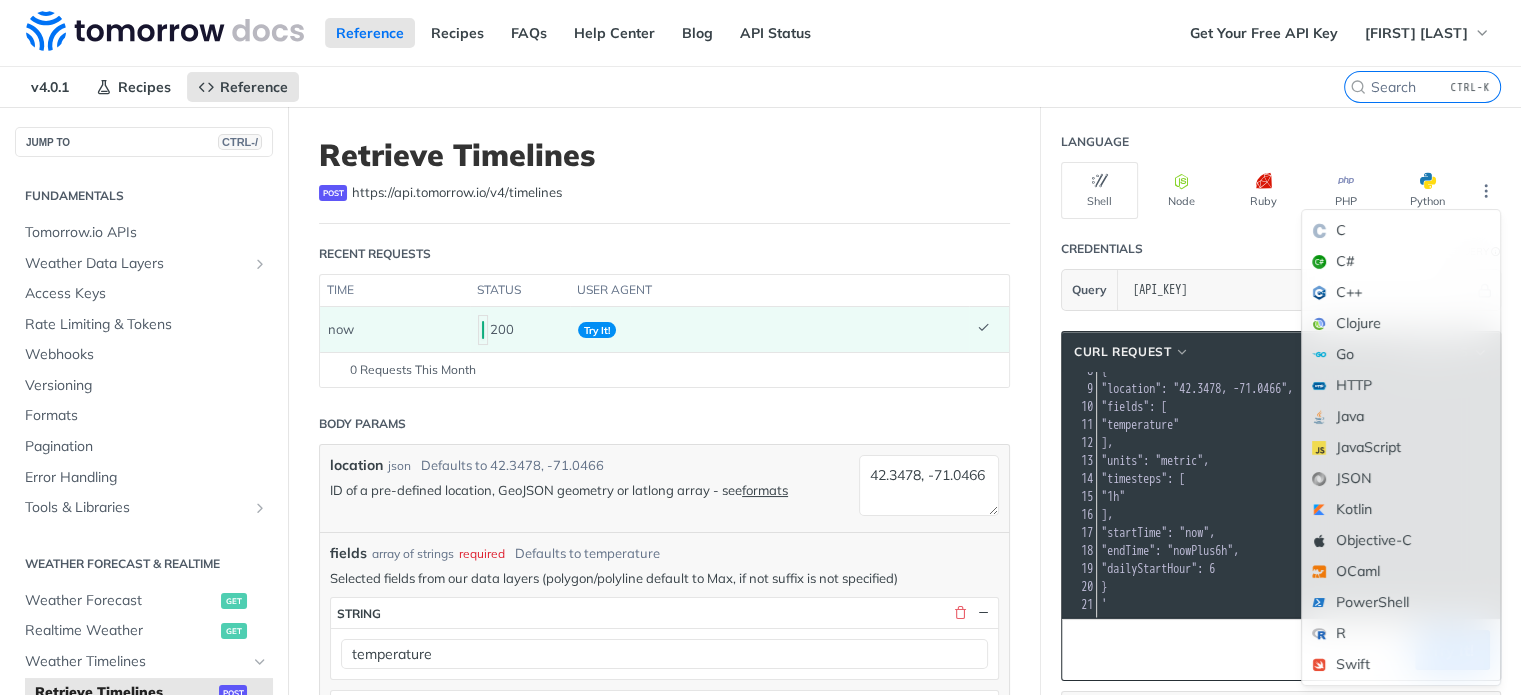 click on ""timesteps": [" at bounding box center [1400, 479] 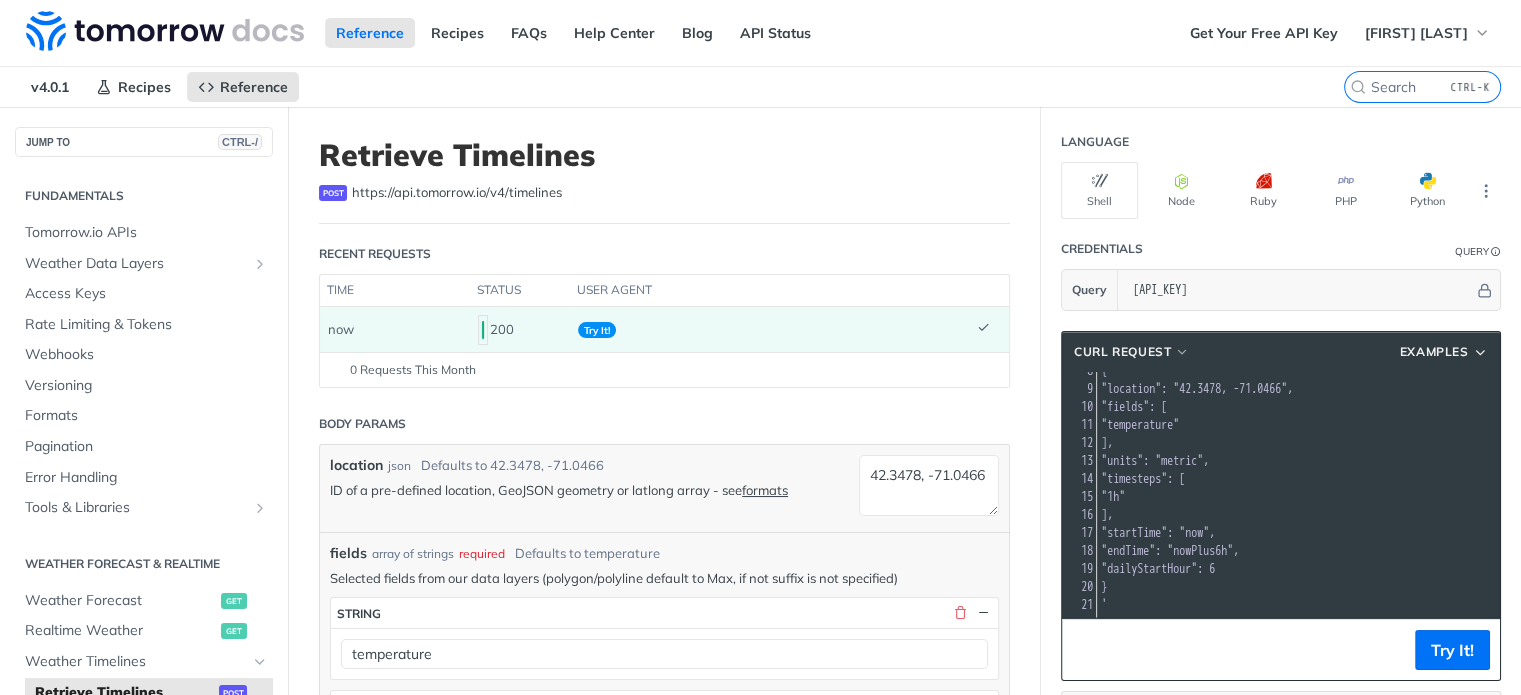 scroll, scrollTop: 0, scrollLeft: 0, axis: both 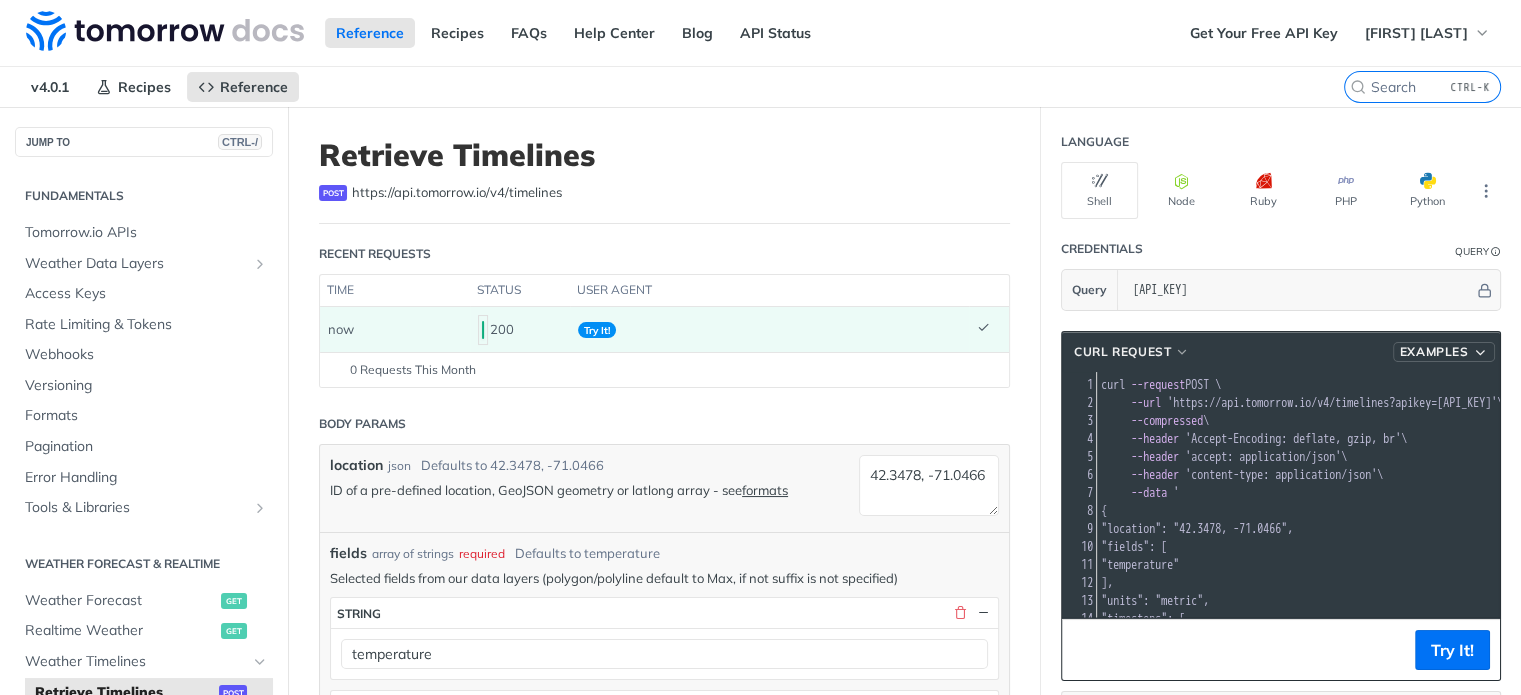 click on "Examples" at bounding box center [1434, 352] 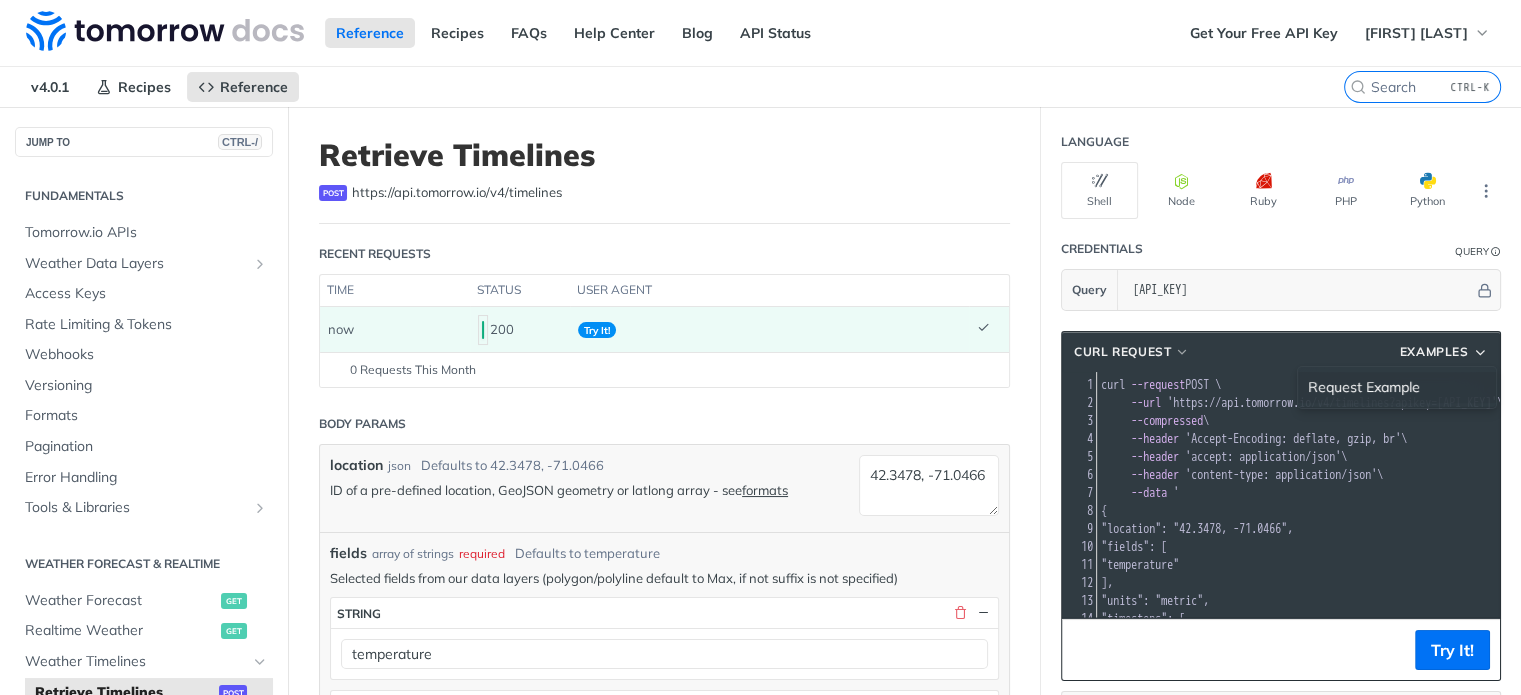 click on "Request Example" at bounding box center [1397, 387] 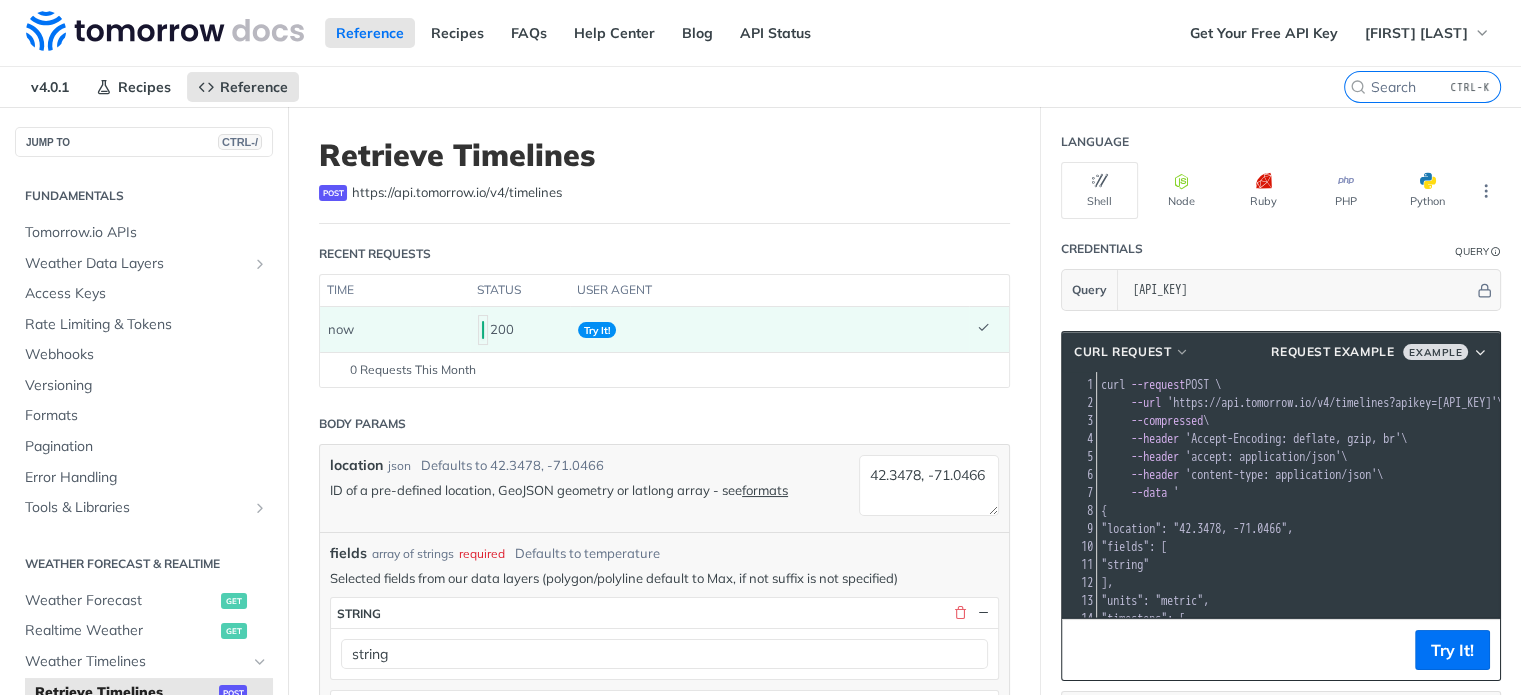 click on "'content-type: application/json'" at bounding box center [1281, 475] 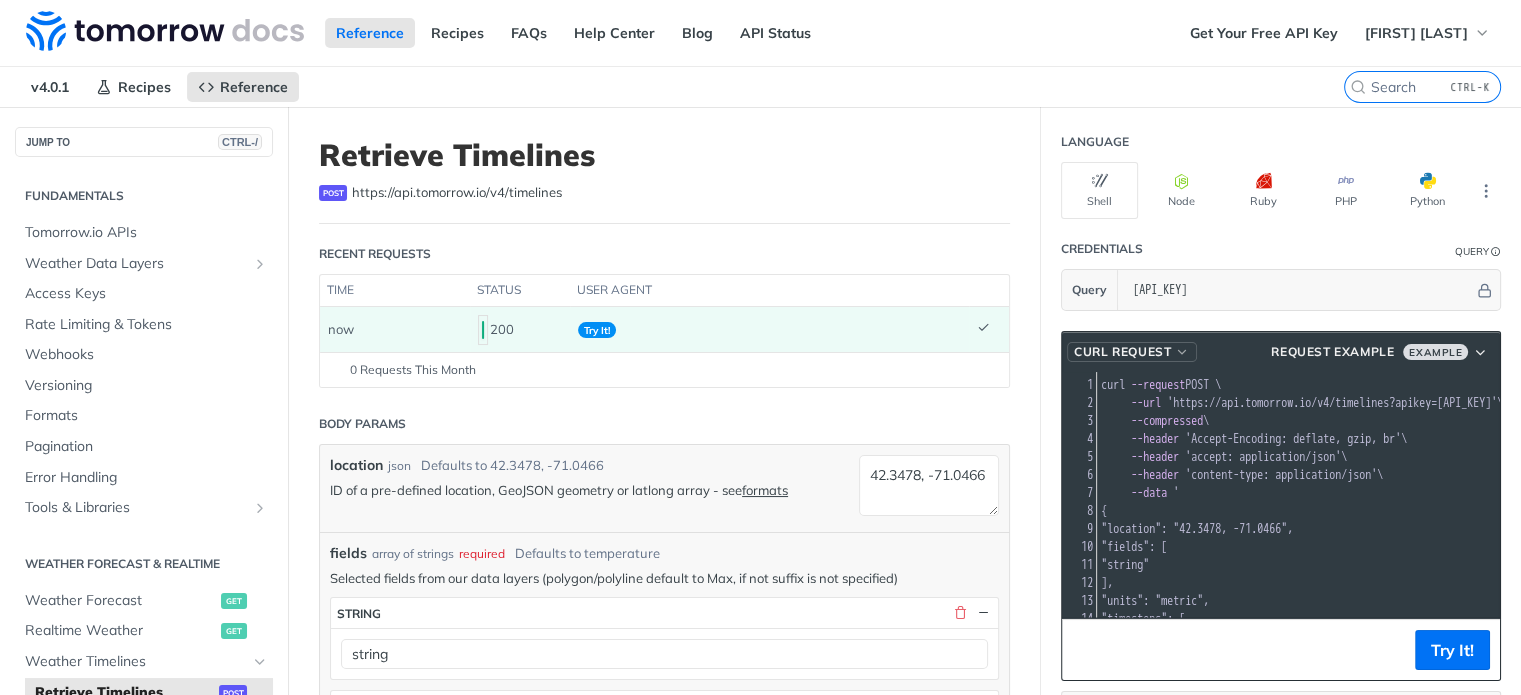 click on "cURL Request" at bounding box center (1122, 352) 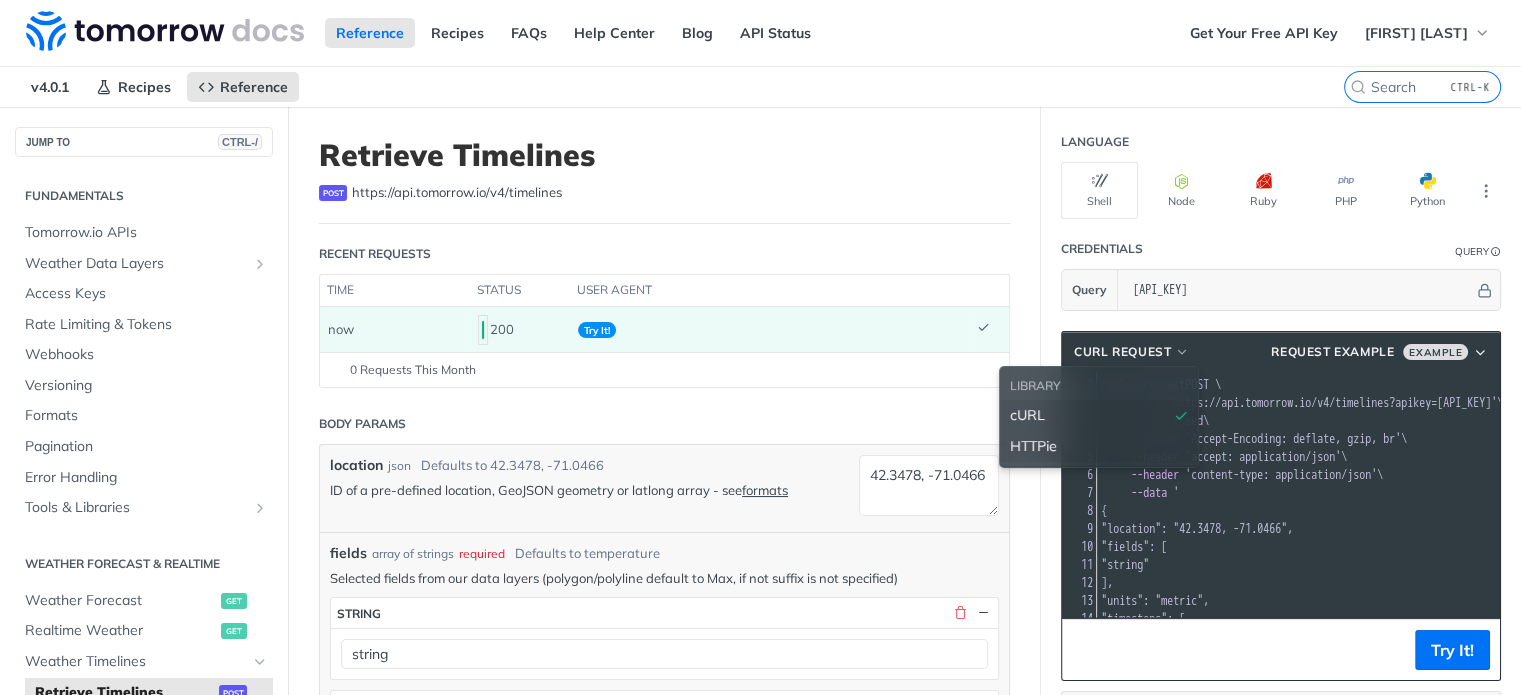 click on "HTTPie" at bounding box center (1099, 446) 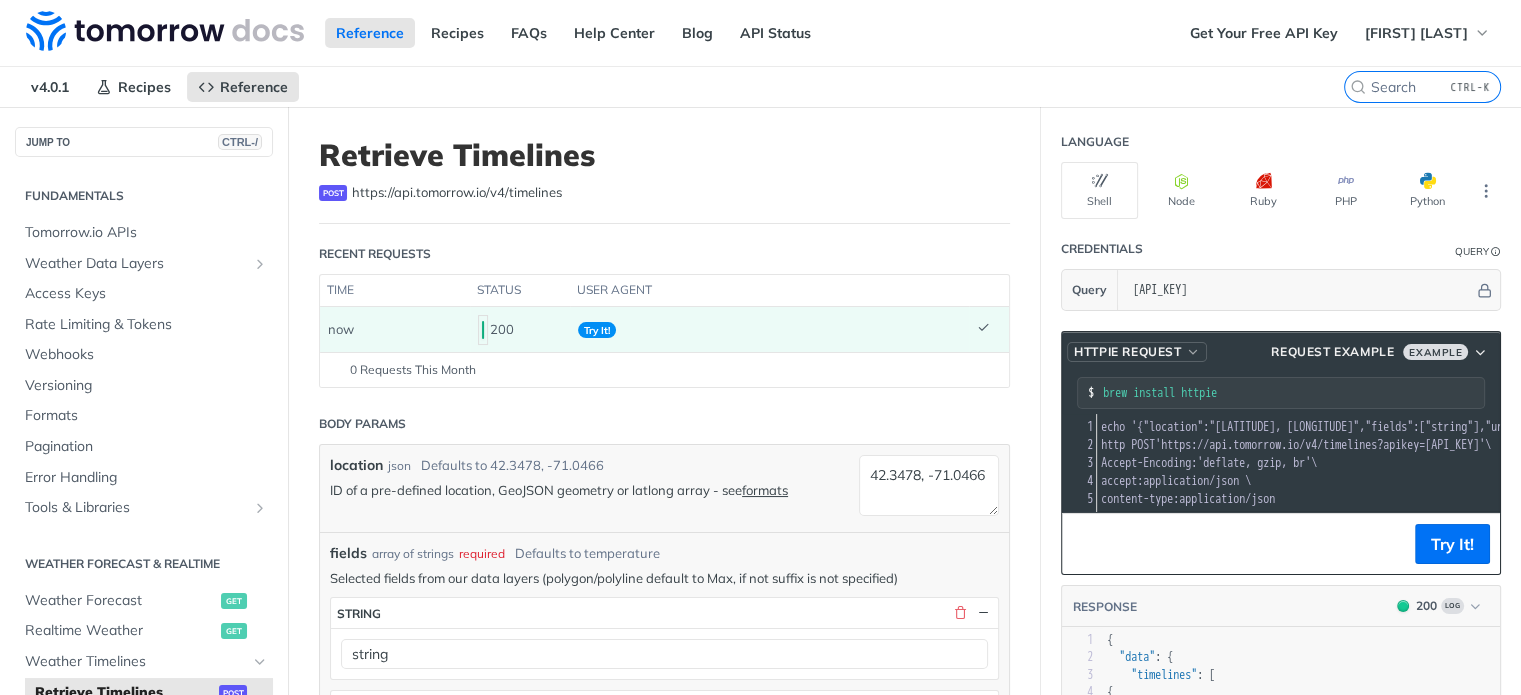 click on "HTTPie Request" at bounding box center [1127, 352] 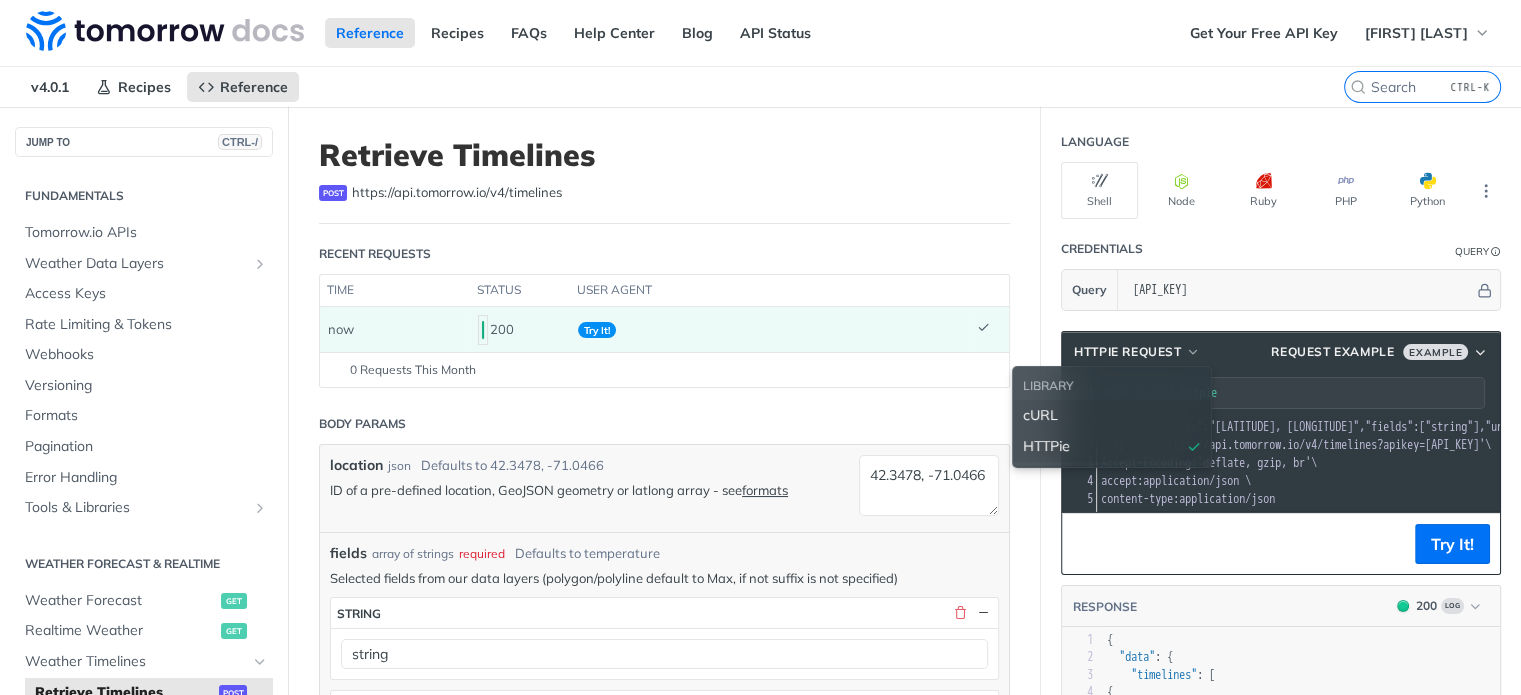 click on "cURL" at bounding box center [1112, 415] 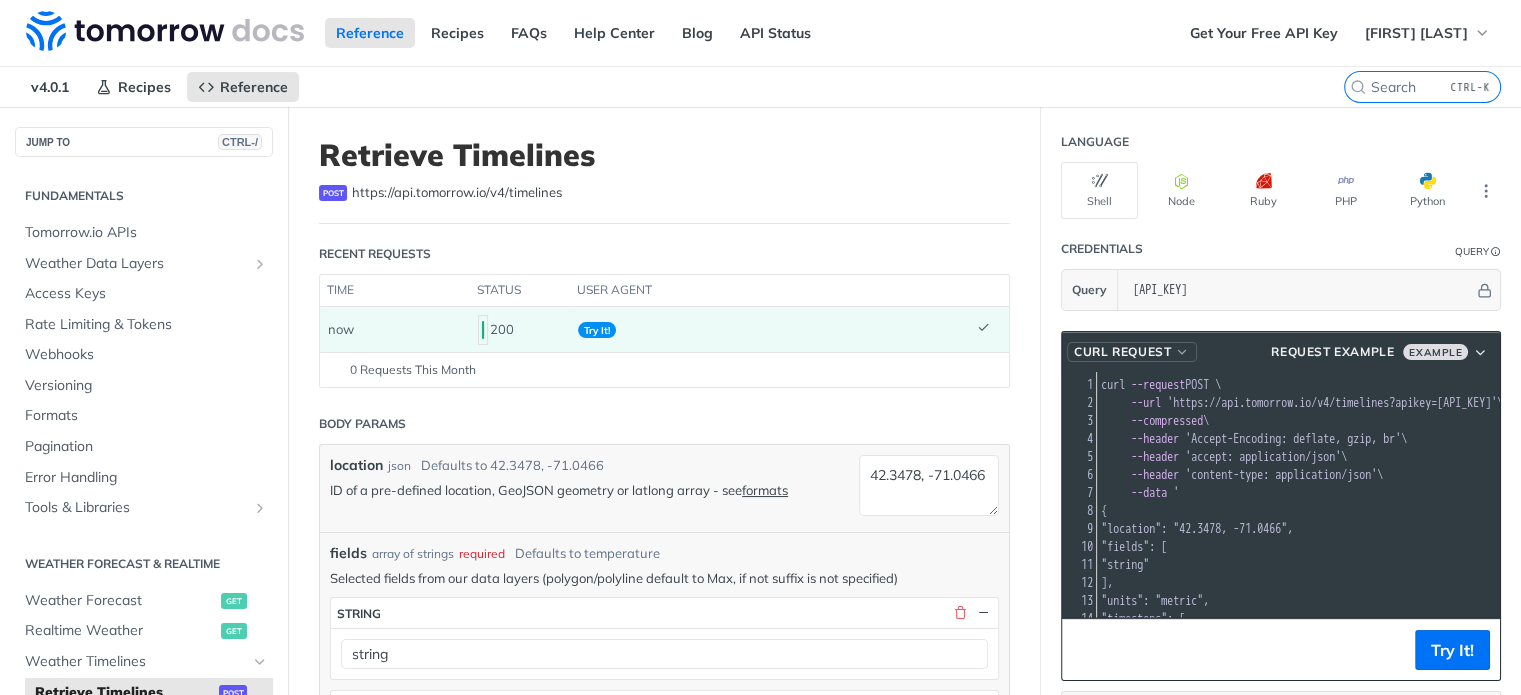 click on "cURL Request" at bounding box center [1122, 352] 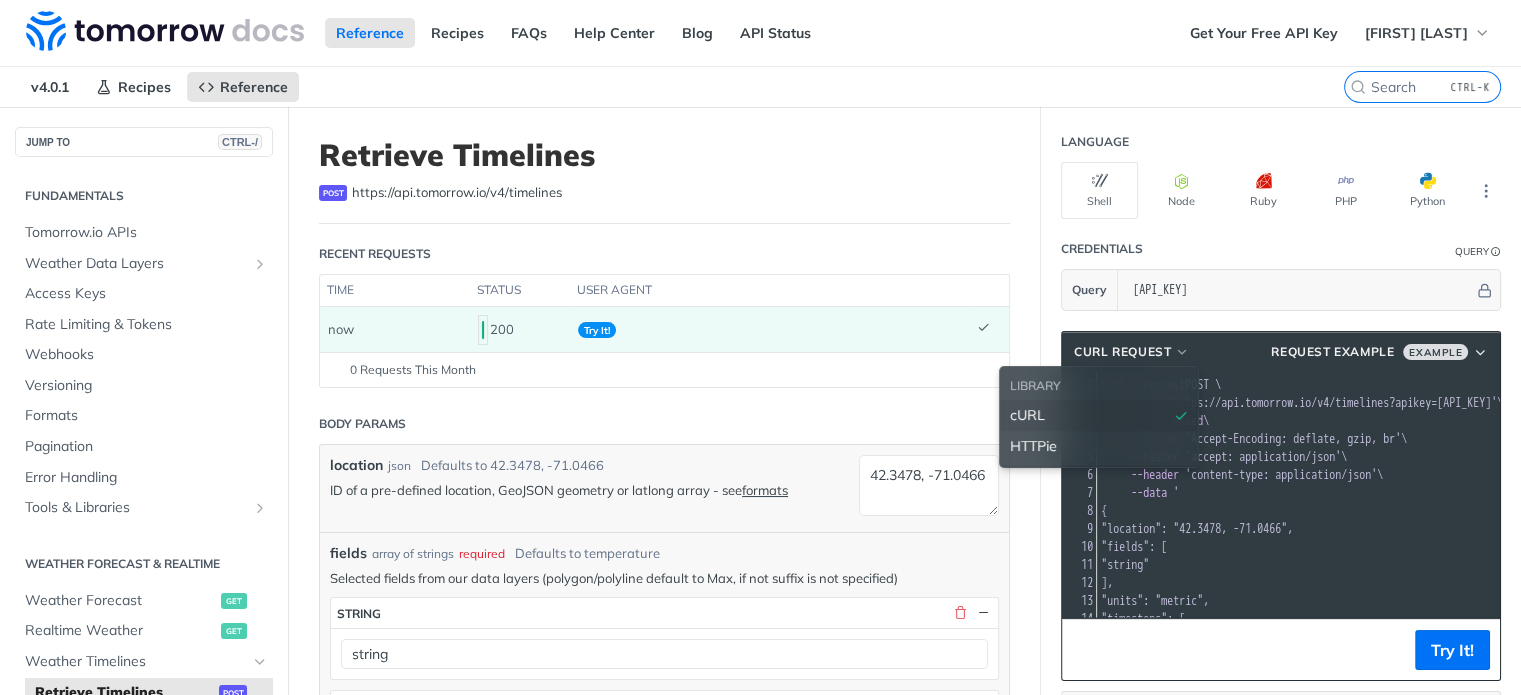 click on "LIBRARY" at bounding box center (1099, 386) 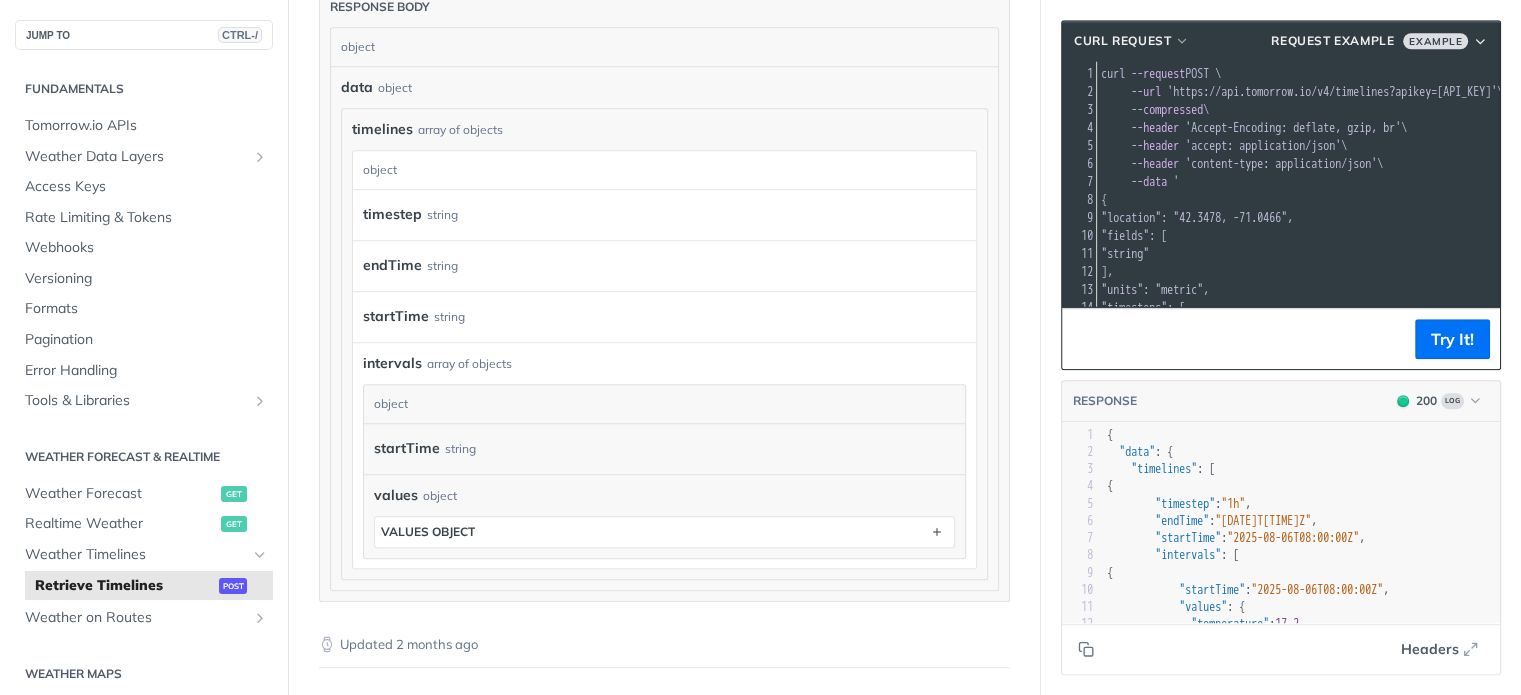 scroll, scrollTop: 1900, scrollLeft: 0, axis: vertical 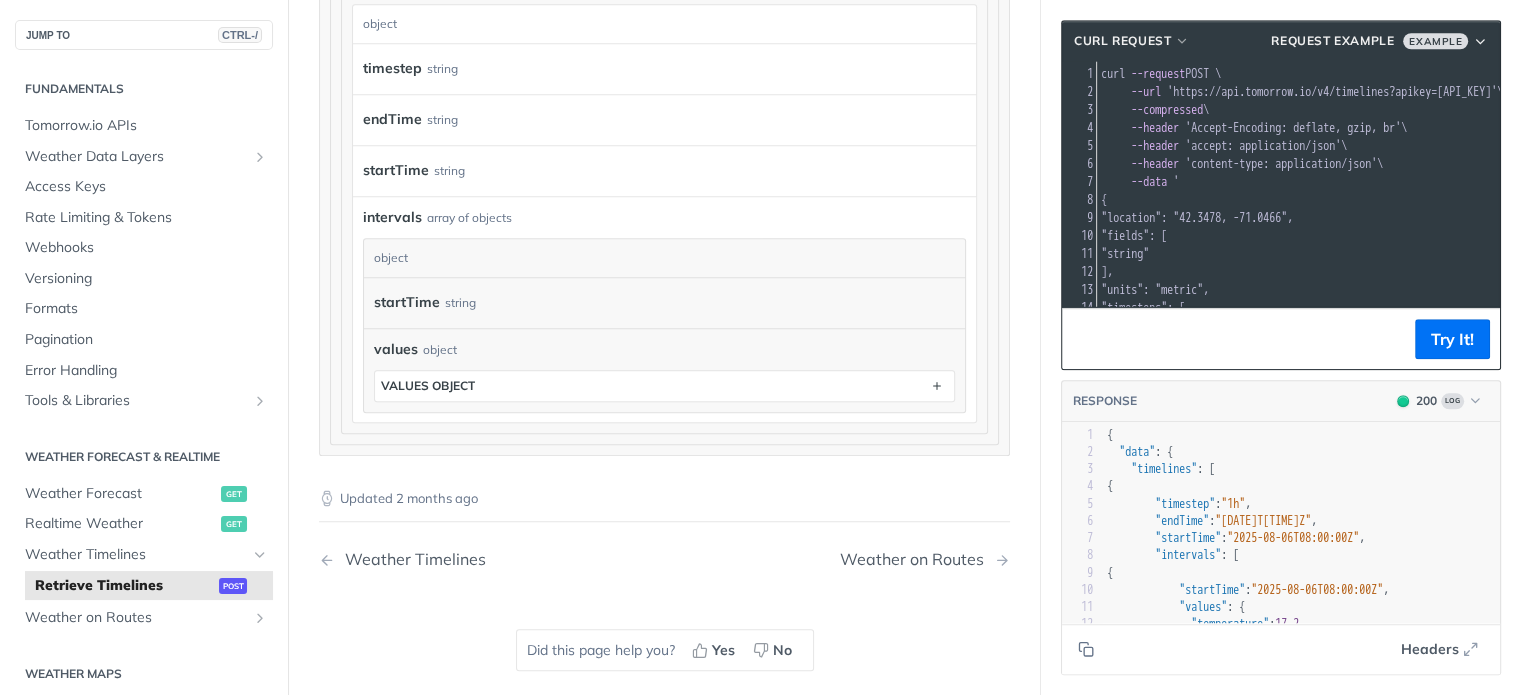 type 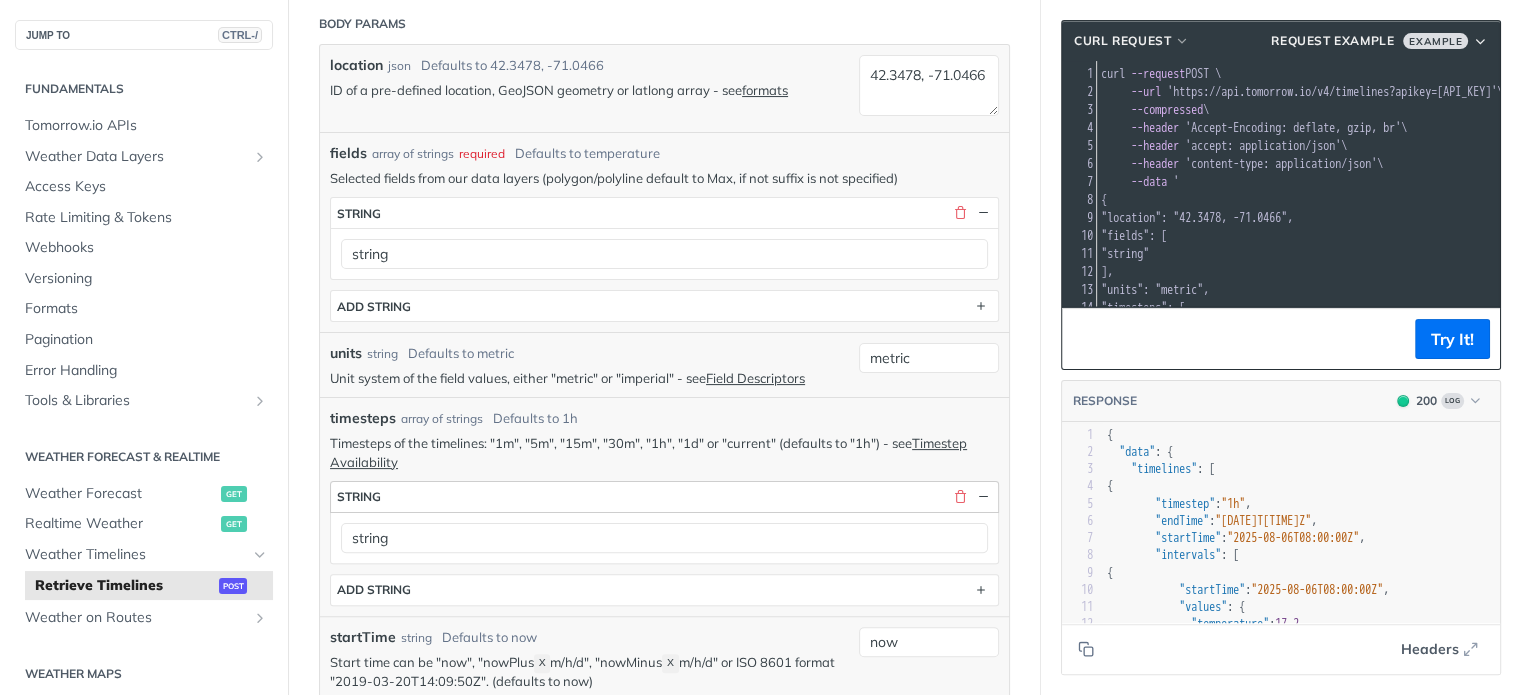 scroll, scrollTop: 200, scrollLeft: 0, axis: vertical 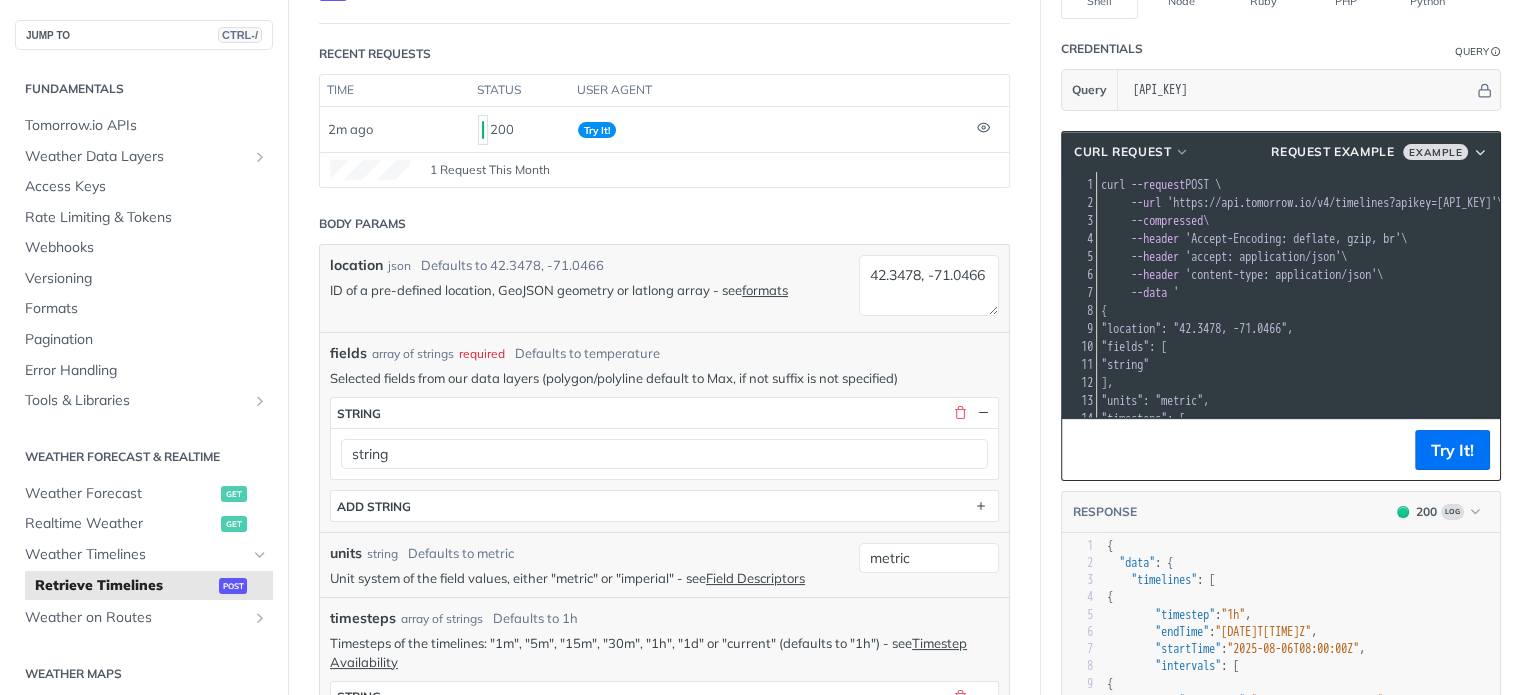 click on "fields" at bounding box center (348, 353) 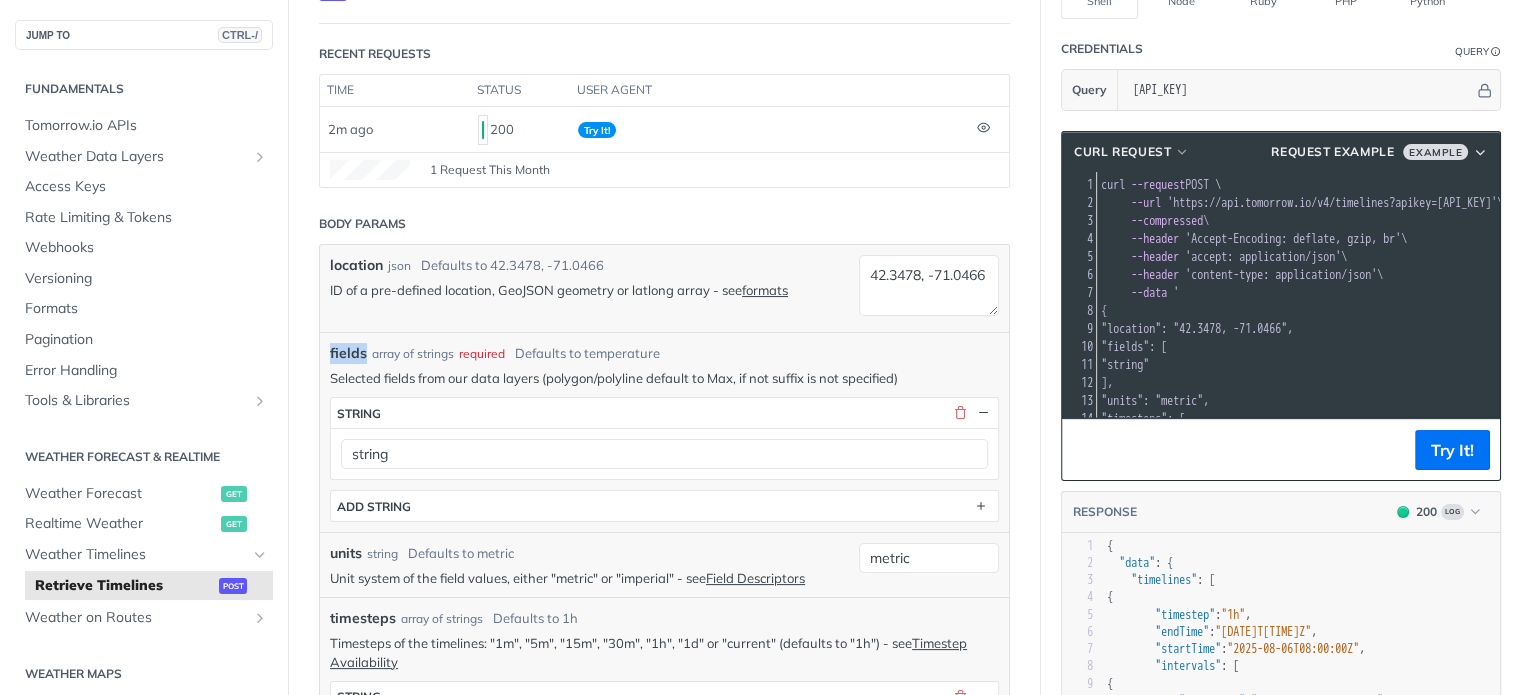 click on "fields" at bounding box center [348, 353] 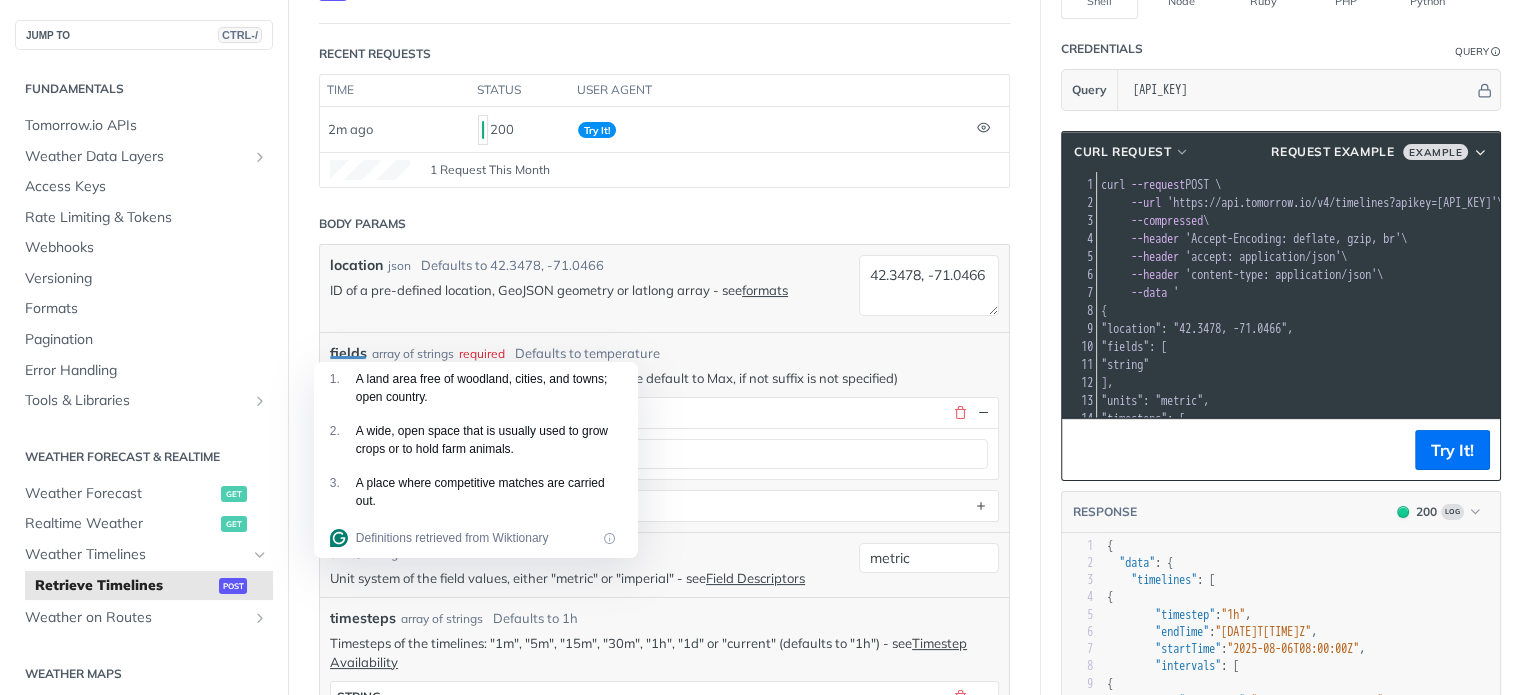 click on "location json Defaults to 42.3478, -71.0466 ID of a pre-defined location, GeoJSON geometry or latlong array - see  formats" at bounding box center (589, 288) 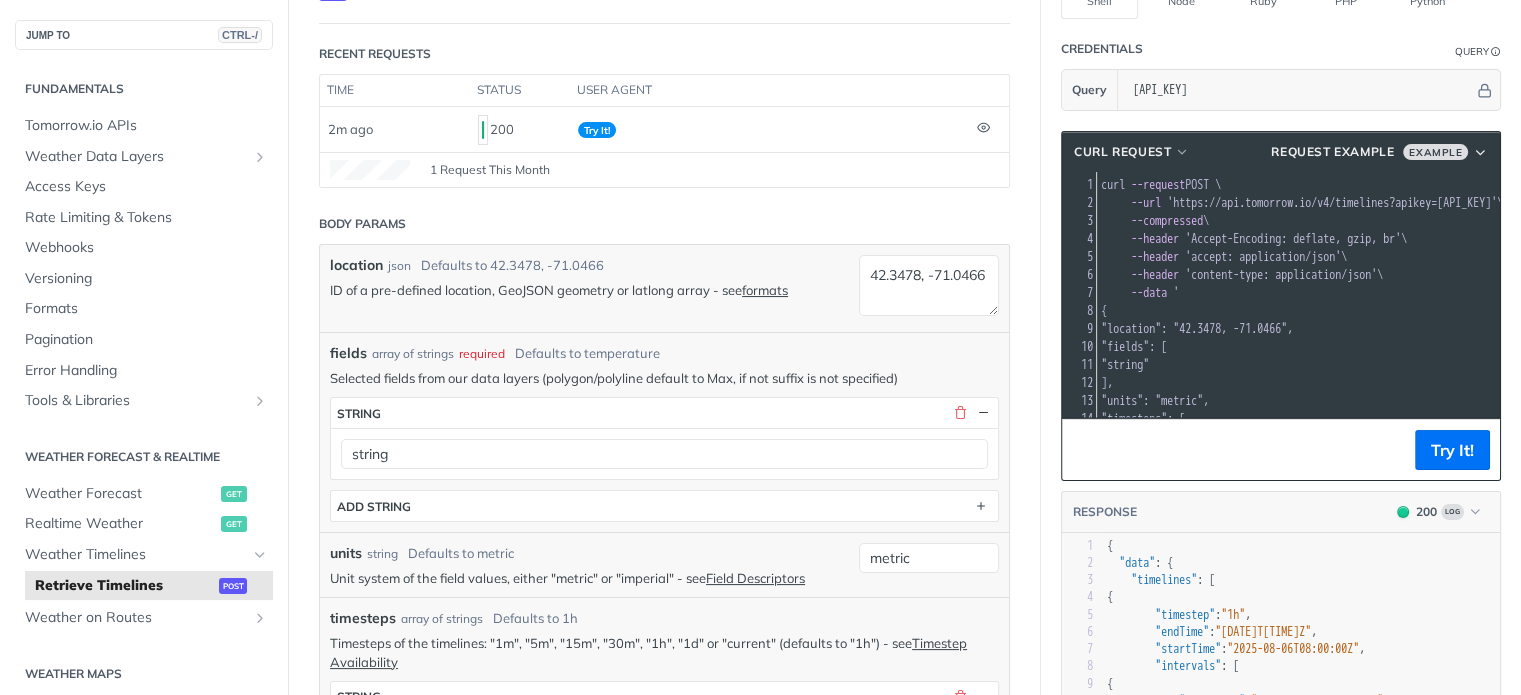 drag, startPoint x: 1177, startPoint y: 343, endPoint x: 1176, endPoint y: 376, distance: 33.01515 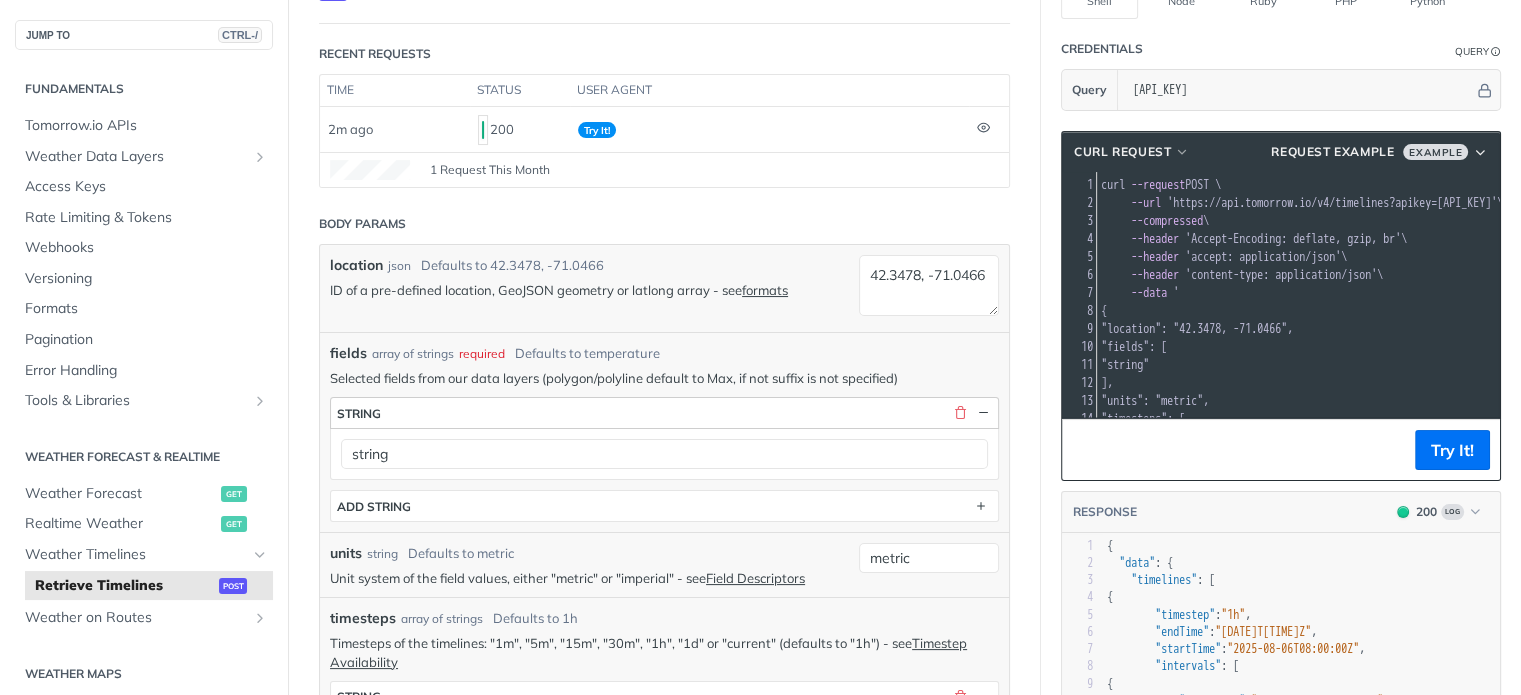 scroll, scrollTop: 300, scrollLeft: 0, axis: vertical 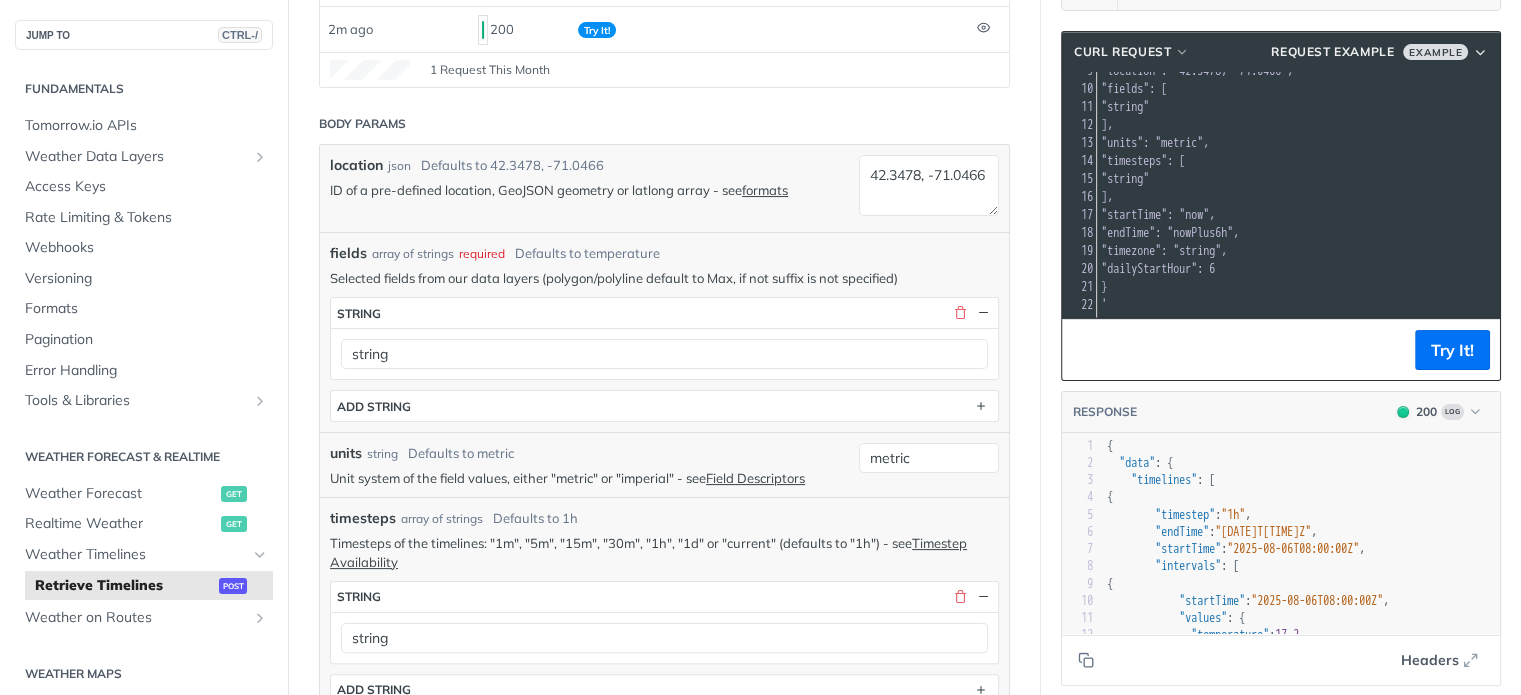 drag, startPoint x: 1113, startPoint y: 145, endPoint x: 1140, endPoint y: 173, distance: 38.8973 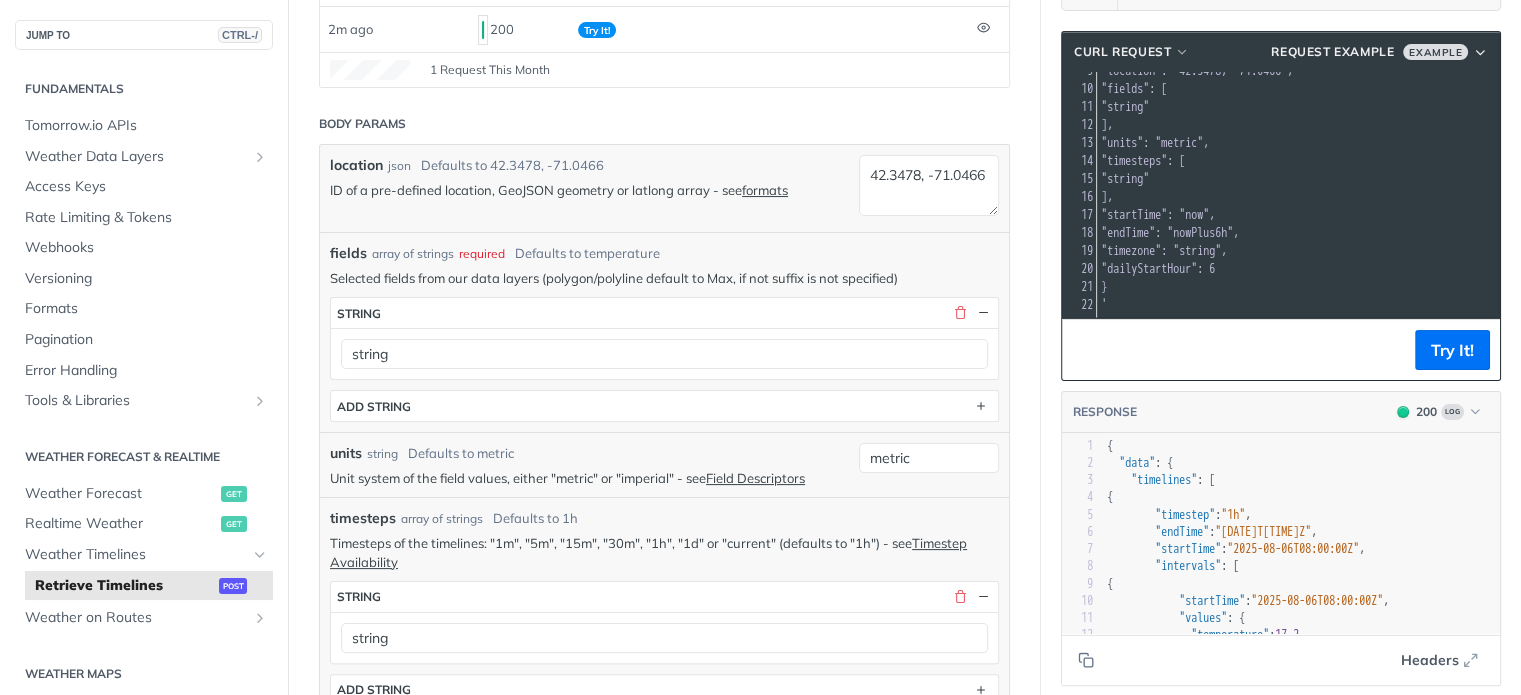 click on ""timesteps": [" at bounding box center [1400, 161] 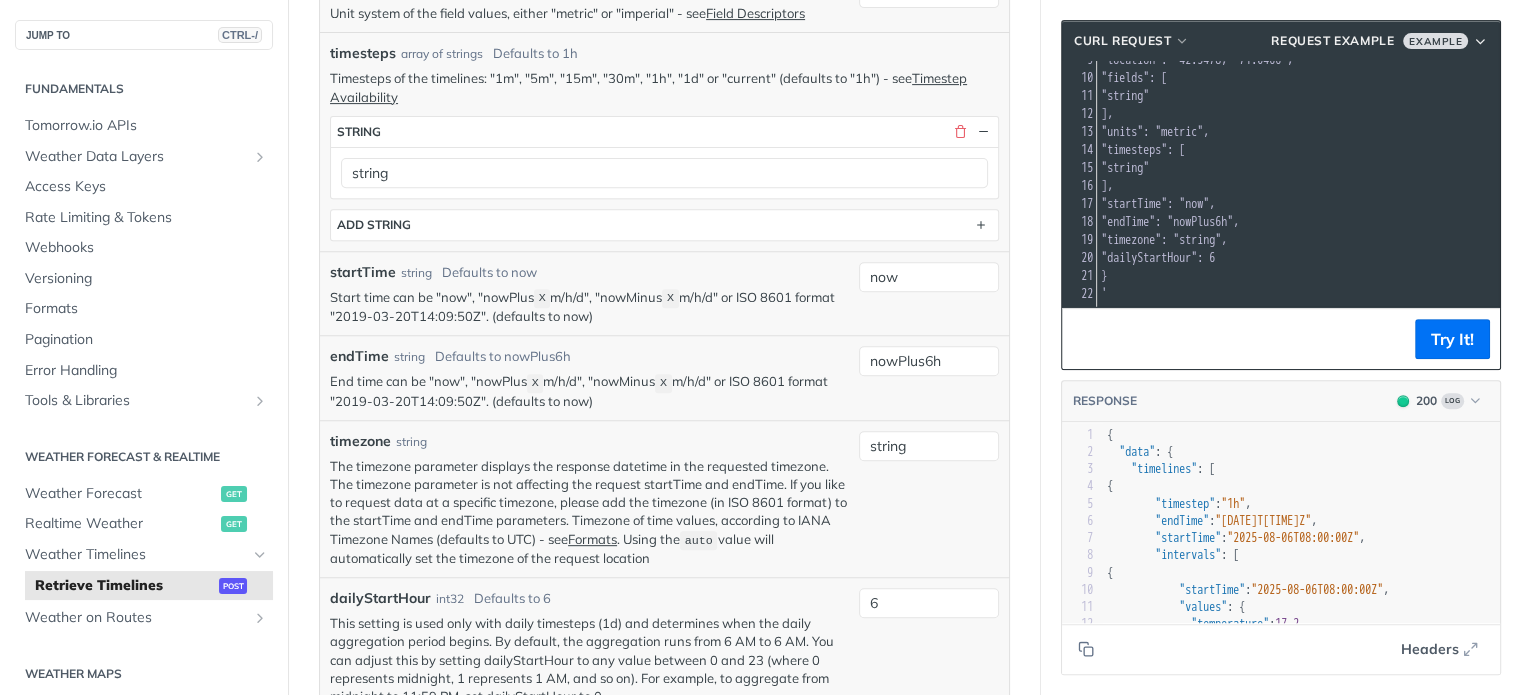 scroll, scrollTop: 800, scrollLeft: 0, axis: vertical 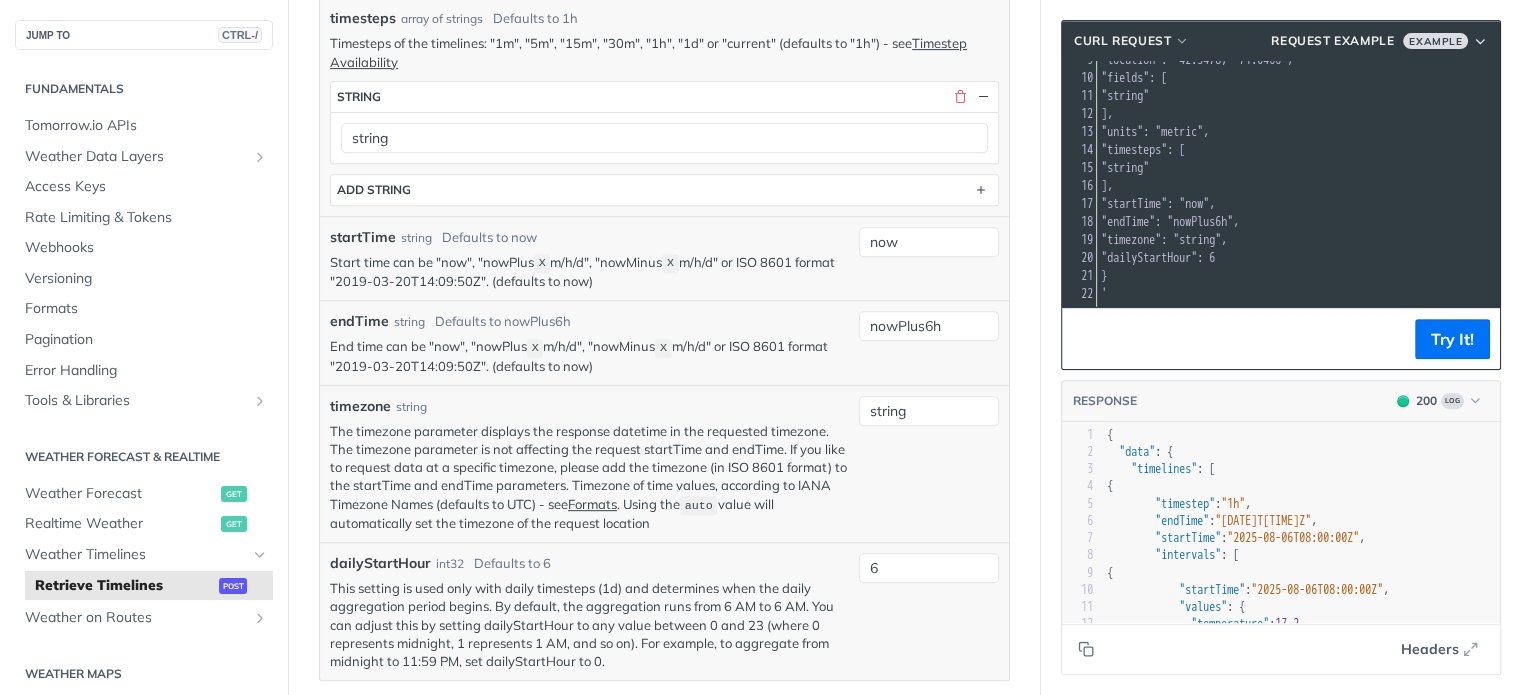 drag, startPoint x: 1109, startPoint y: 242, endPoint x: 1299, endPoint y: 246, distance: 190.0421 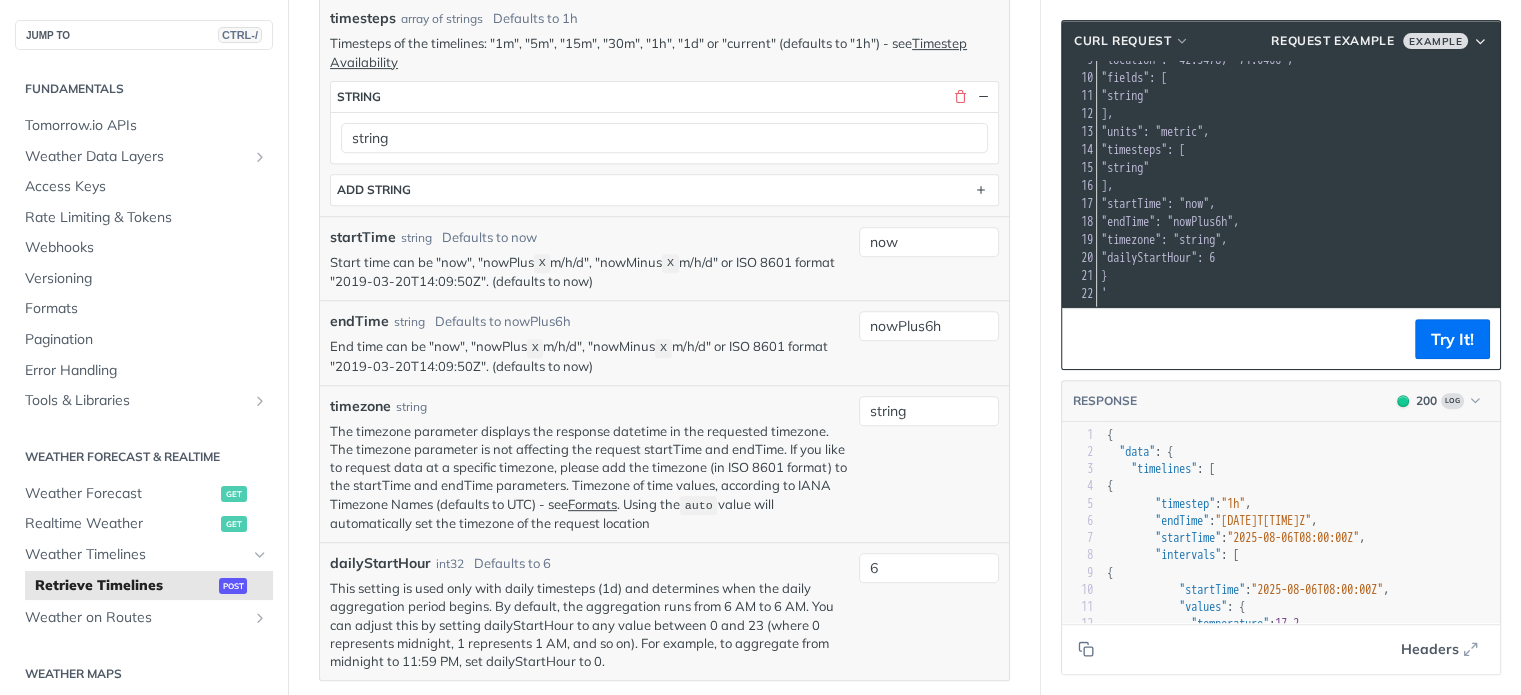 scroll, scrollTop: 73, scrollLeft: 0, axis: vertical 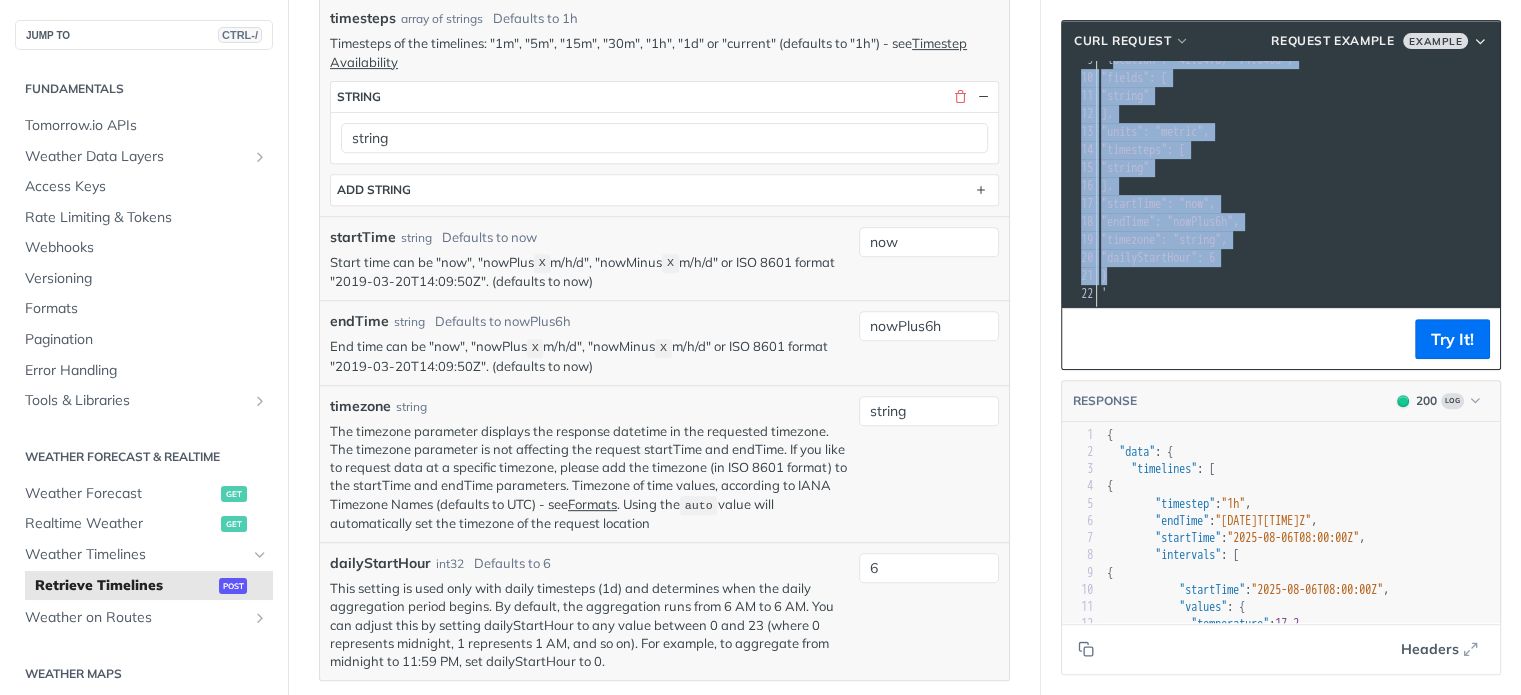 drag, startPoint x: 1115, startPoint y: 222, endPoint x: 1185, endPoint y: 261, distance: 80.13114 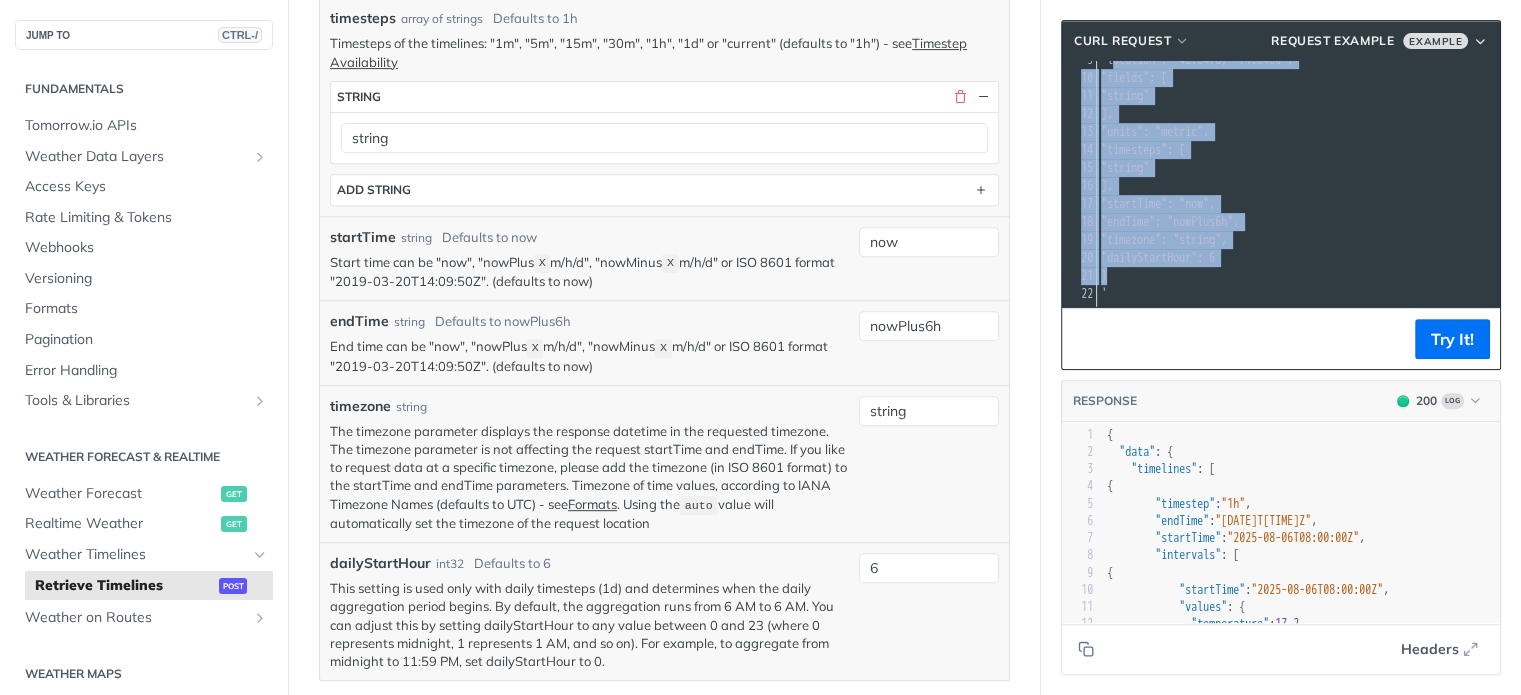 scroll, scrollTop: 500, scrollLeft: 0, axis: vertical 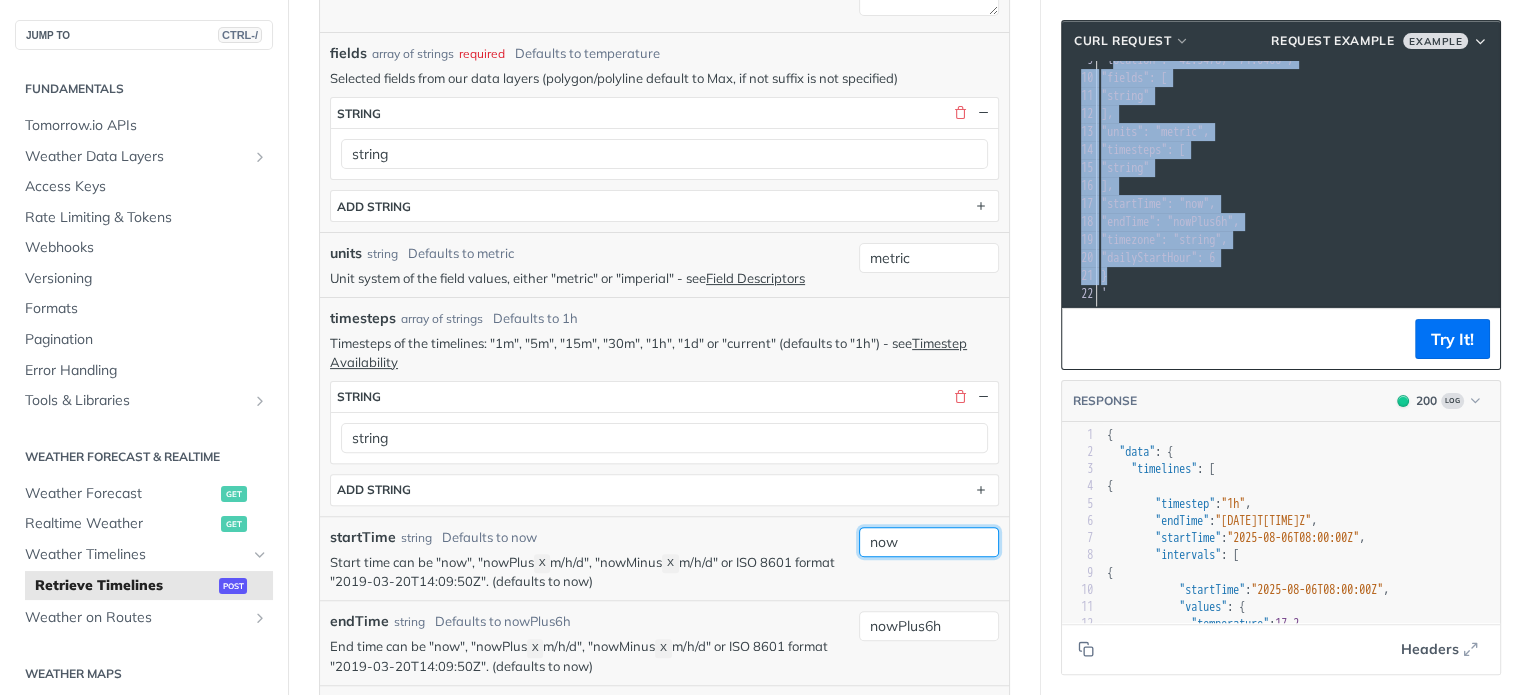 click on "now" at bounding box center (929, 542) 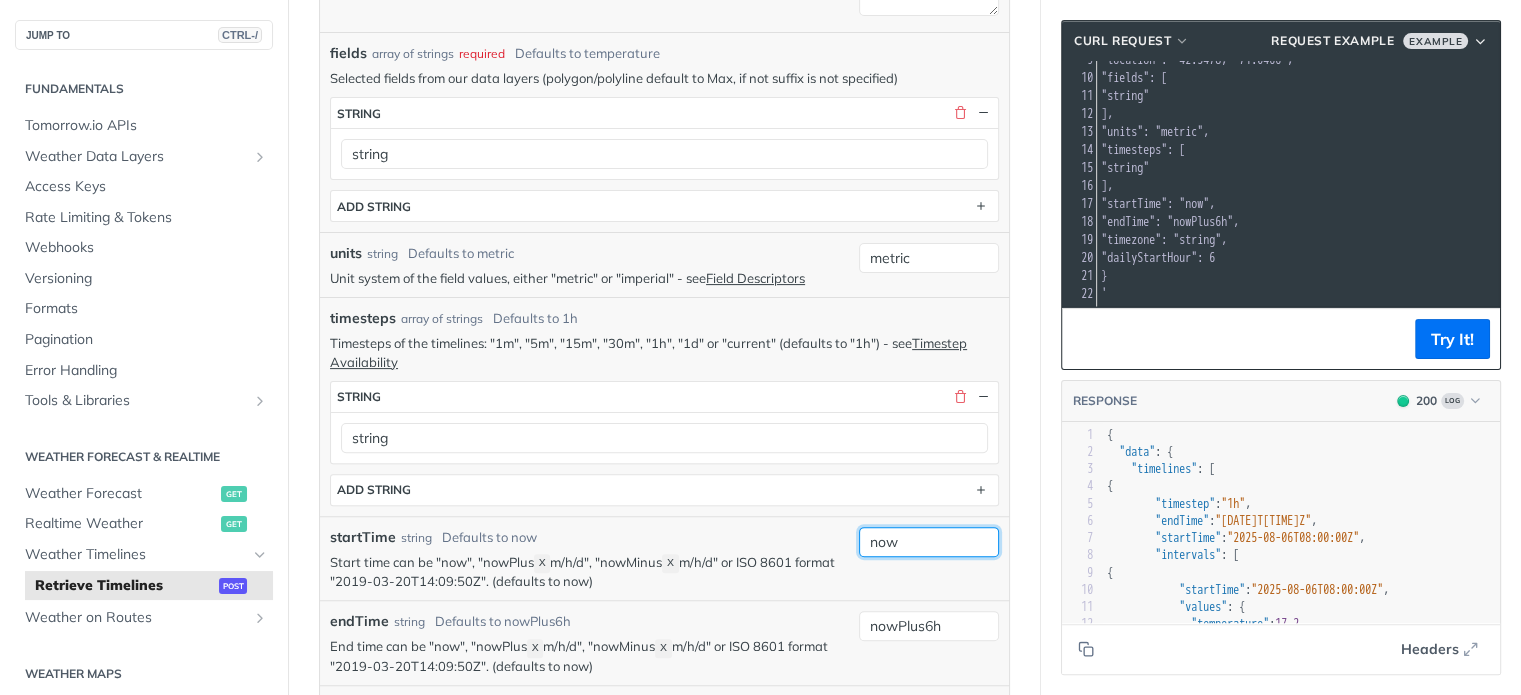 click on "now" at bounding box center (929, 542) 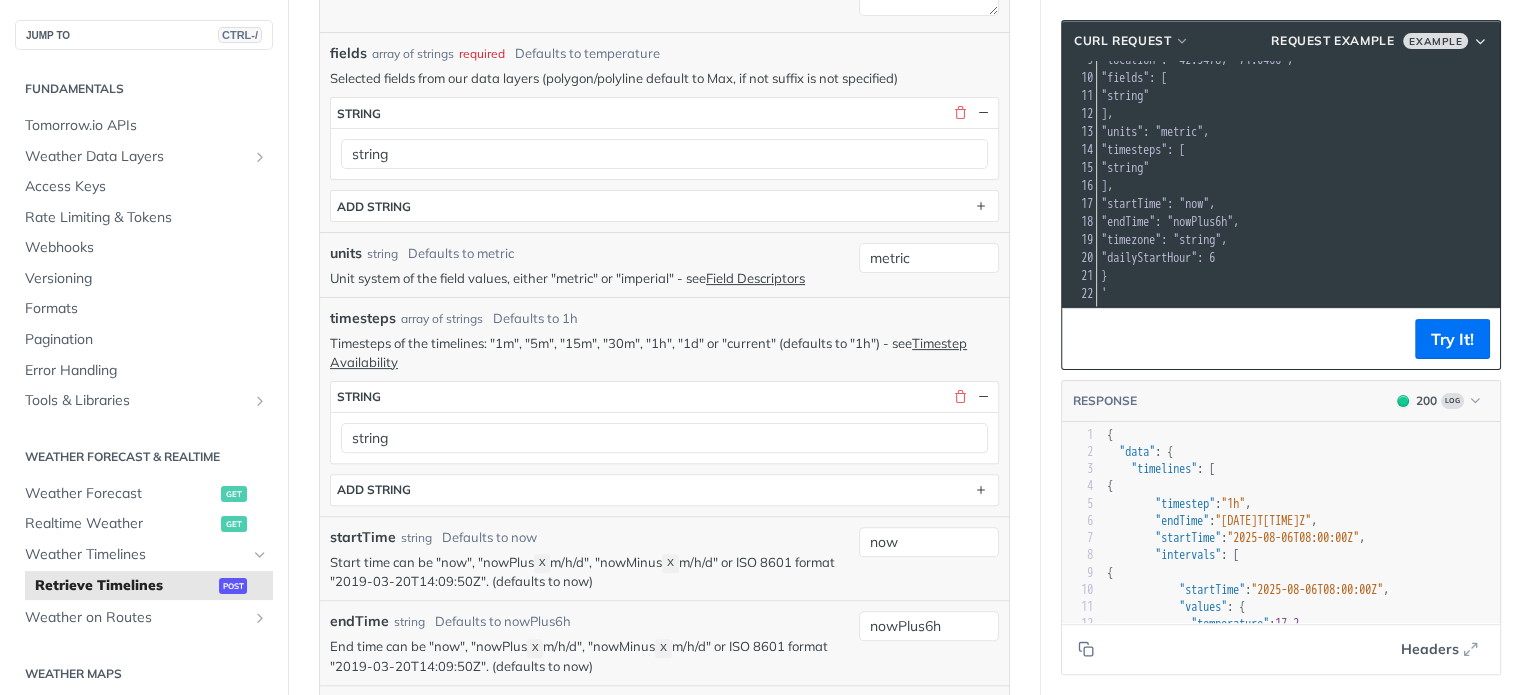 scroll, scrollTop: 600, scrollLeft: 0, axis: vertical 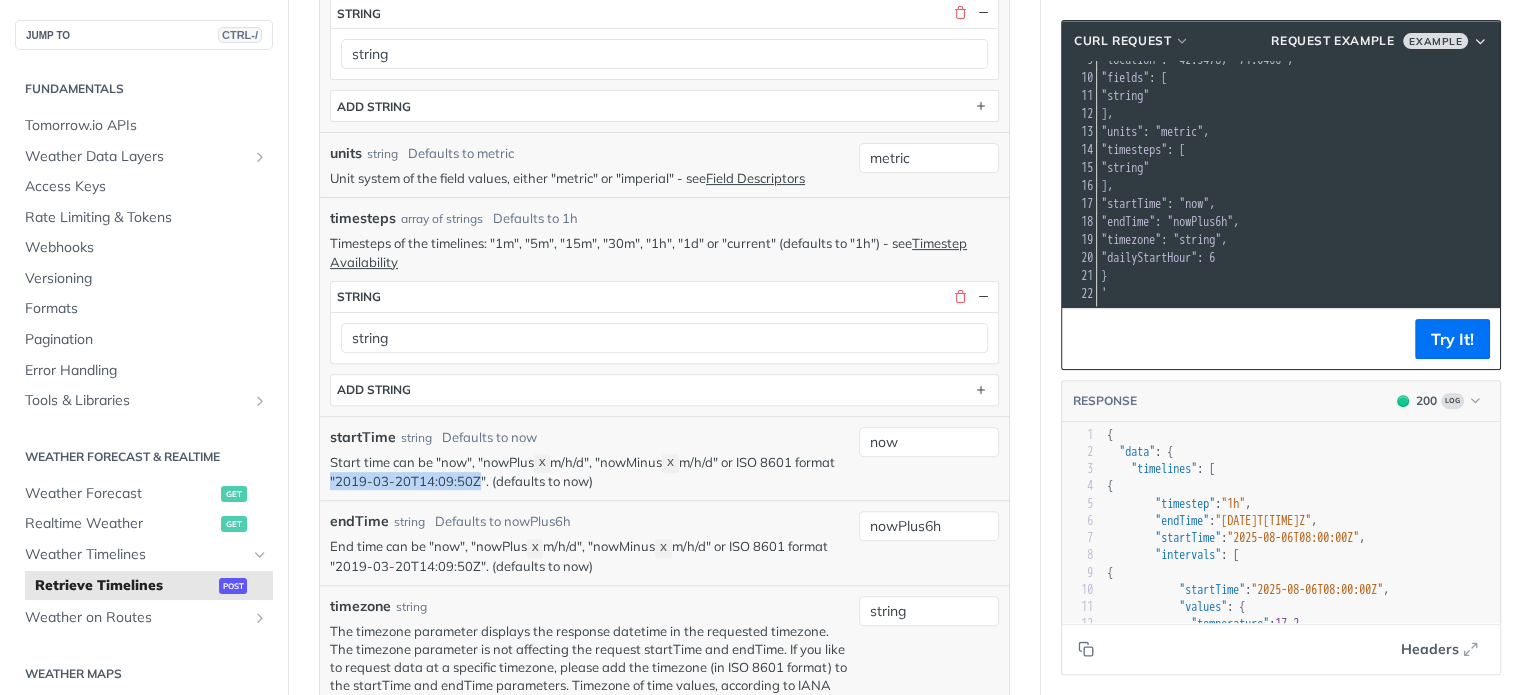 drag, startPoint x: 330, startPoint y: 474, endPoint x: 477, endPoint y: 480, distance: 147.12239 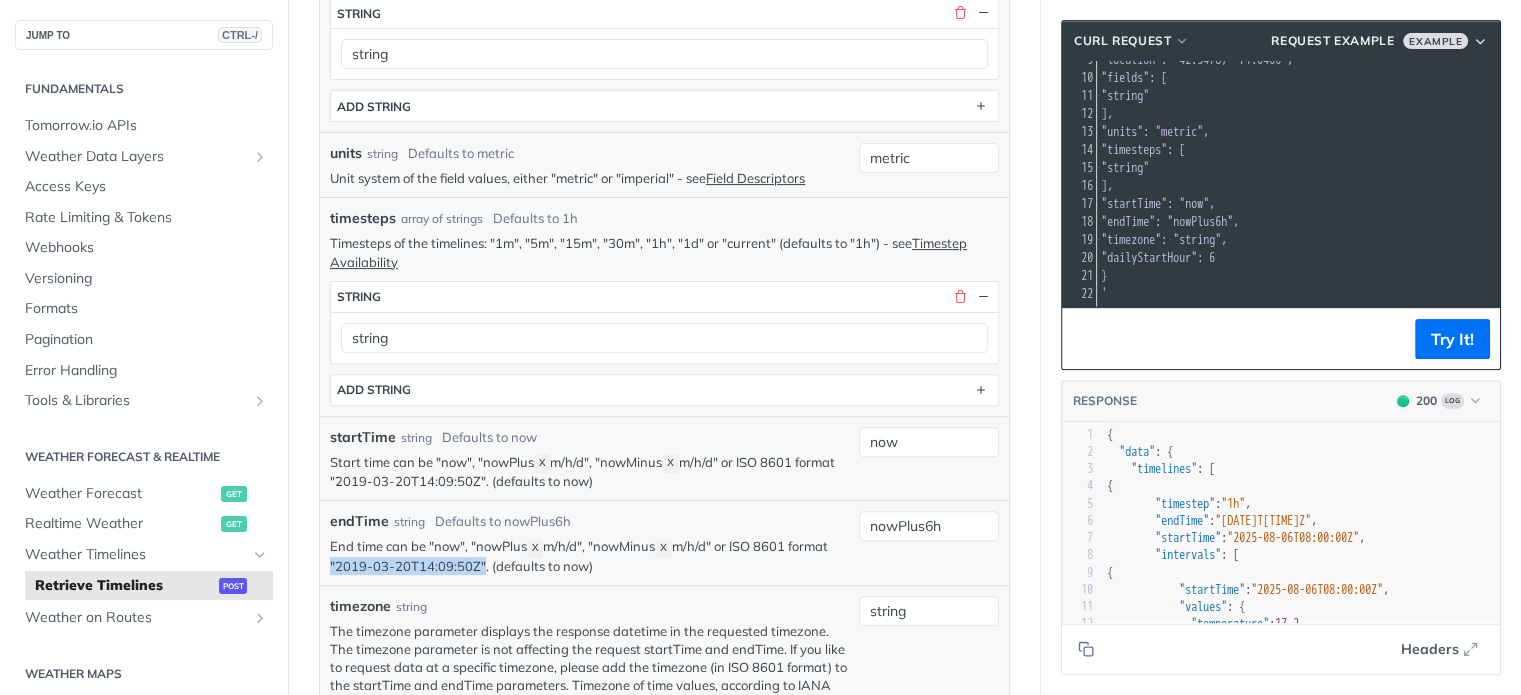 drag, startPoint x: 327, startPoint y: 559, endPoint x: 480, endPoint y: 554, distance: 153.08168 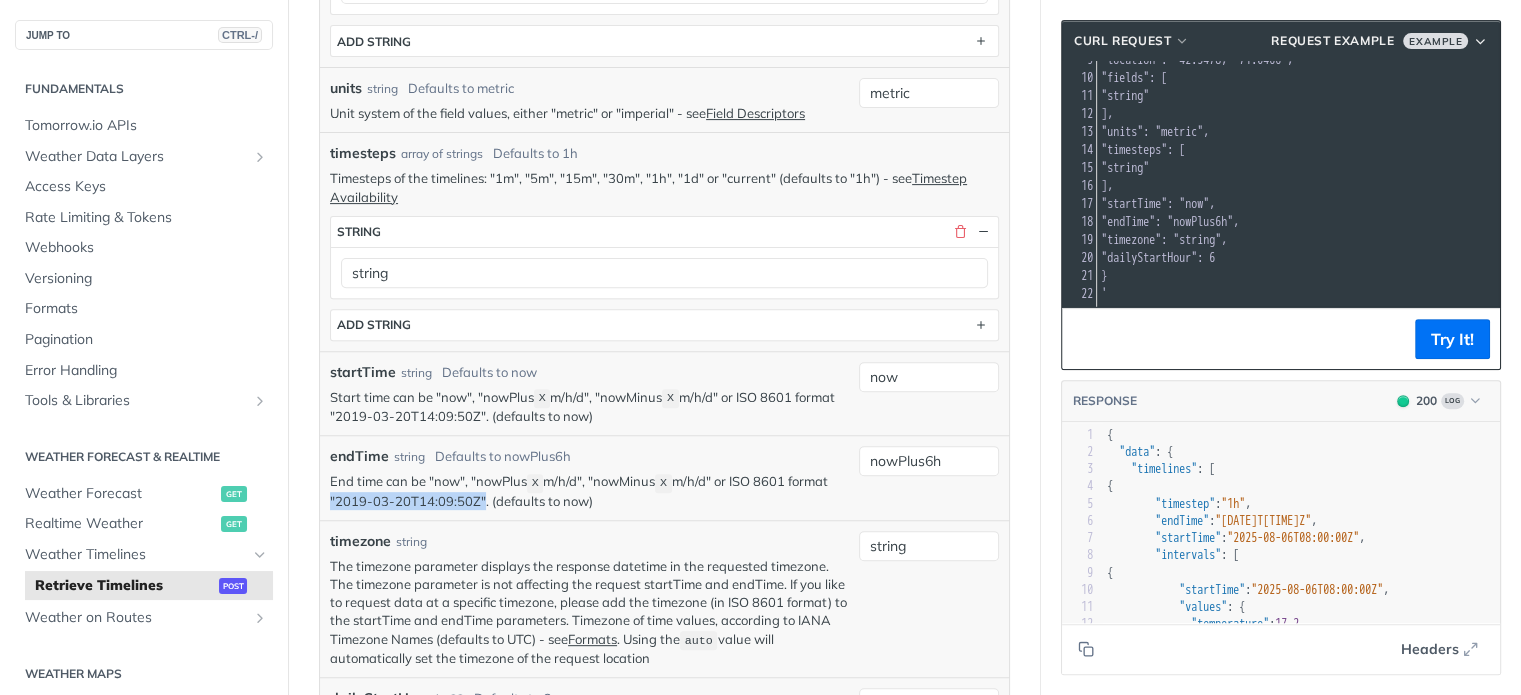 scroll, scrollTop: 700, scrollLeft: 0, axis: vertical 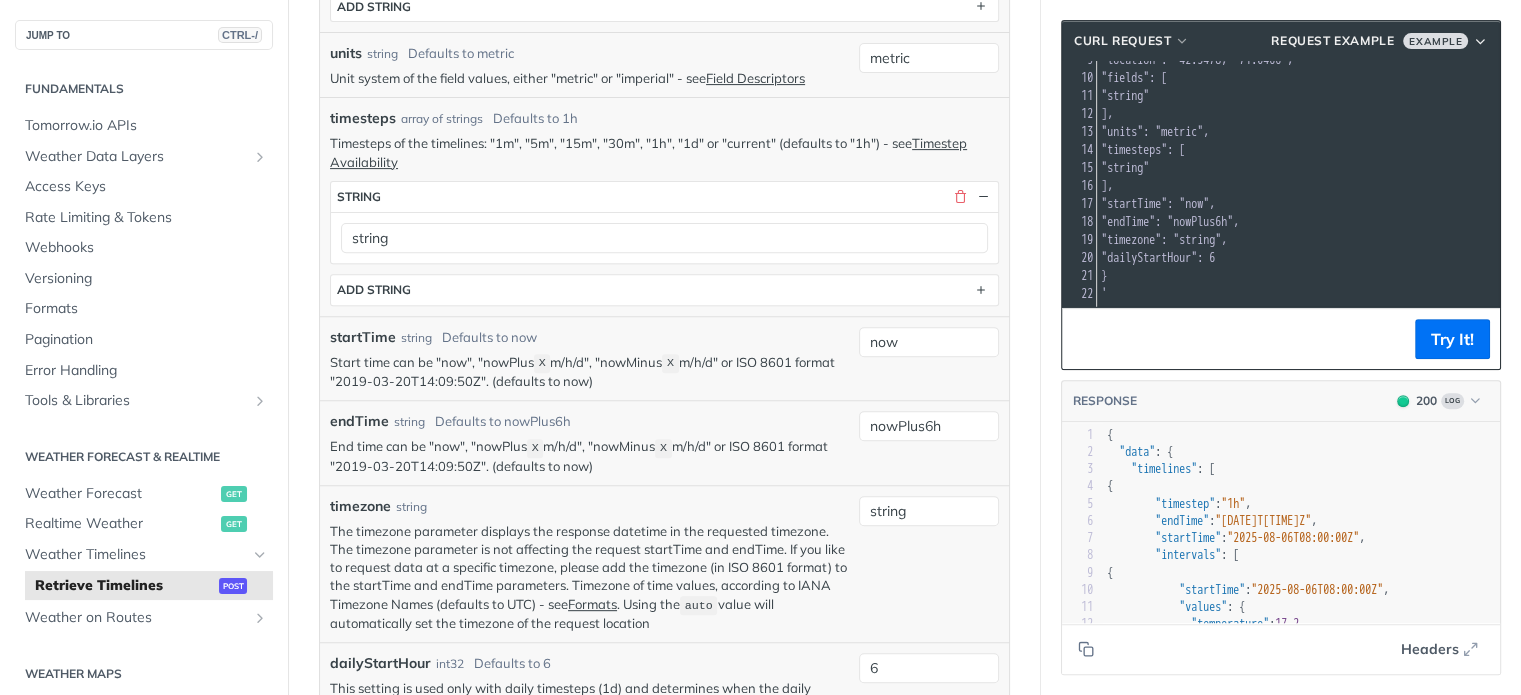 click on "Start time can be "now", "nowPlus X m/h/d", "nowMinus X m/h/d" or ISO 8601 format "2019-03-20T14:09:50Z". (defaults to now)" at bounding box center [589, 372] 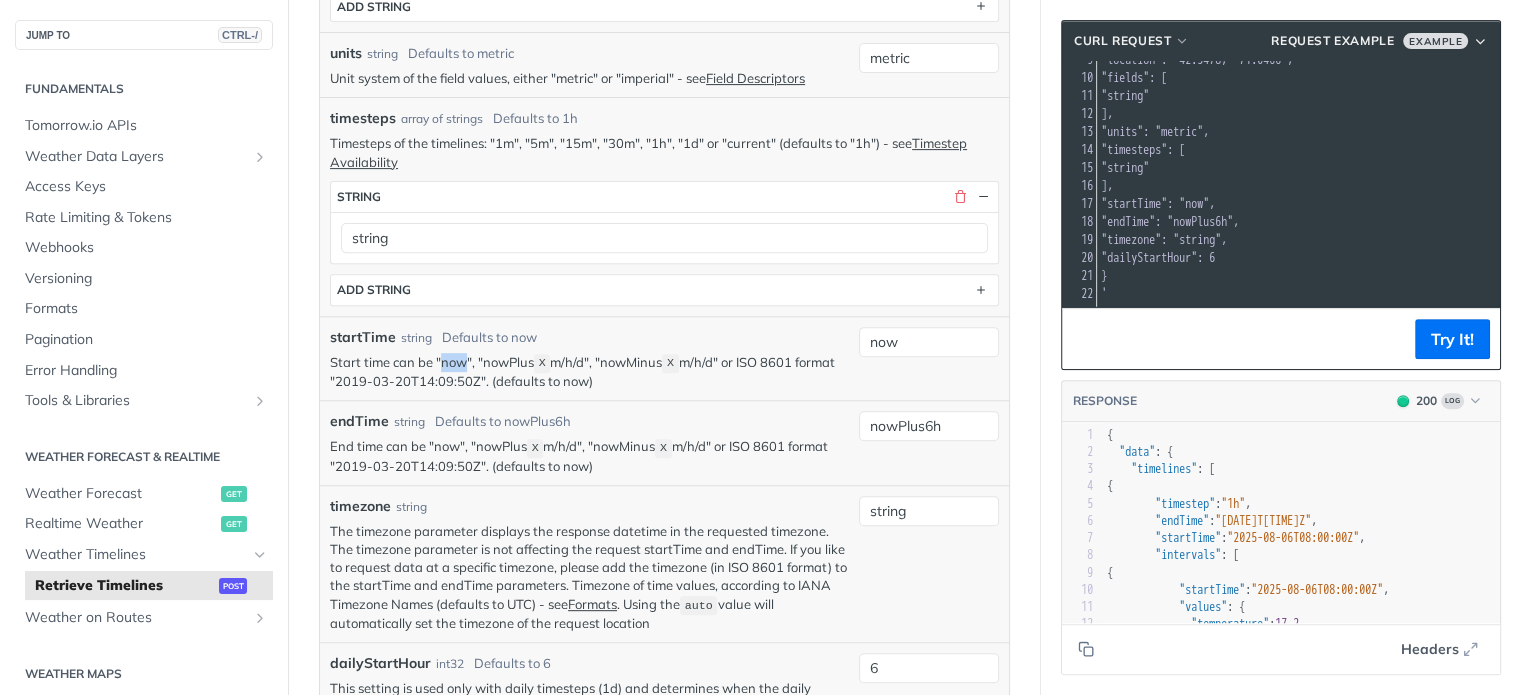 click on "Start time can be "now", "nowPlus X m/h/d", "nowMinus X m/h/d" or ISO 8601 format "2019-03-20T14:09:50Z". (defaults to now)" at bounding box center [589, 372] 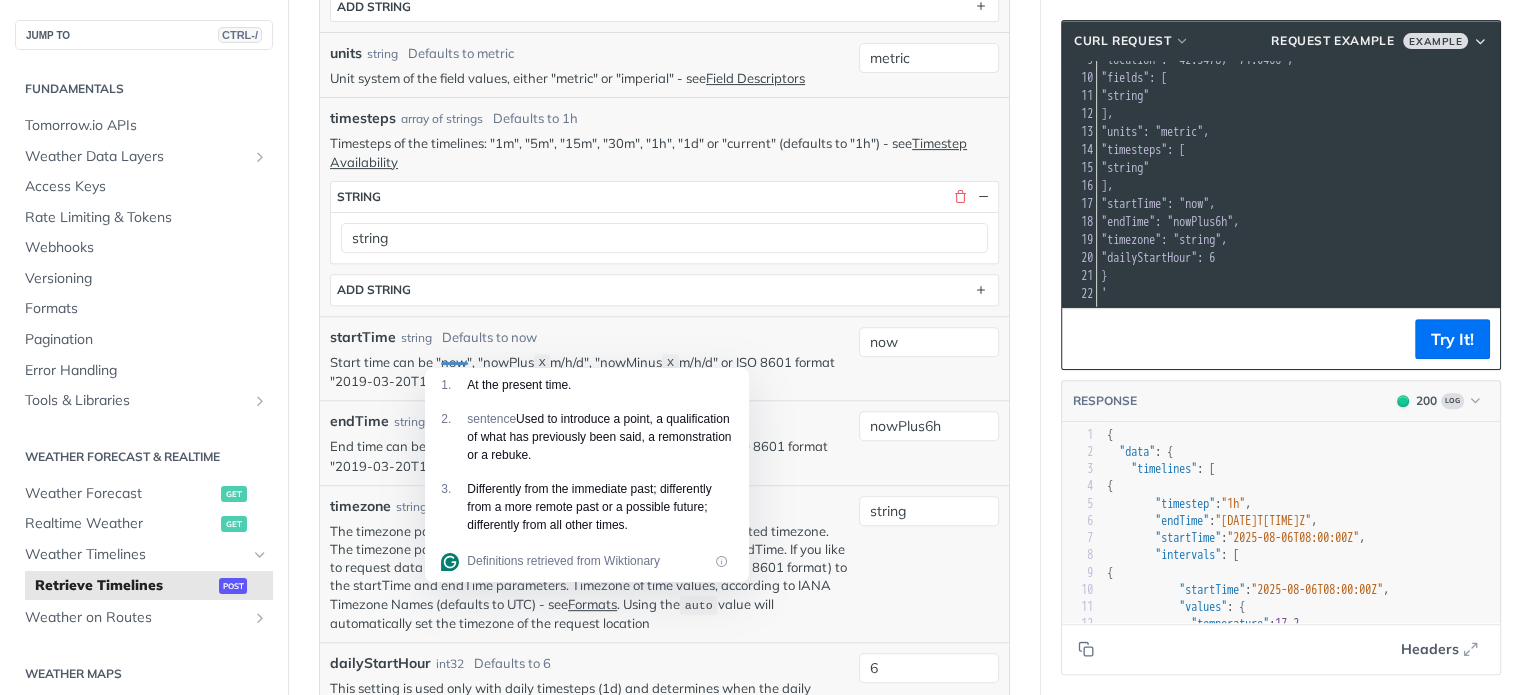 click on "startTime string Defaults to now Start time can be "now", "nowPlus X m/h/d", "nowMinus X m/h/d" or ISO 8601 format "2019-03-20T14:09:50Z". (defaults to now) now" at bounding box center [664, 358] 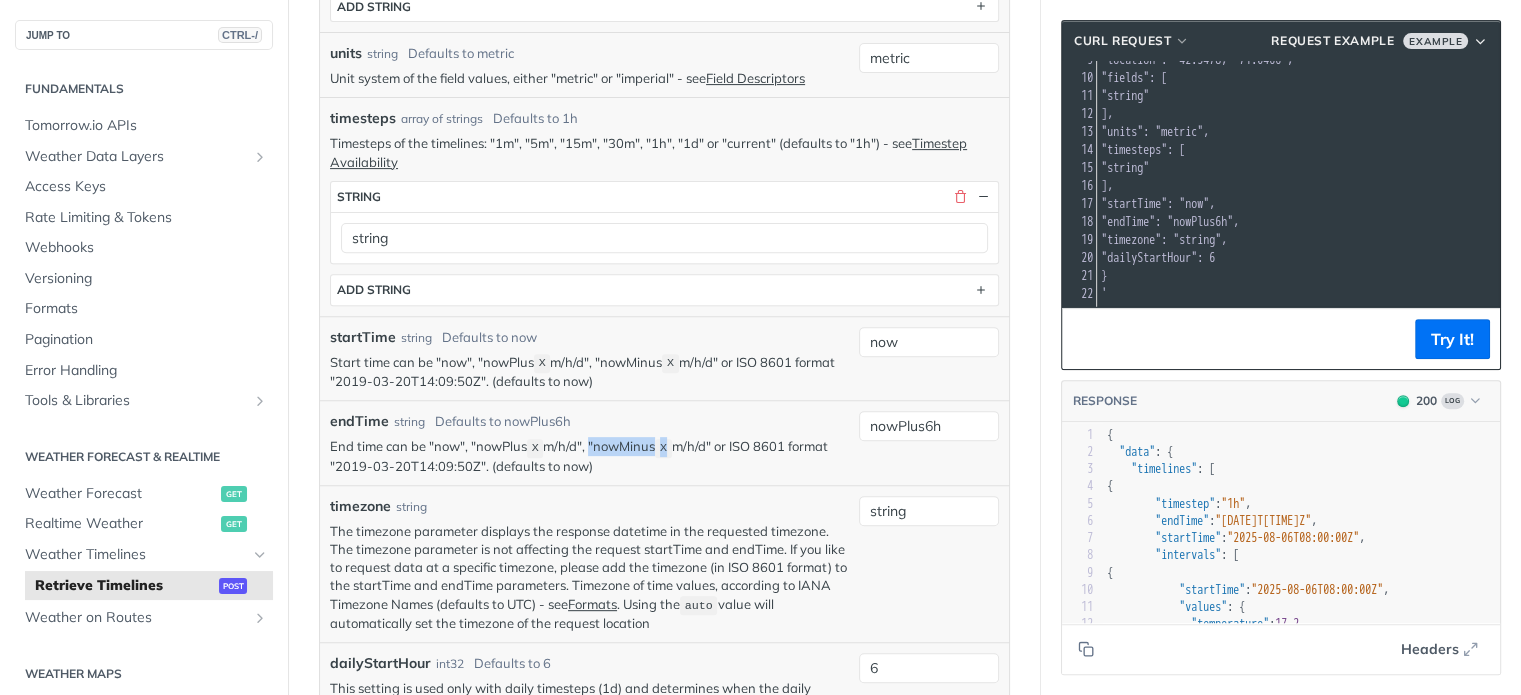 drag, startPoint x: 591, startPoint y: 443, endPoint x: 664, endPoint y: 443, distance: 73 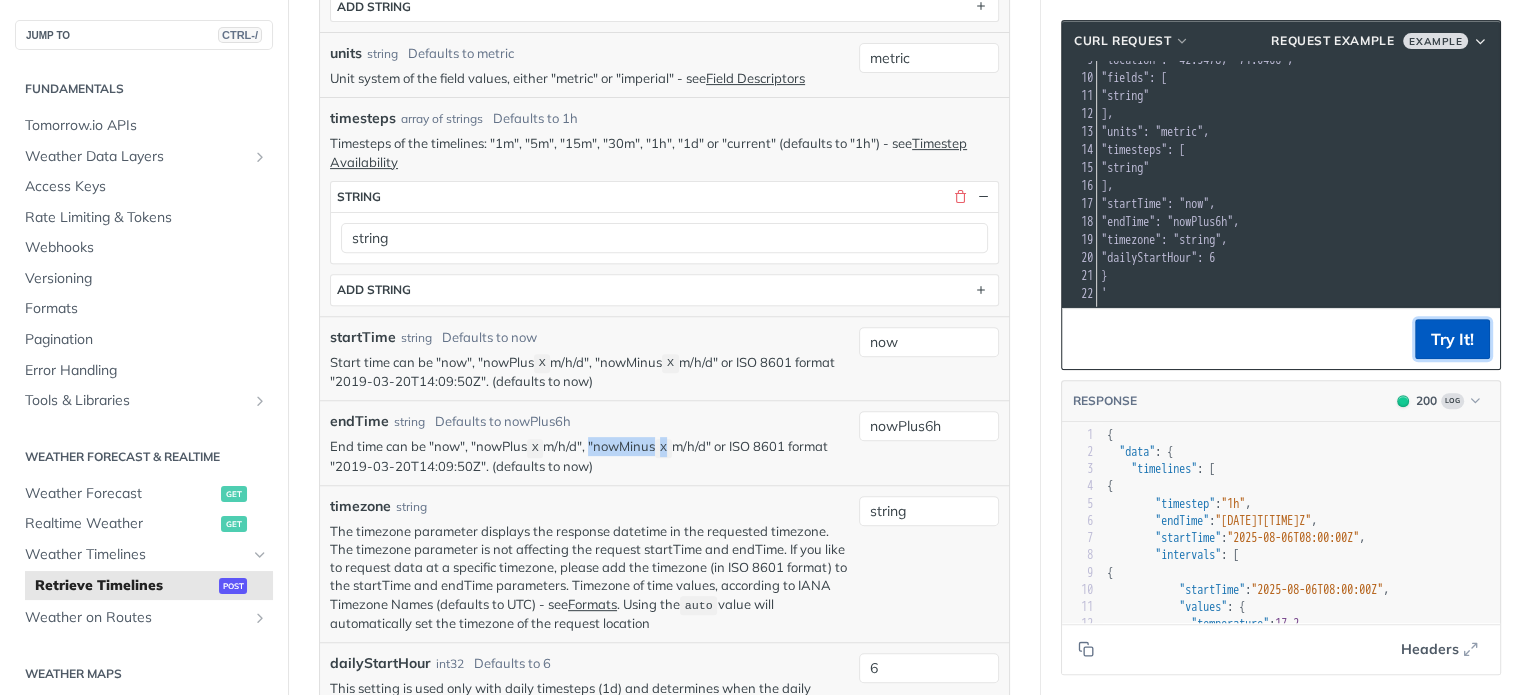 click on "Try It!" at bounding box center (1452, 339) 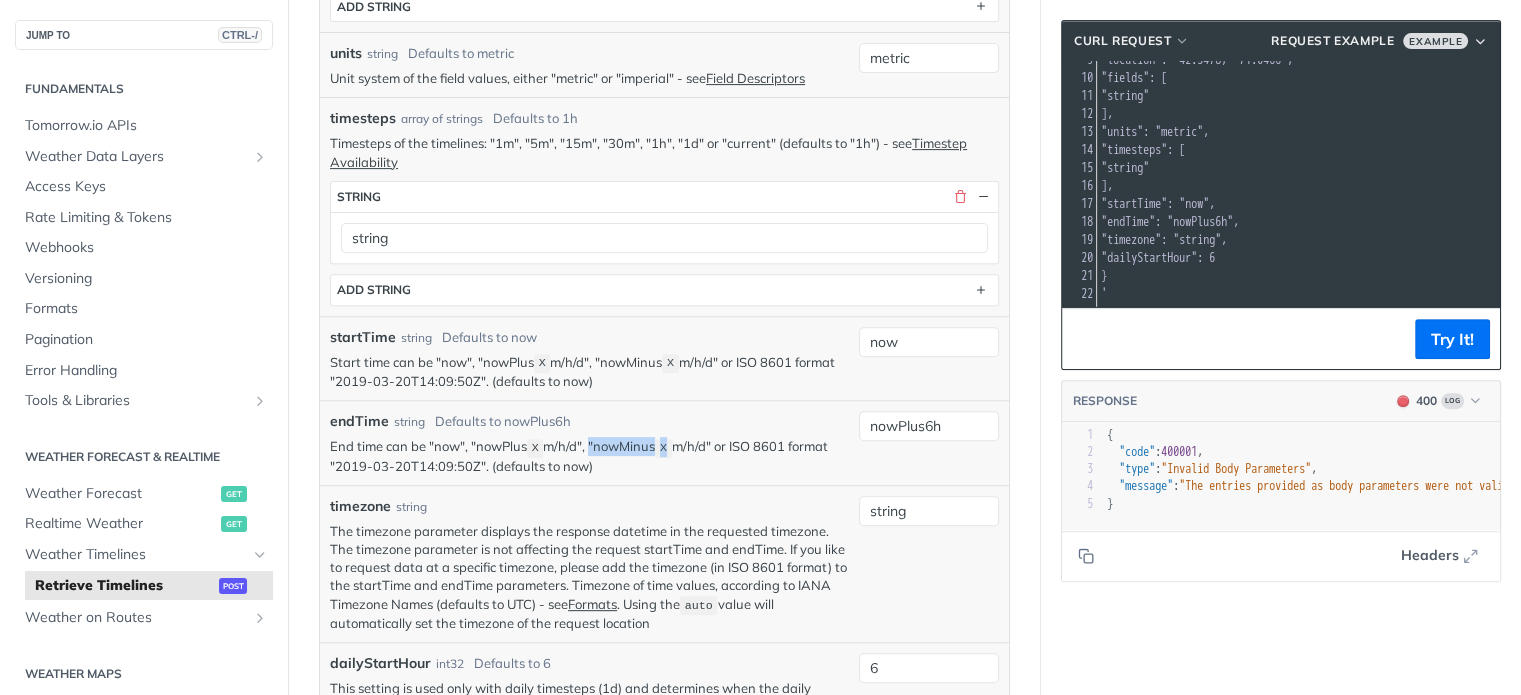 scroll, scrollTop: 0, scrollLeft: 0, axis: both 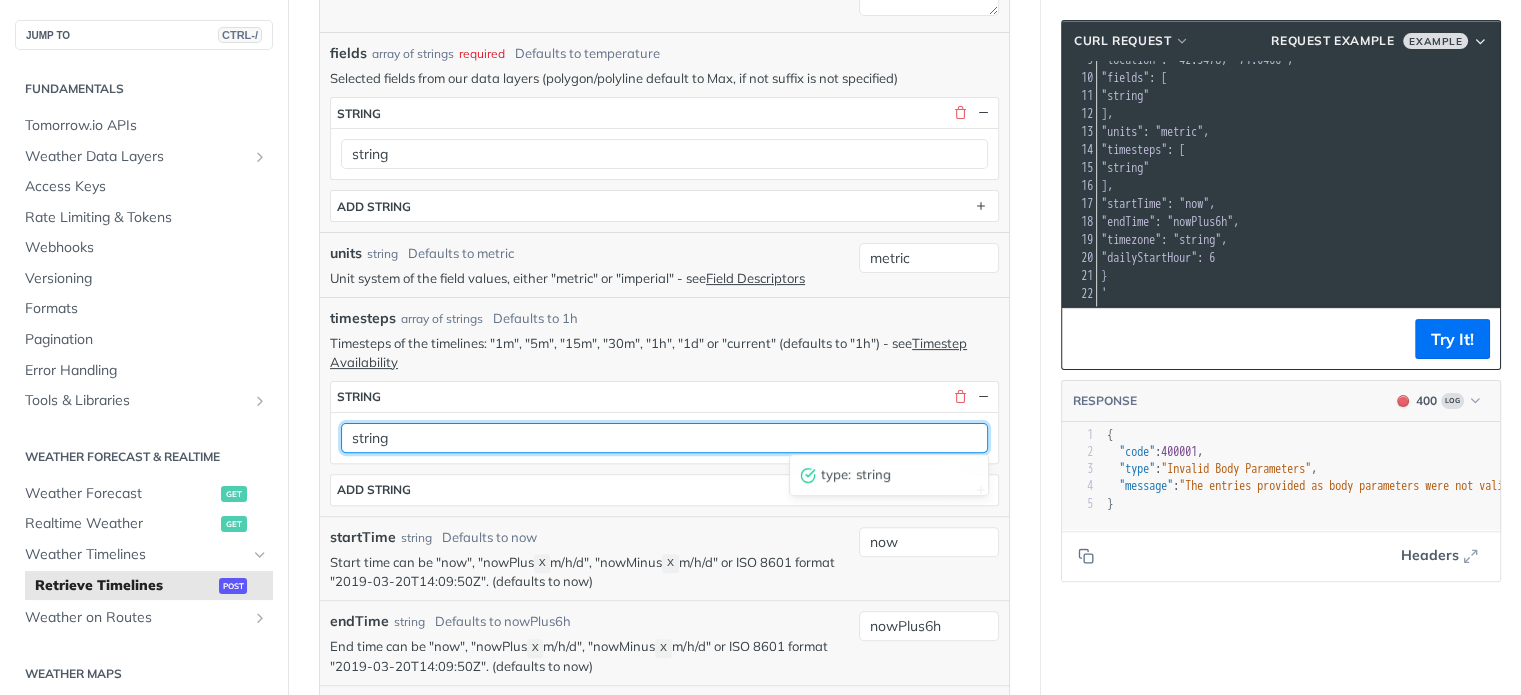 click on "string" at bounding box center [664, 438] 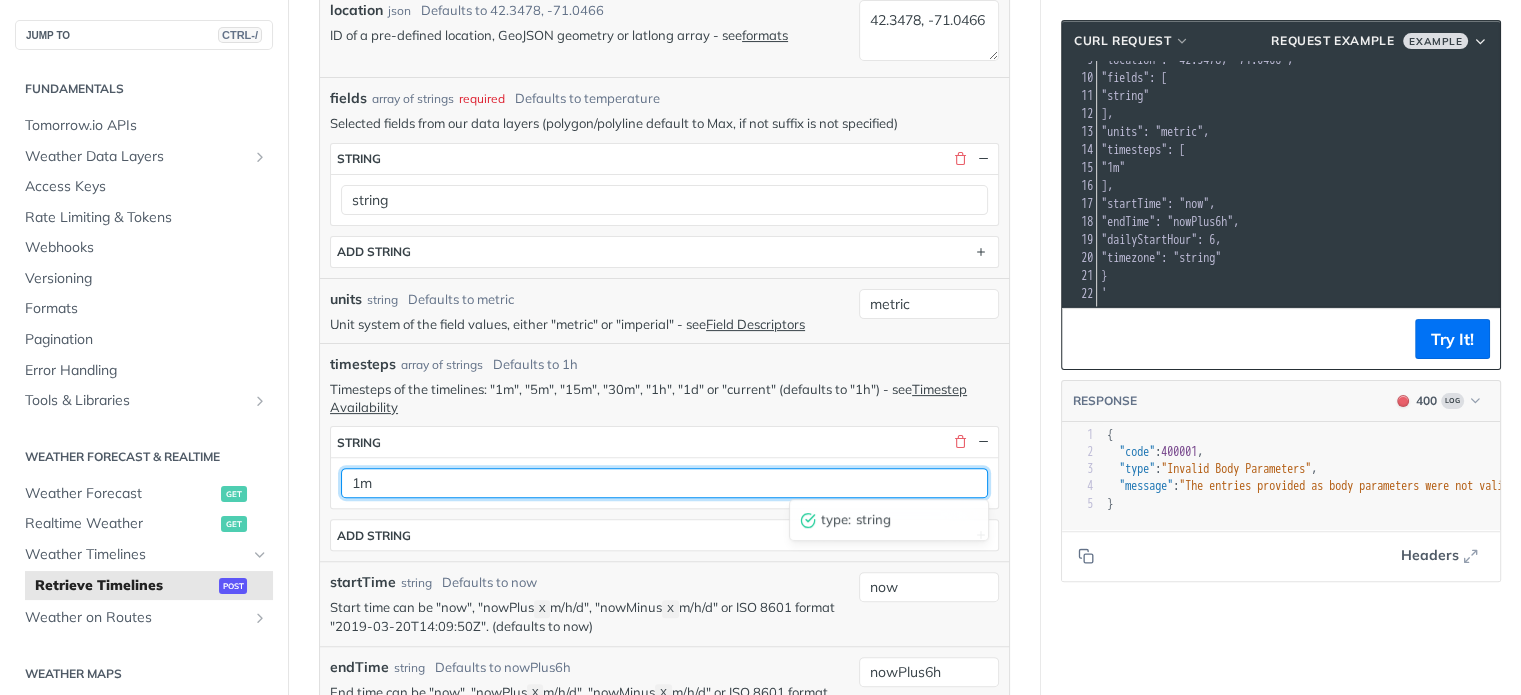scroll, scrollTop: 544, scrollLeft: 0, axis: vertical 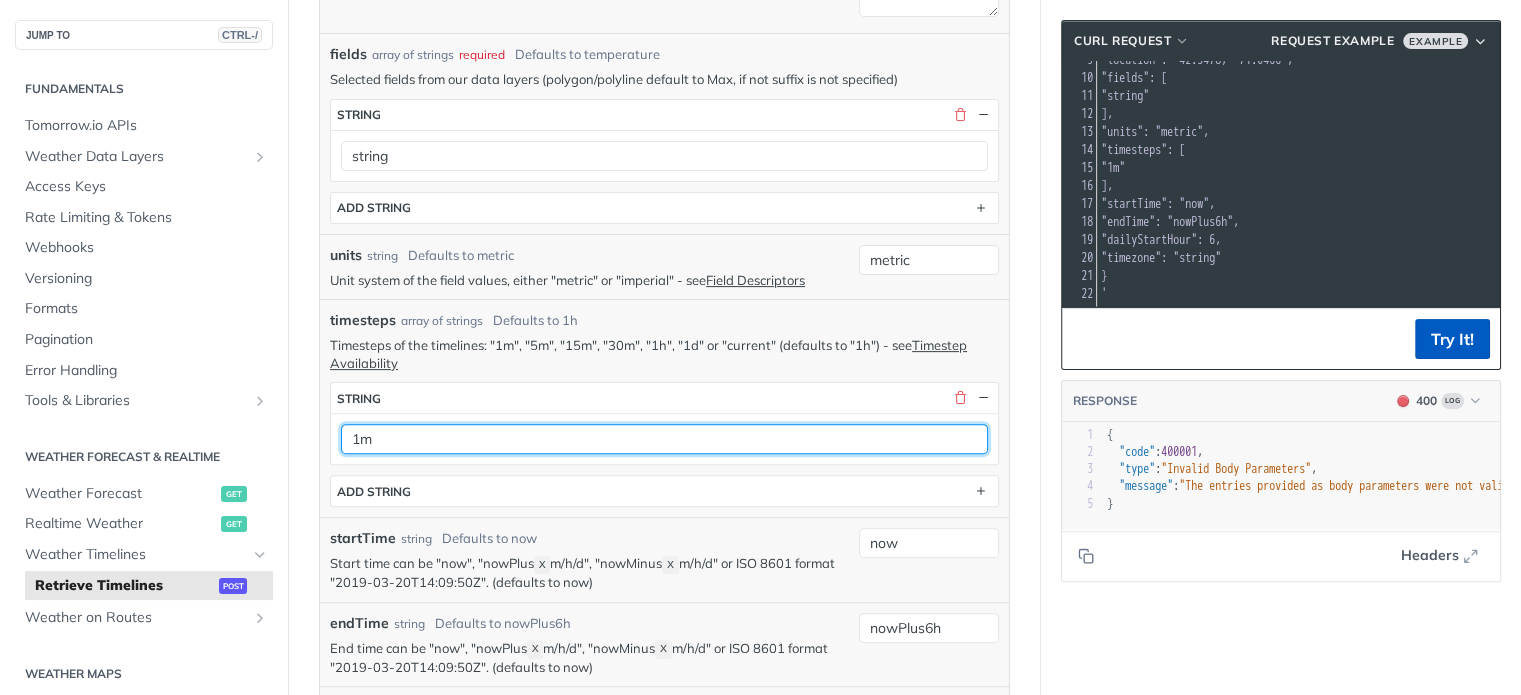 type on "1m" 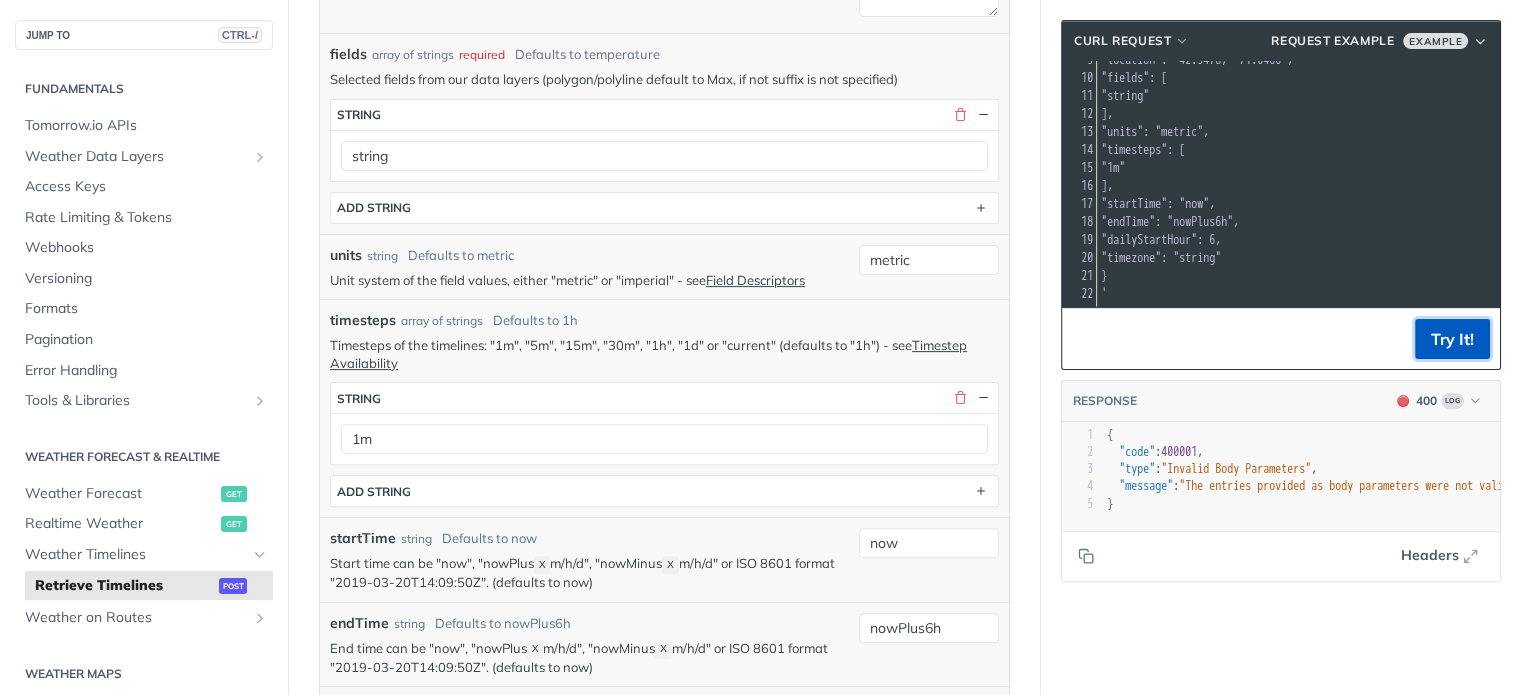 click on "Try It!" at bounding box center (1452, 339) 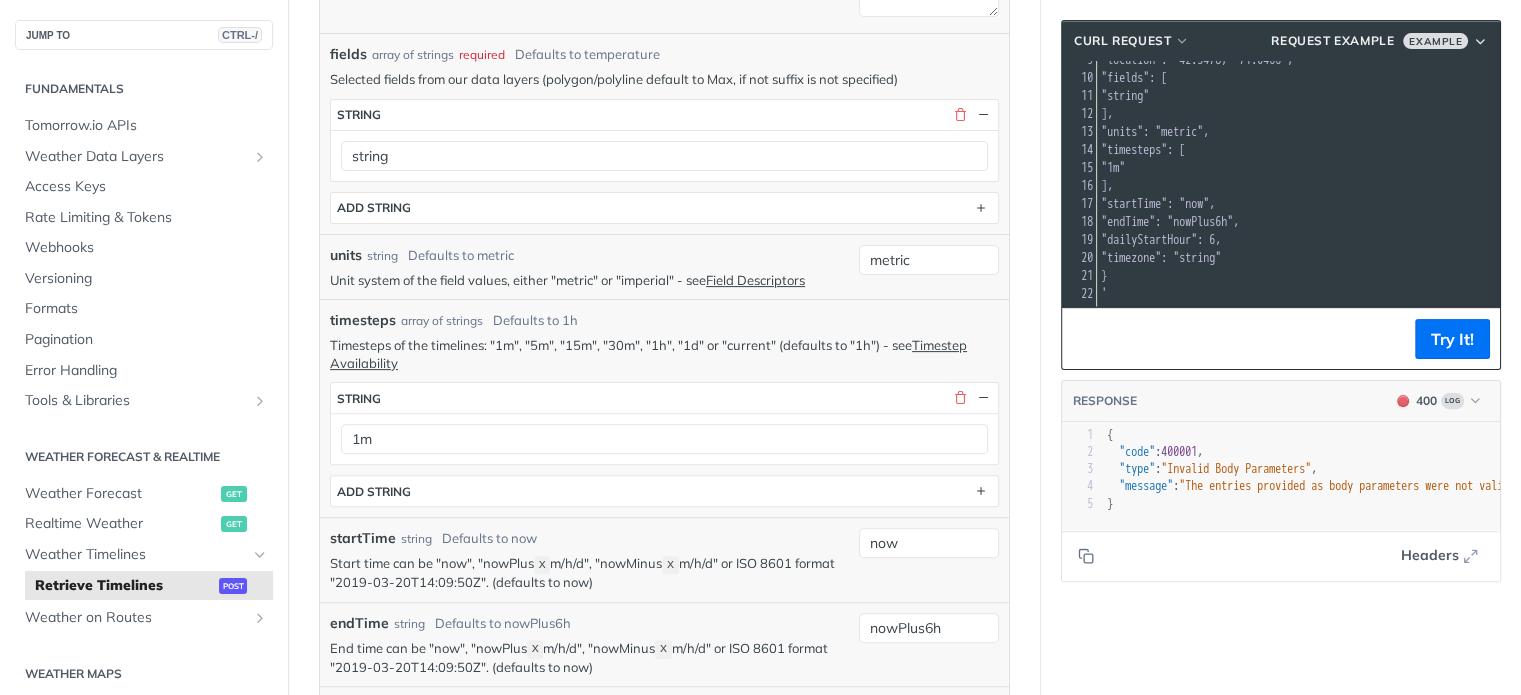 click on "timesteps array of strings Defaults to 1h" at bounding box center [664, 320] 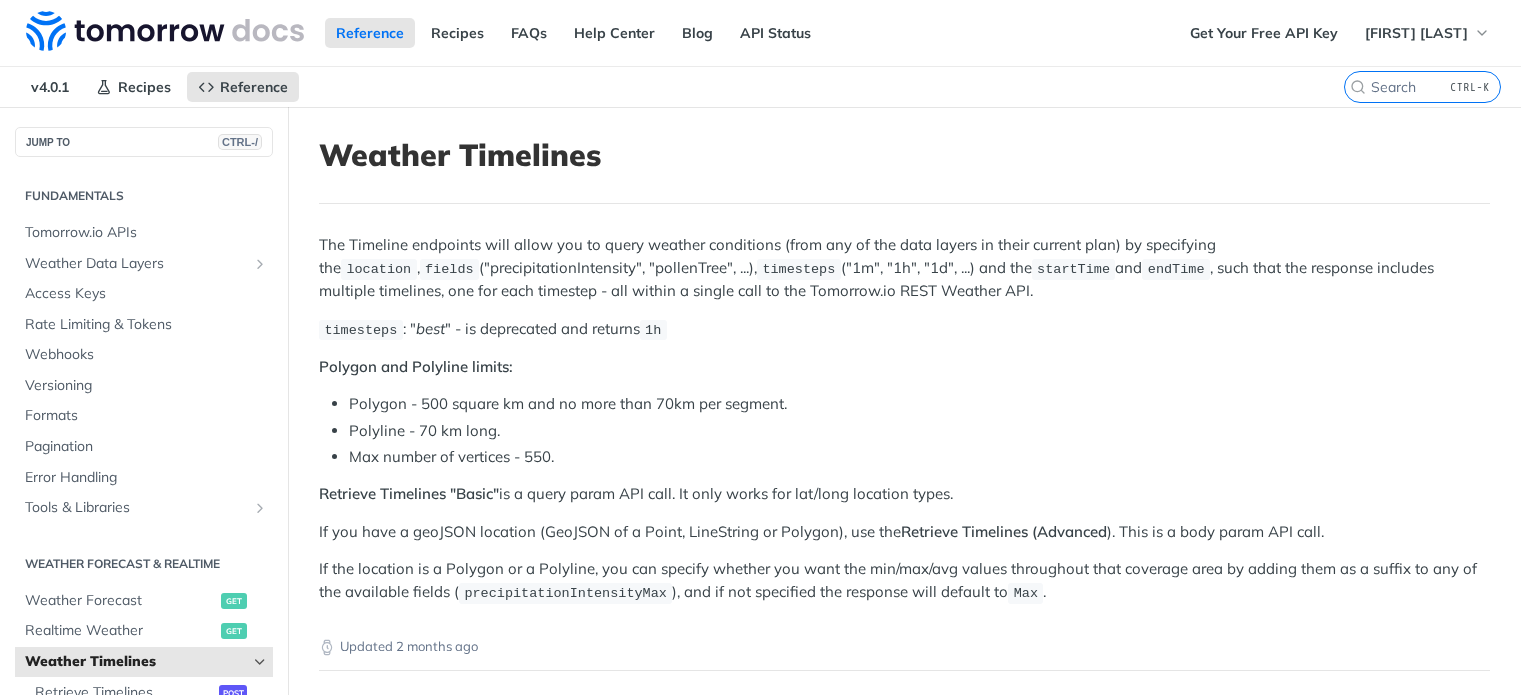 scroll, scrollTop: 0, scrollLeft: 0, axis: both 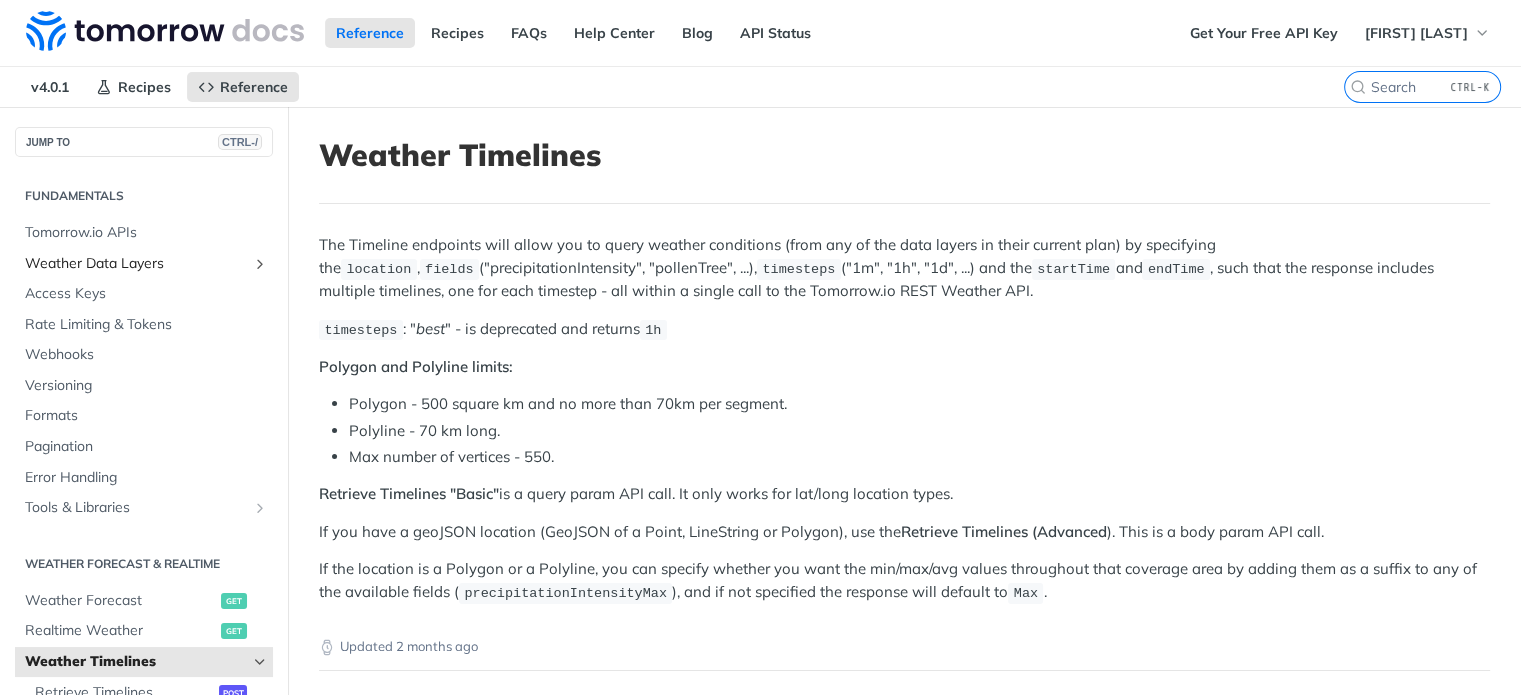 click at bounding box center [260, 264] 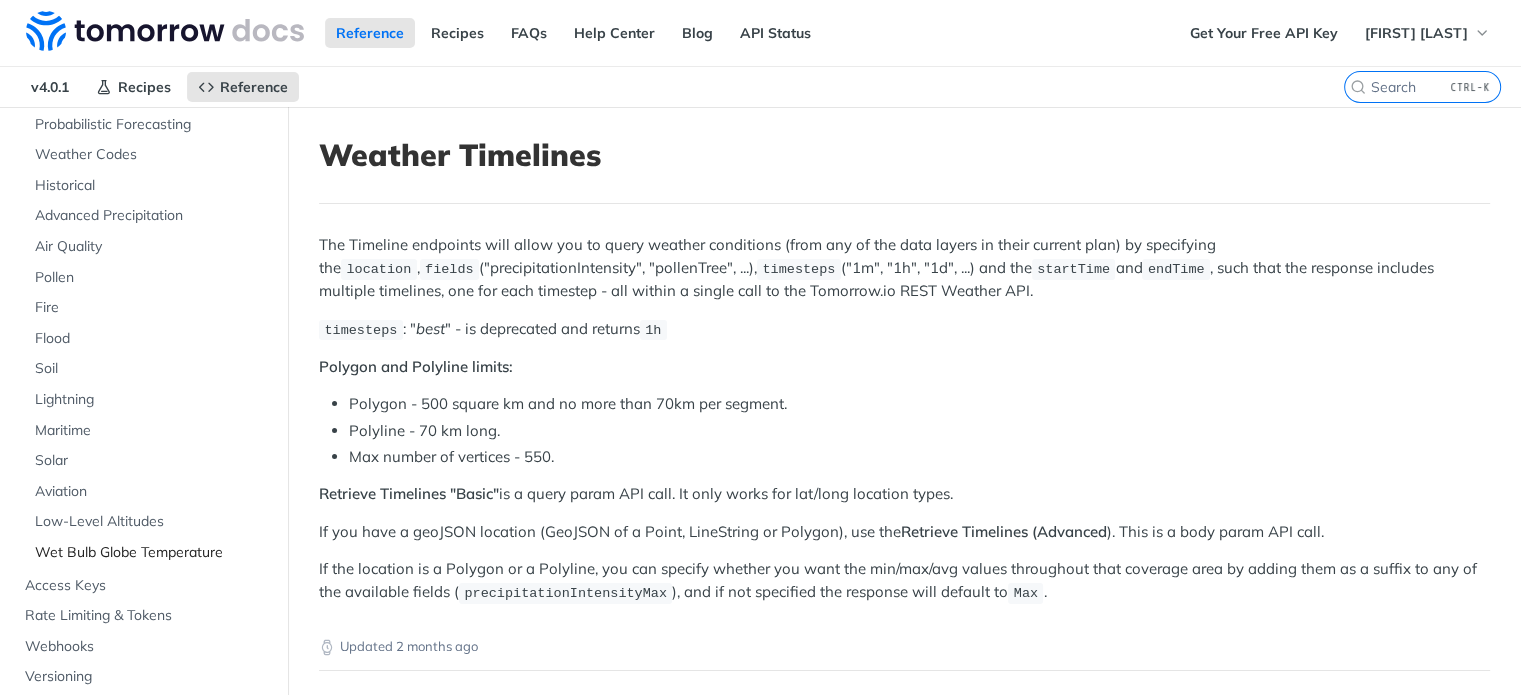 scroll, scrollTop: 0, scrollLeft: 0, axis: both 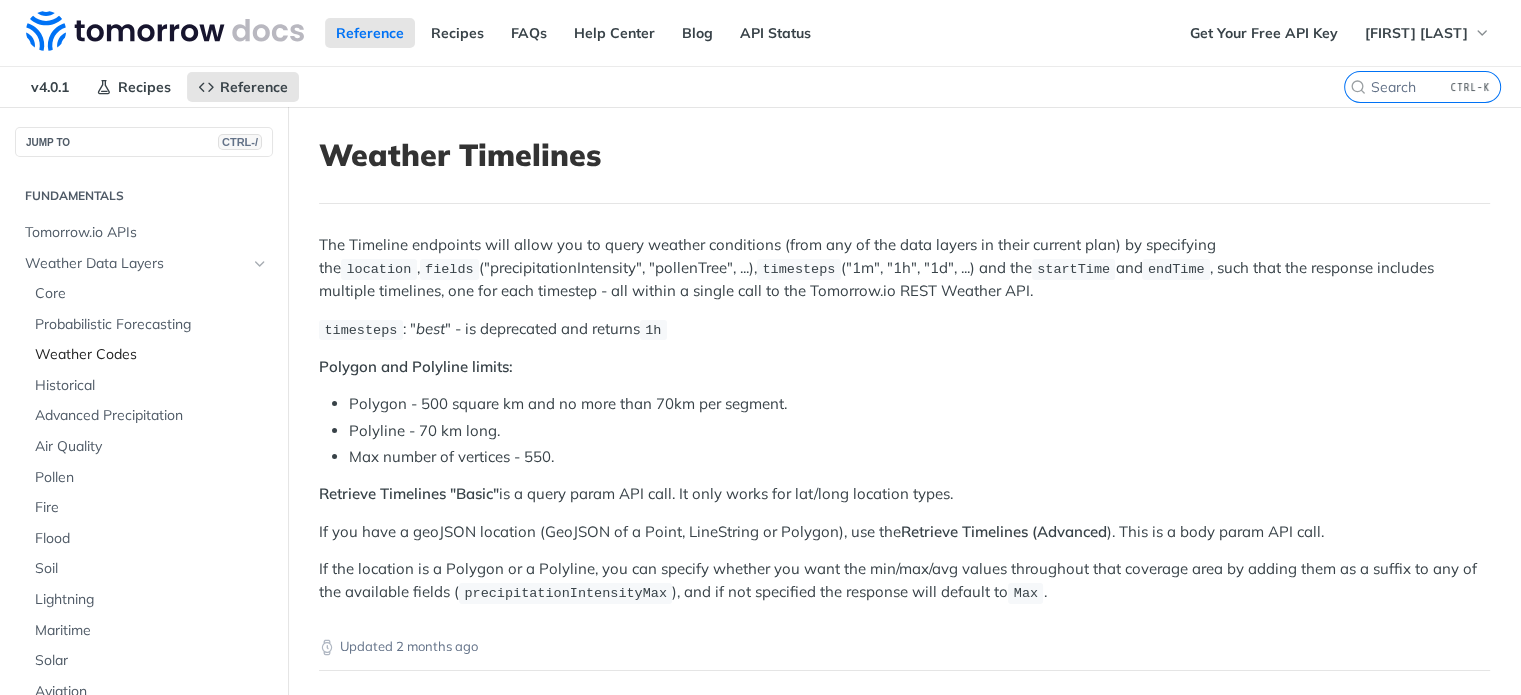drag, startPoint x: 83, startPoint y: 353, endPoint x: 139, endPoint y: 364, distance: 57.070133 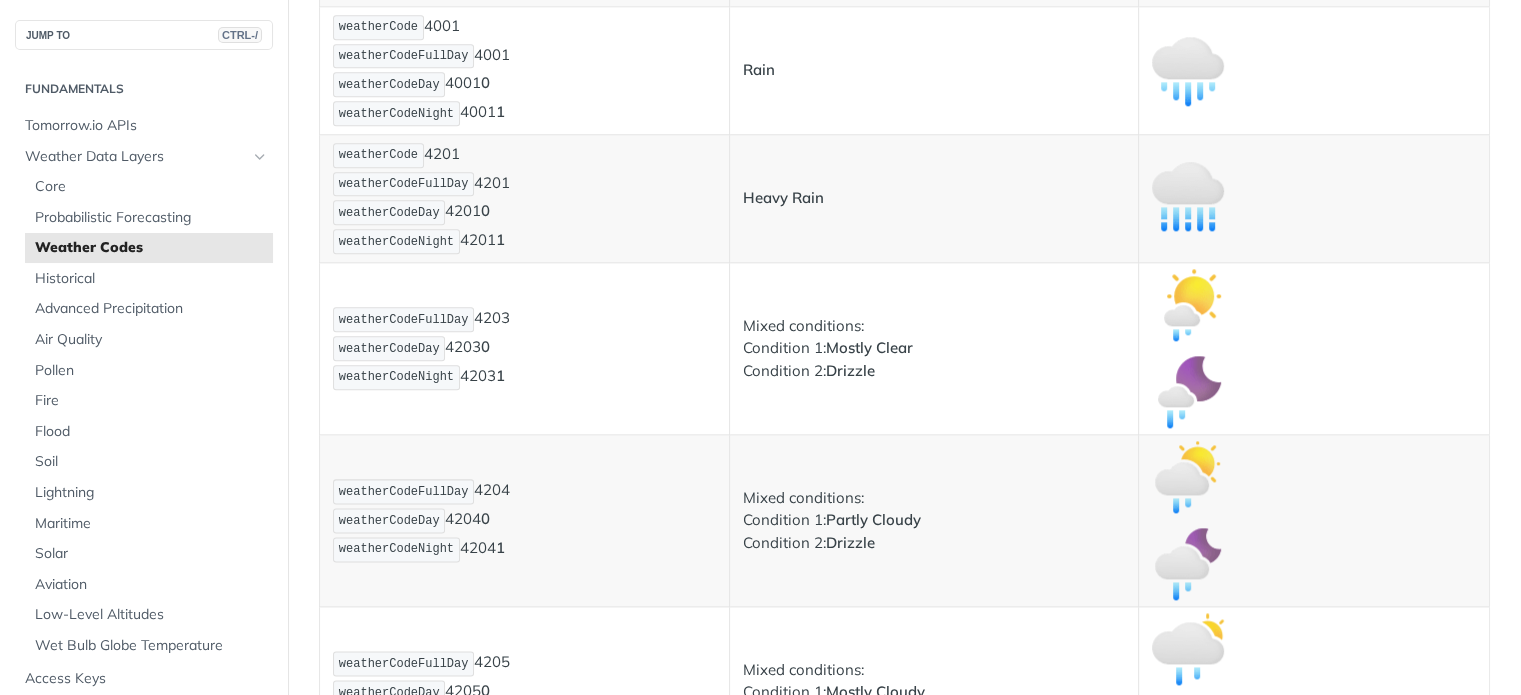 scroll, scrollTop: 2600, scrollLeft: 0, axis: vertical 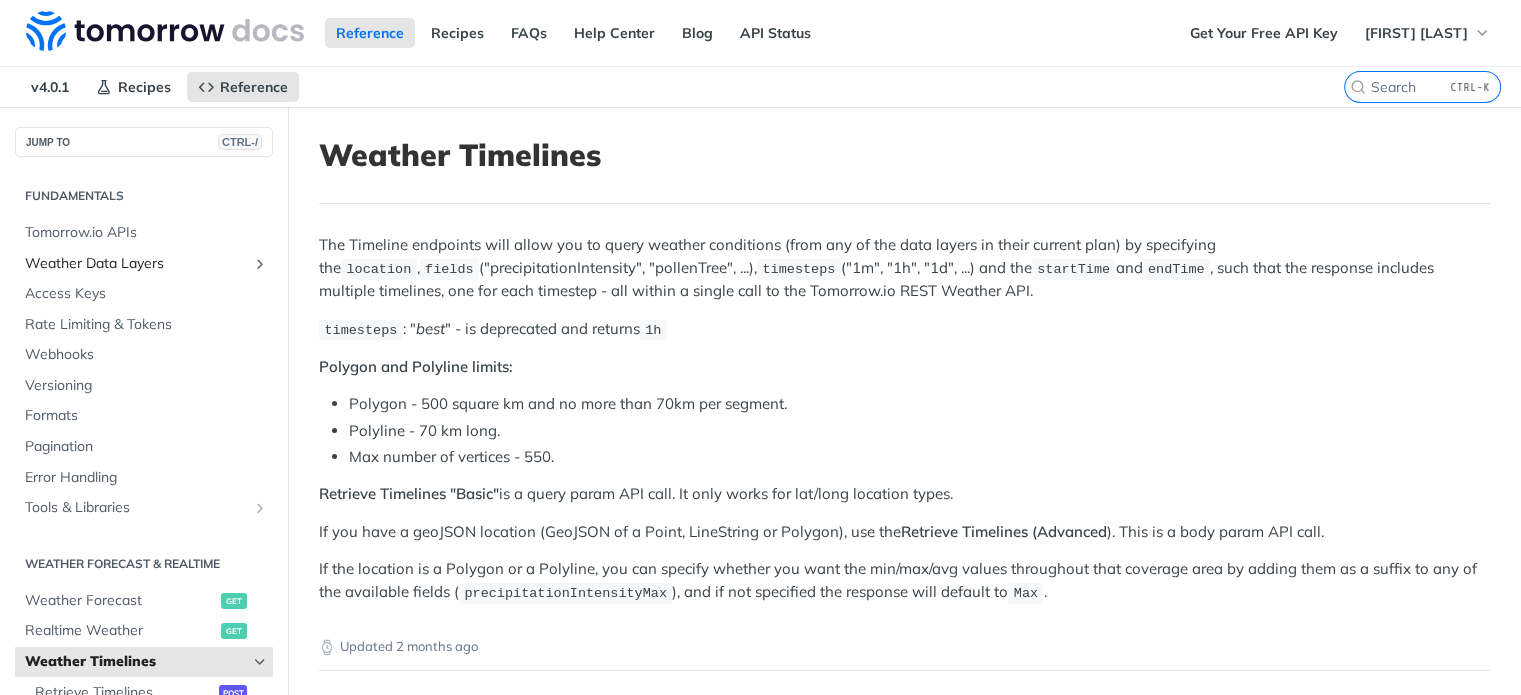 click at bounding box center (260, 264) 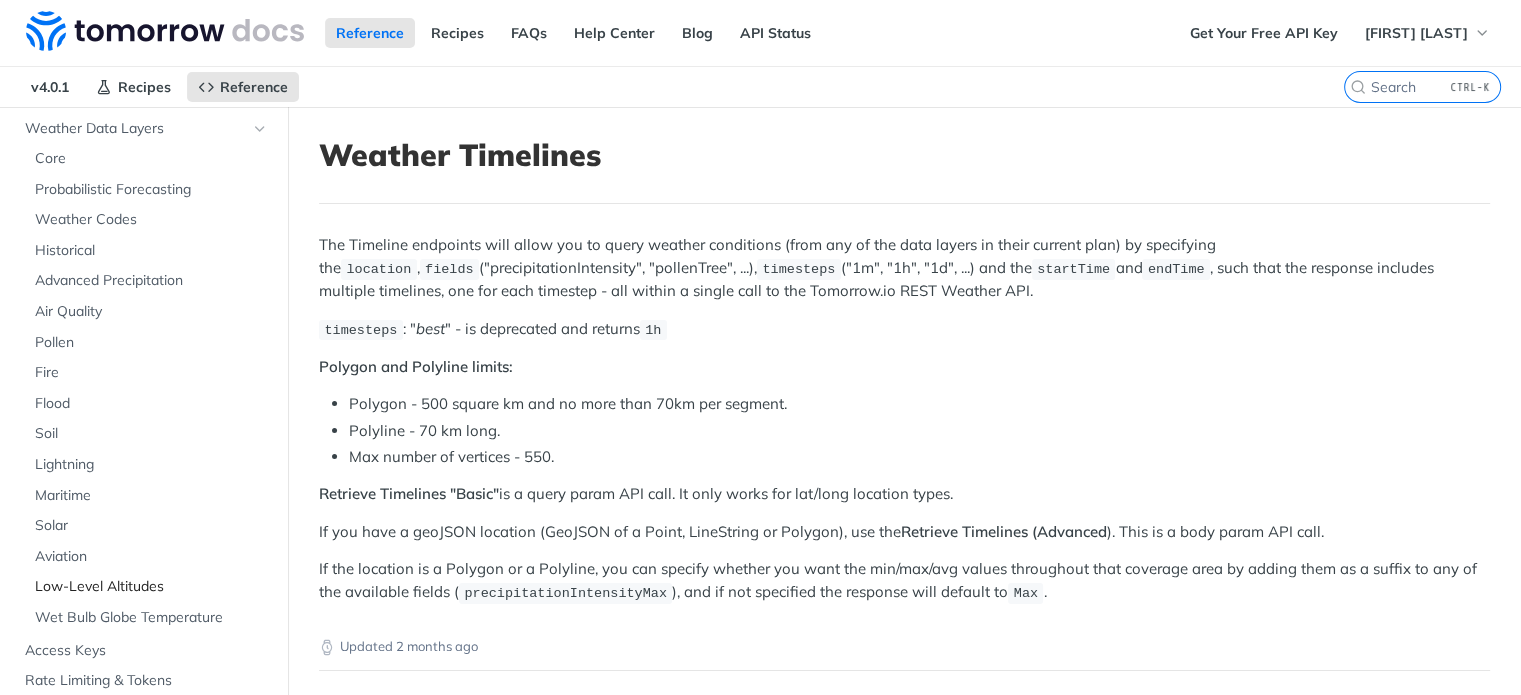scroll, scrollTop: 100, scrollLeft: 0, axis: vertical 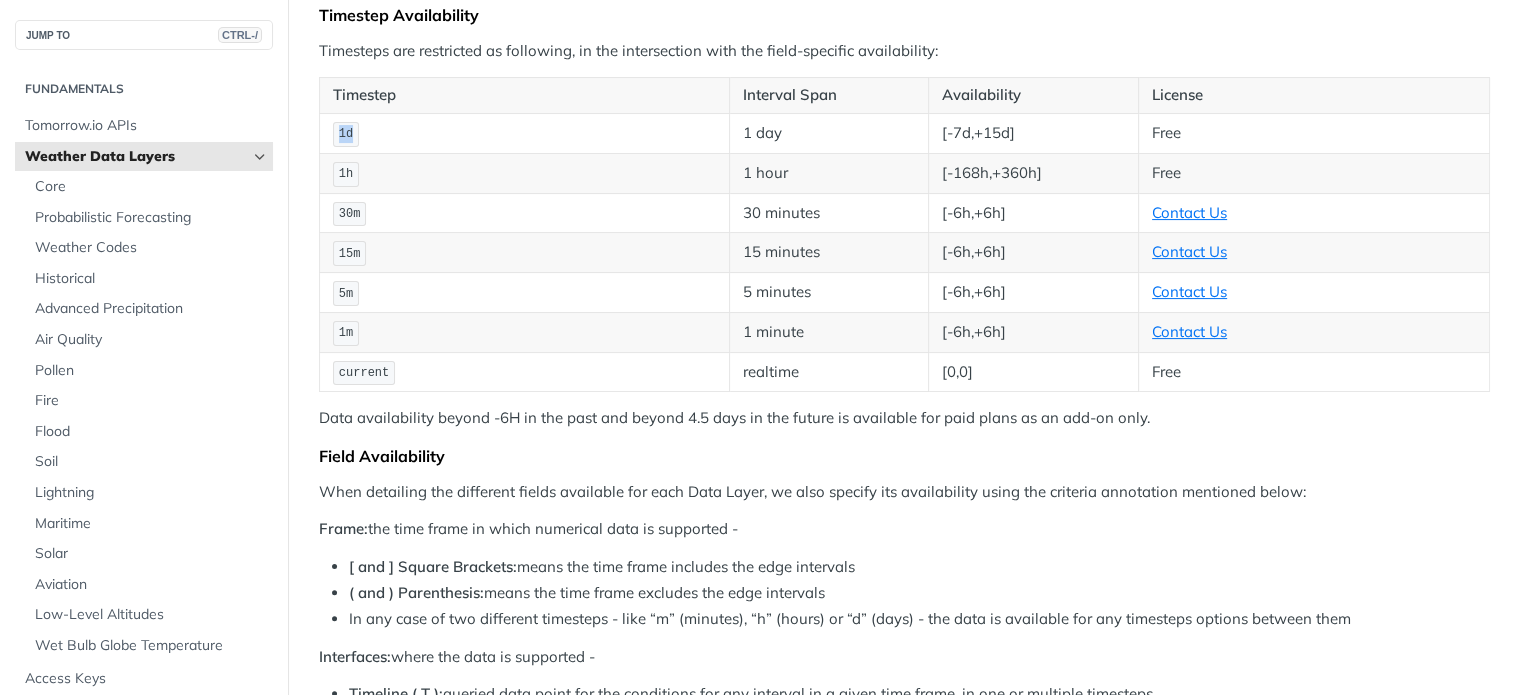 drag, startPoint x: 348, startPoint y: 134, endPoint x: 359, endPoint y: 135, distance: 11.045361 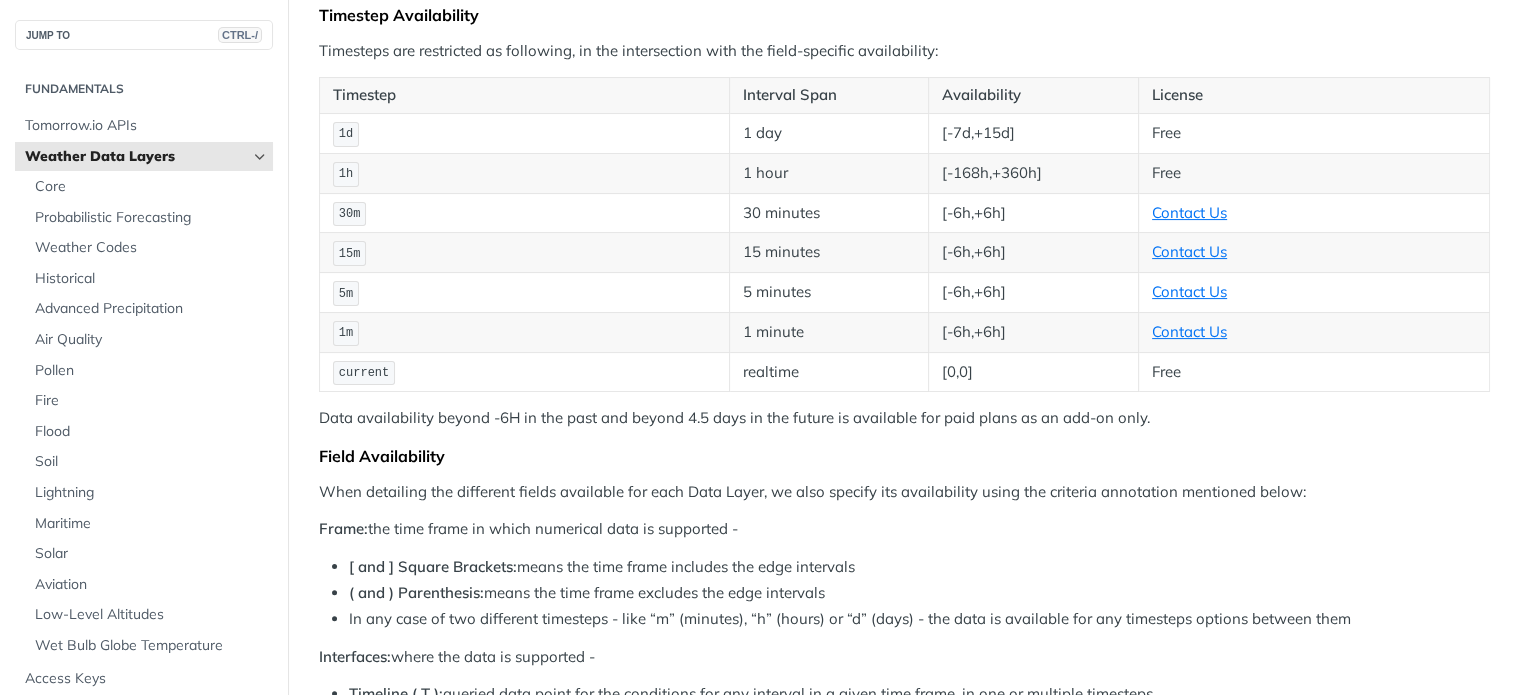 click on "15m" at bounding box center [525, 253] 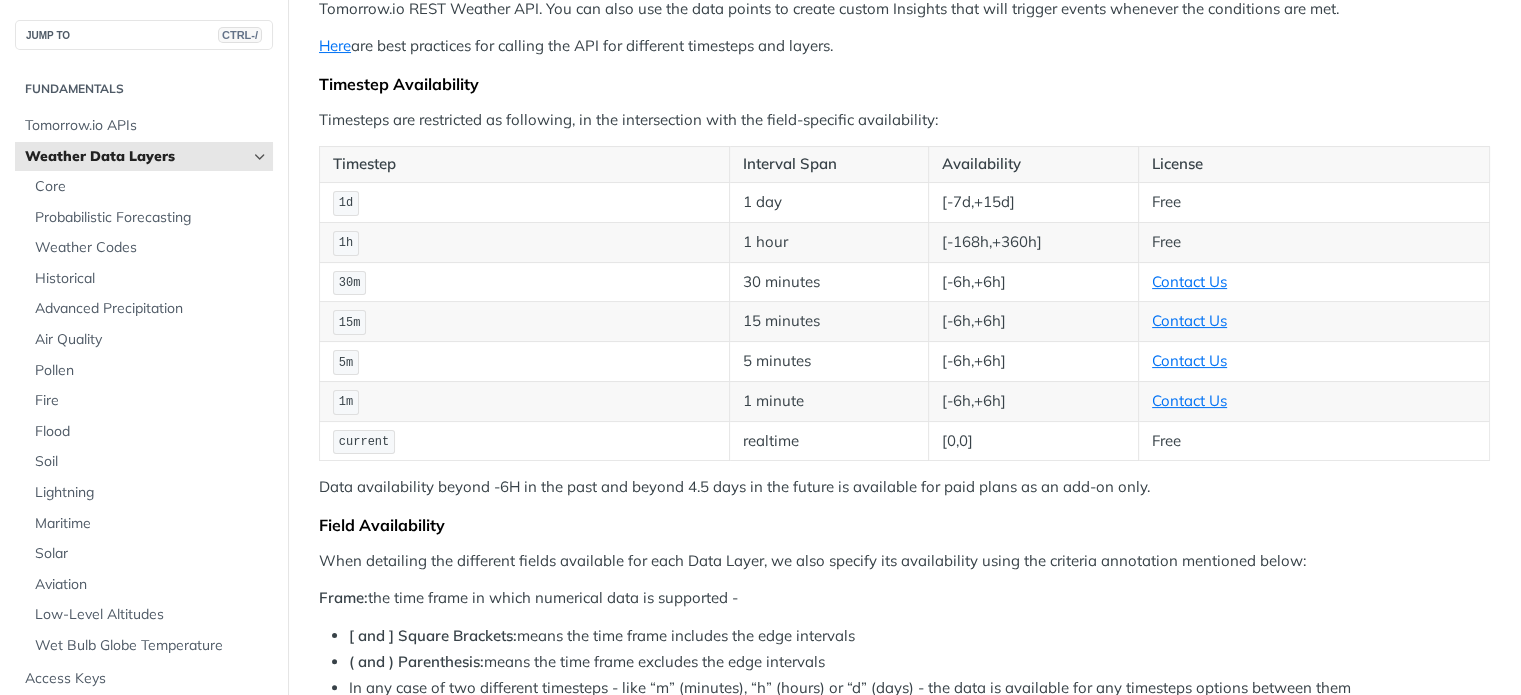 scroll, scrollTop: 263, scrollLeft: 0, axis: vertical 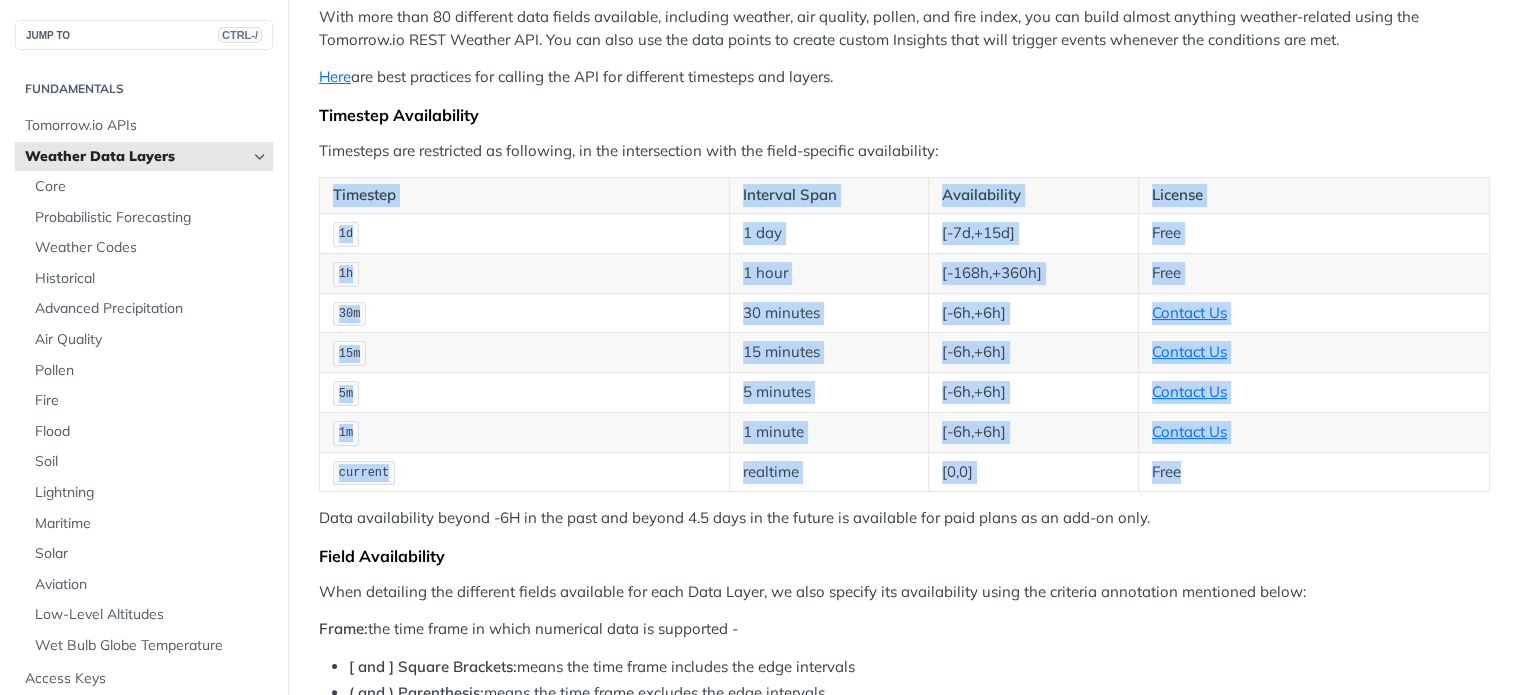 drag, startPoint x: 334, startPoint y: 191, endPoint x: 1220, endPoint y: 466, distance: 927.6966 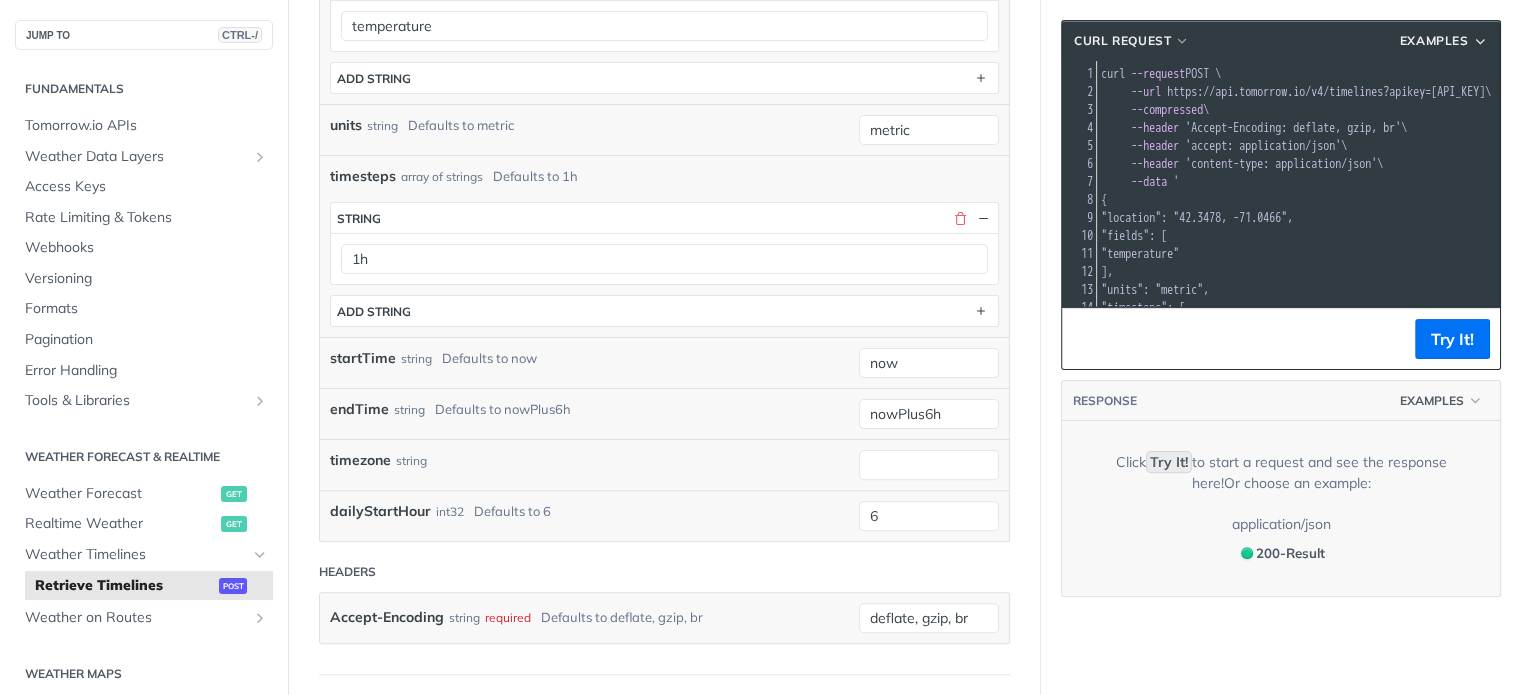 scroll, scrollTop: 496, scrollLeft: 0, axis: vertical 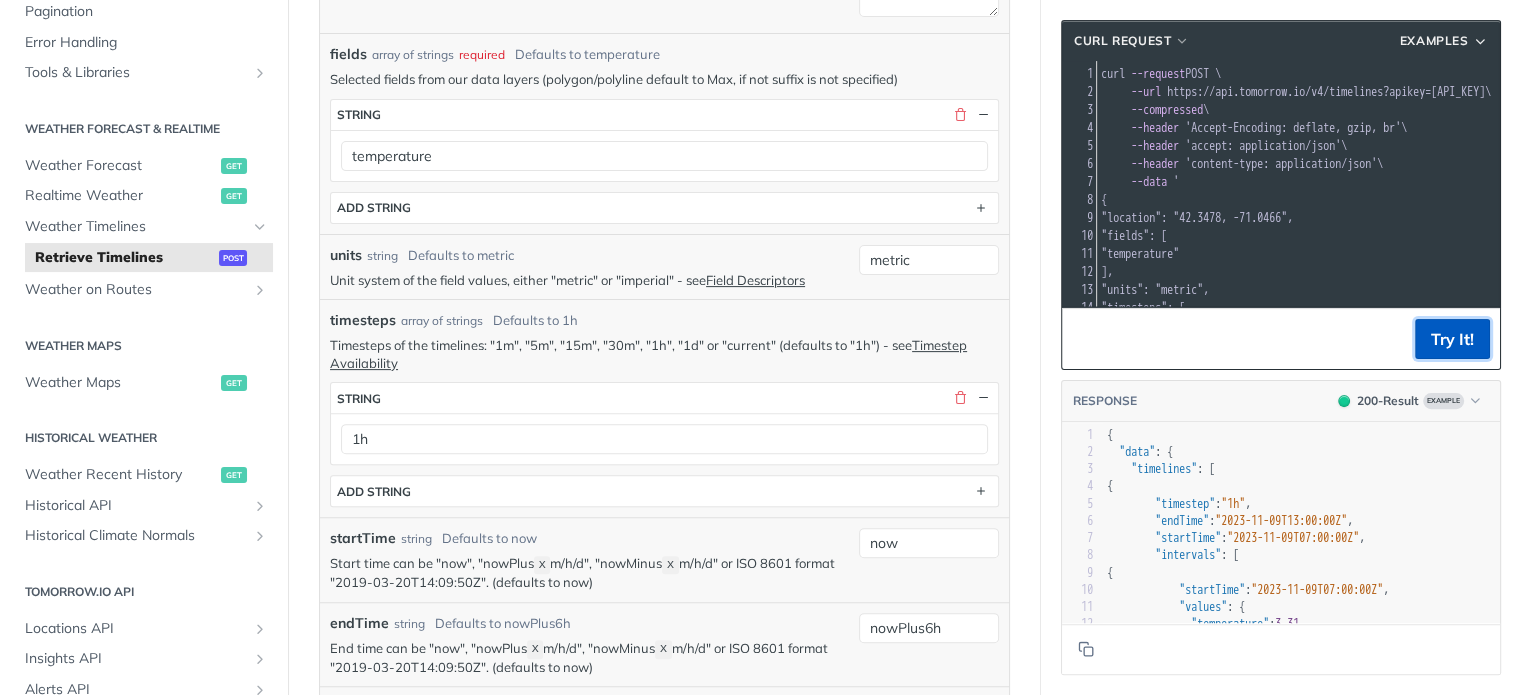 click on "Try It!" at bounding box center [1452, 339] 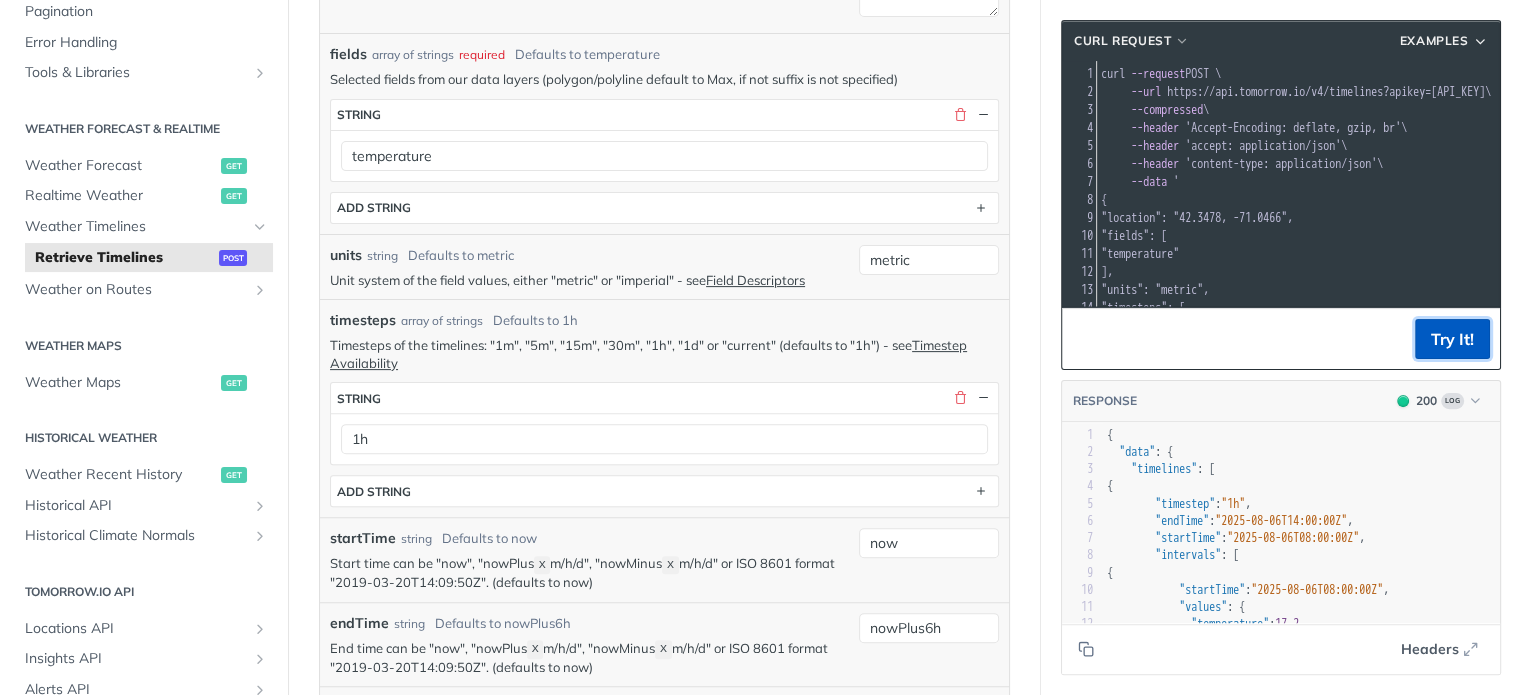 click on "Try It!" at bounding box center [1452, 339] 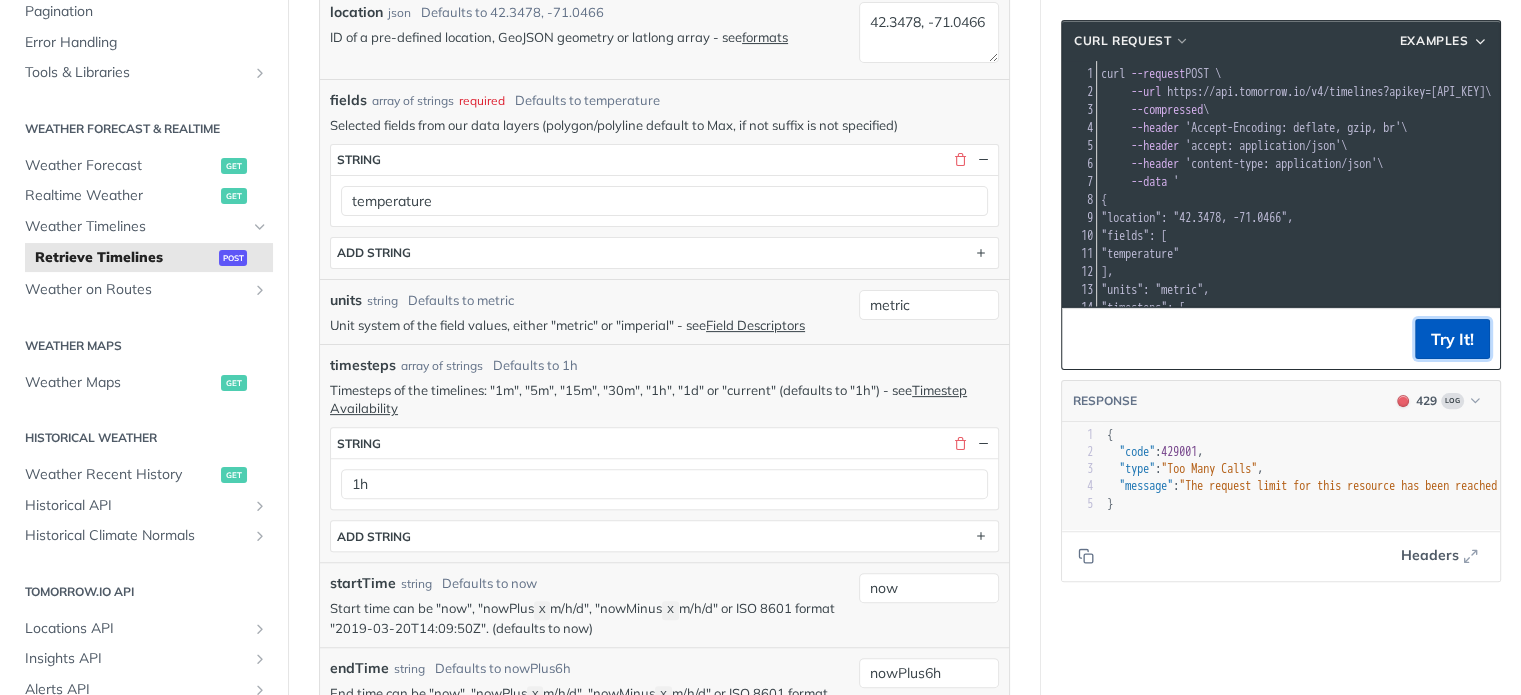 scroll, scrollTop: 589, scrollLeft: 0, axis: vertical 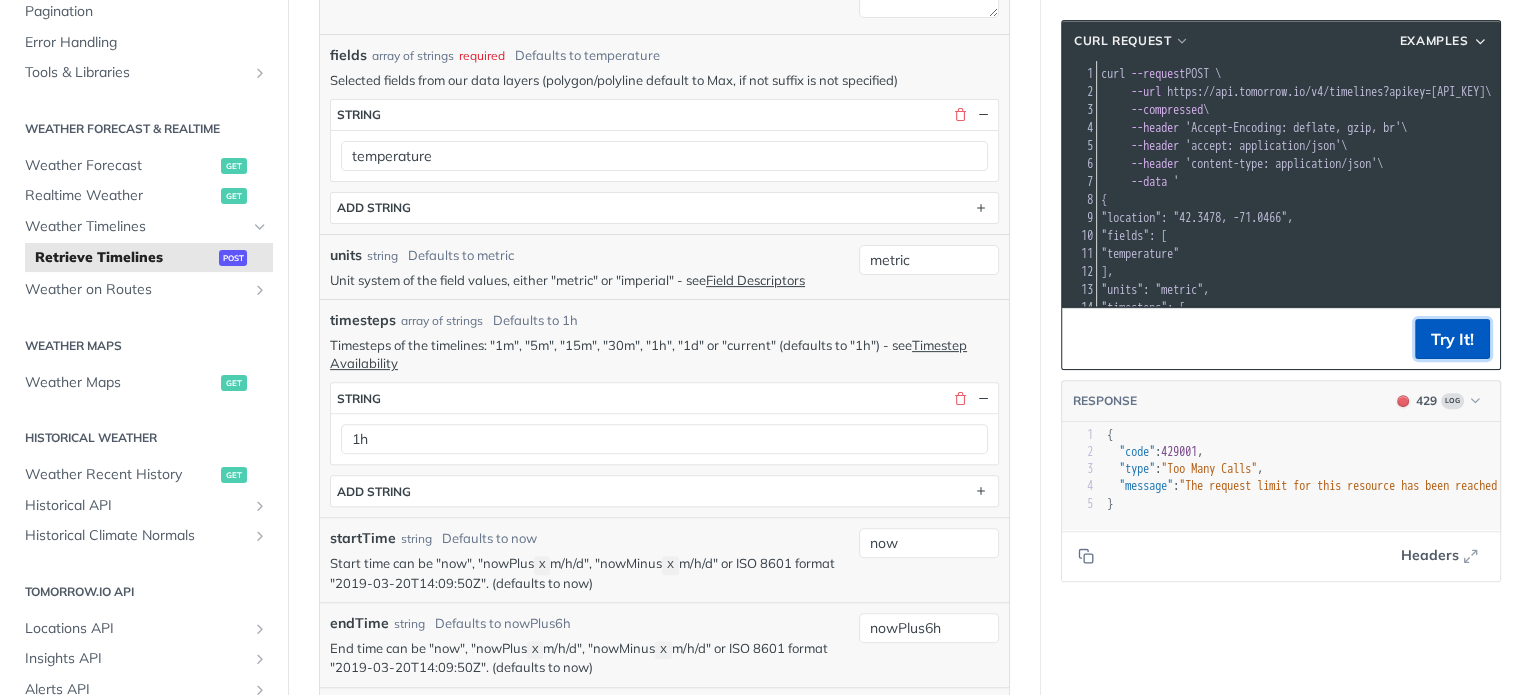 click on "Try It!" at bounding box center (1452, 339) 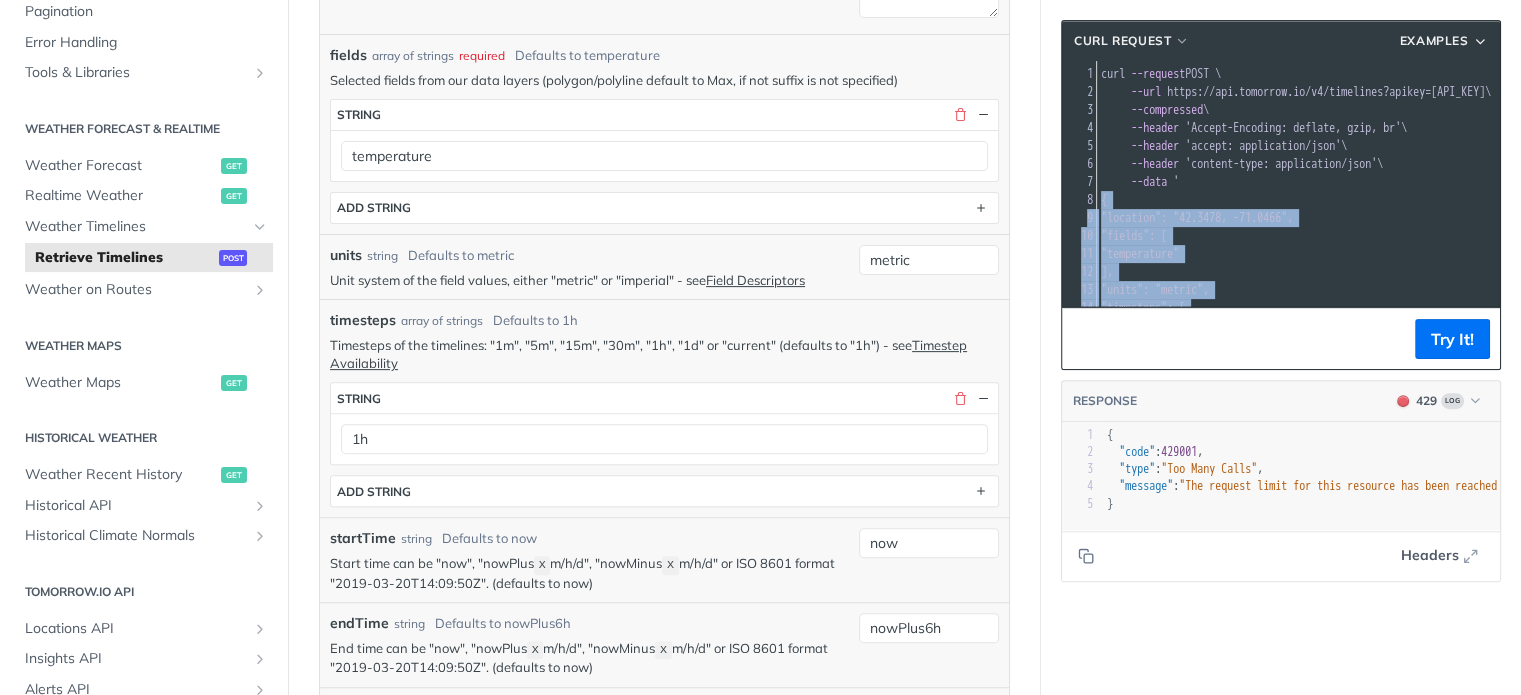 scroll, scrollTop: 155, scrollLeft: 0, axis: vertical 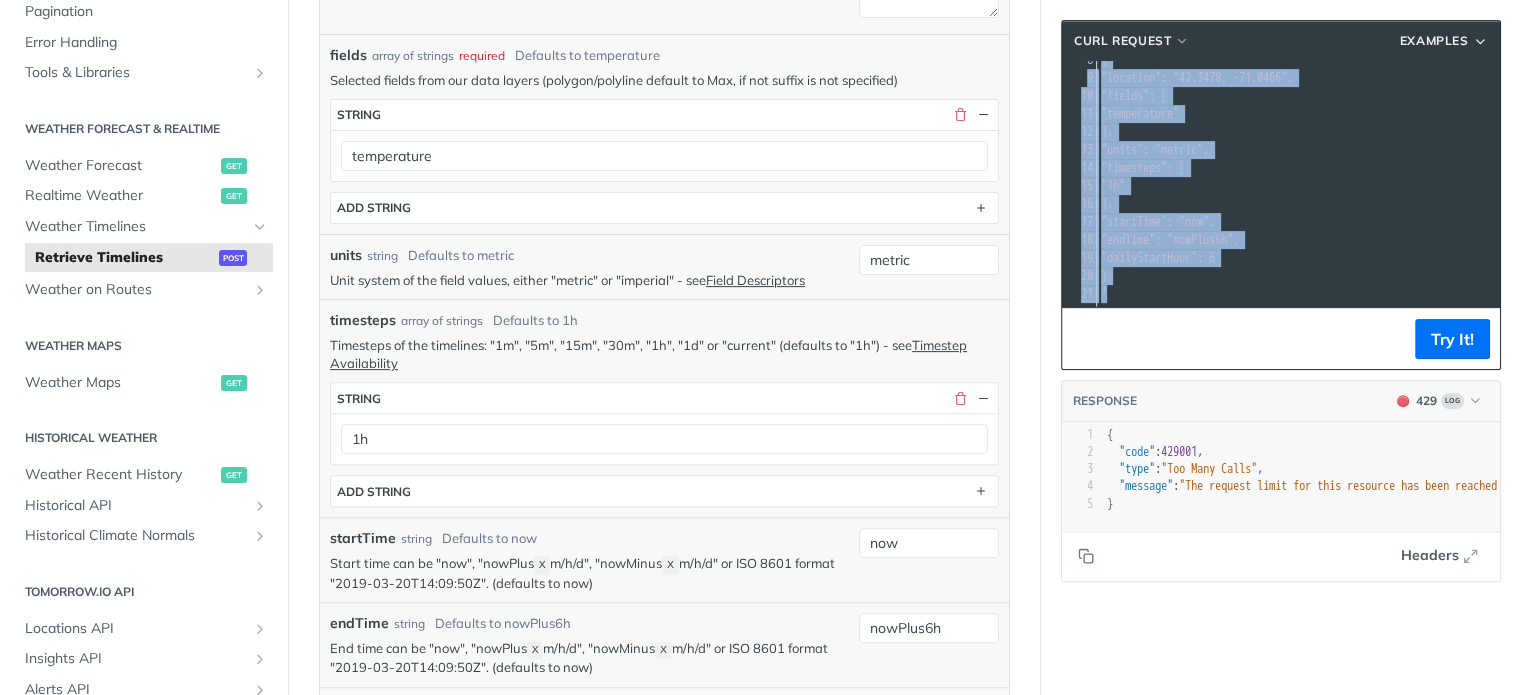 drag, startPoint x: 1100, startPoint y: 198, endPoint x: 1212, endPoint y: 372, distance: 206.92995 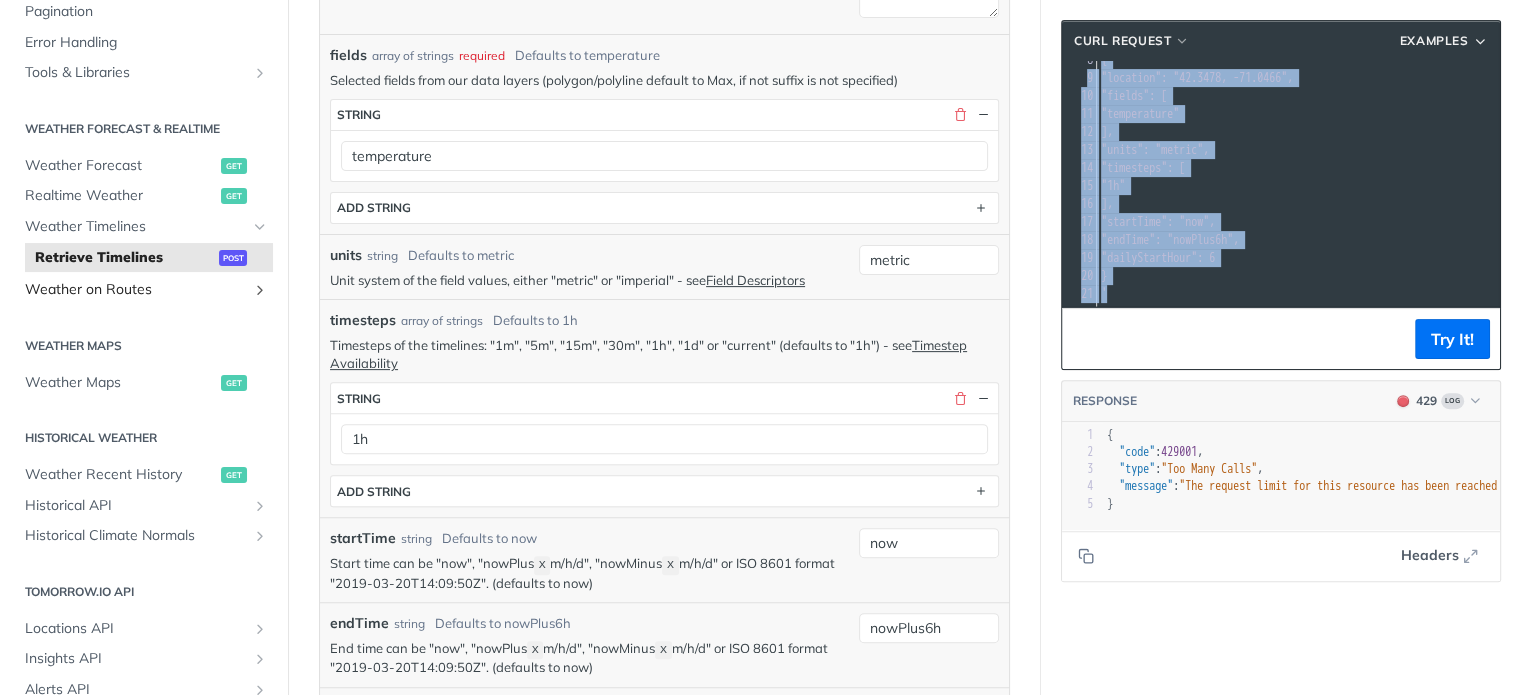 click at bounding box center (260, 290) 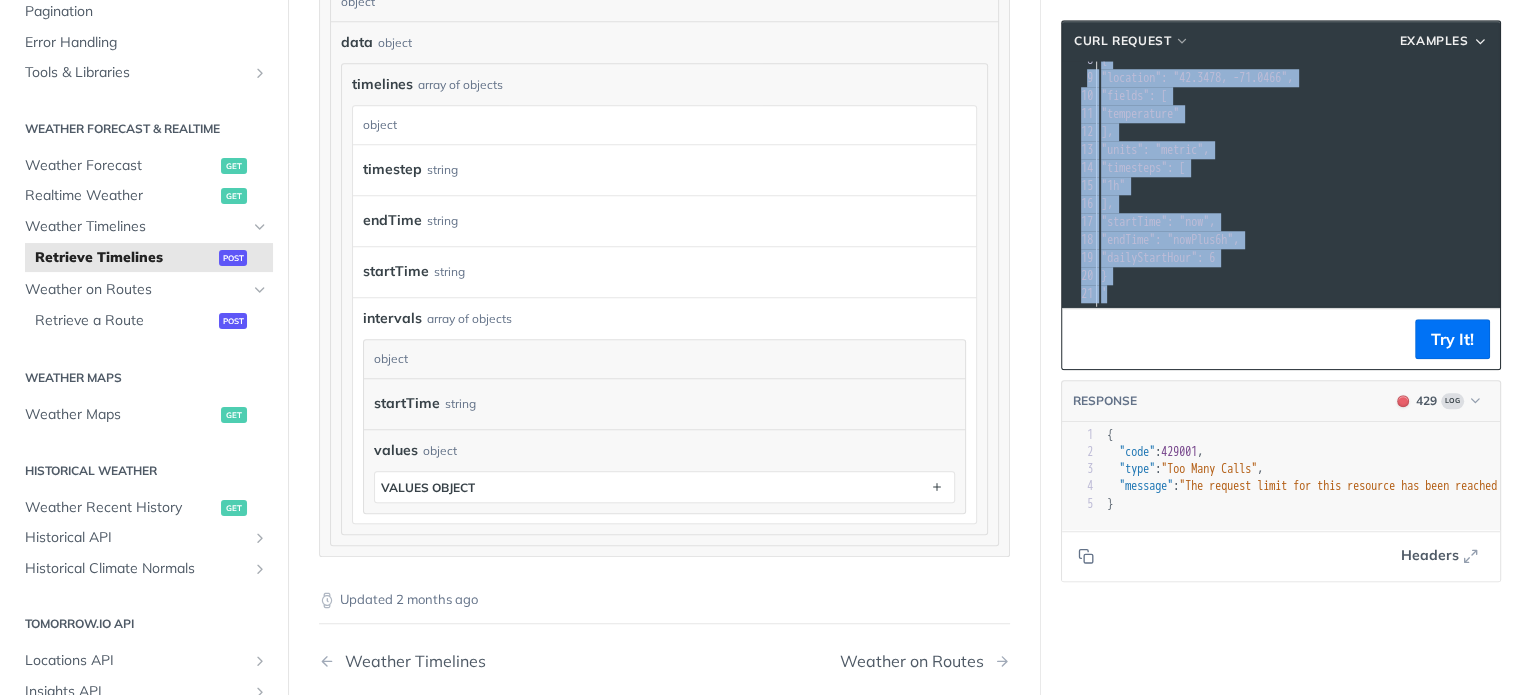 scroll, scrollTop: 2289, scrollLeft: 0, axis: vertical 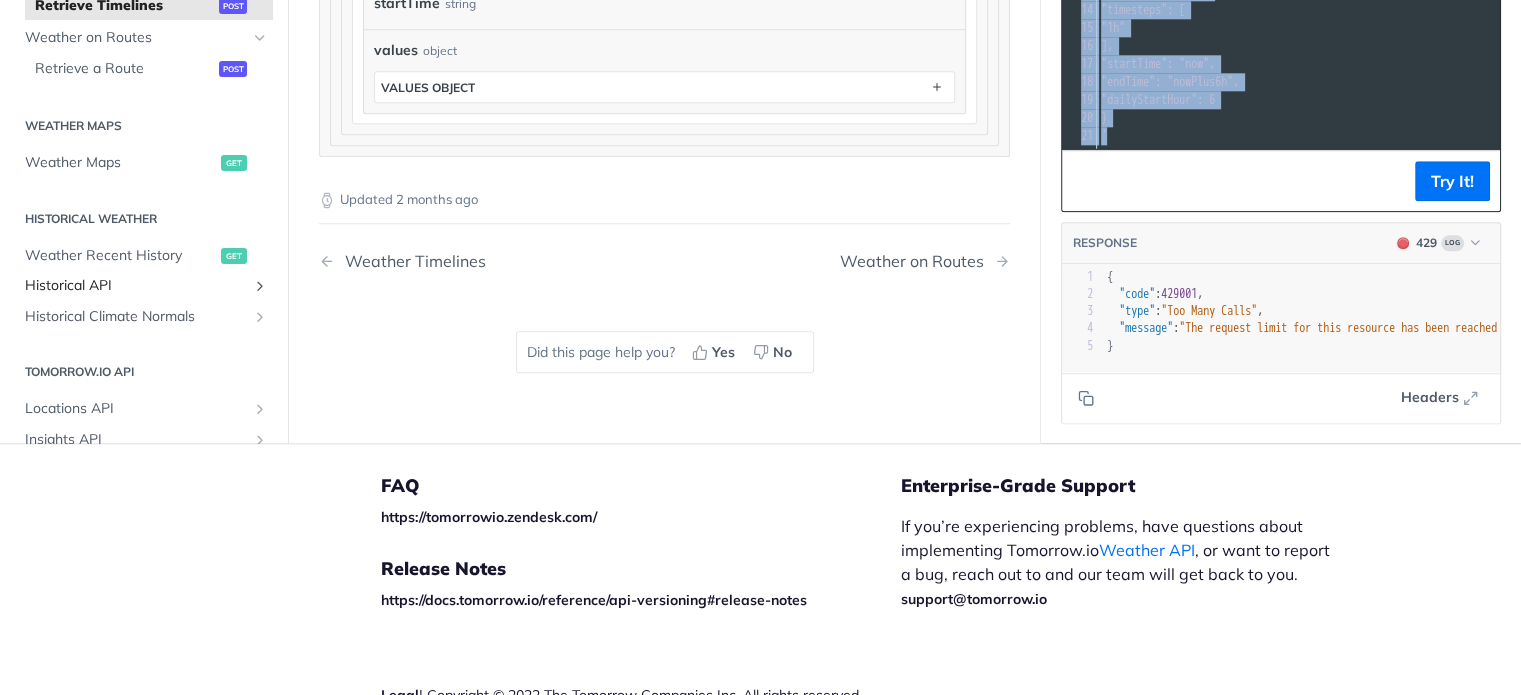 click at bounding box center (260, 286) 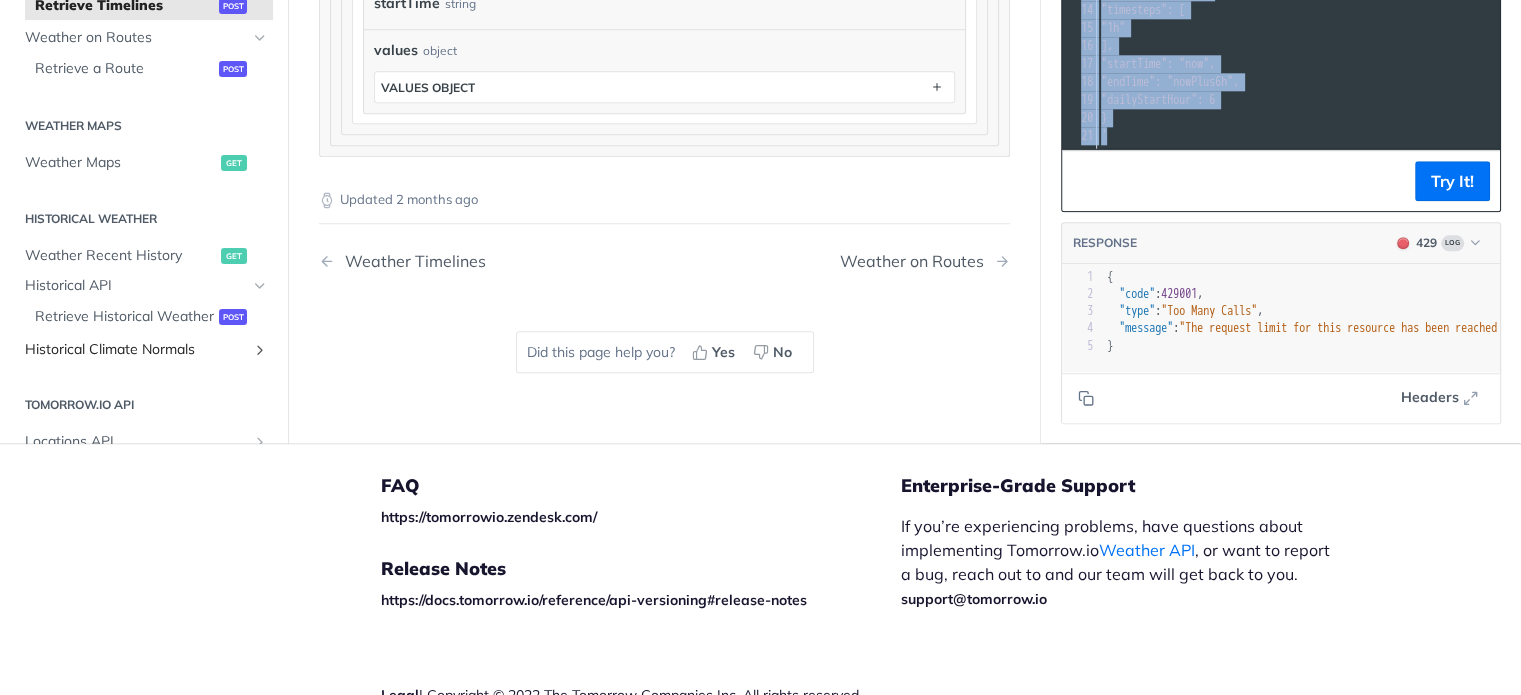 click on "Historical Climate Normals" at bounding box center (136, 350) 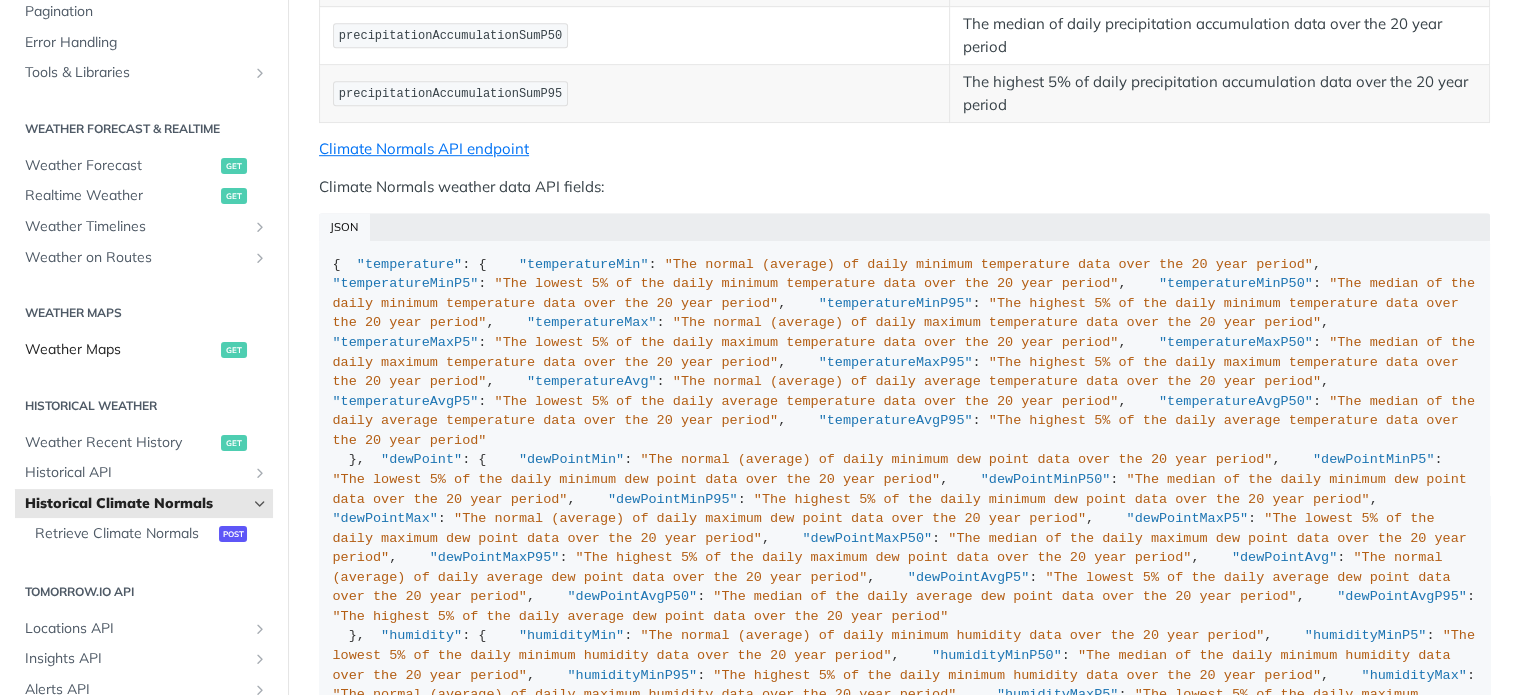 scroll, scrollTop: 1300, scrollLeft: 0, axis: vertical 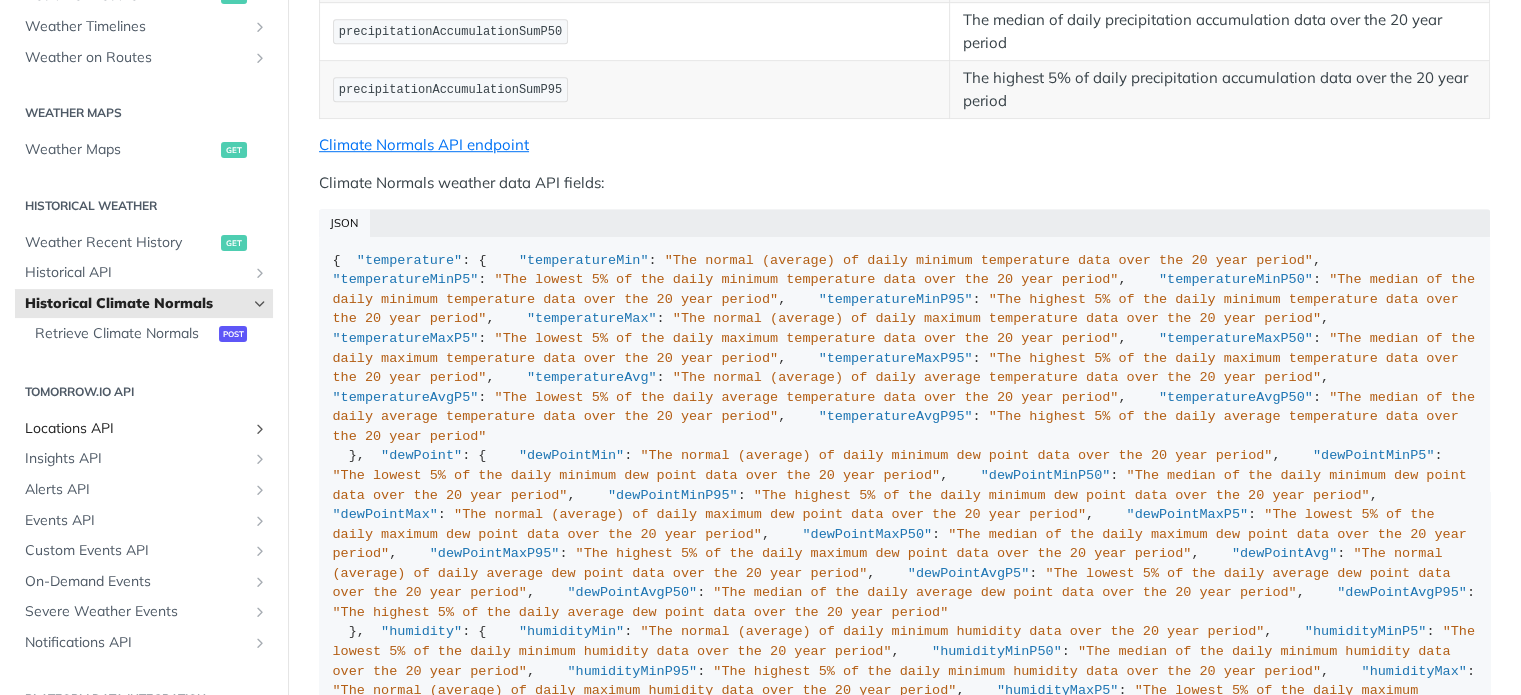 click at bounding box center (260, 429) 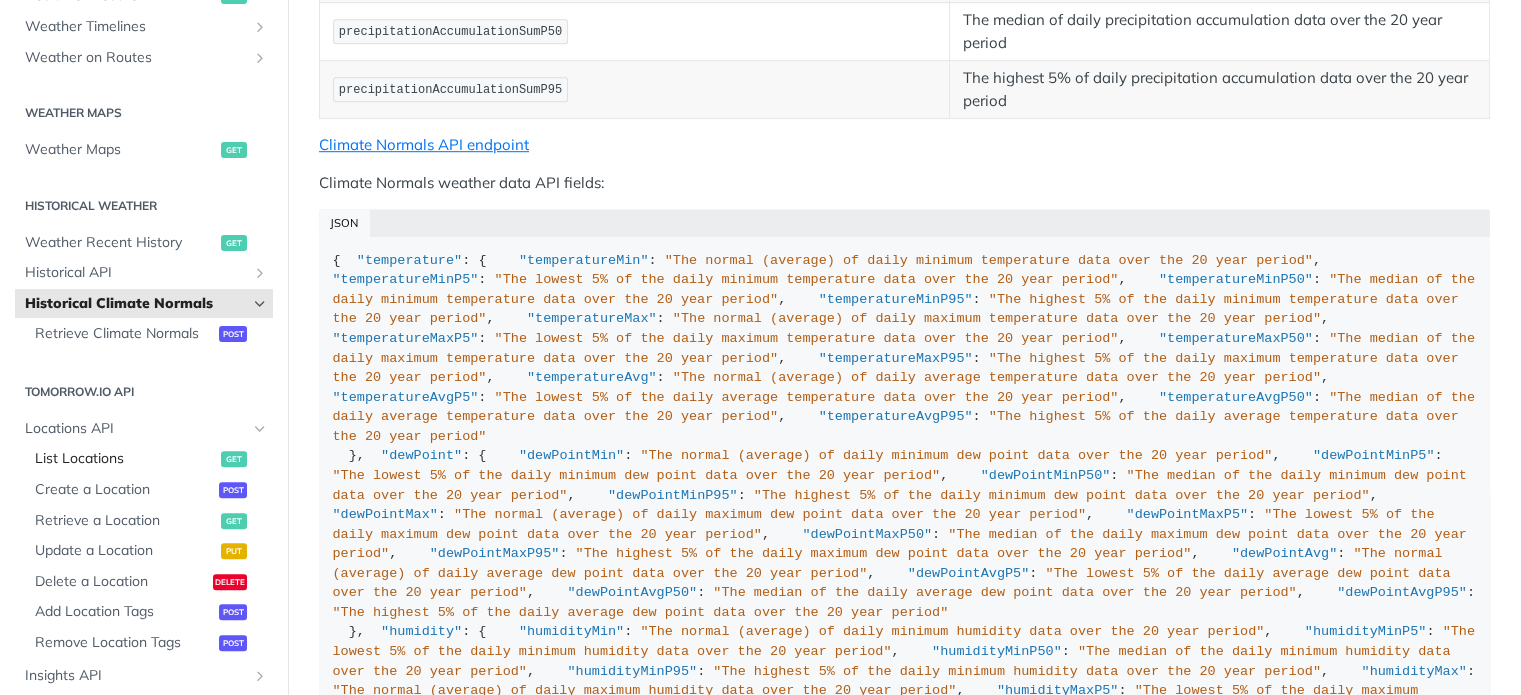 click on "List Locations" at bounding box center (125, 459) 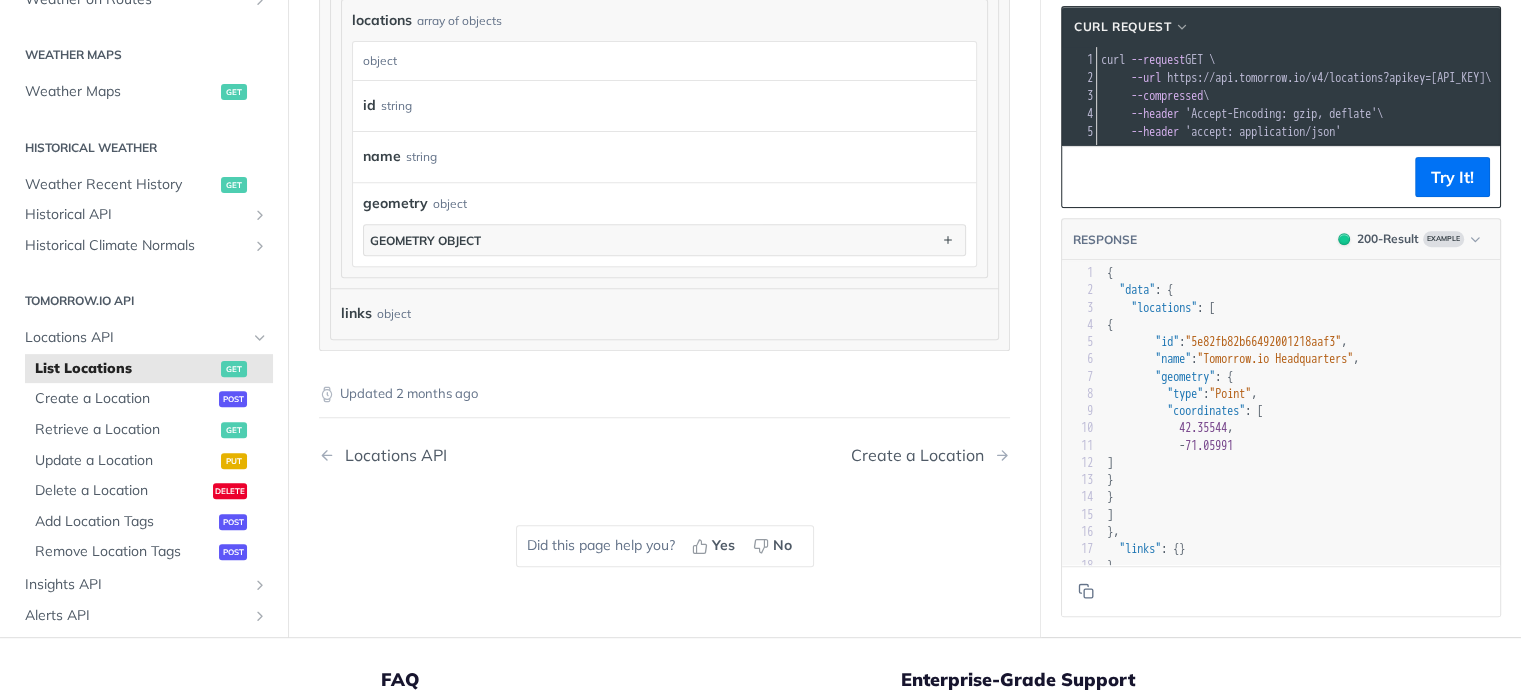 scroll, scrollTop: 800, scrollLeft: 0, axis: vertical 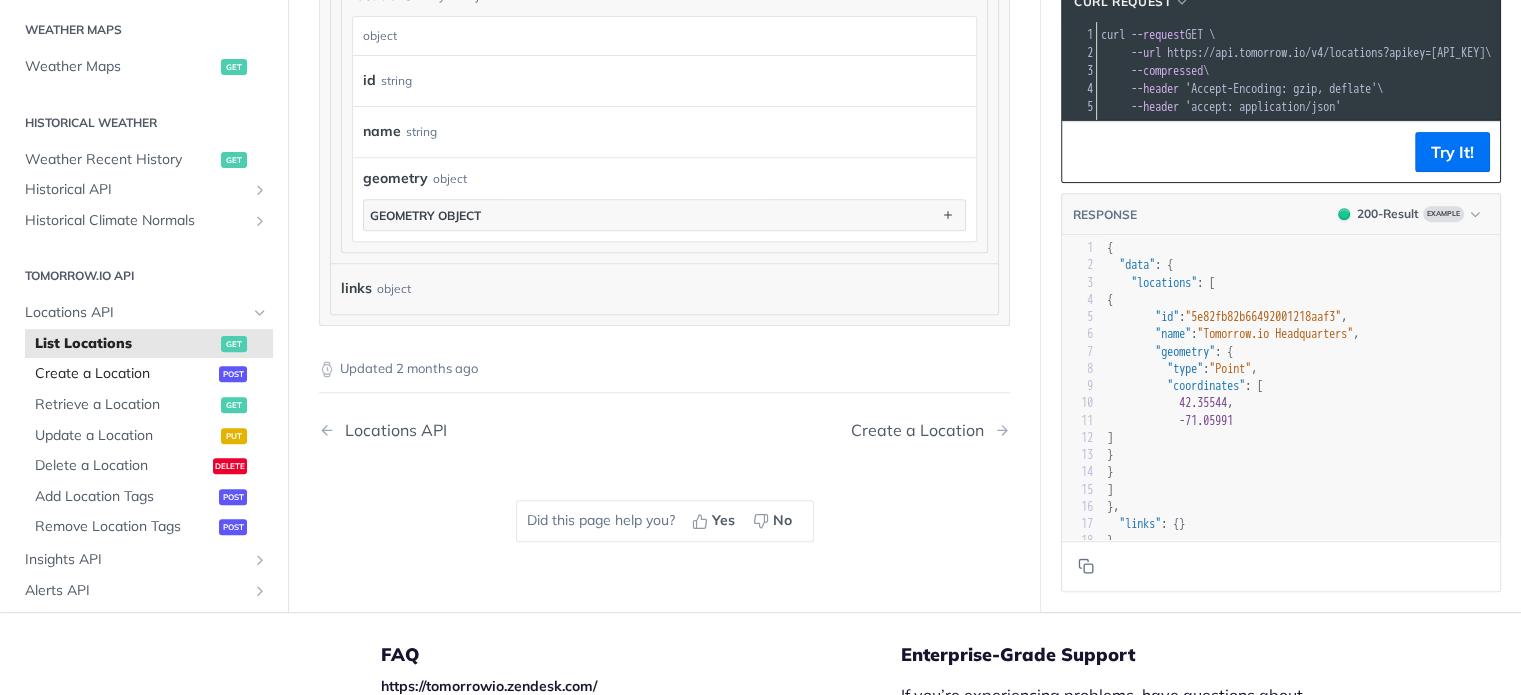 click on "Create a Location" at bounding box center (124, 374) 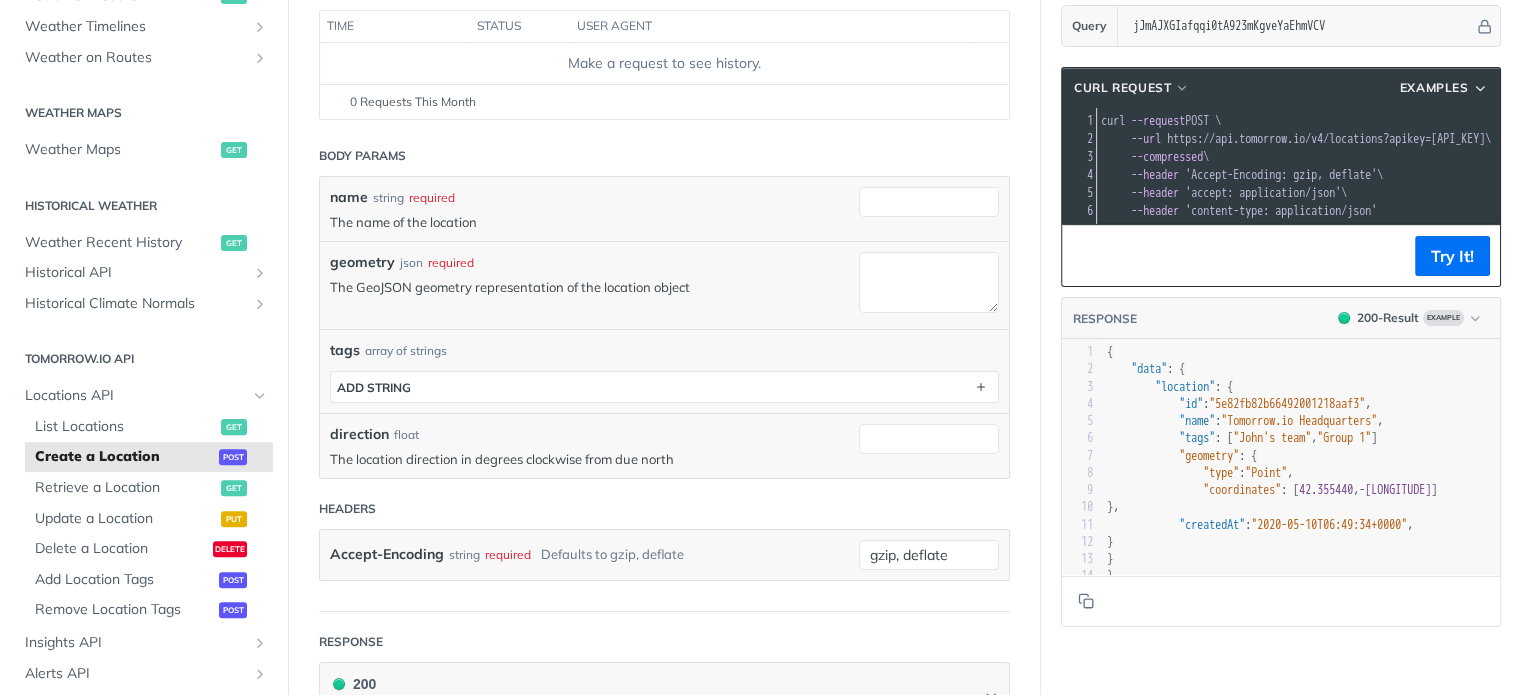 scroll, scrollTop: 300, scrollLeft: 0, axis: vertical 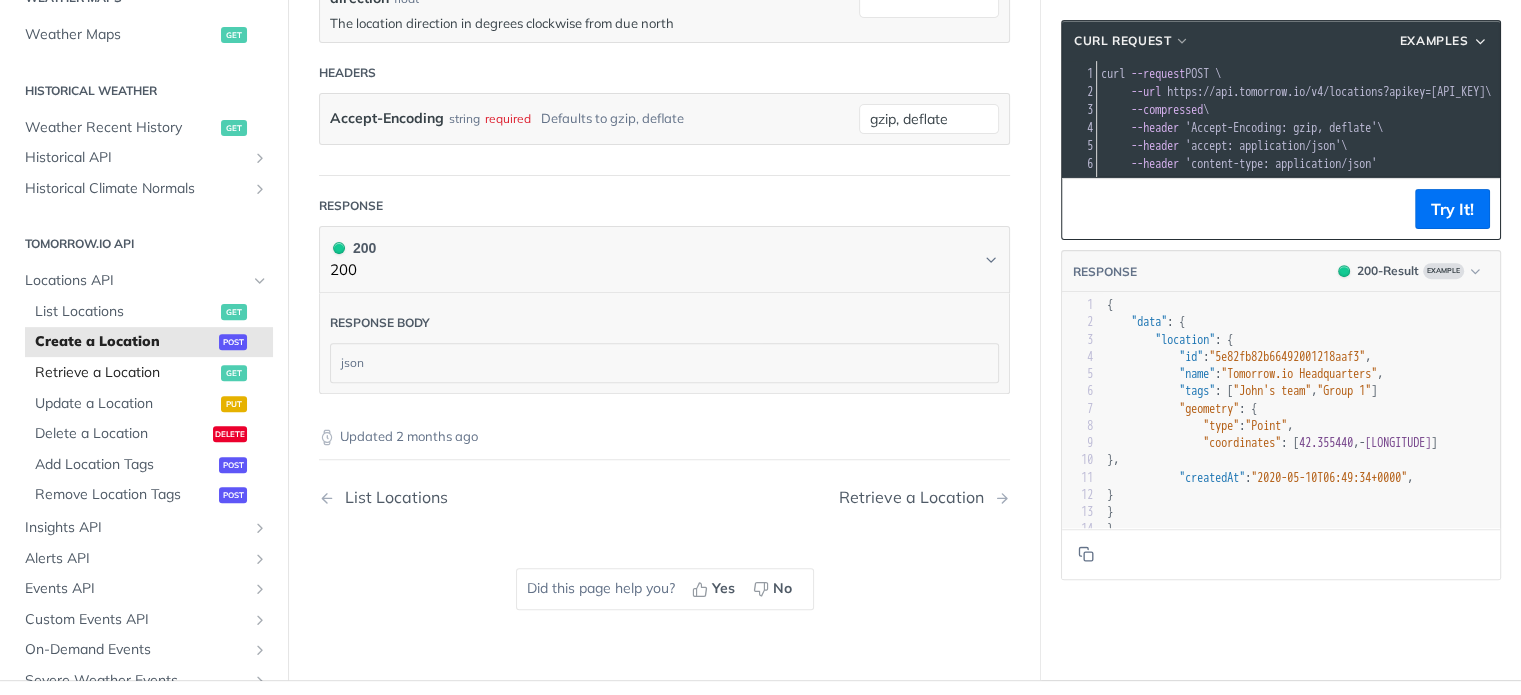 click on "Retrieve a Location" at bounding box center [125, 373] 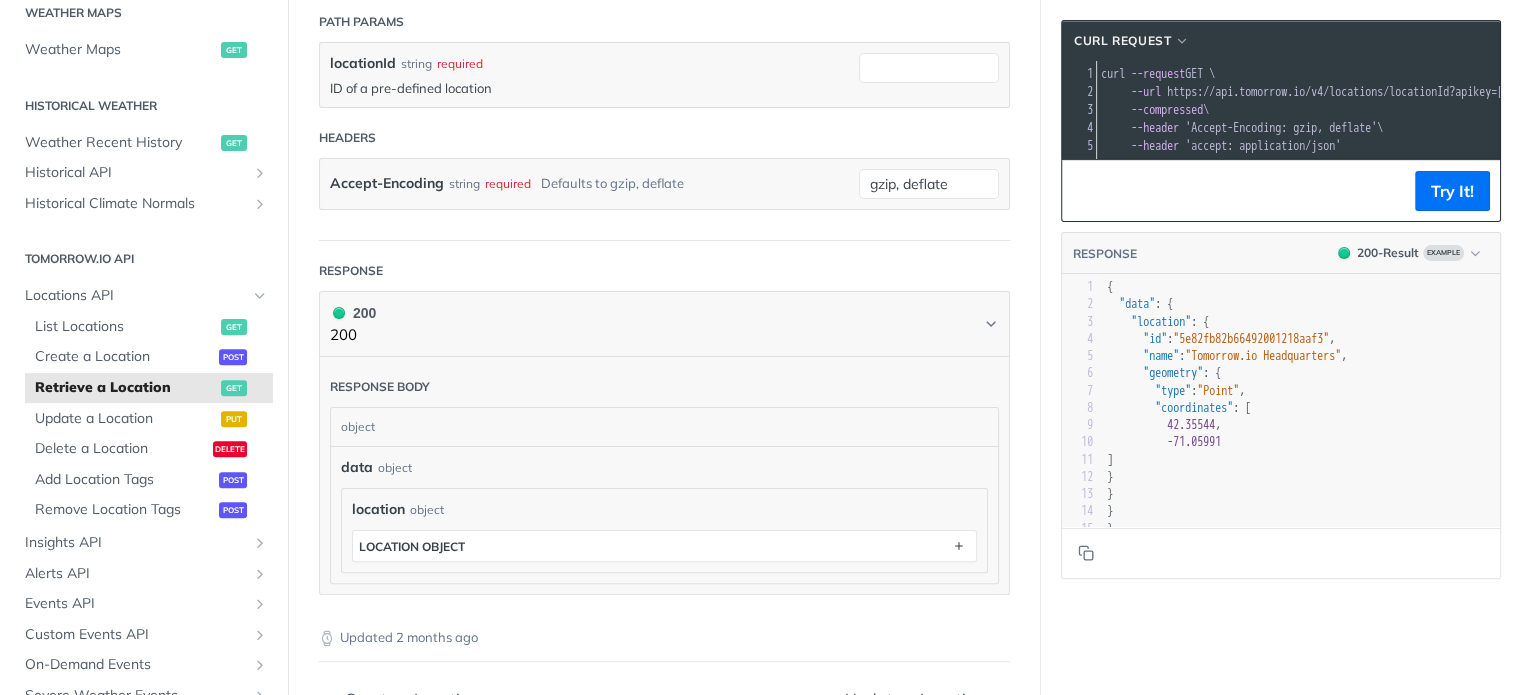 scroll, scrollTop: 400, scrollLeft: 0, axis: vertical 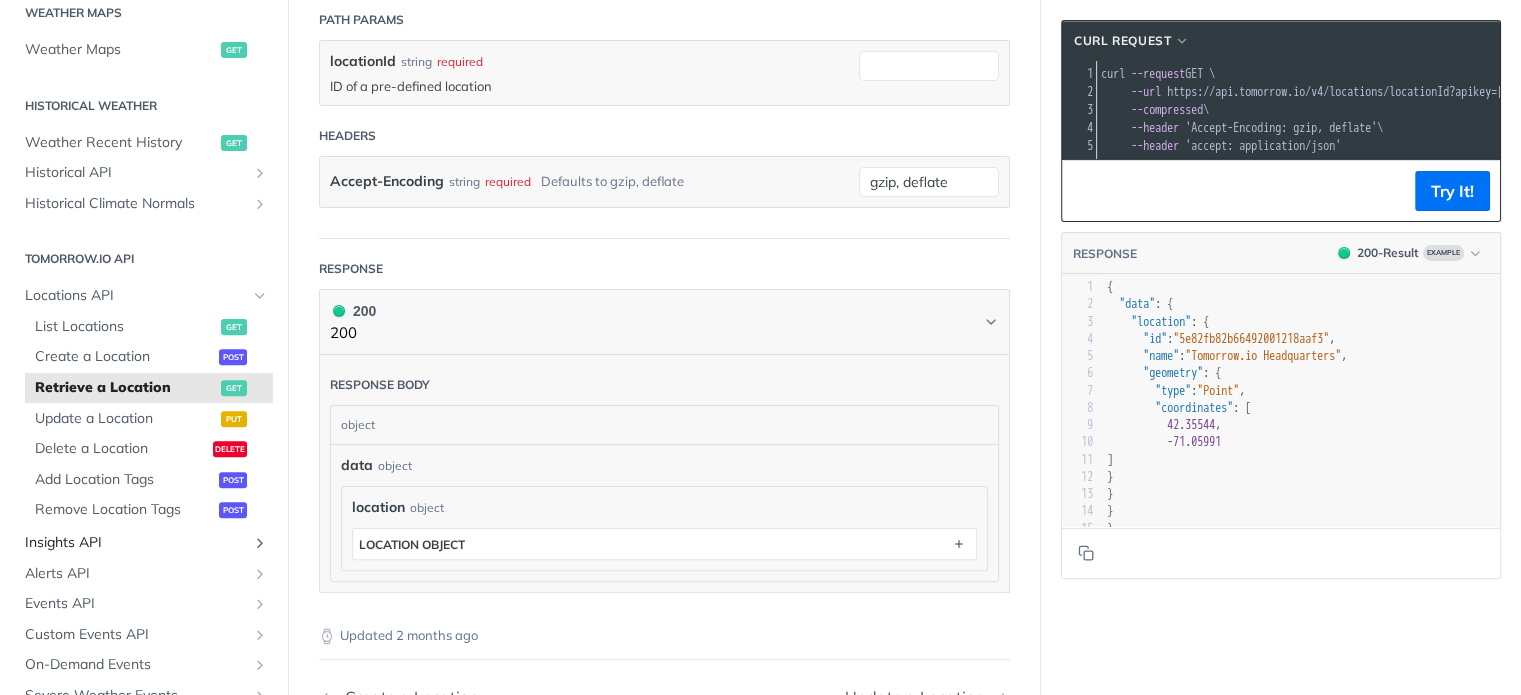 click on "Insights API" at bounding box center (136, 543) 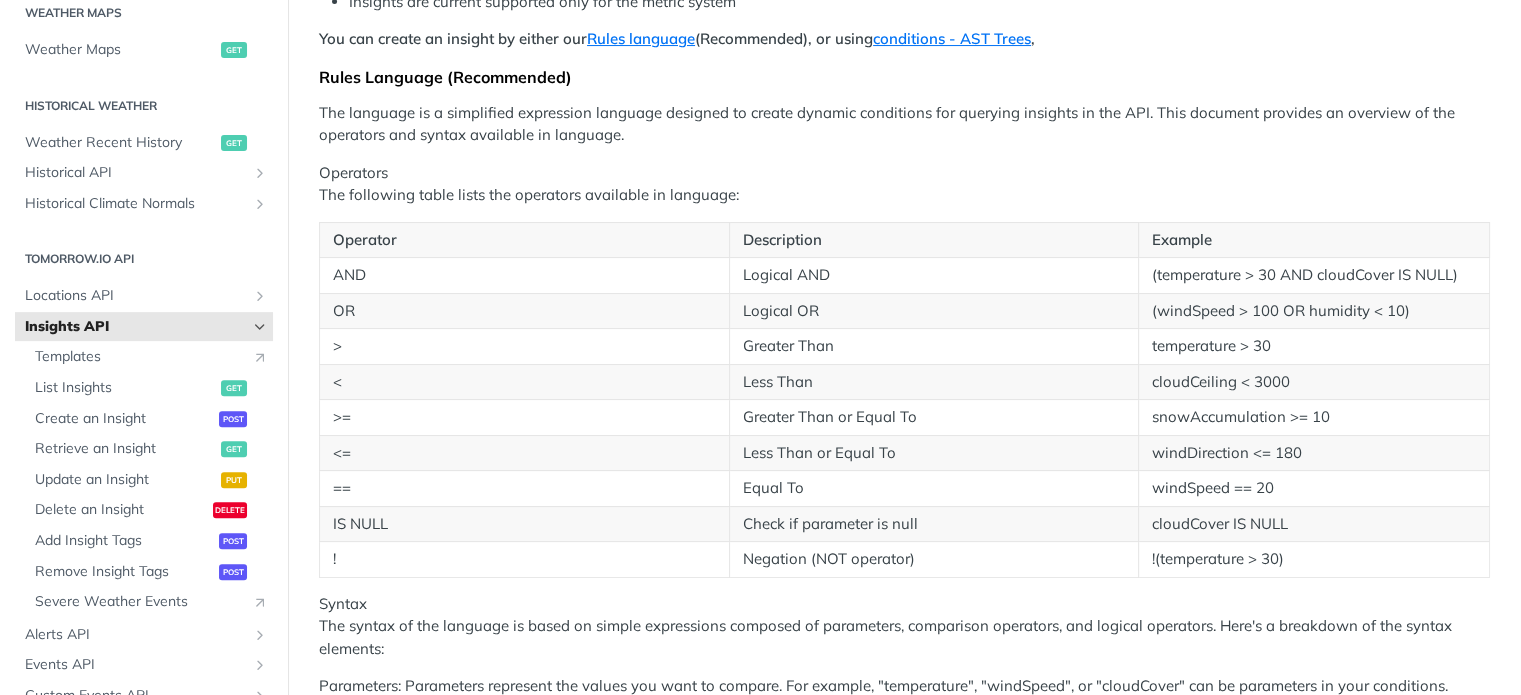 scroll, scrollTop: 400, scrollLeft: 0, axis: vertical 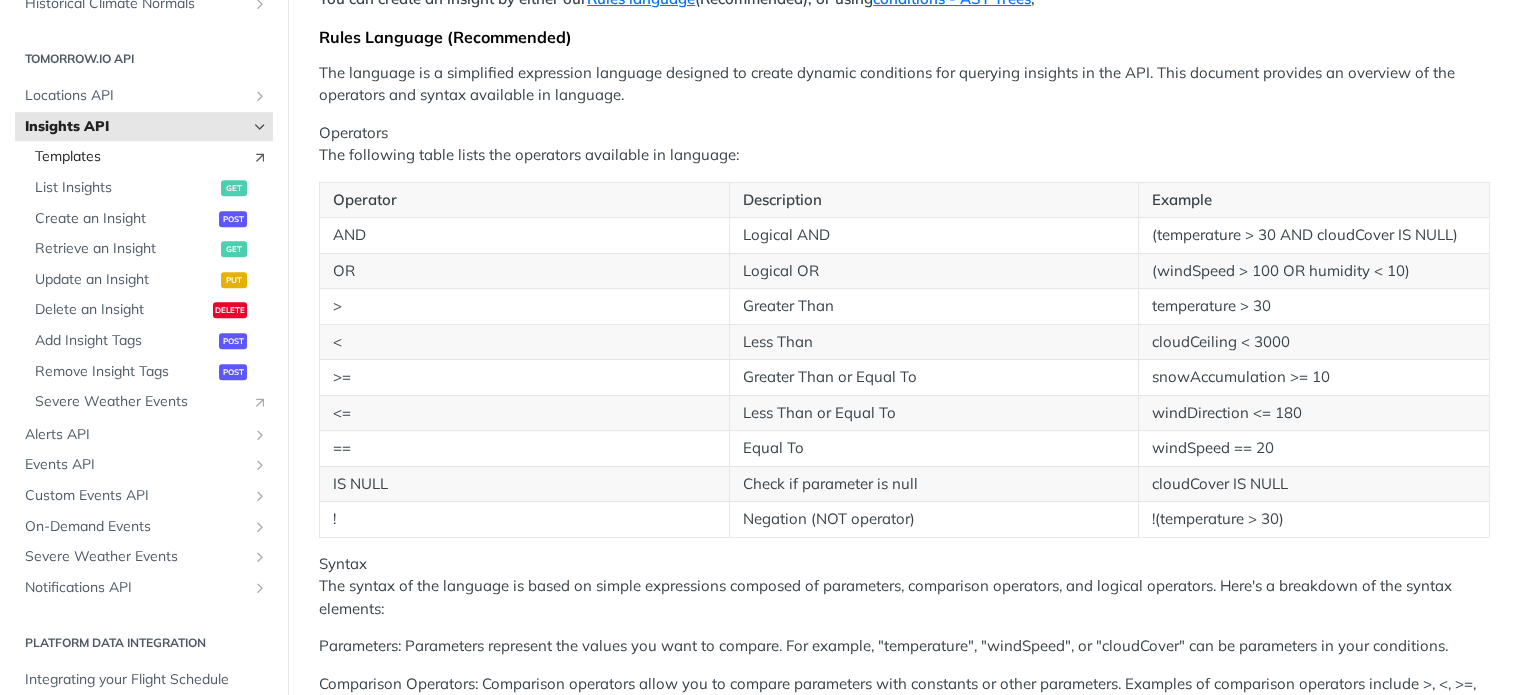 click on "Templates" at bounding box center (138, 157) 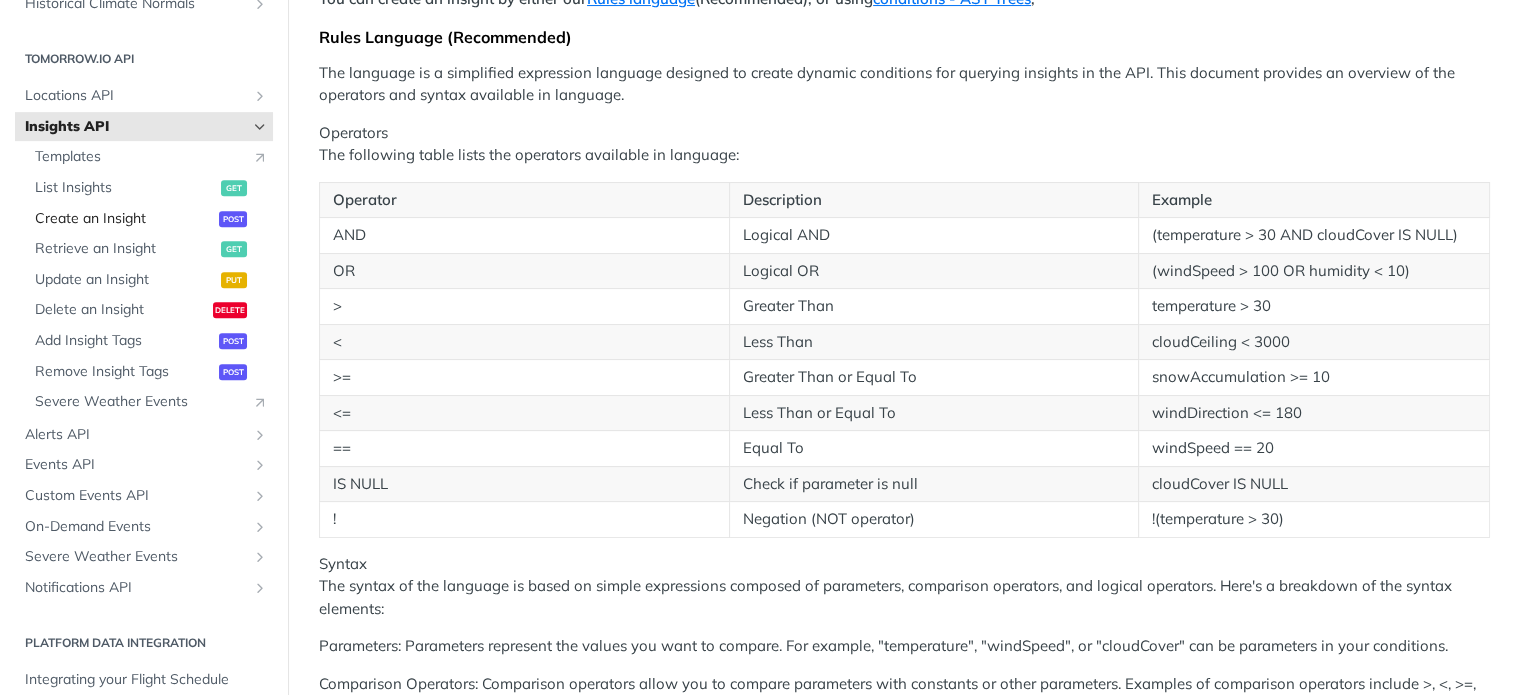 click on "Create an Insight" at bounding box center (124, 219) 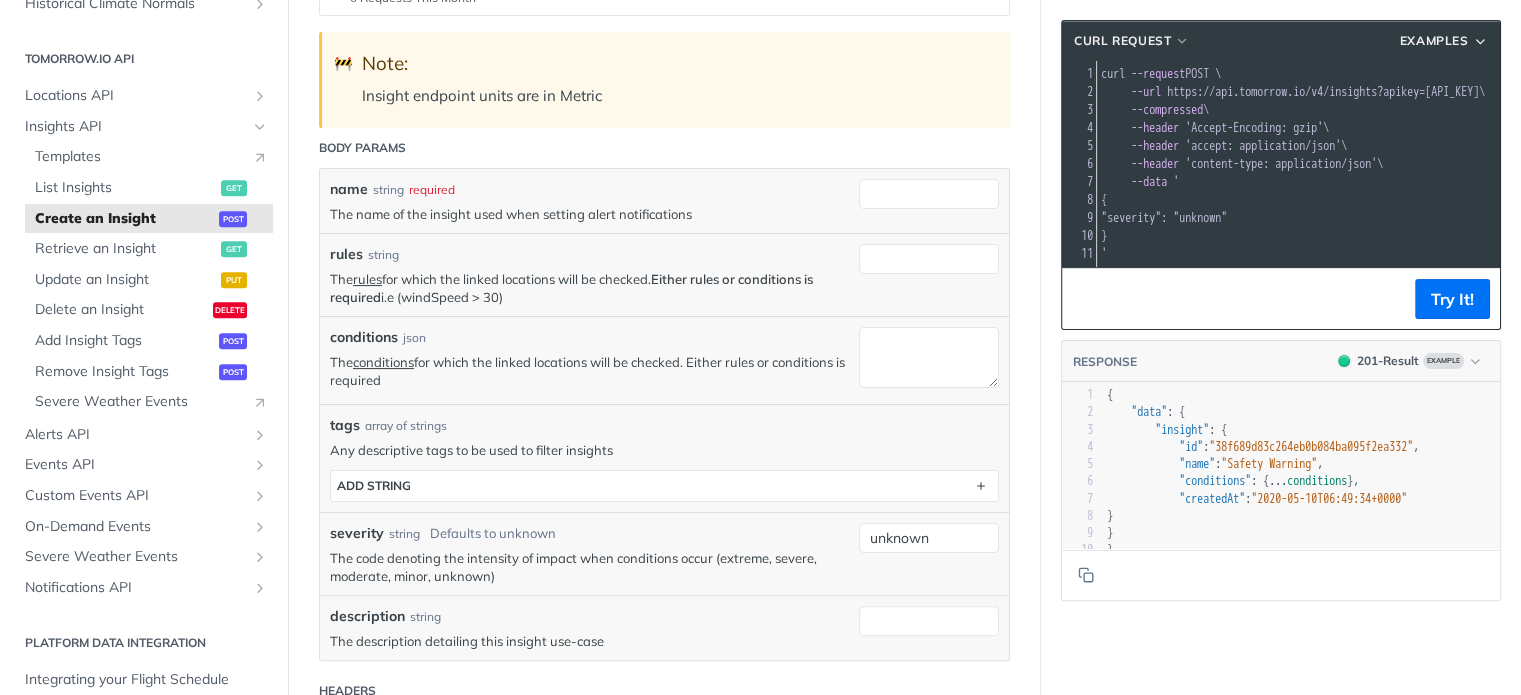 scroll, scrollTop: 400, scrollLeft: 0, axis: vertical 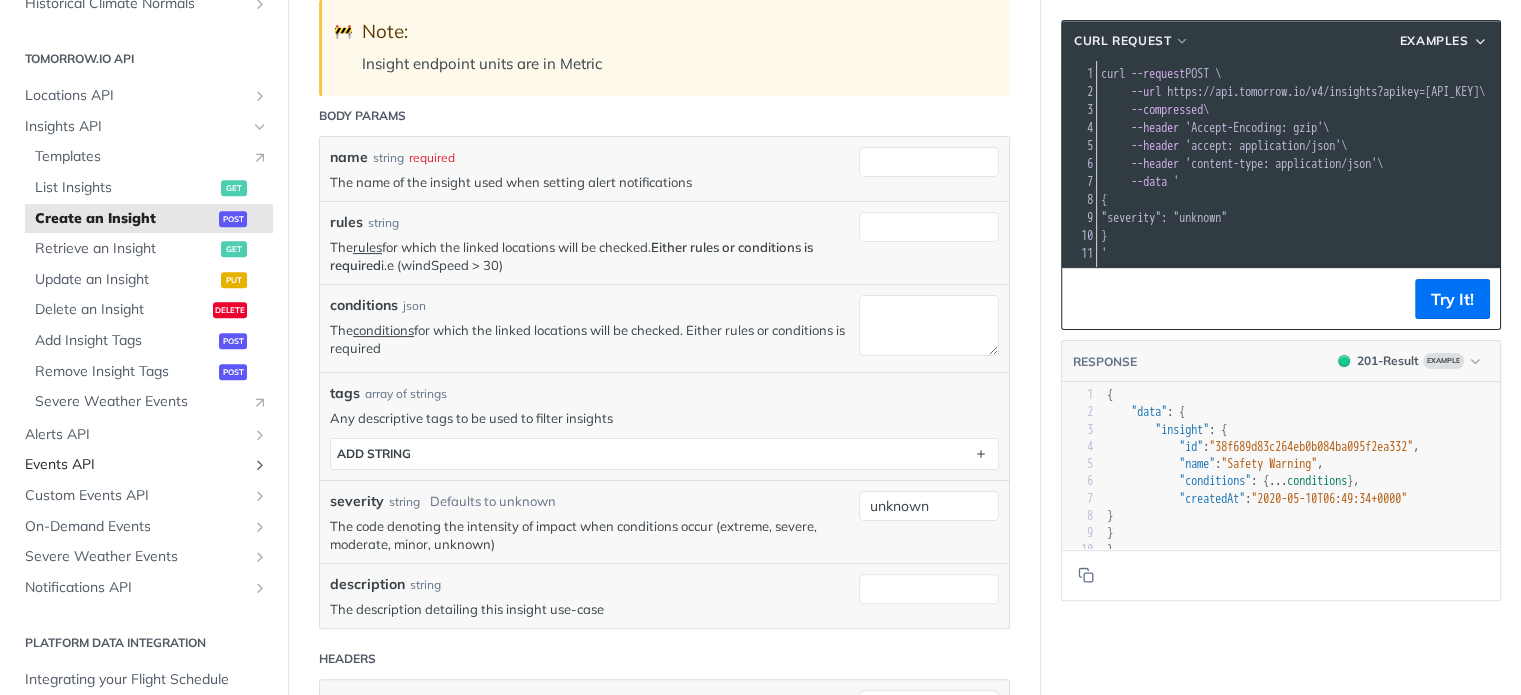 click at bounding box center (260, 465) 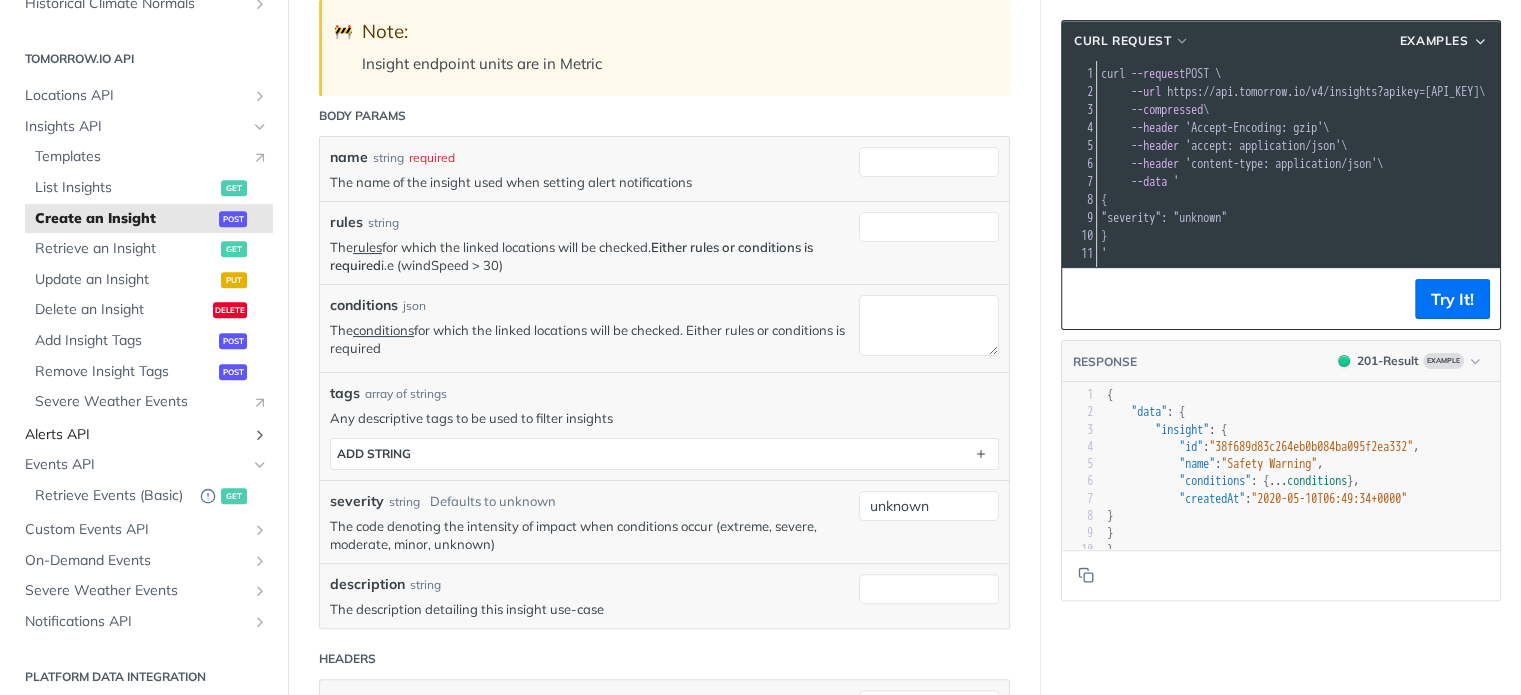 click at bounding box center (260, 435) 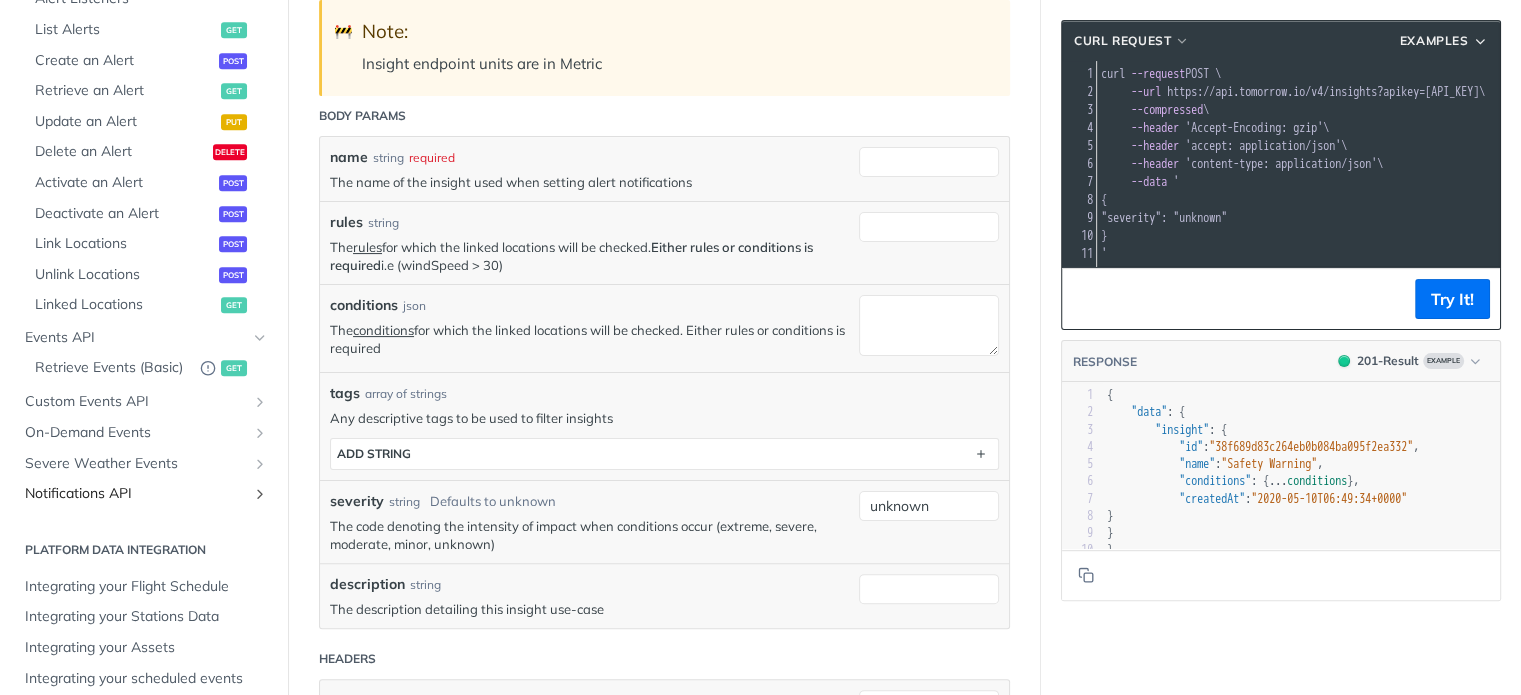 scroll, scrollTop: 1328, scrollLeft: 0, axis: vertical 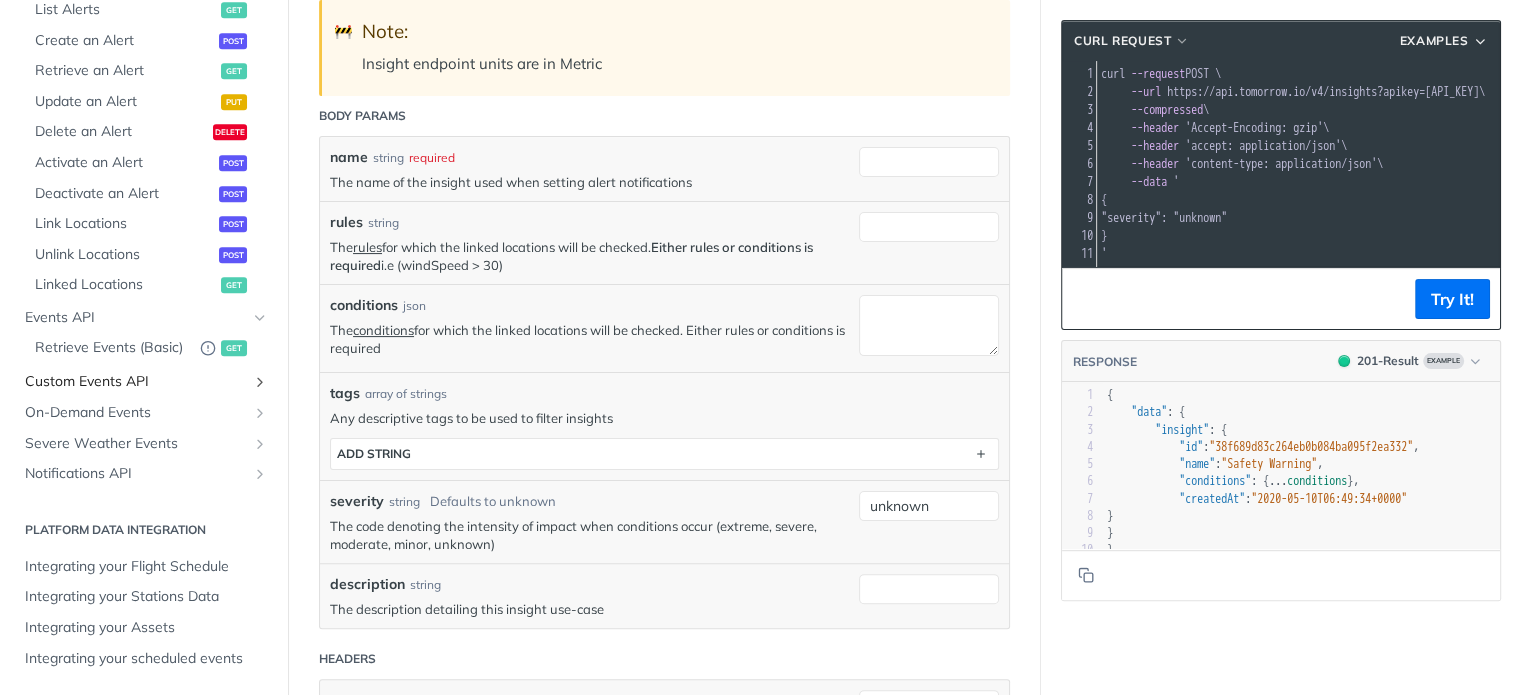click at bounding box center [260, 382] 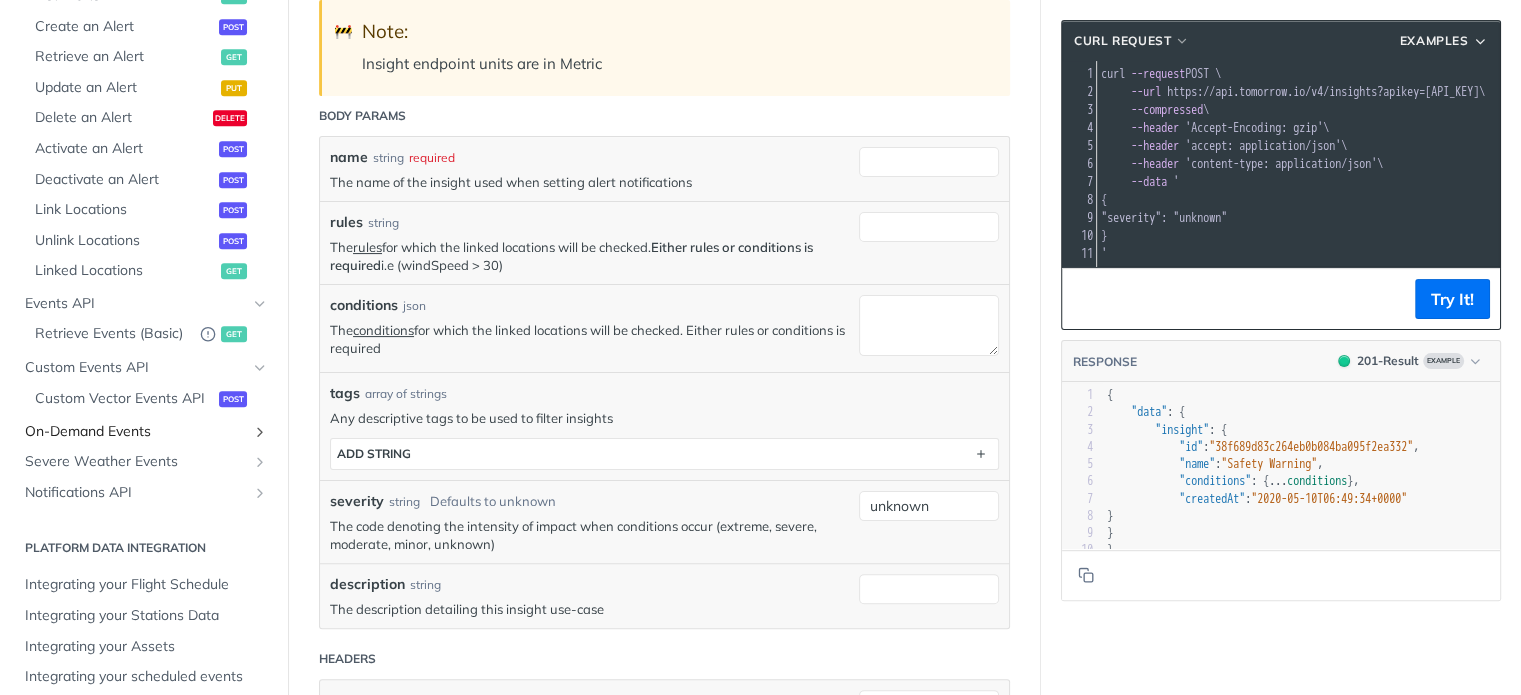 click at bounding box center [260, 432] 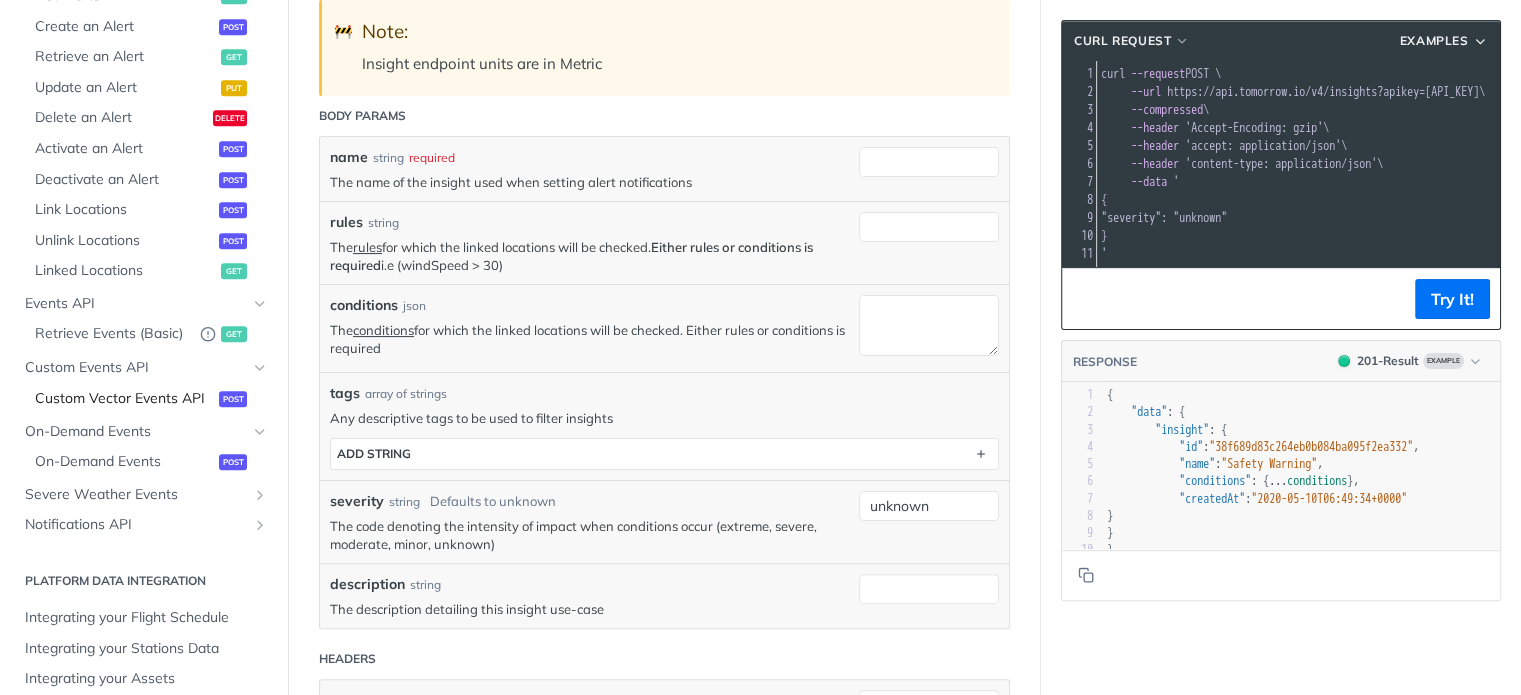 scroll, scrollTop: 1417, scrollLeft: 0, axis: vertical 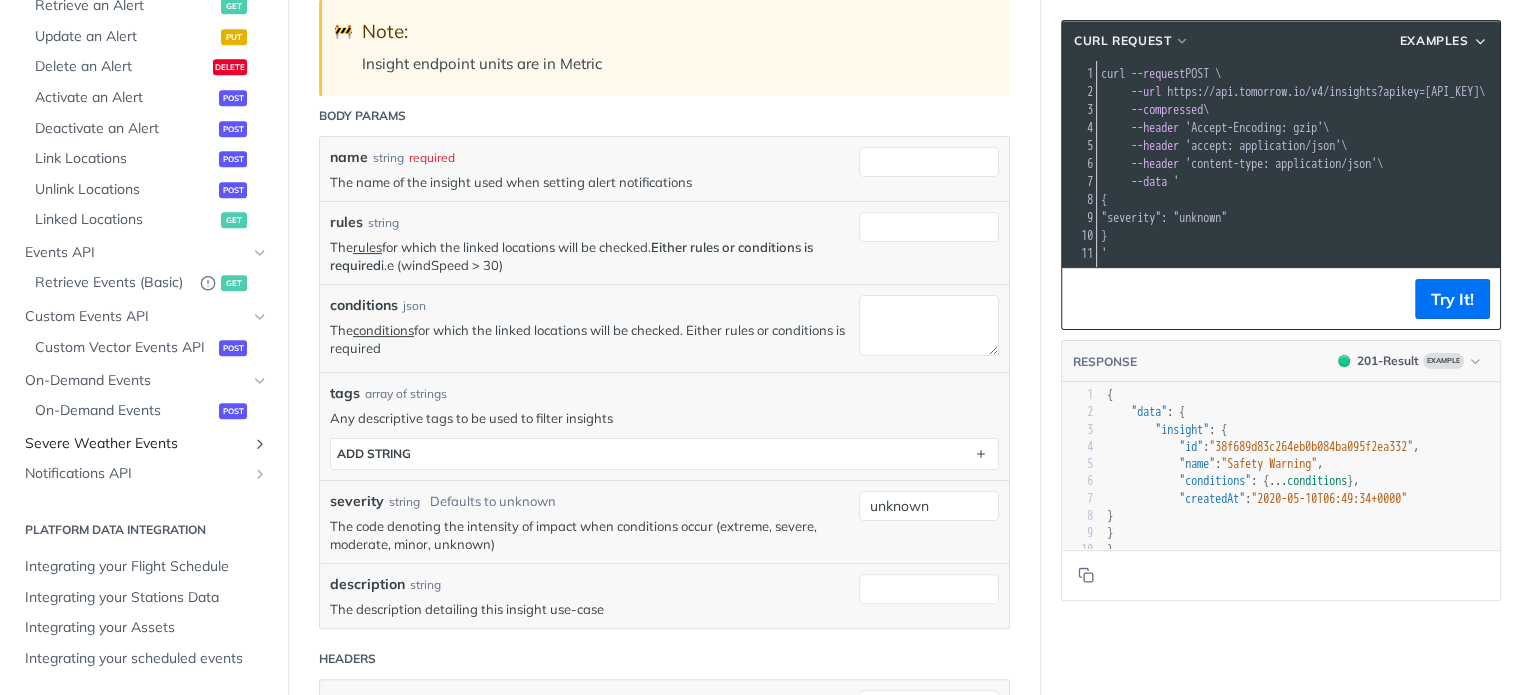 click at bounding box center (260, 444) 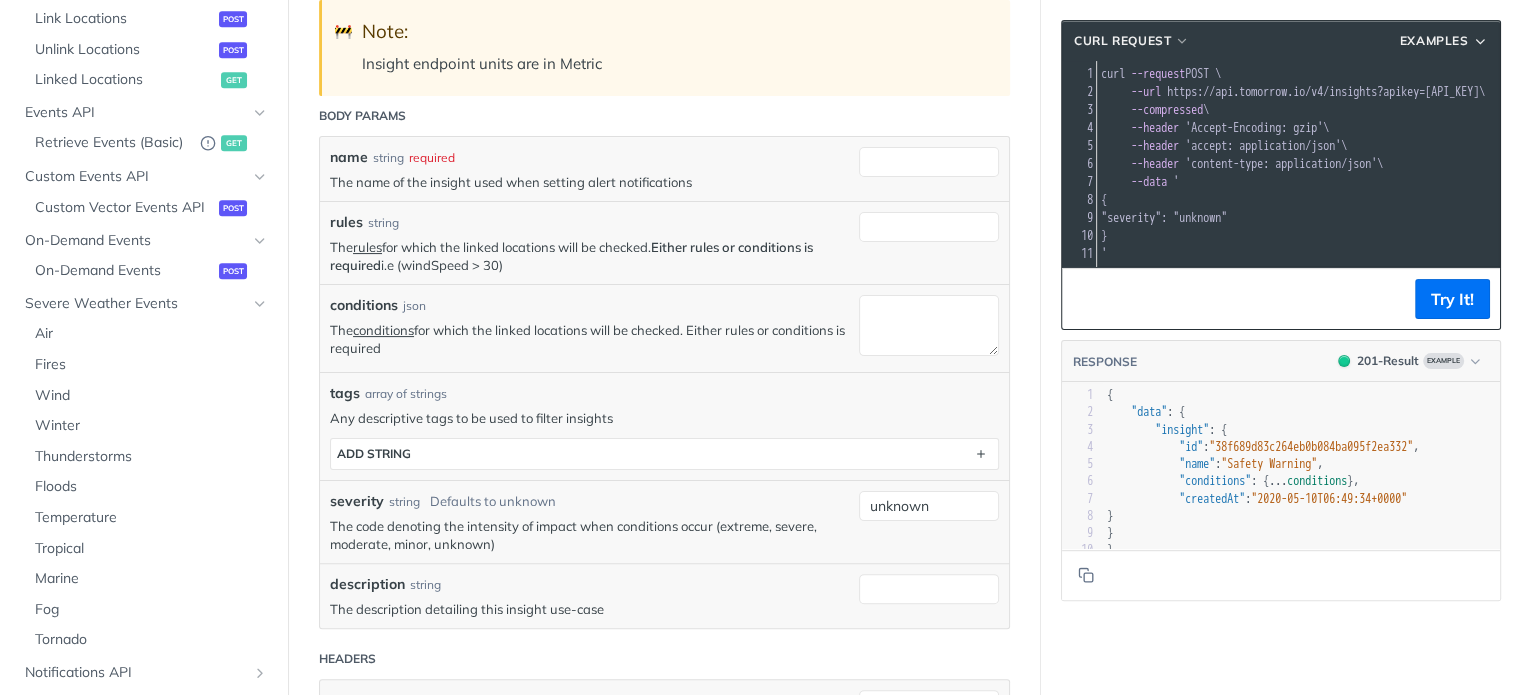 scroll, scrollTop: 1617, scrollLeft: 0, axis: vertical 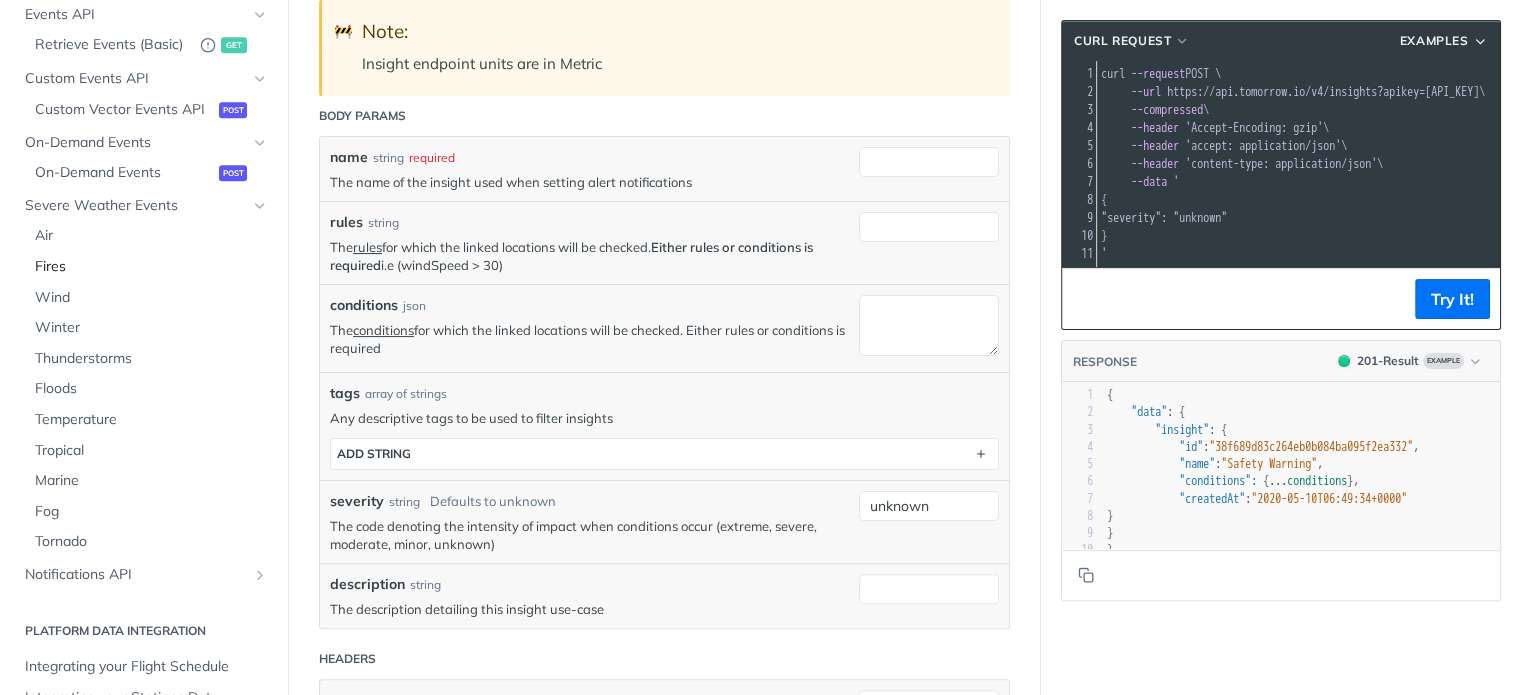 click on "Fires" at bounding box center [151, 267] 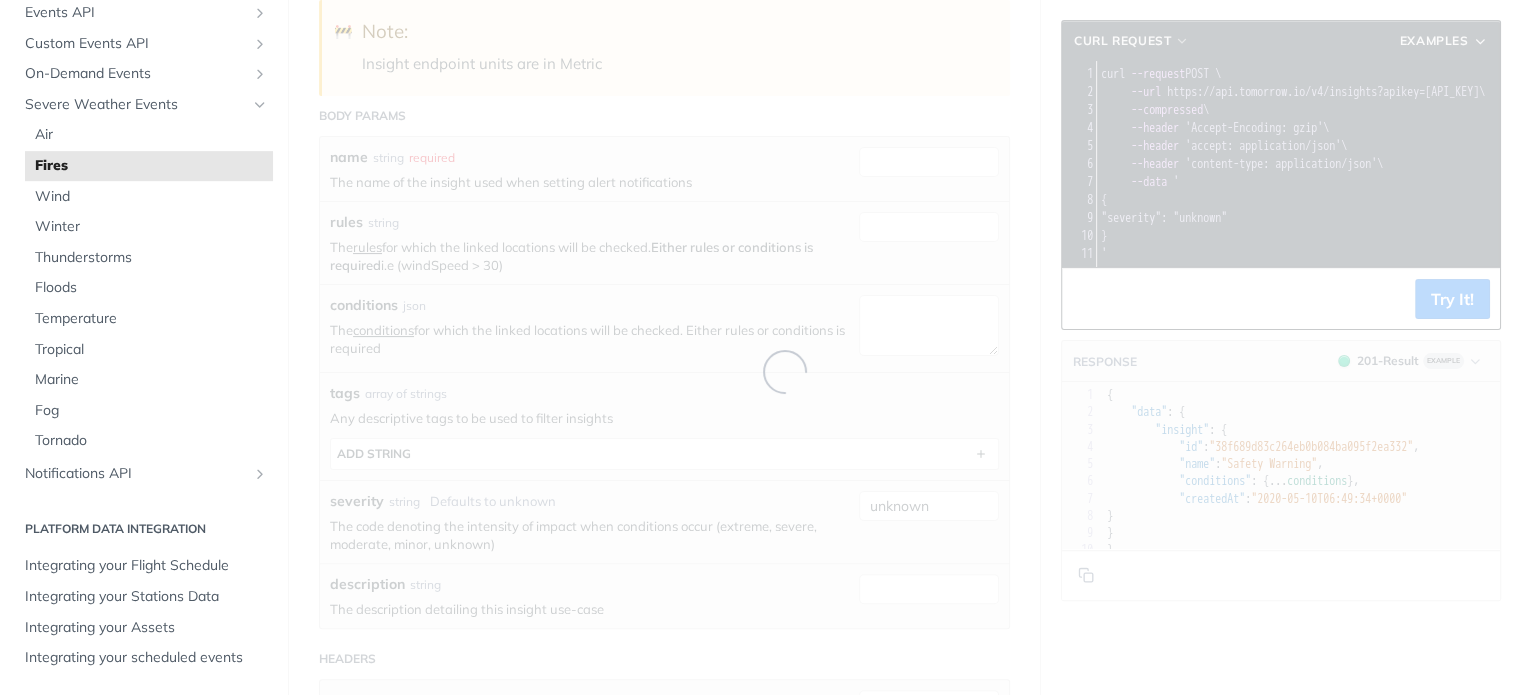 scroll, scrollTop: 292, scrollLeft: 0, axis: vertical 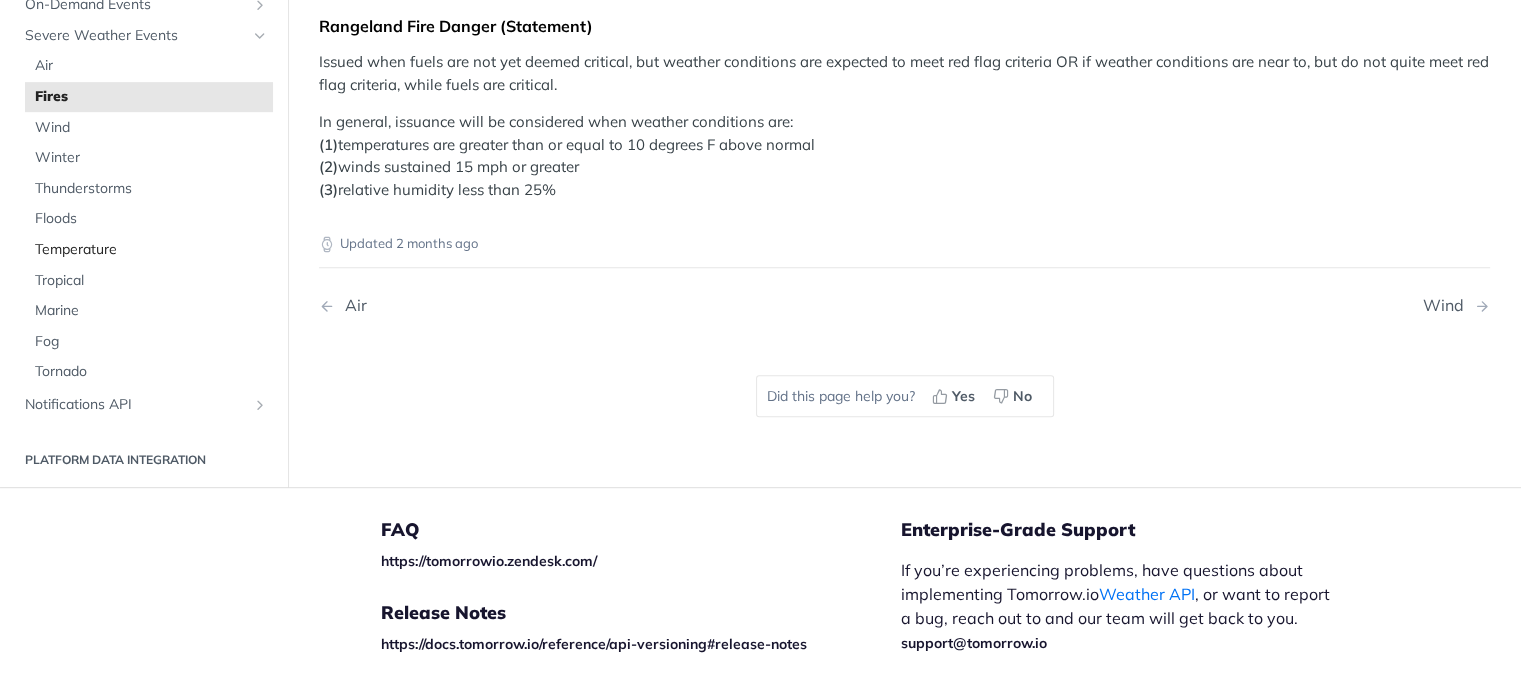click on "Temperature" at bounding box center [151, 250] 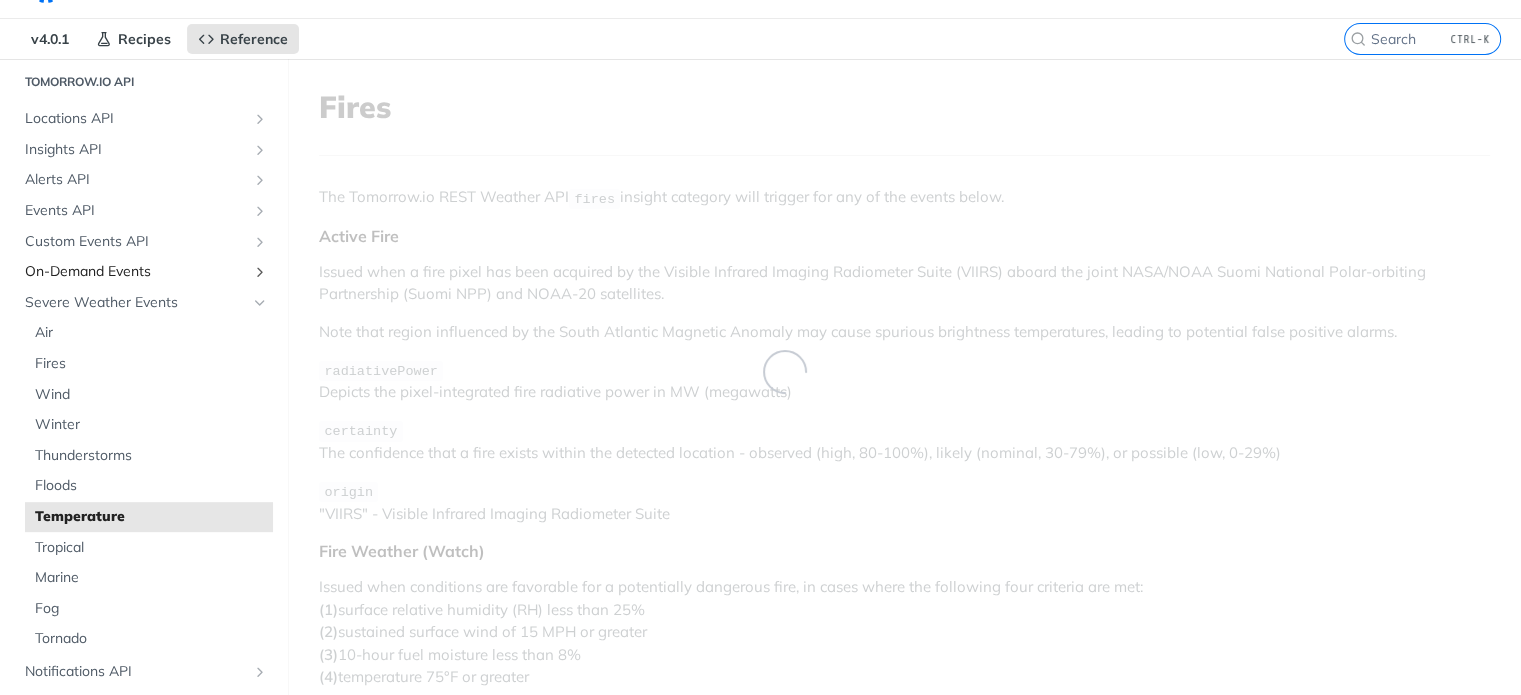 scroll, scrollTop: 0, scrollLeft: 0, axis: both 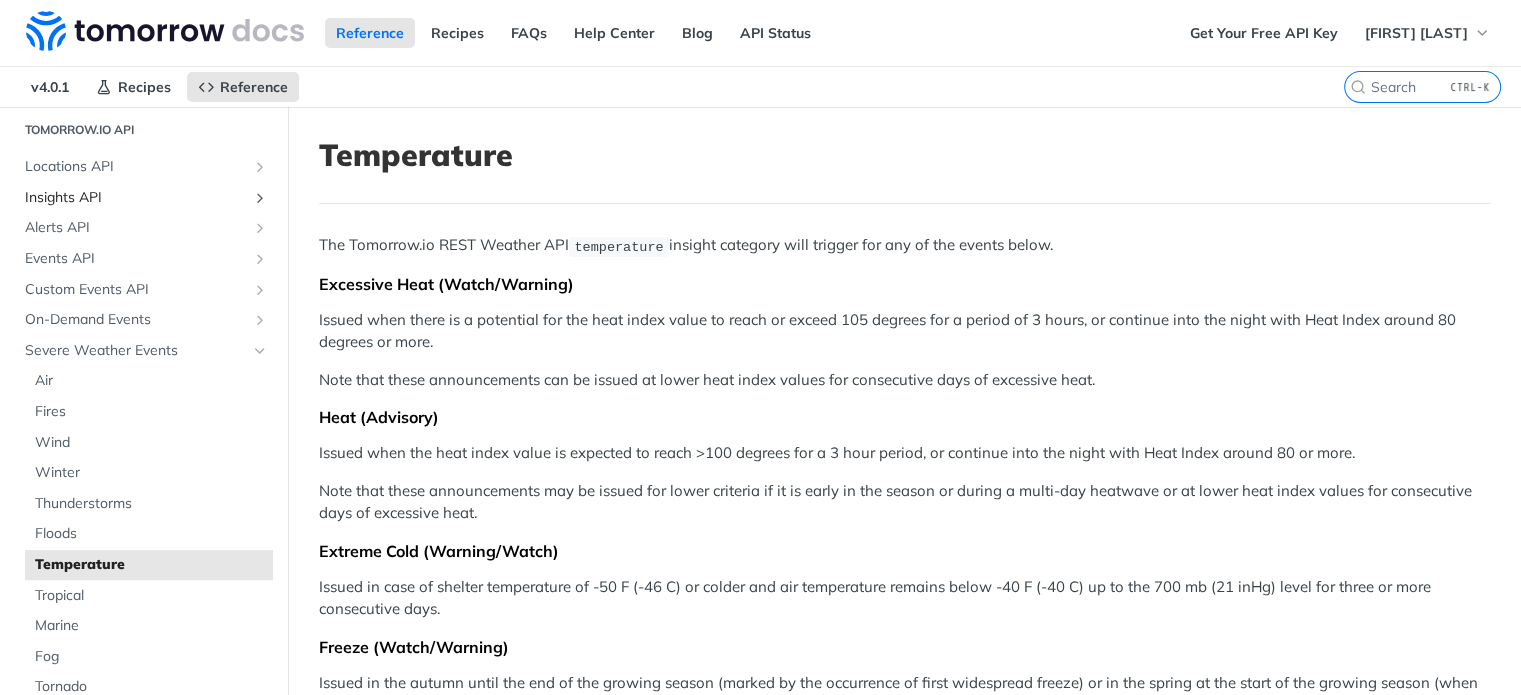 click at bounding box center (260, 198) 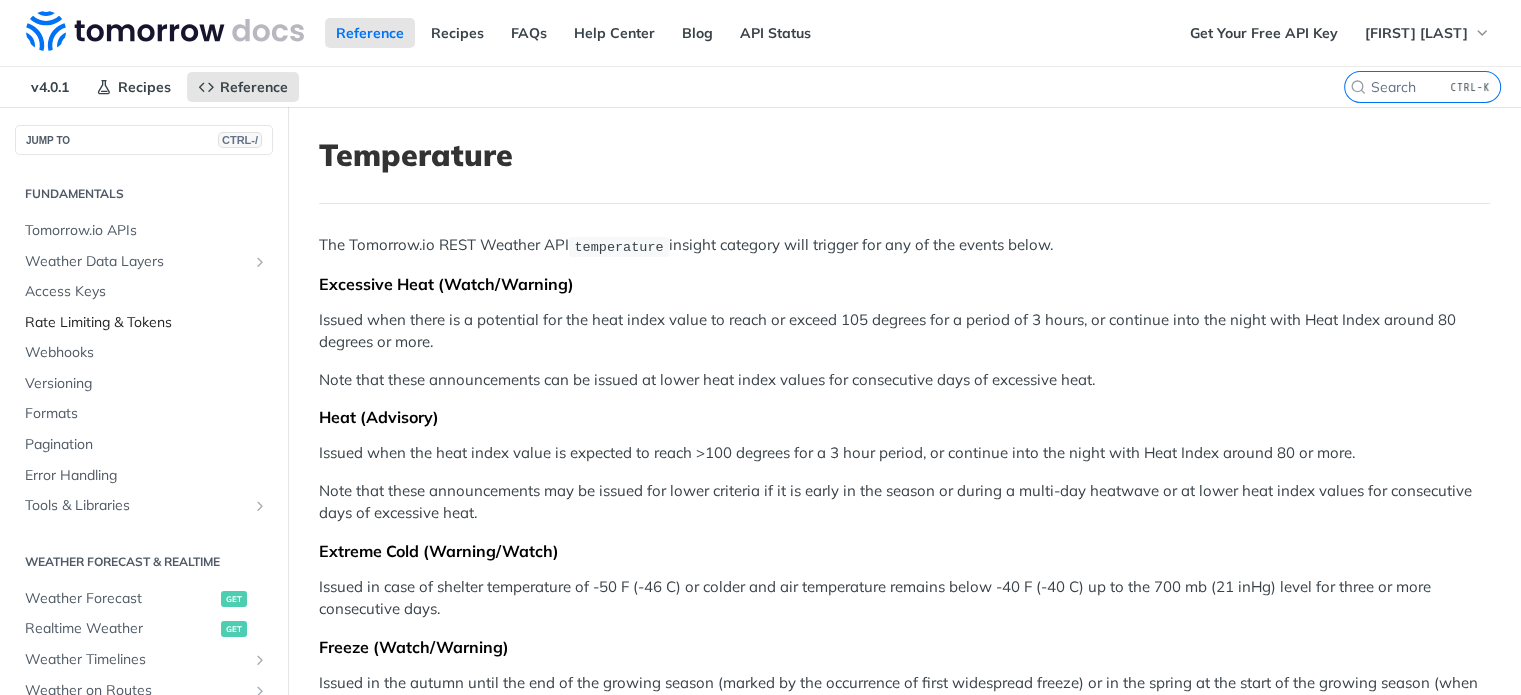 scroll, scrollTop: 0, scrollLeft: 0, axis: both 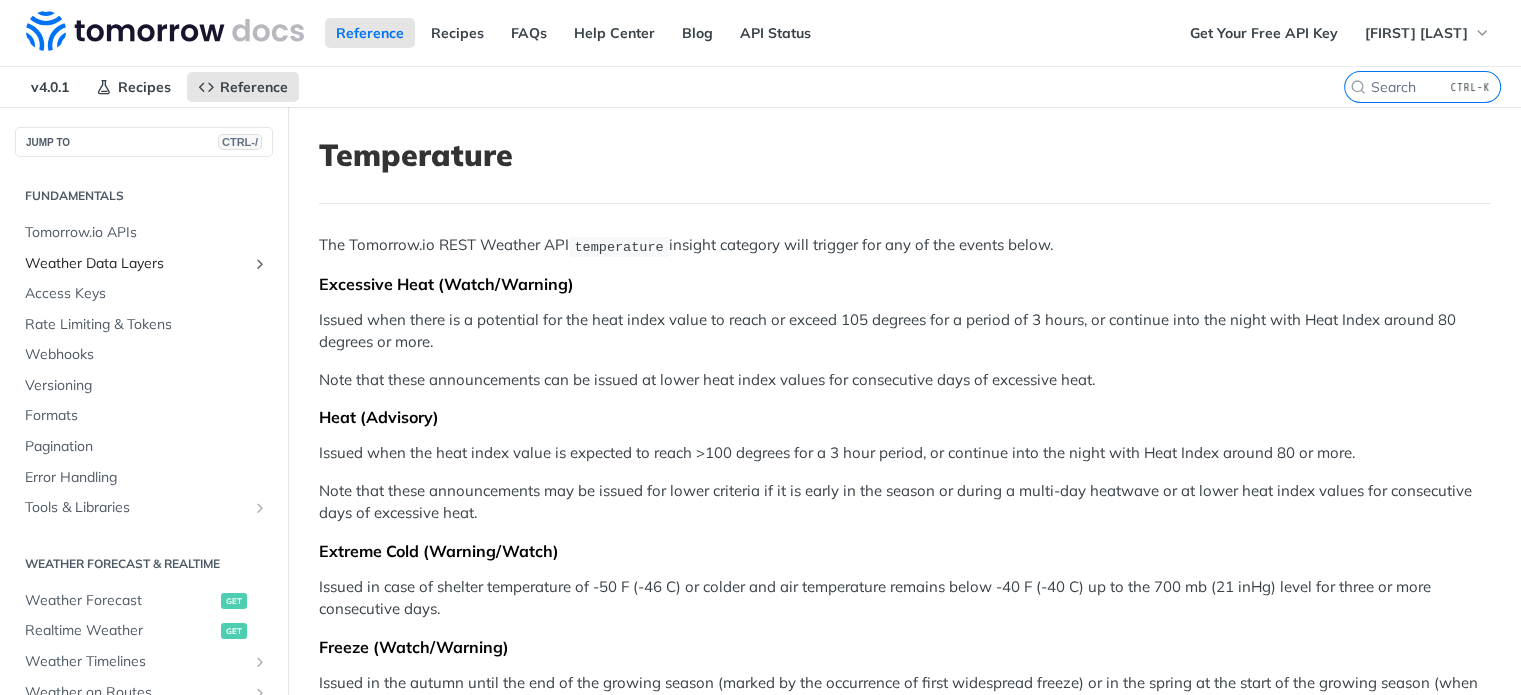 click on "Weather Data Layers" at bounding box center [144, 264] 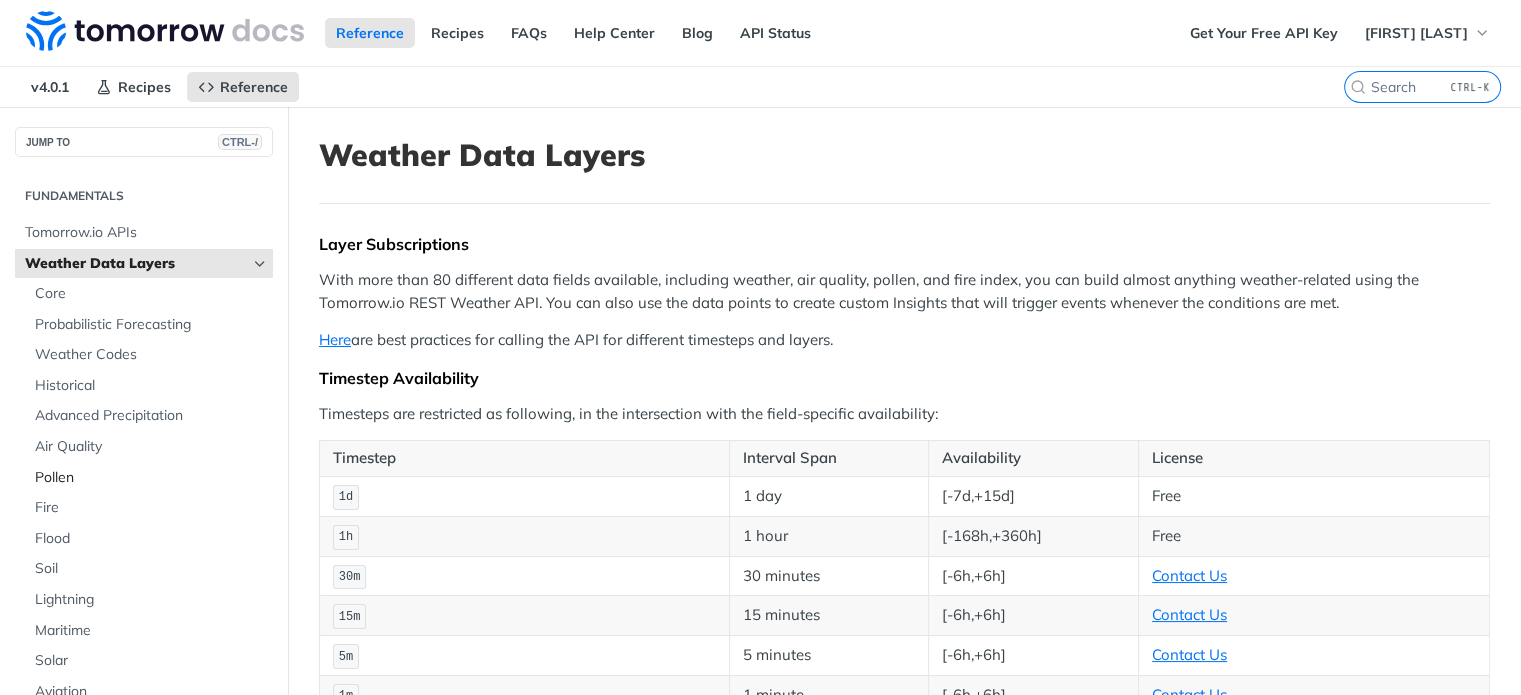 click on "Pollen" at bounding box center (151, 478) 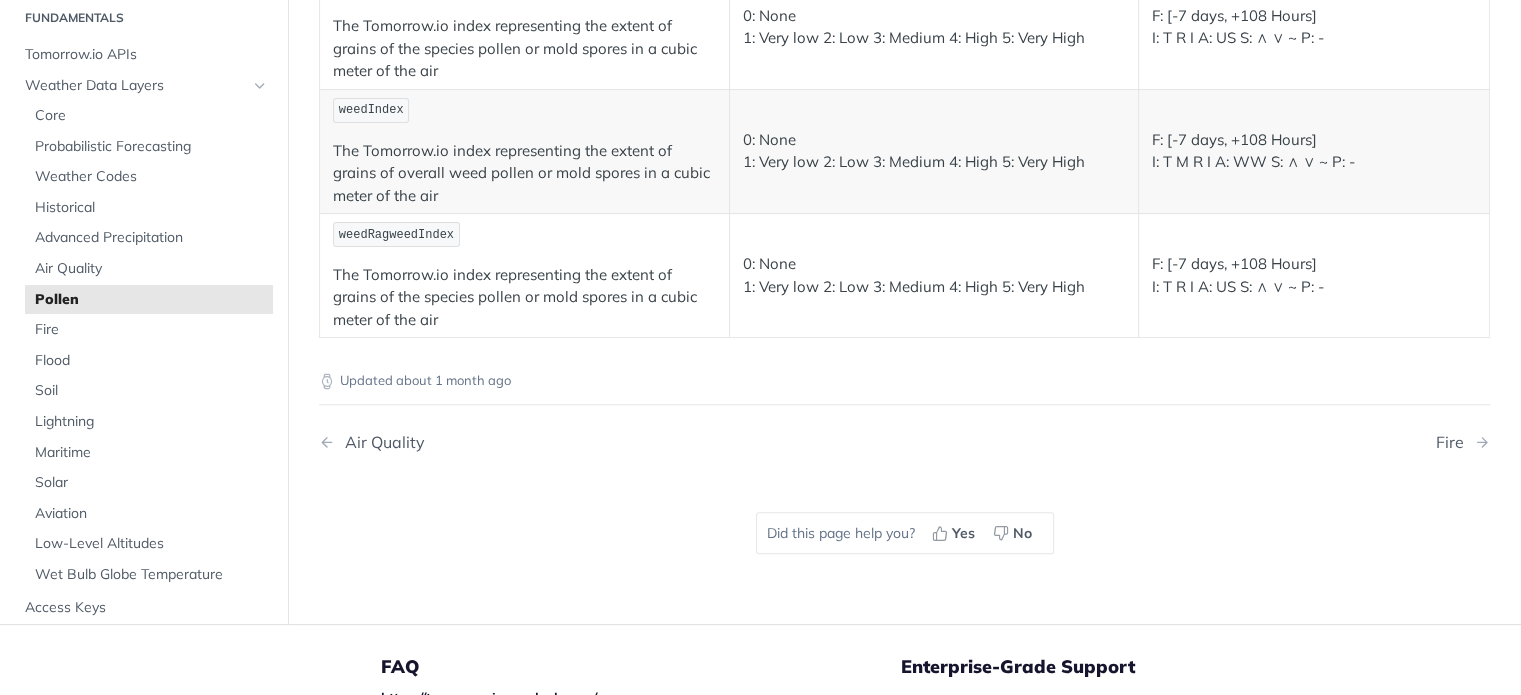 scroll, scrollTop: 500, scrollLeft: 0, axis: vertical 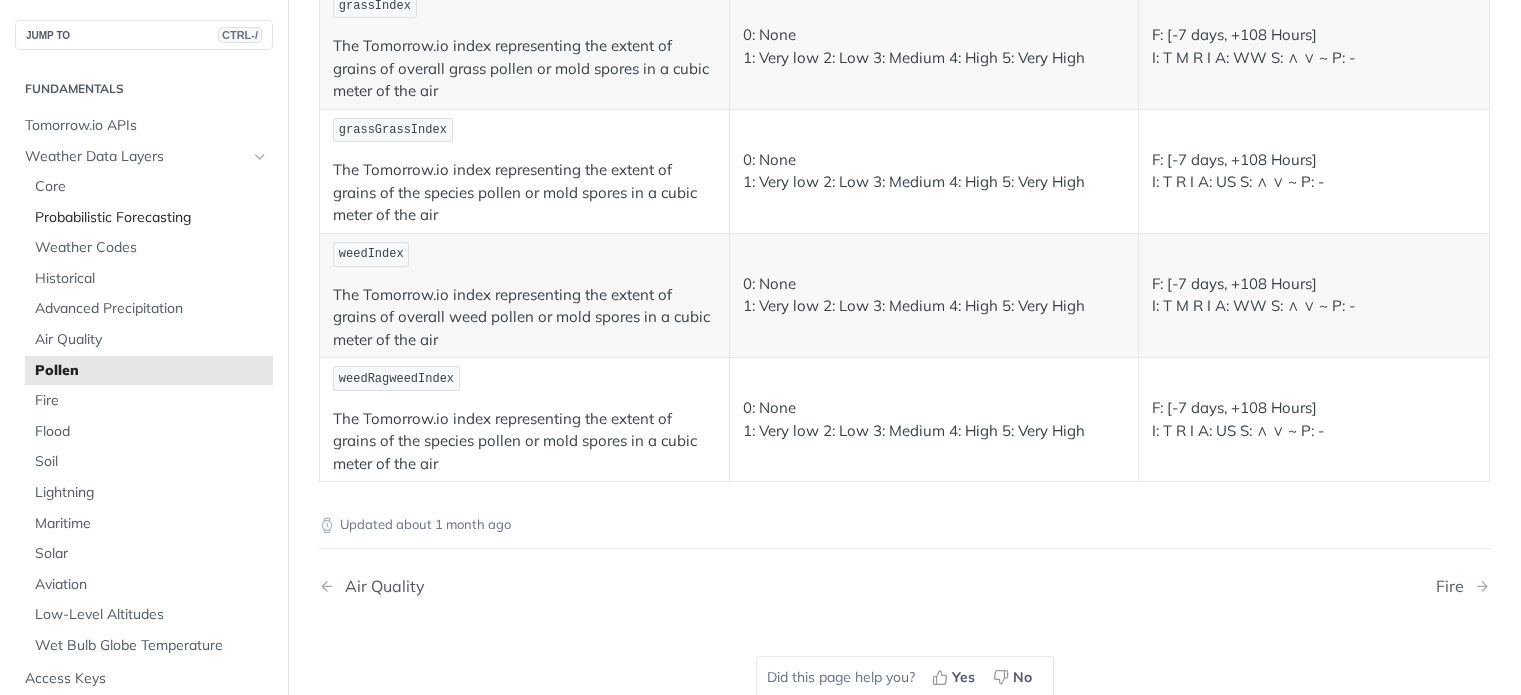 click on "Probabilistic Forecasting" at bounding box center [151, 218] 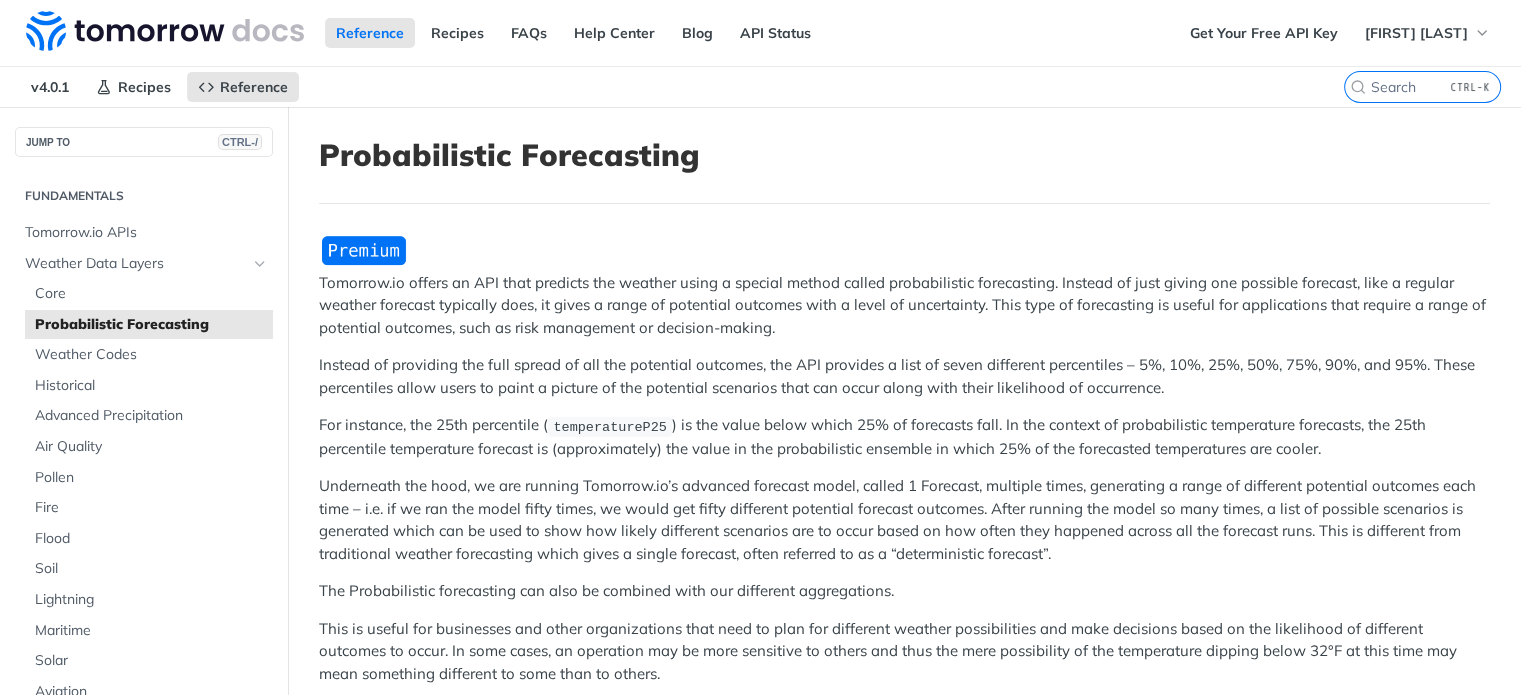 scroll, scrollTop: 600, scrollLeft: 0, axis: vertical 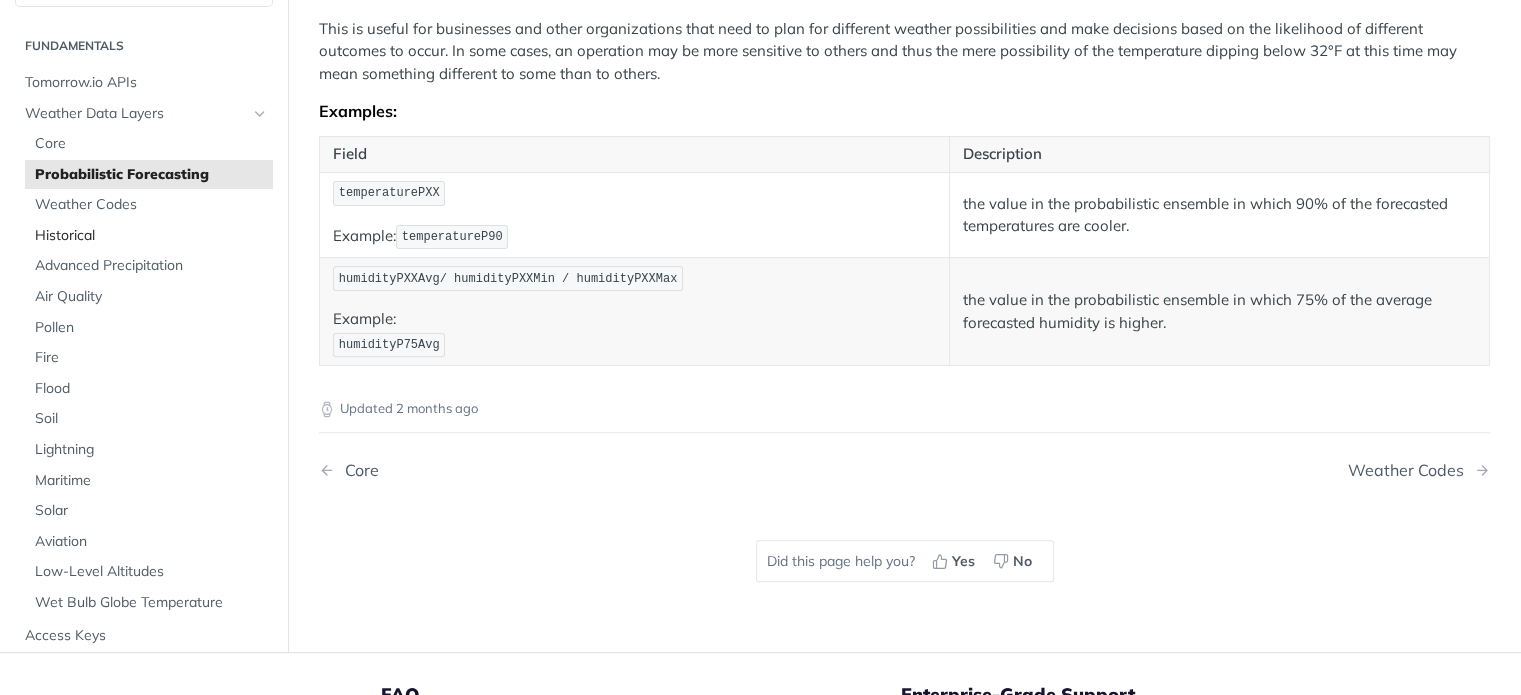 click on "Historical" at bounding box center [149, 236] 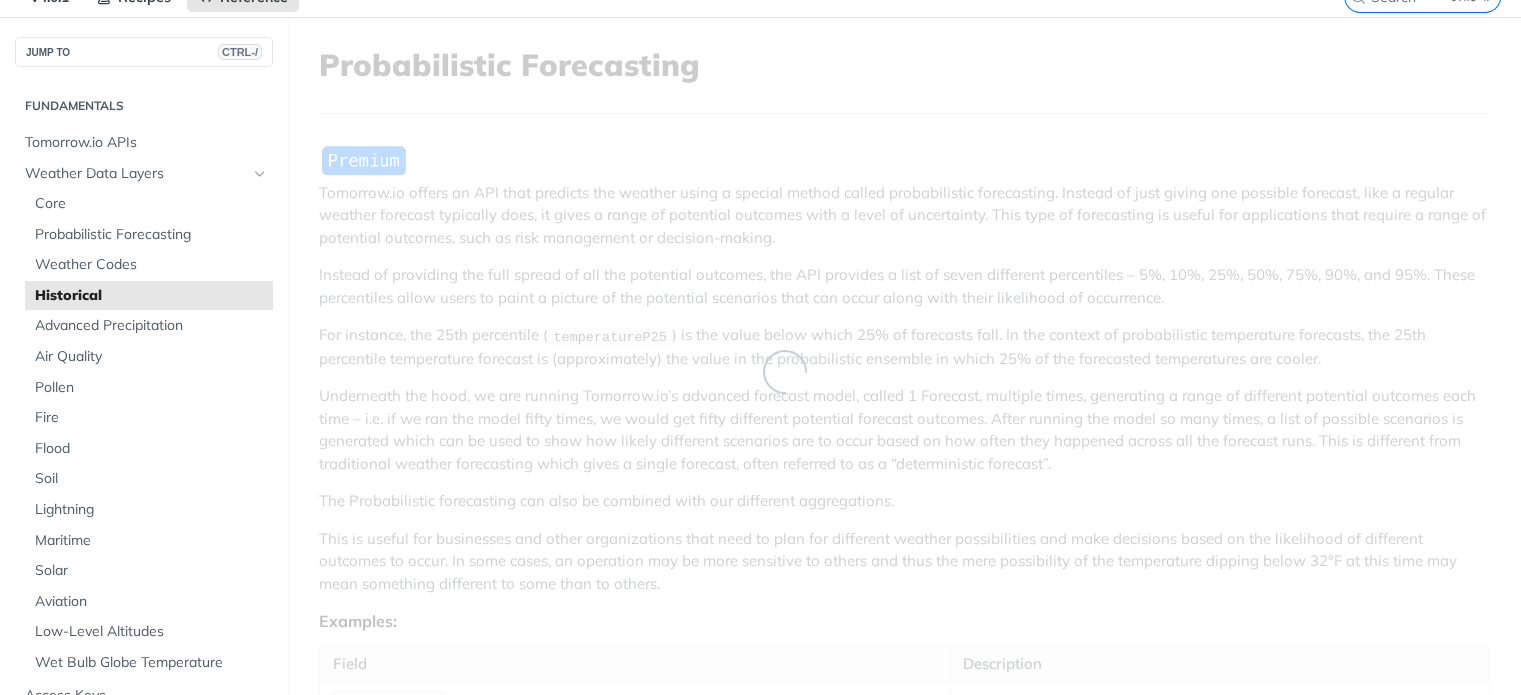 scroll, scrollTop: 0, scrollLeft: 0, axis: both 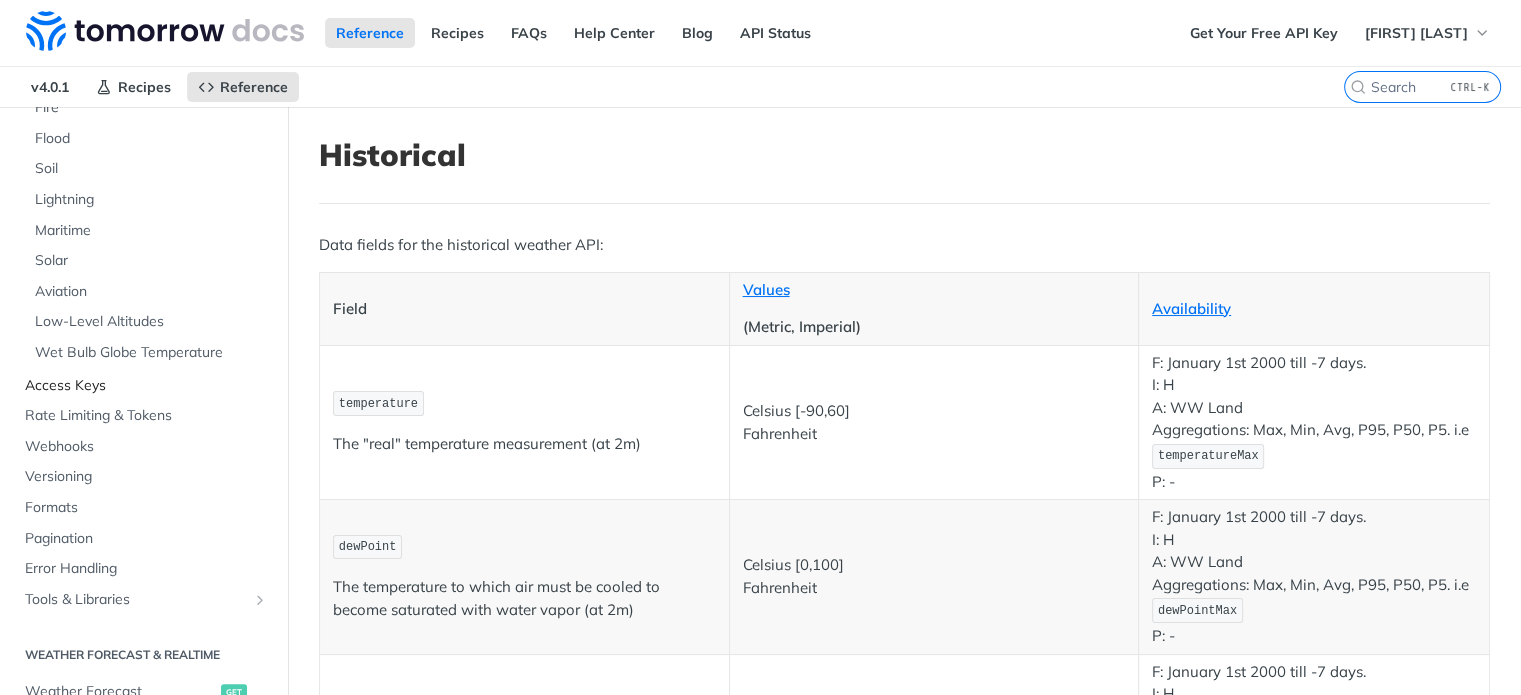 click on "Access Keys" at bounding box center (146, 386) 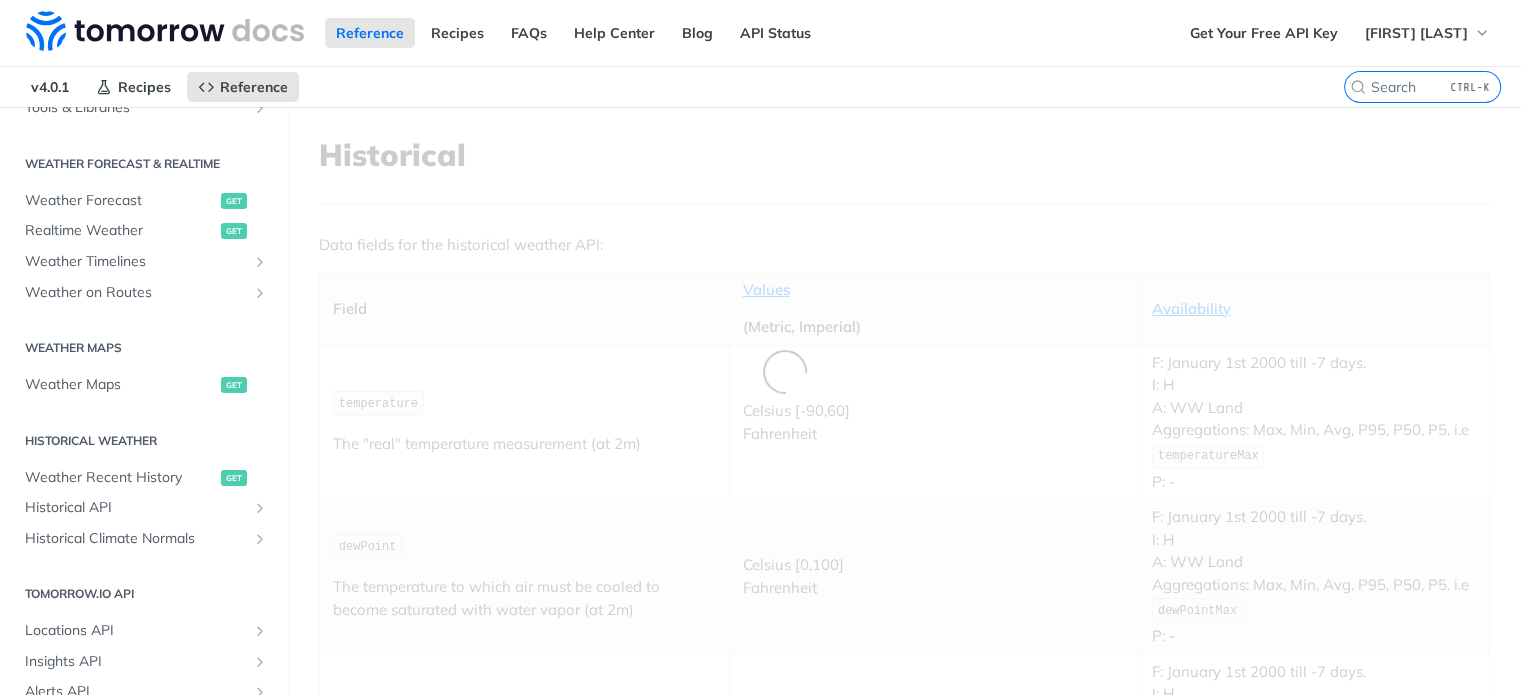 scroll, scrollTop: 0, scrollLeft: 0, axis: both 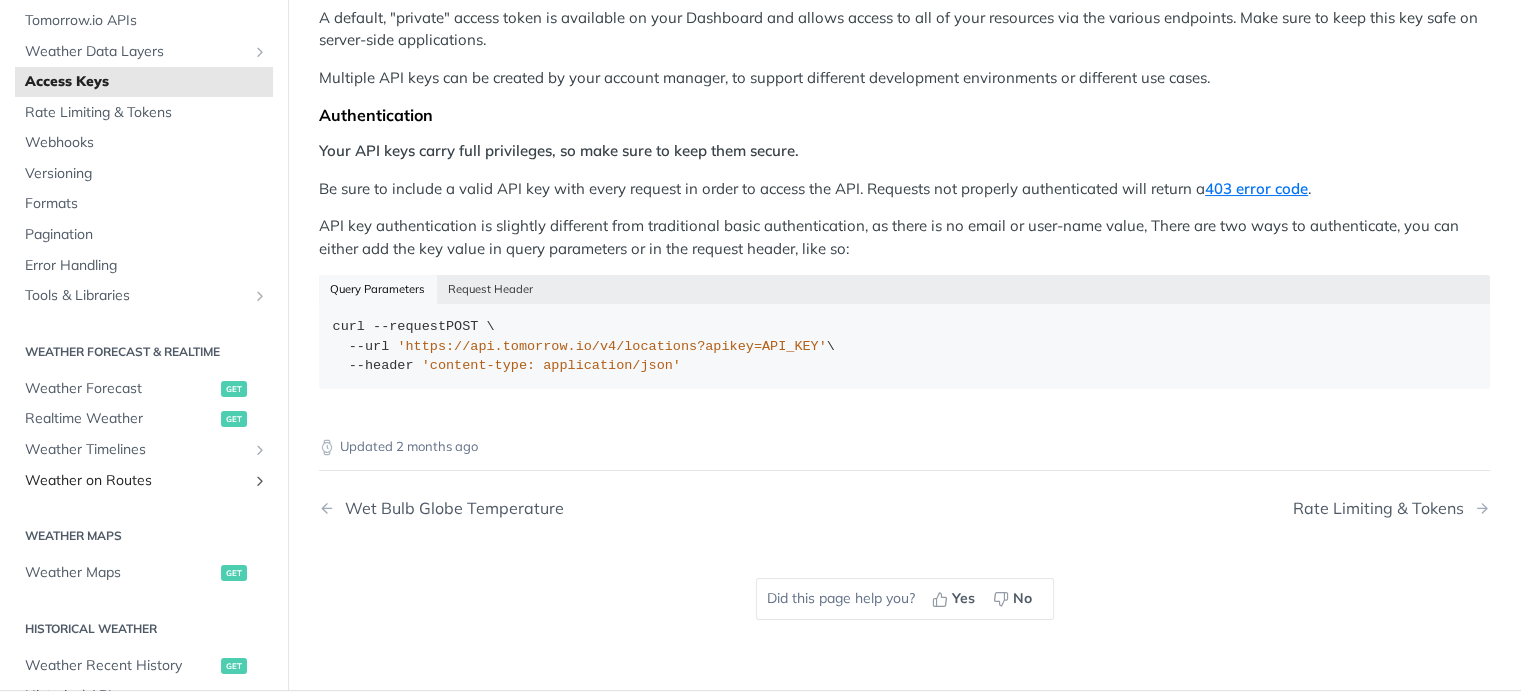 click on "Weather on Routes" at bounding box center [144, 481] 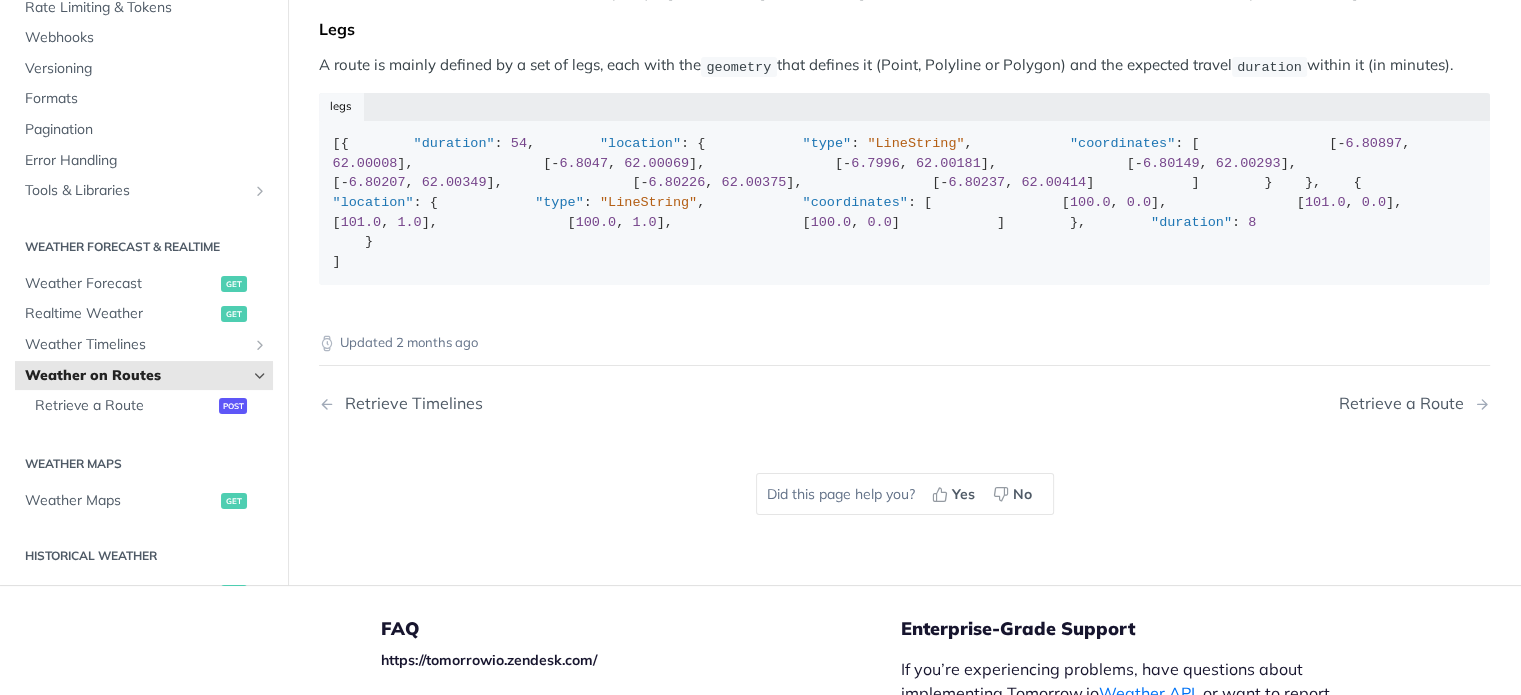 scroll, scrollTop: 800, scrollLeft: 0, axis: vertical 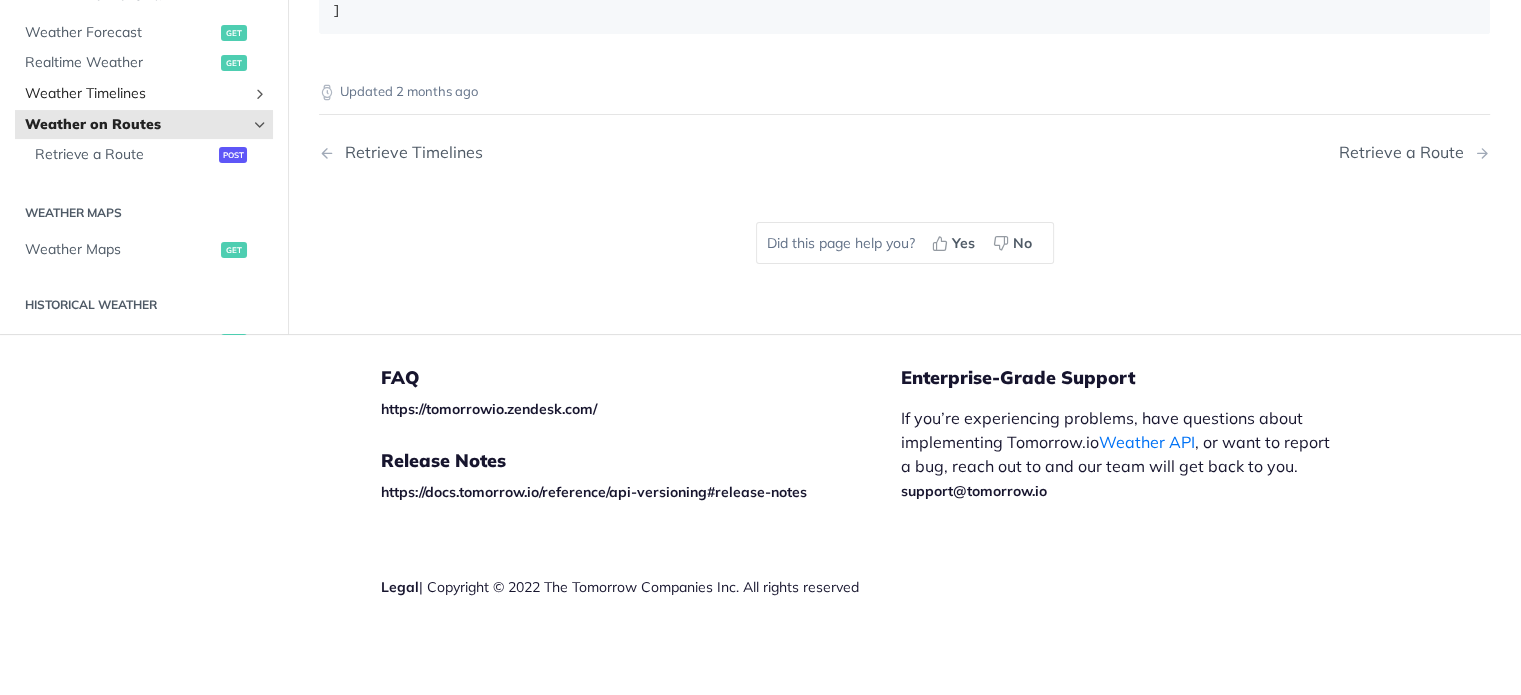 click on "Weather Timelines" at bounding box center [144, 94] 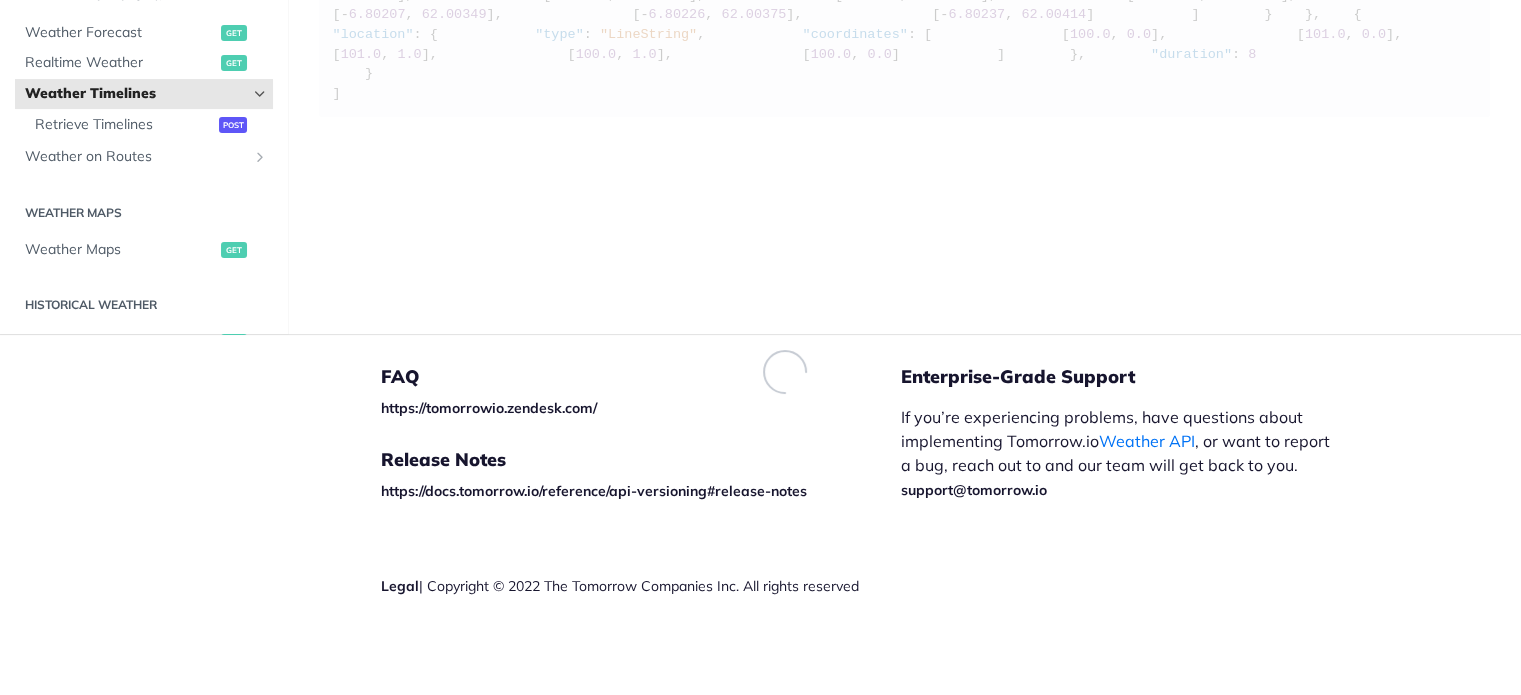 scroll, scrollTop: 204, scrollLeft: 0, axis: vertical 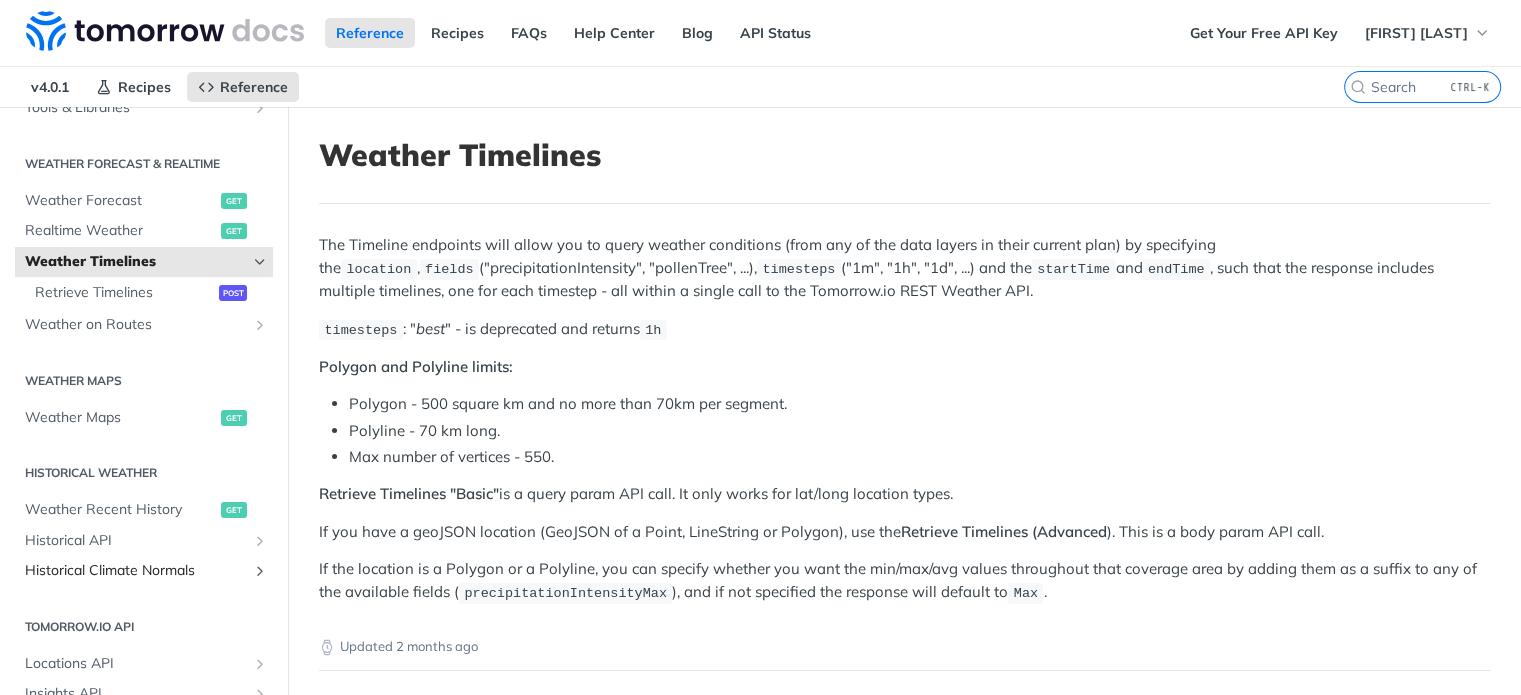 click at bounding box center [260, 571] 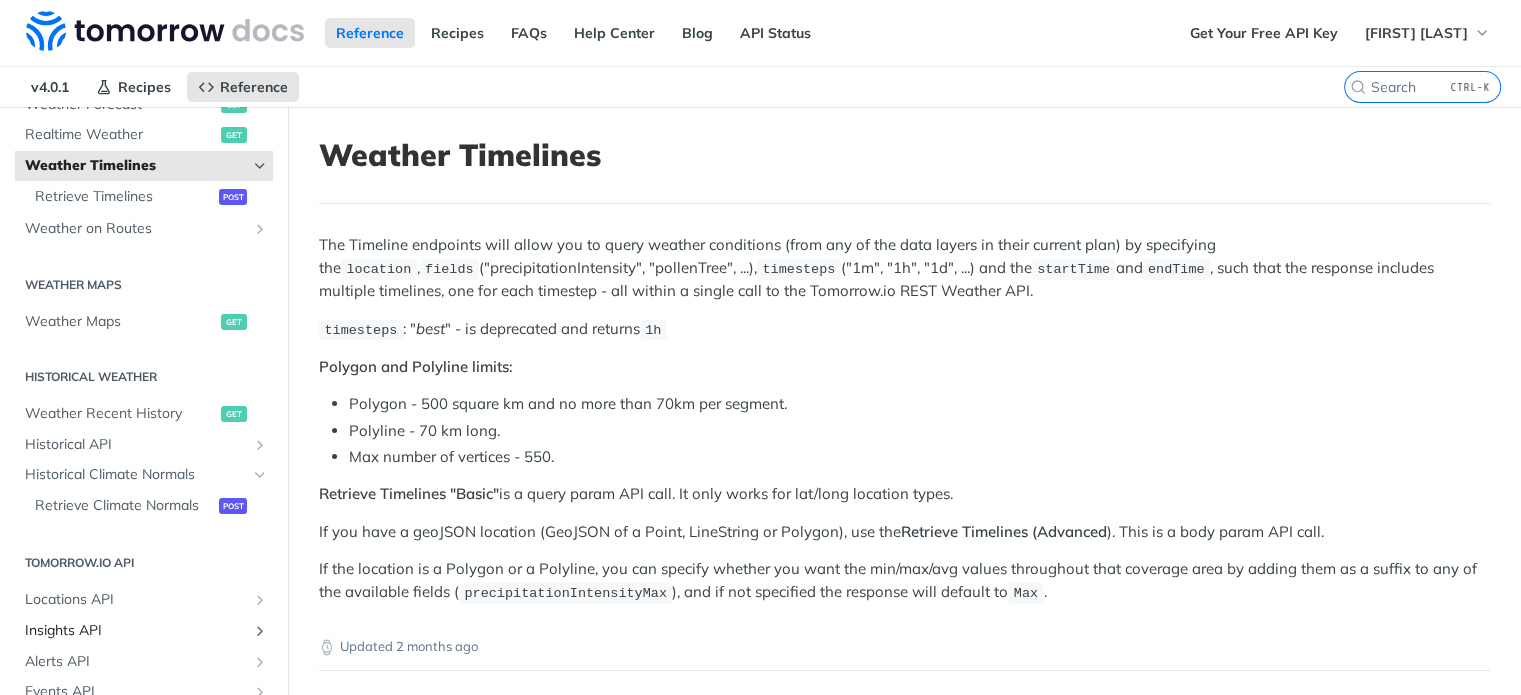 scroll, scrollTop: 600, scrollLeft: 0, axis: vertical 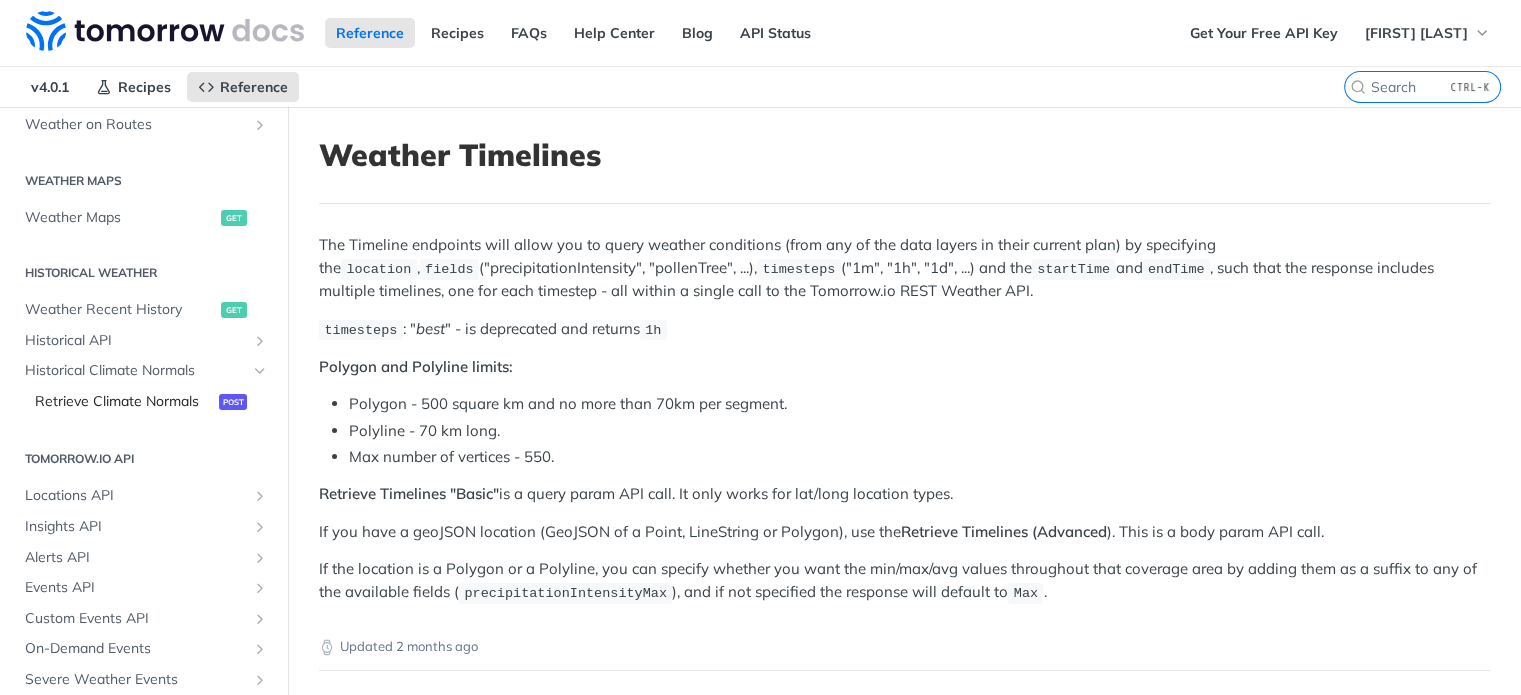 click on "Retrieve Climate Normals" at bounding box center [124, 402] 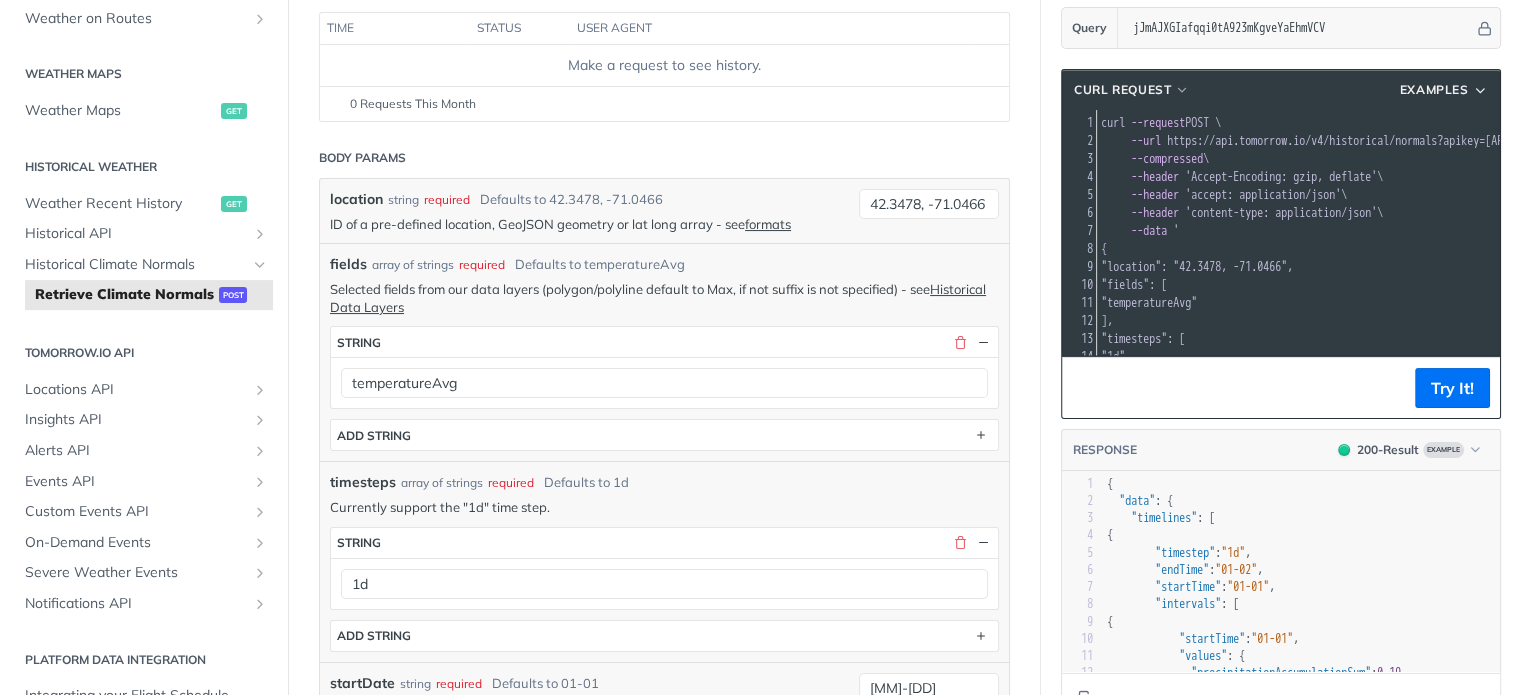 scroll, scrollTop: 500, scrollLeft: 0, axis: vertical 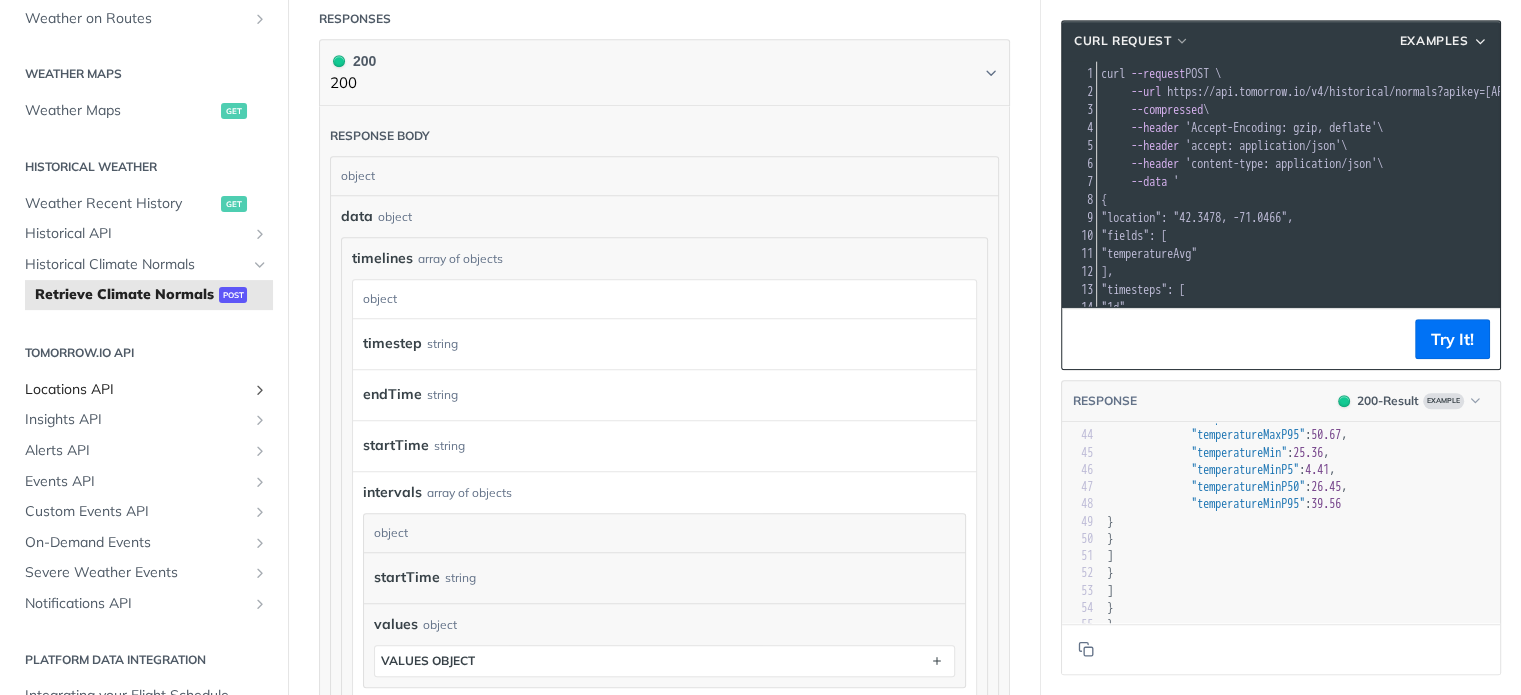 click on "Locations API" at bounding box center [144, 390] 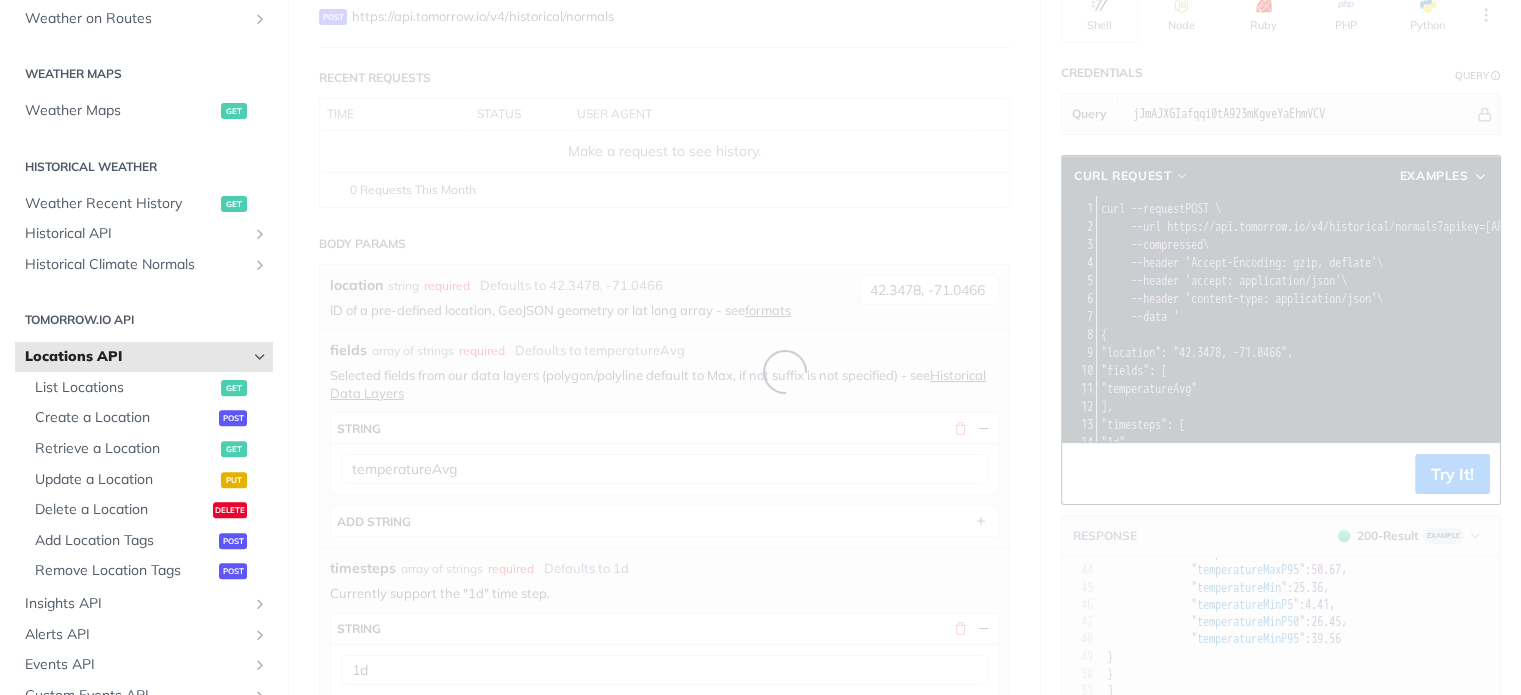 scroll, scrollTop: 0, scrollLeft: 0, axis: both 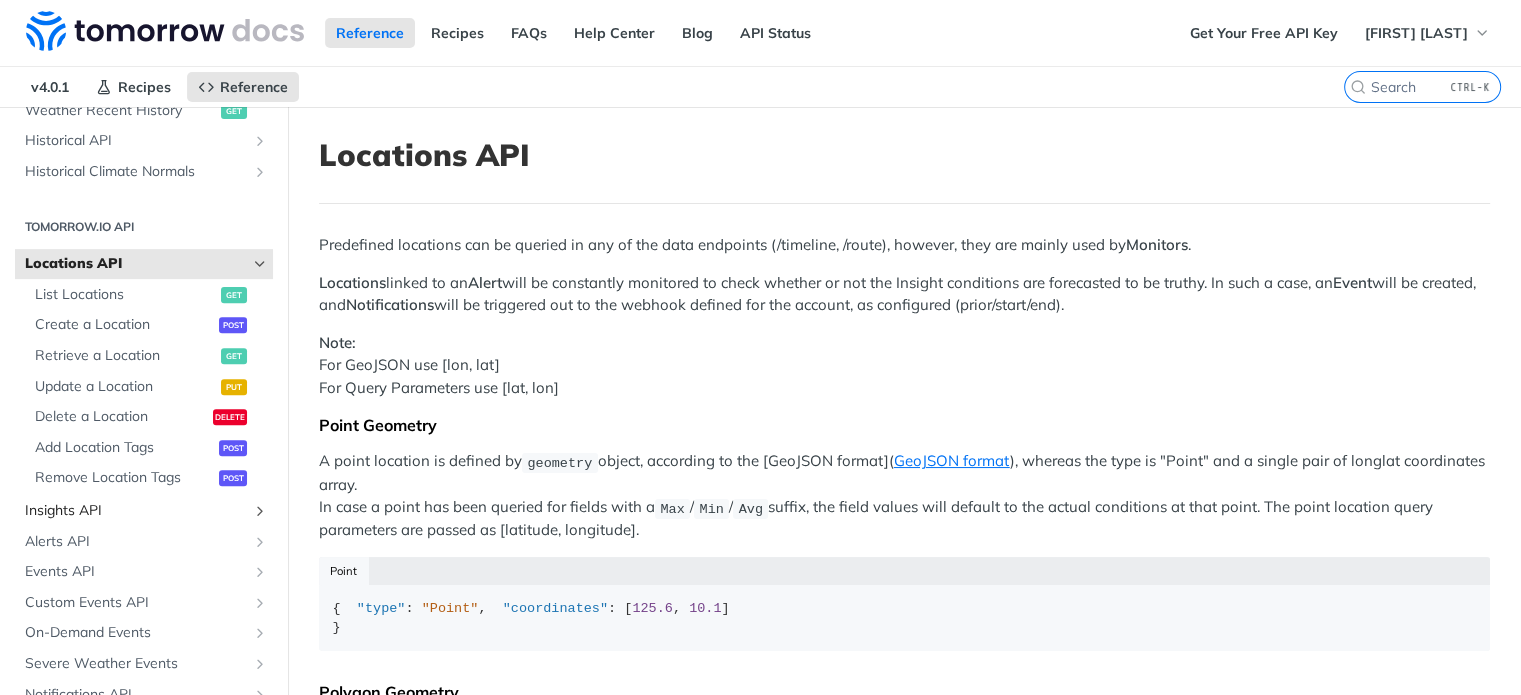click at bounding box center (260, 511) 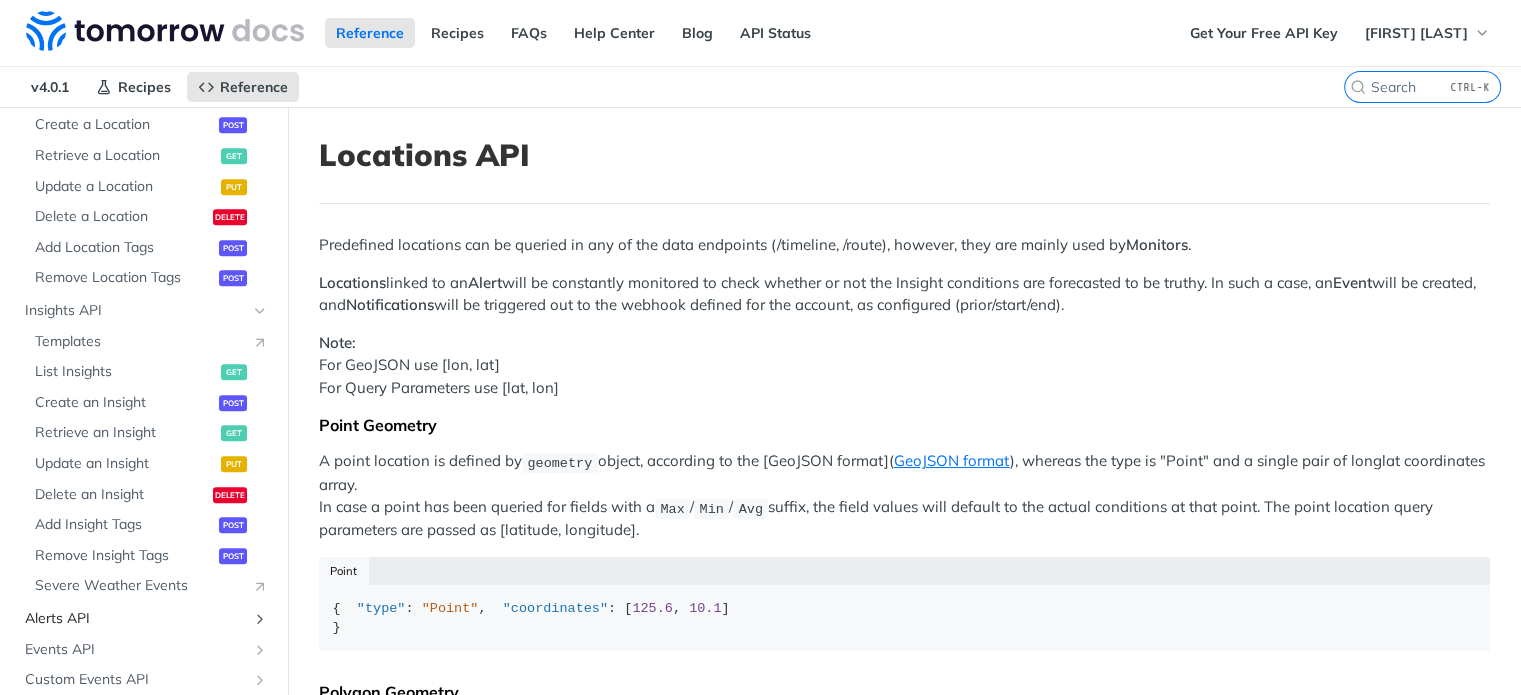 scroll, scrollTop: 1067, scrollLeft: 0, axis: vertical 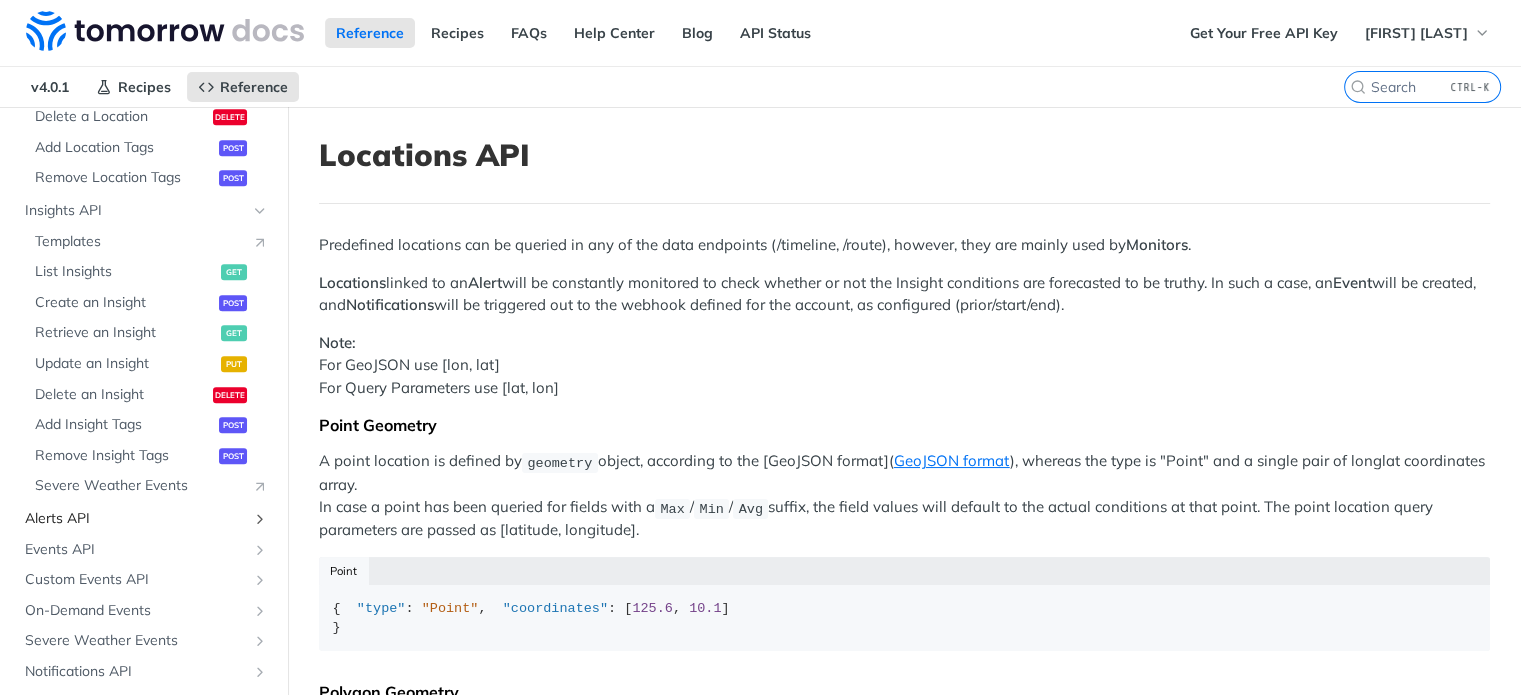 click on "Alerts API" at bounding box center (144, 519) 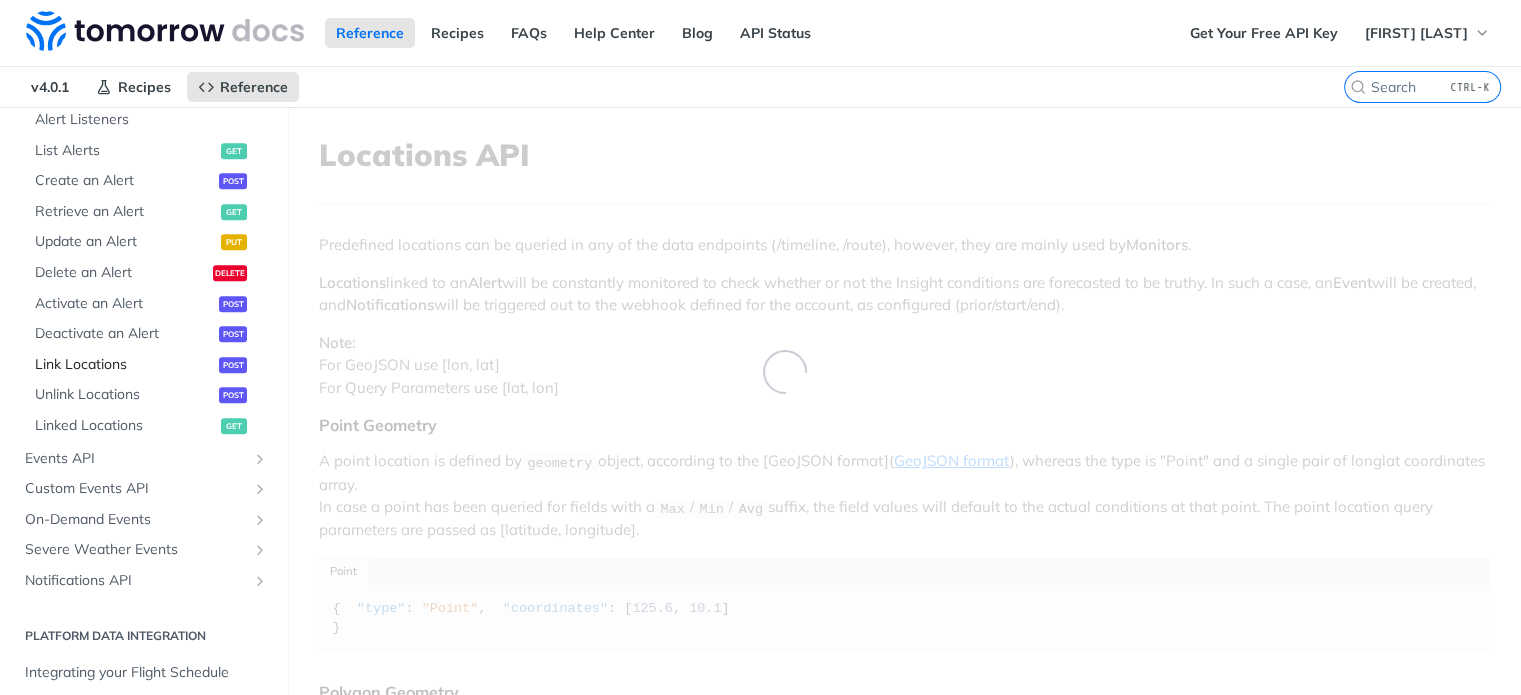 scroll, scrollTop: 912, scrollLeft: 0, axis: vertical 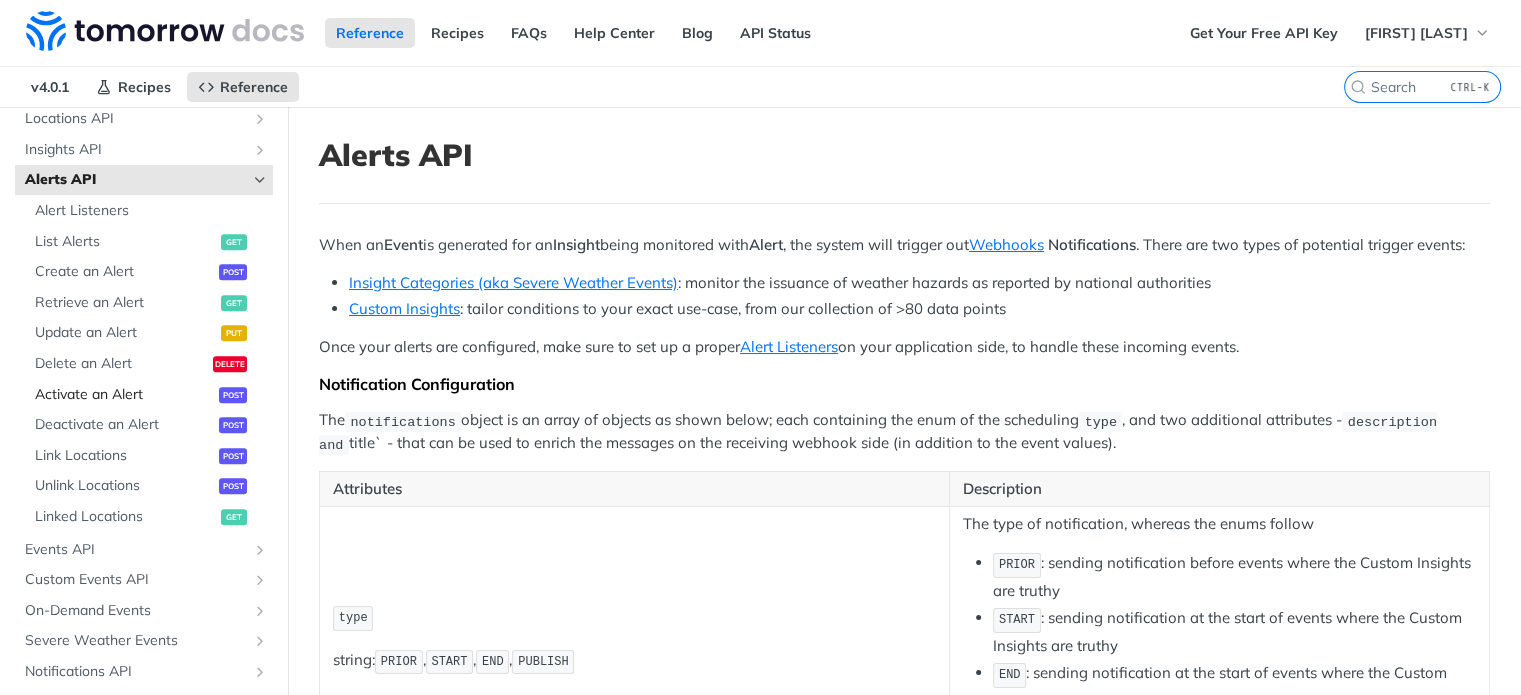 click on "Activate an Alert" at bounding box center [124, 395] 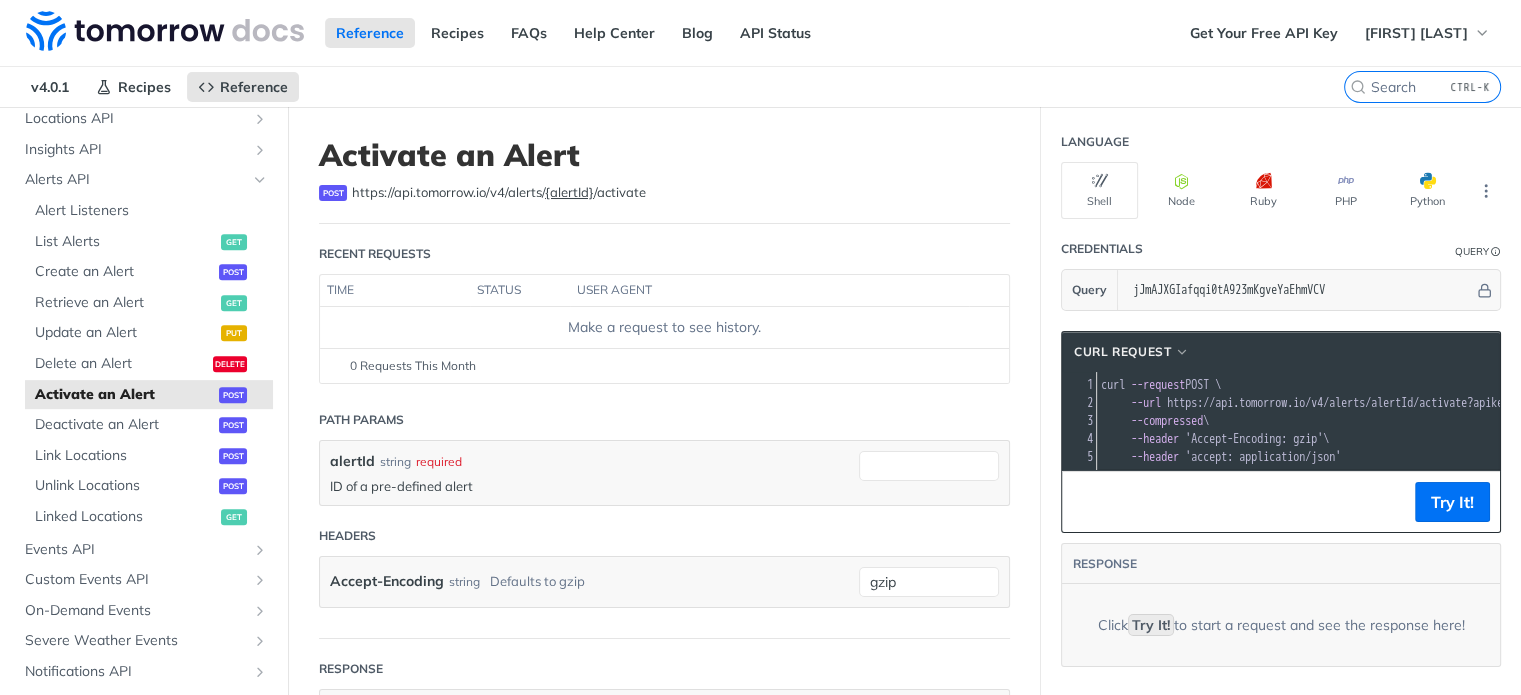 scroll, scrollTop: 500, scrollLeft: 0, axis: vertical 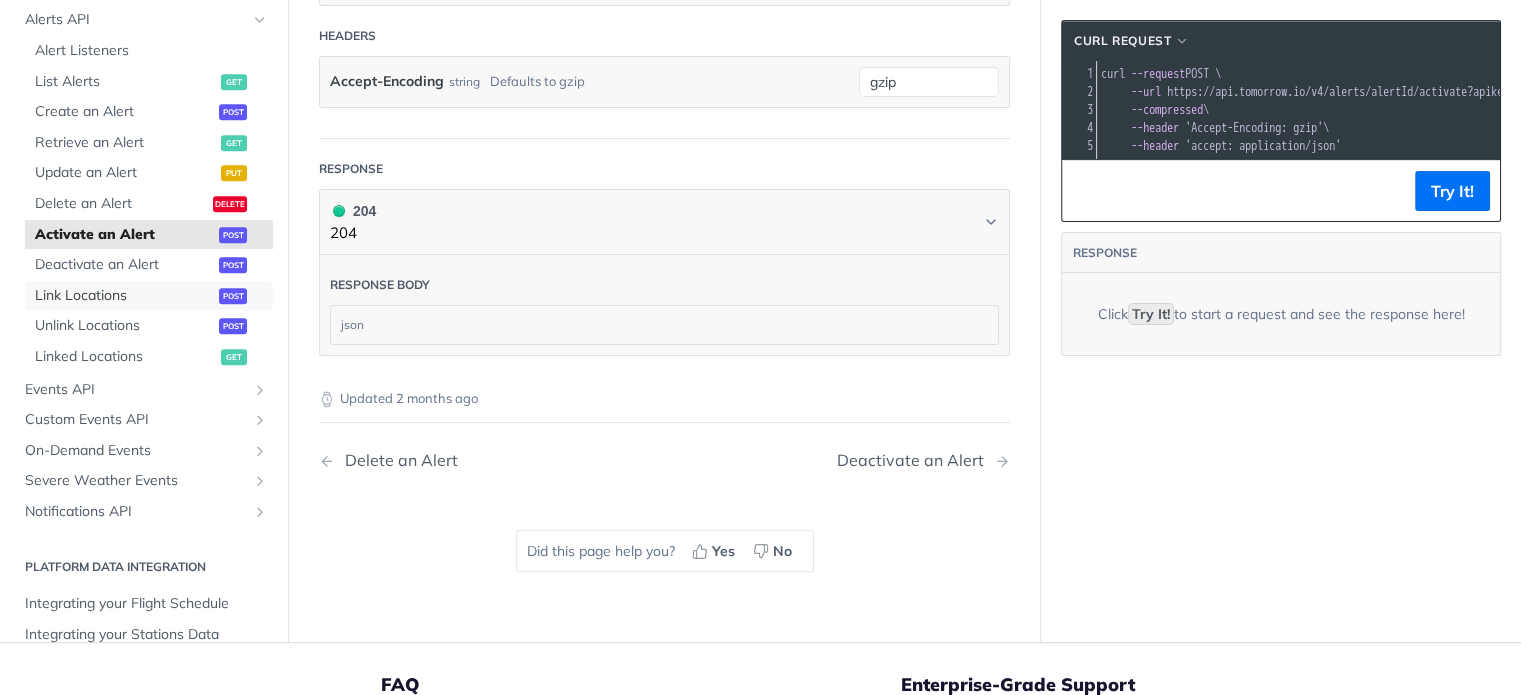 click on "Link Locations" at bounding box center (124, 296) 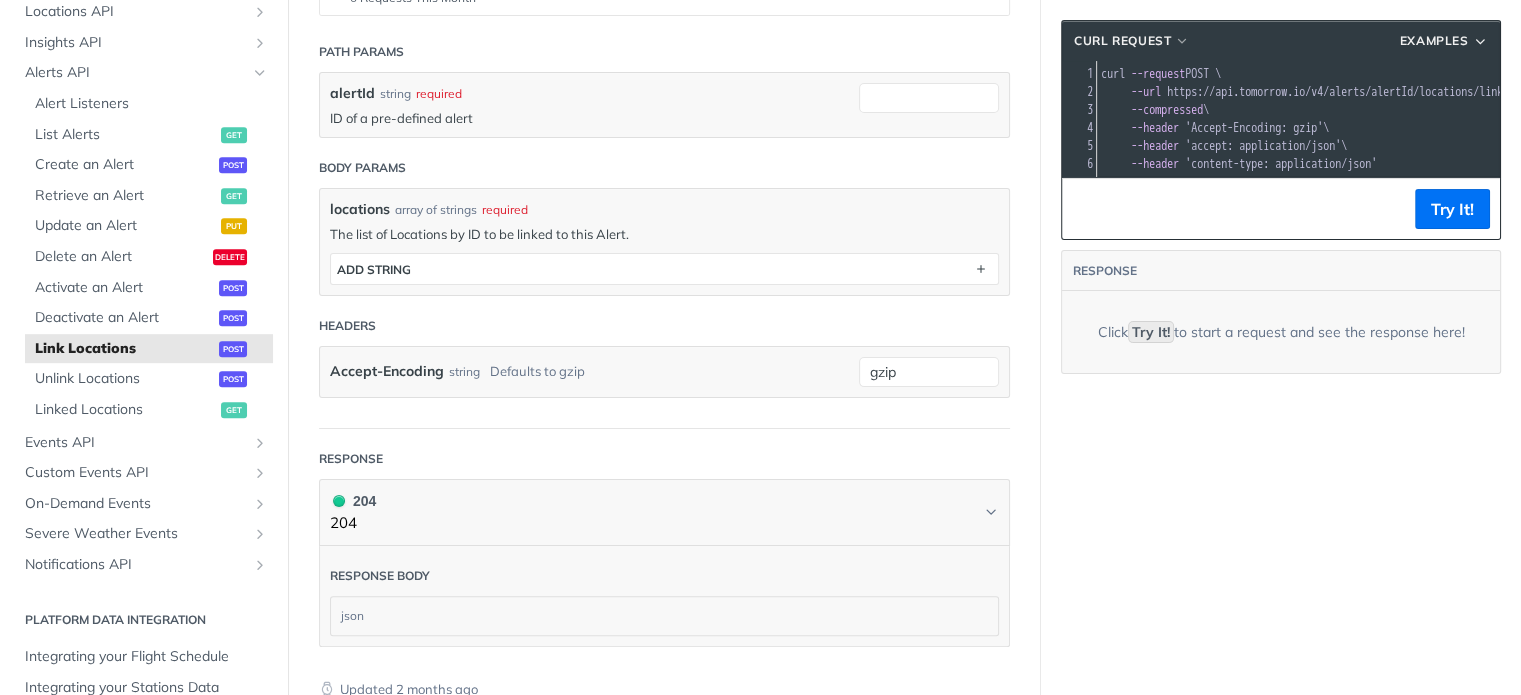 scroll, scrollTop: 400, scrollLeft: 0, axis: vertical 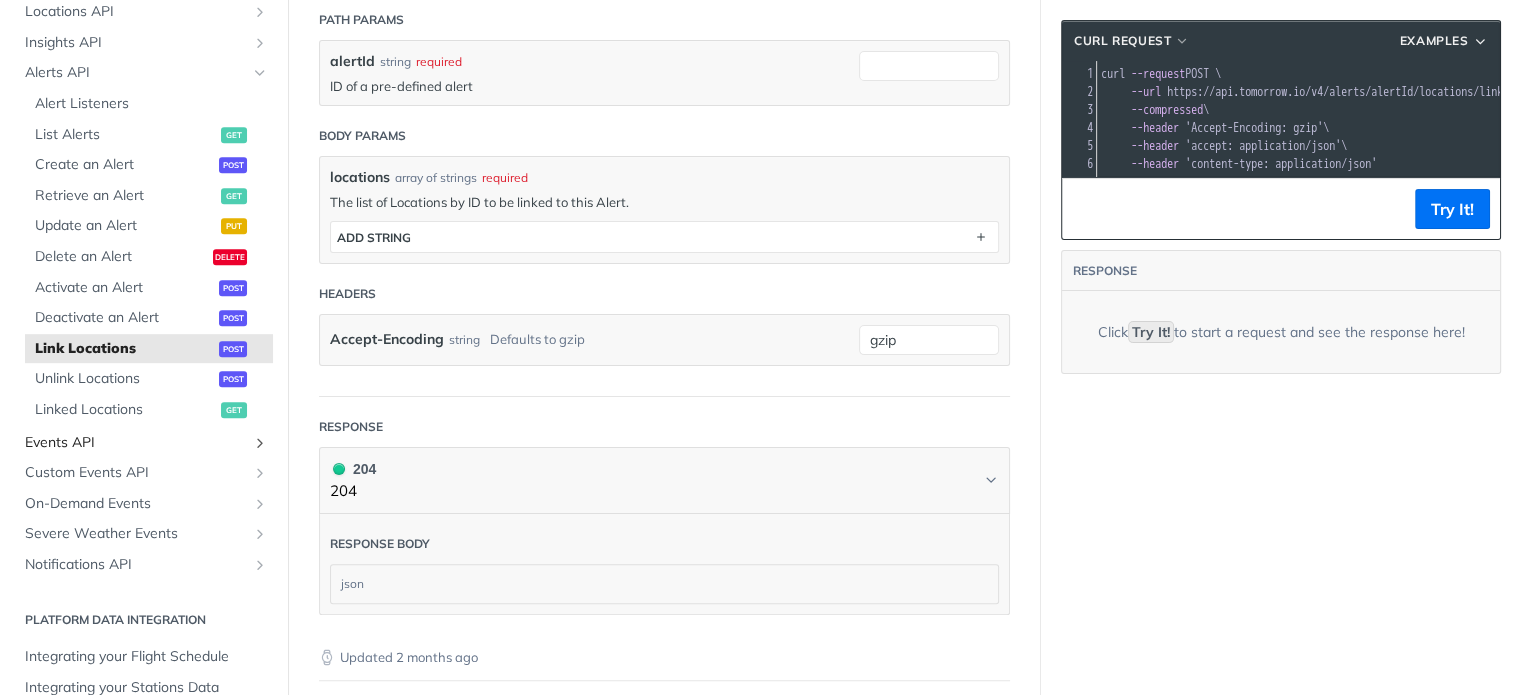 click at bounding box center [260, 443] 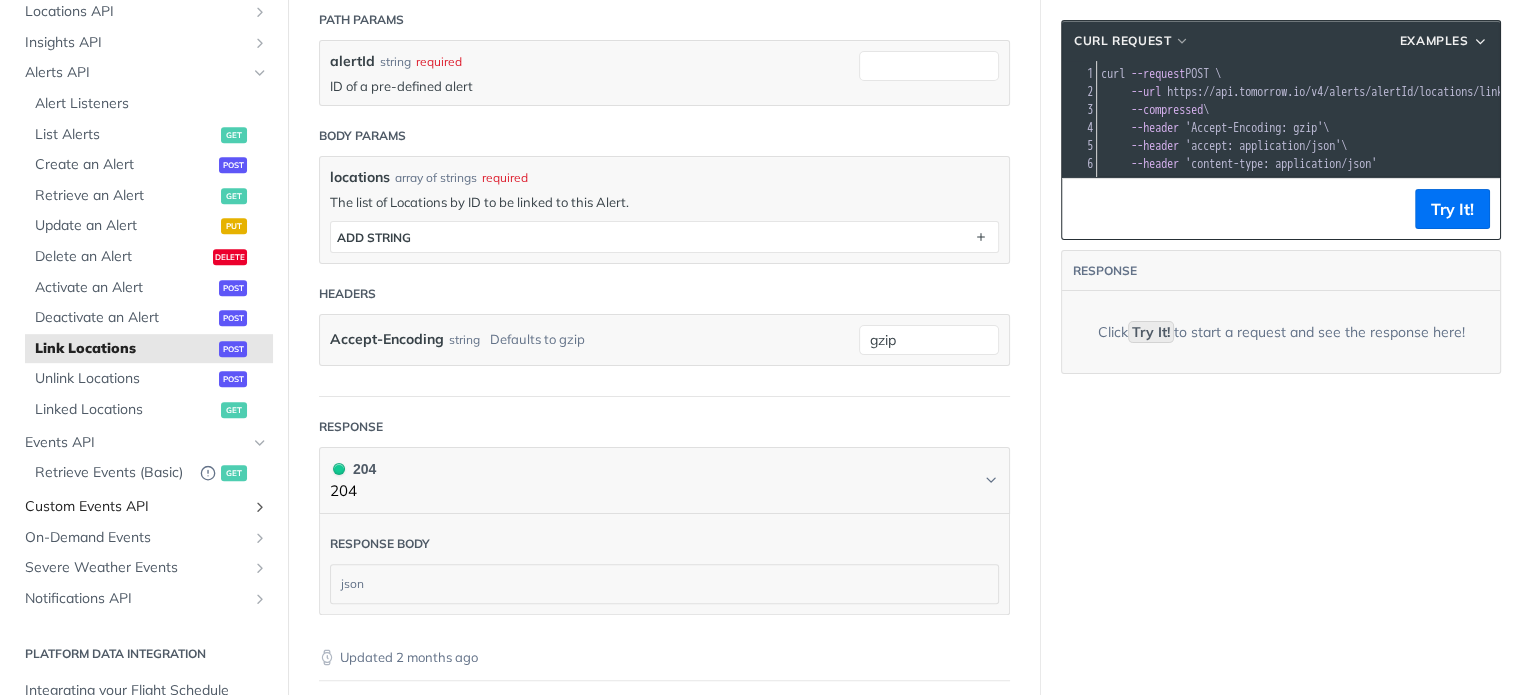 click at bounding box center [260, 507] 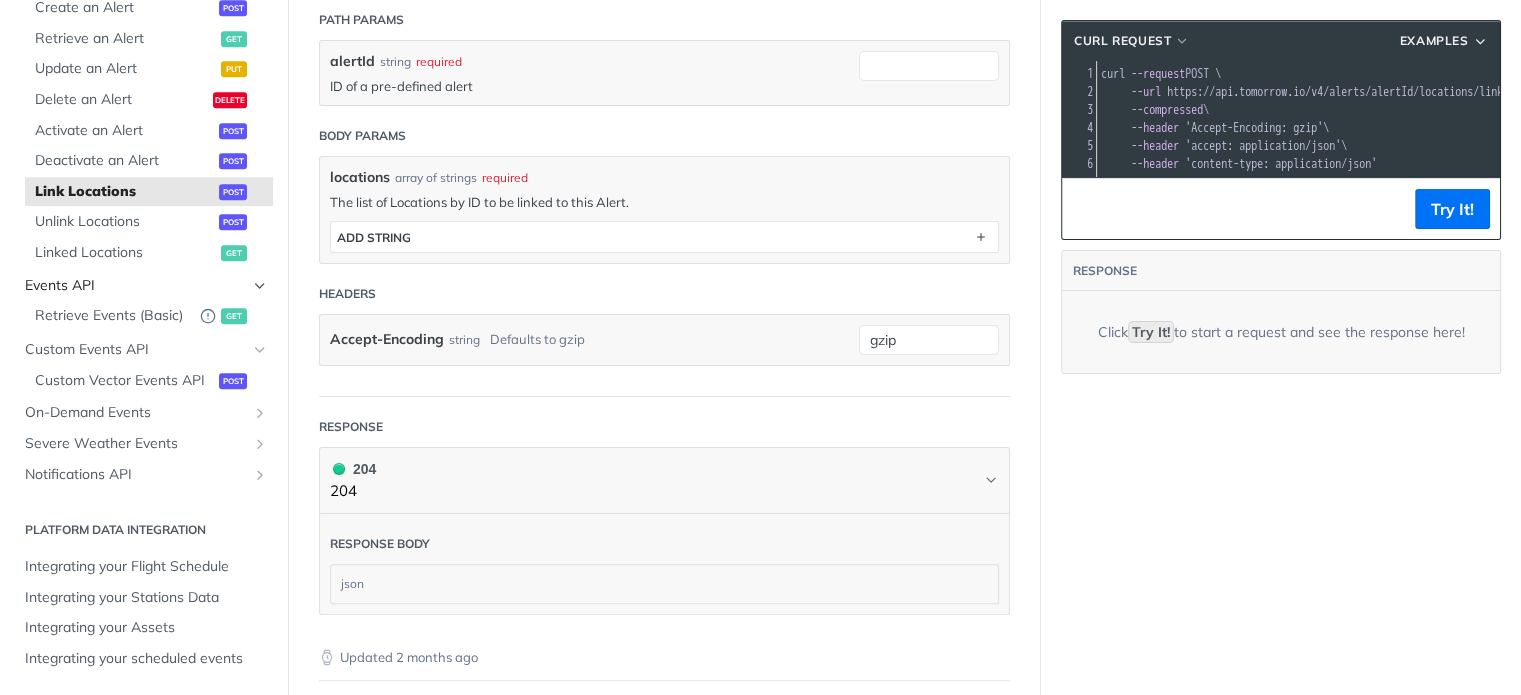 scroll, scrollTop: 1107, scrollLeft: 0, axis: vertical 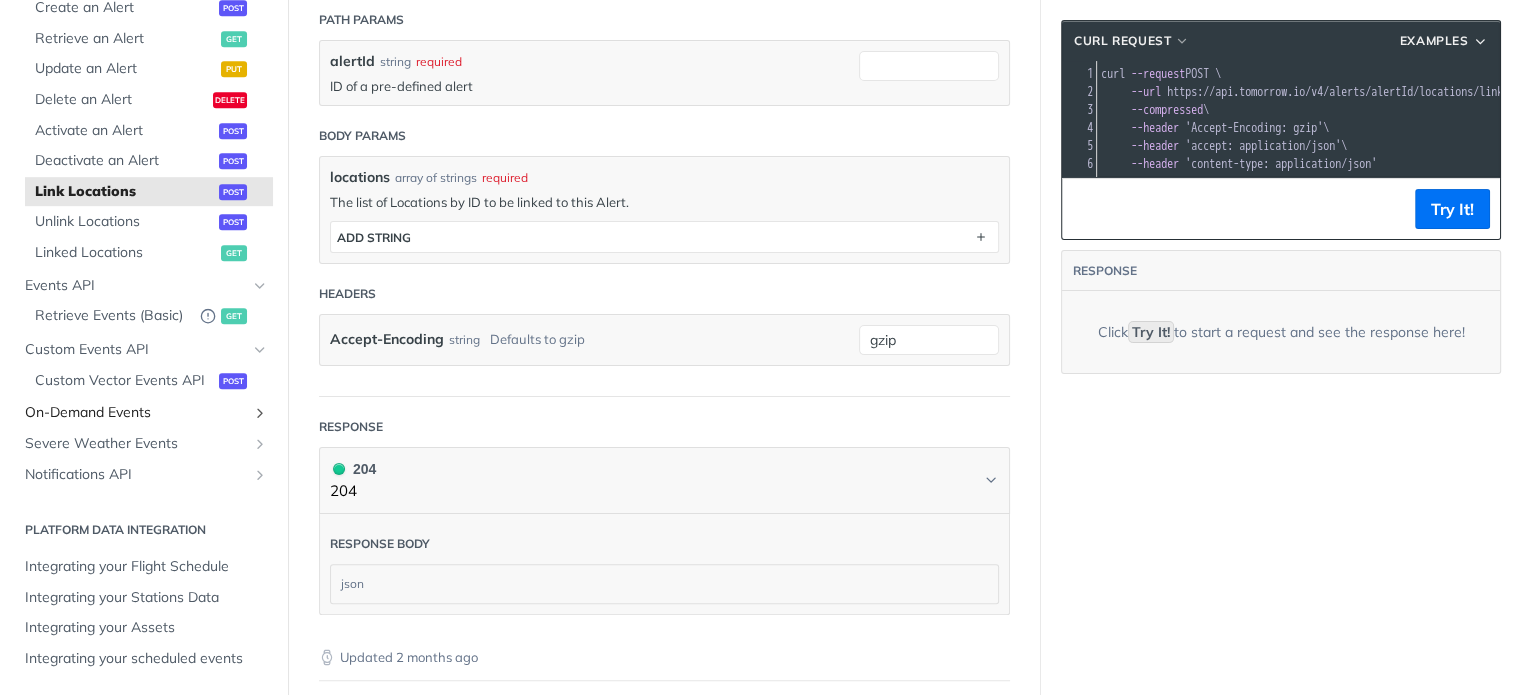 click on "On-Demand Events" at bounding box center (144, 413) 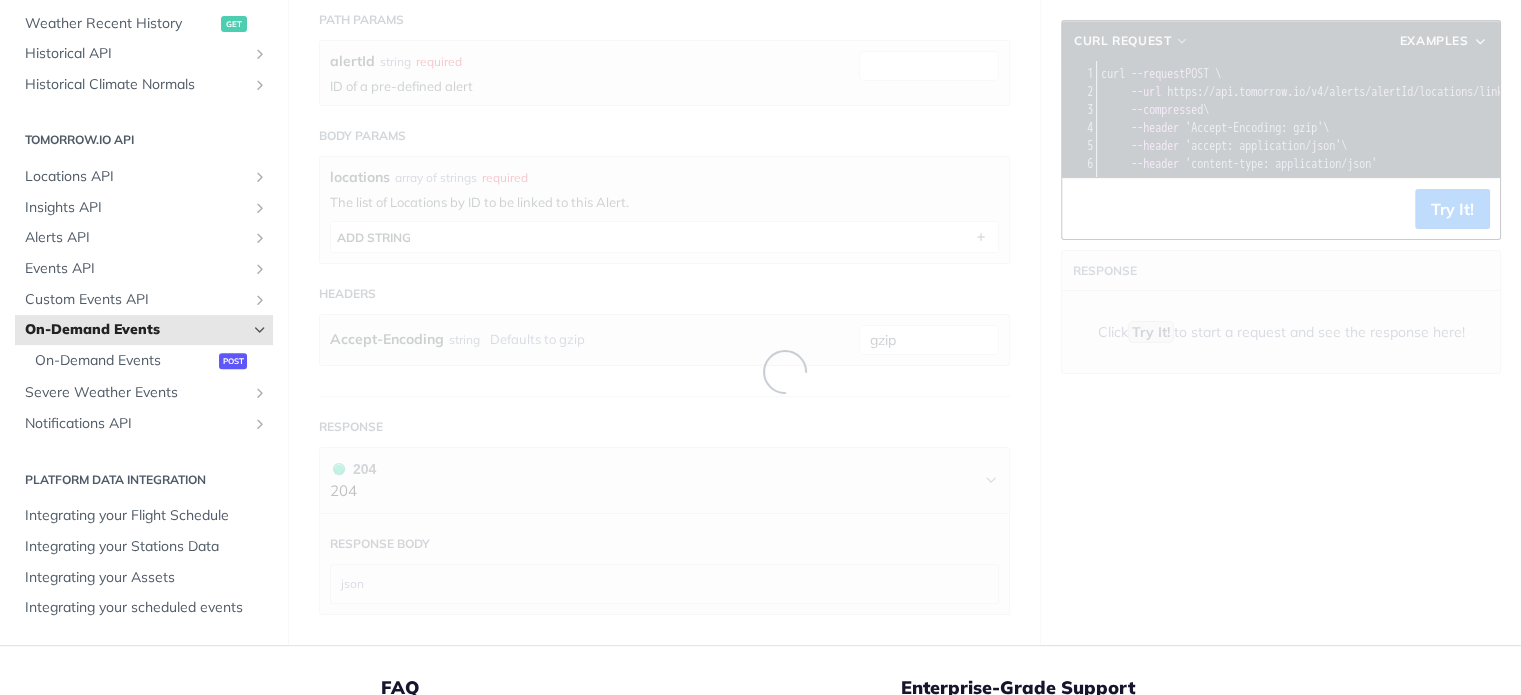 scroll, scrollTop: 294, scrollLeft: 0, axis: vertical 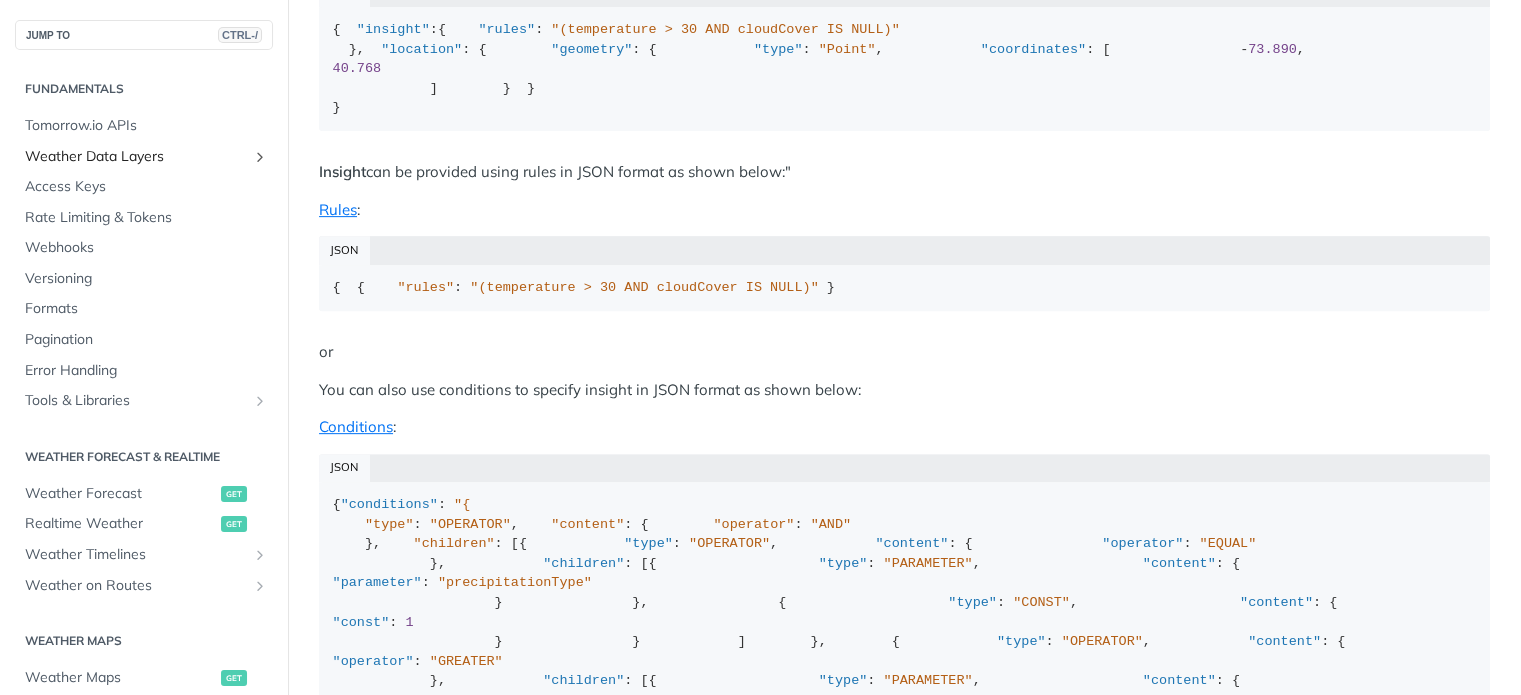 click at bounding box center (260, 157) 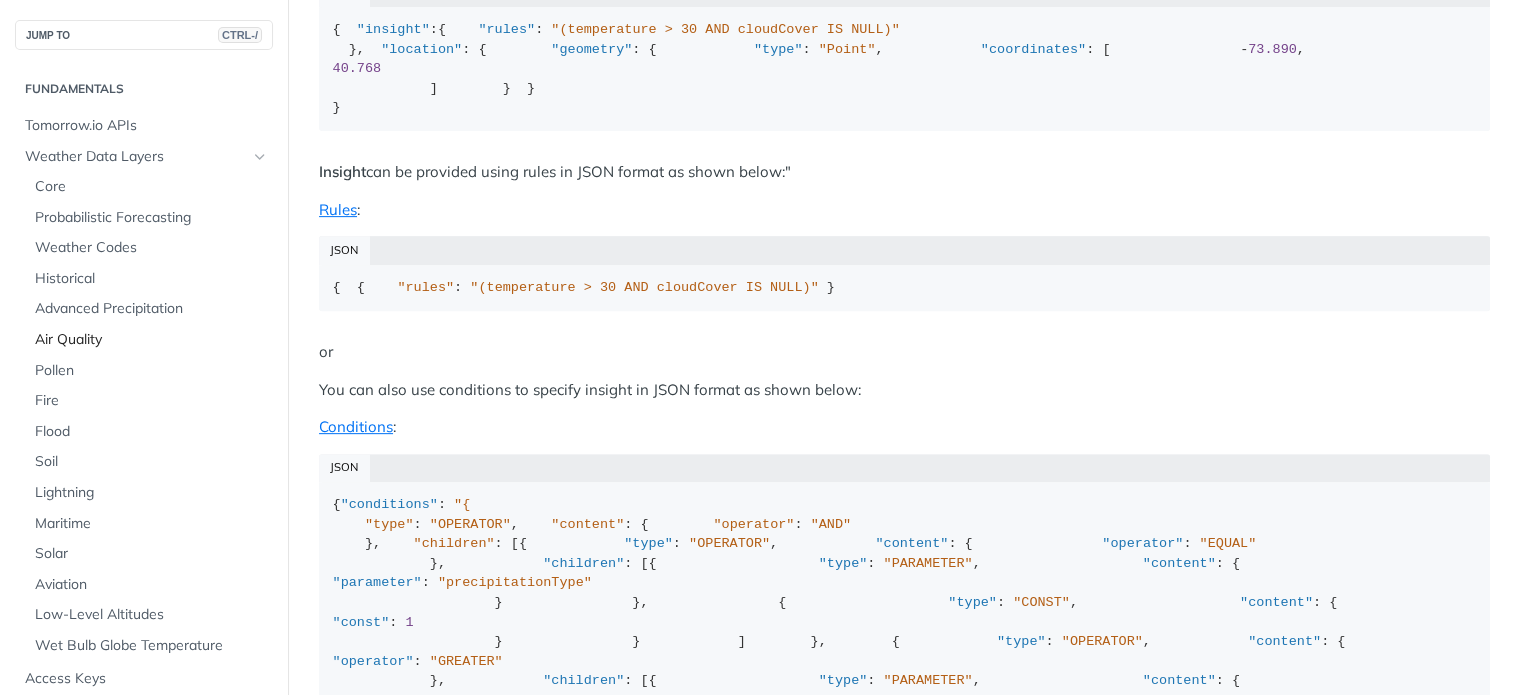 click on "Air Quality" at bounding box center (151, 340) 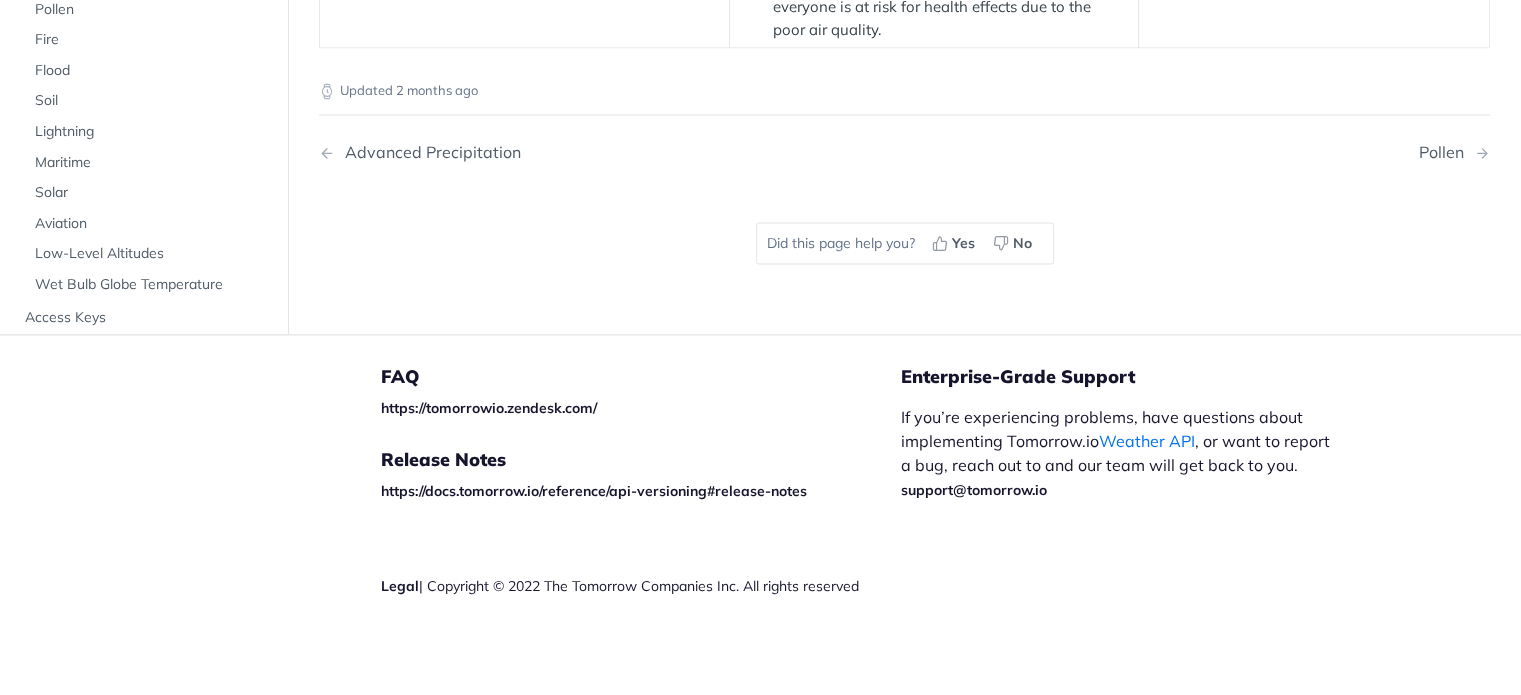 scroll, scrollTop: 4200, scrollLeft: 0, axis: vertical 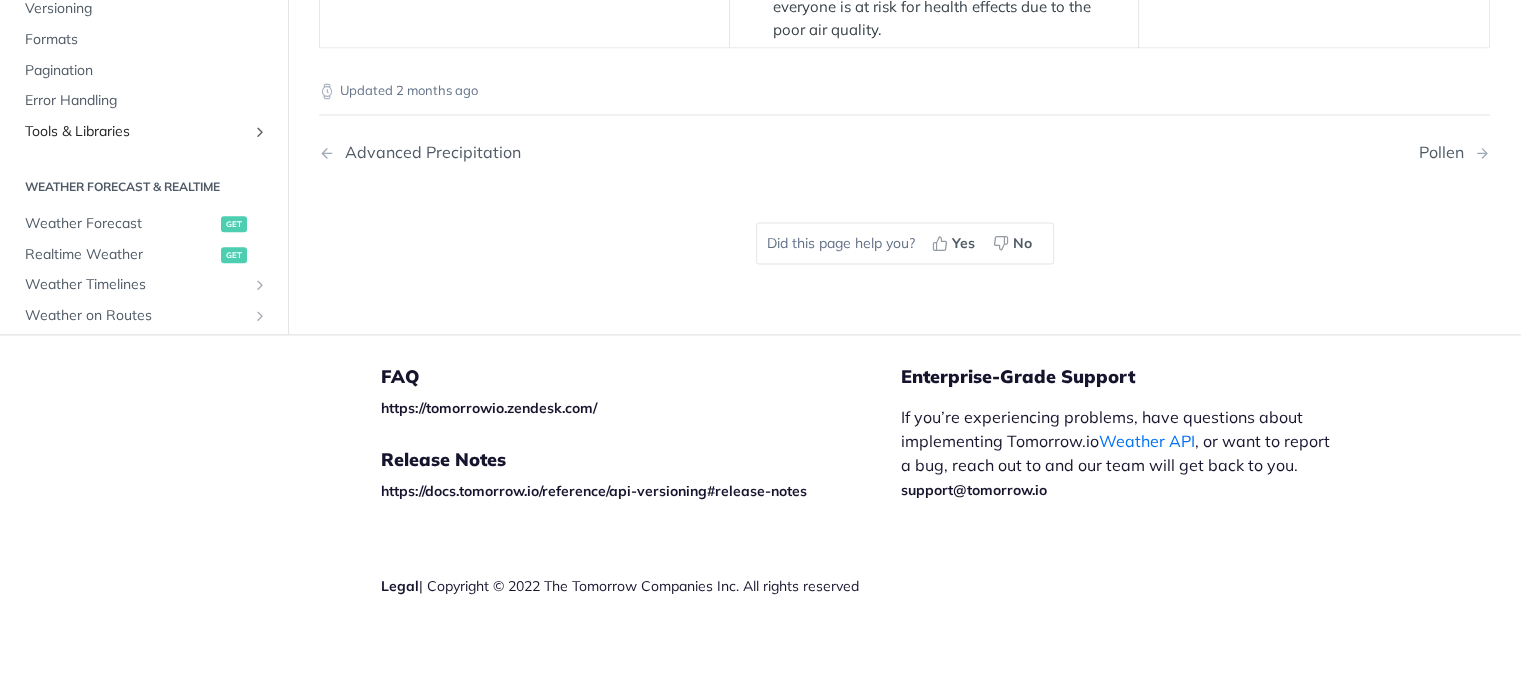 click on "Tools & Libraries" at bounding box center [136, 132] 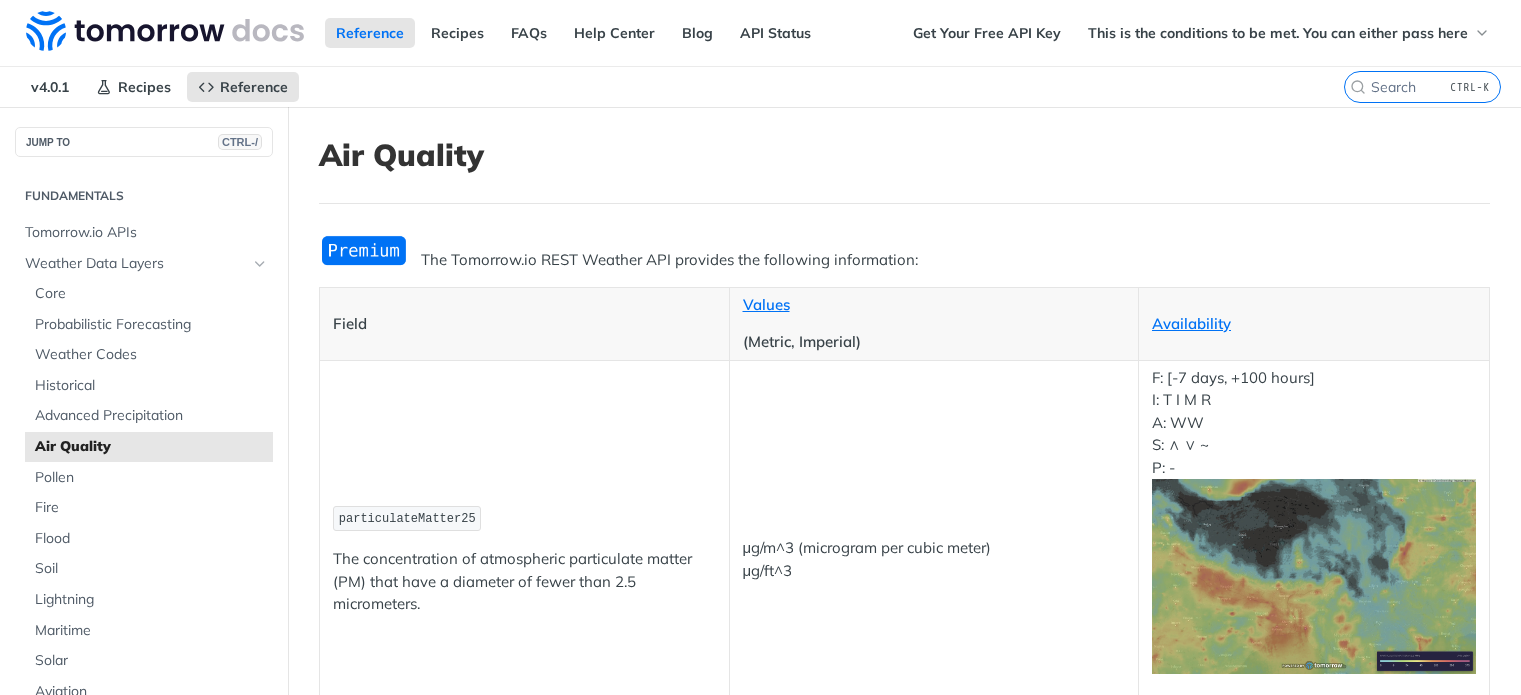 scroll, scrollTop: 4412, scrollLeft: 0, axis: vertical 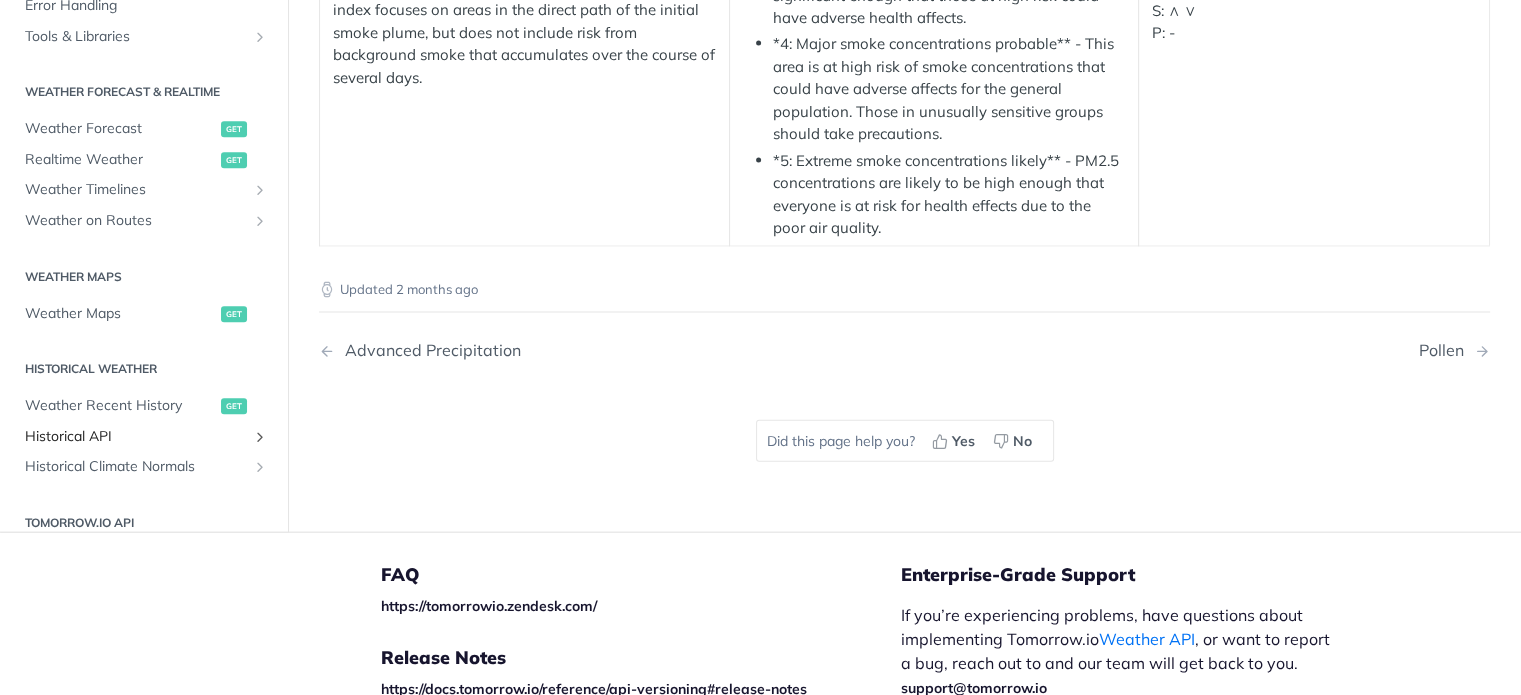 click at bounding box center (260, 438) 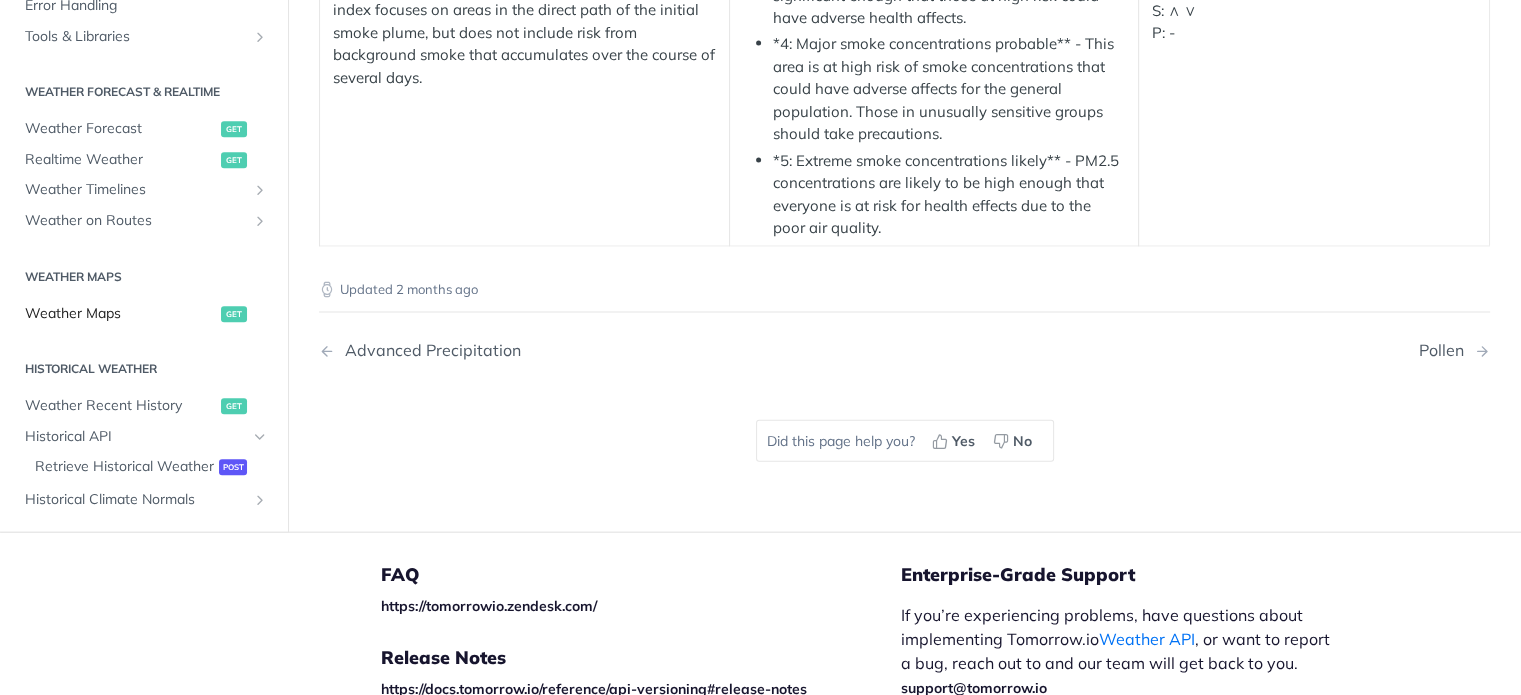 scroll, scrollTop: 892, scrollLeft: 0, axis: vertical 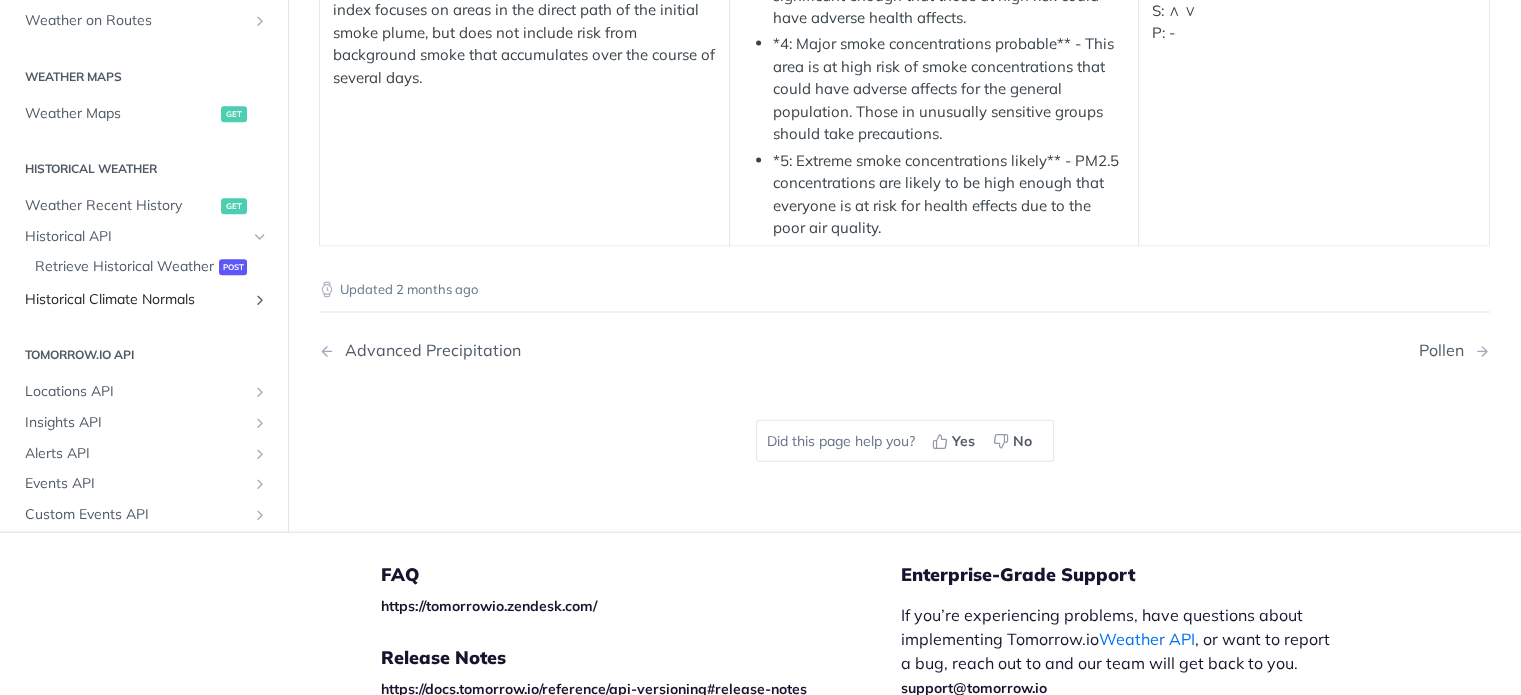 click at bounding box center [260, 301] 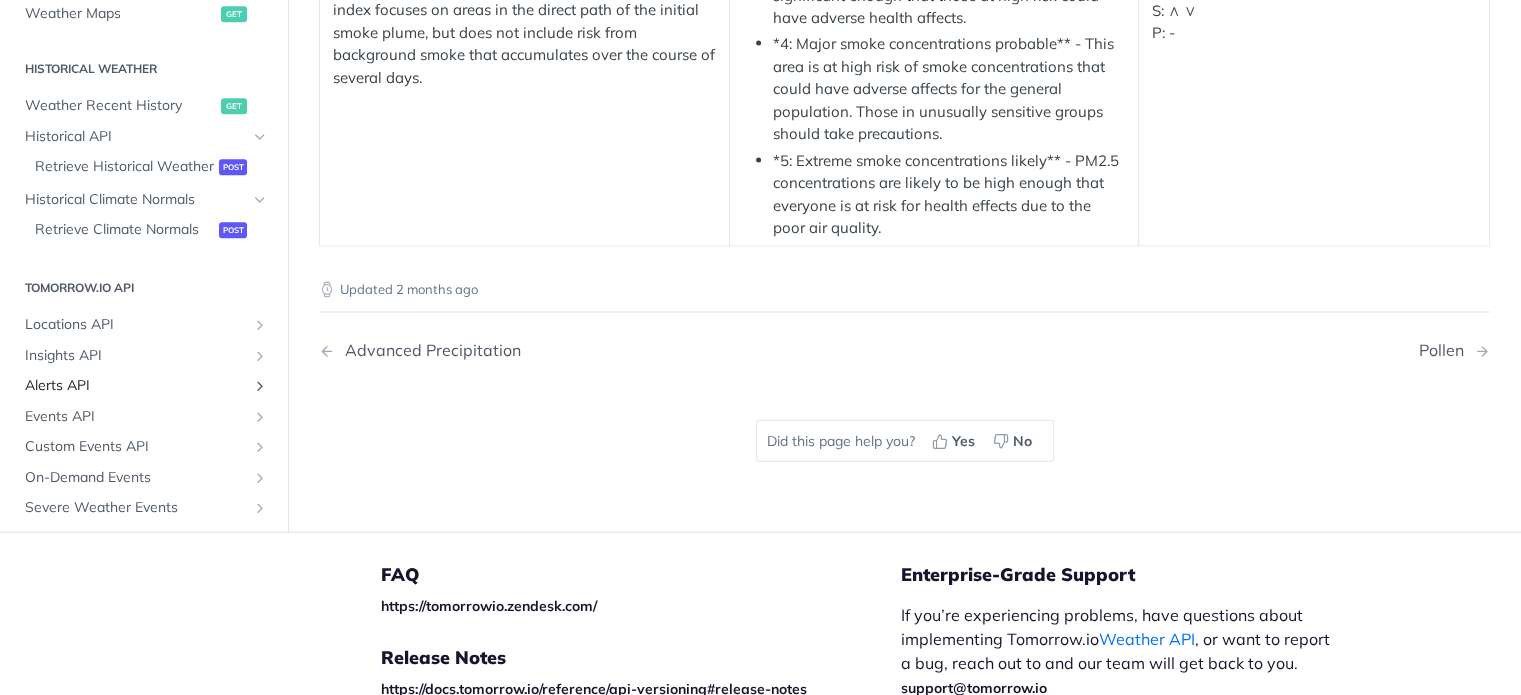 scroll, scrollTop: 1092, scrollLeft: 0, axis: vertical 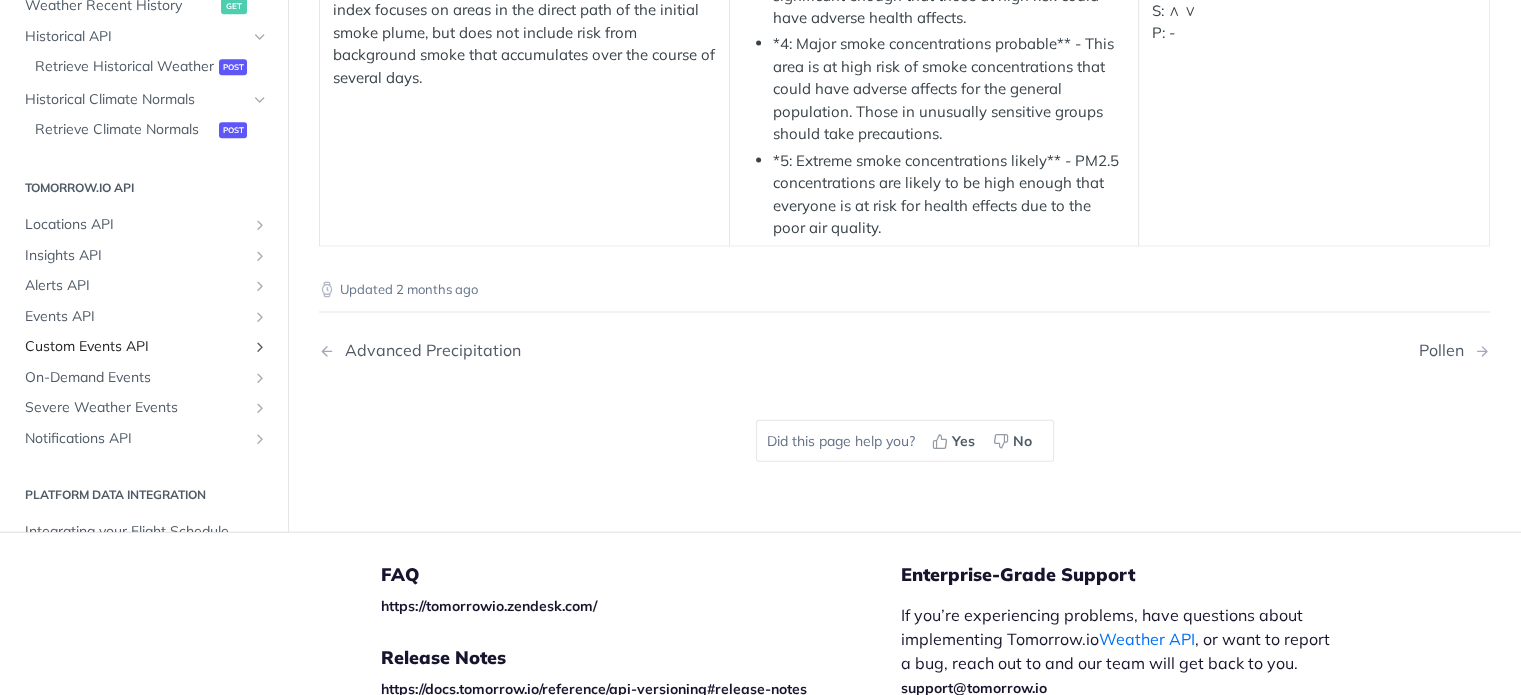 click on "Custom Events API" at bounding box center [144, 349] 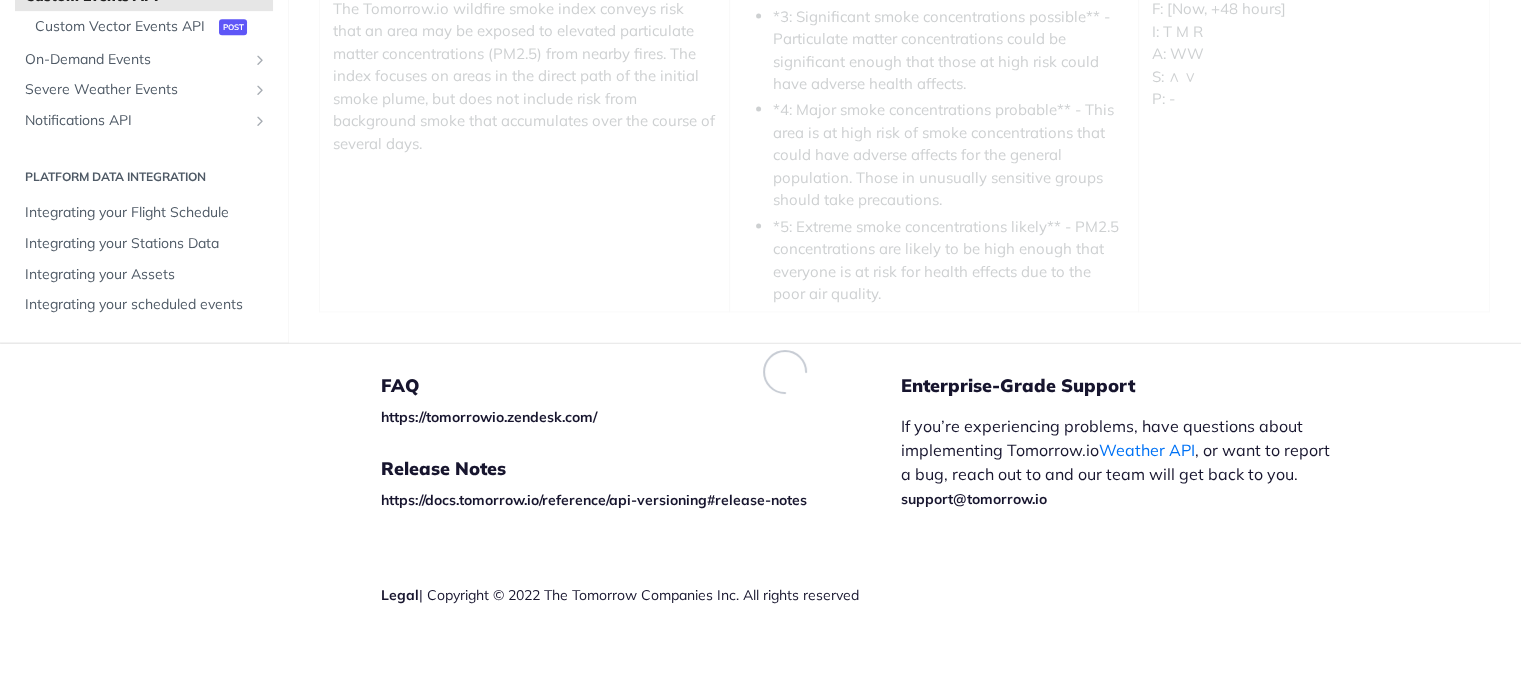 scroll, scrollTop: 4228, scrollLeft: 0, axis: vertical 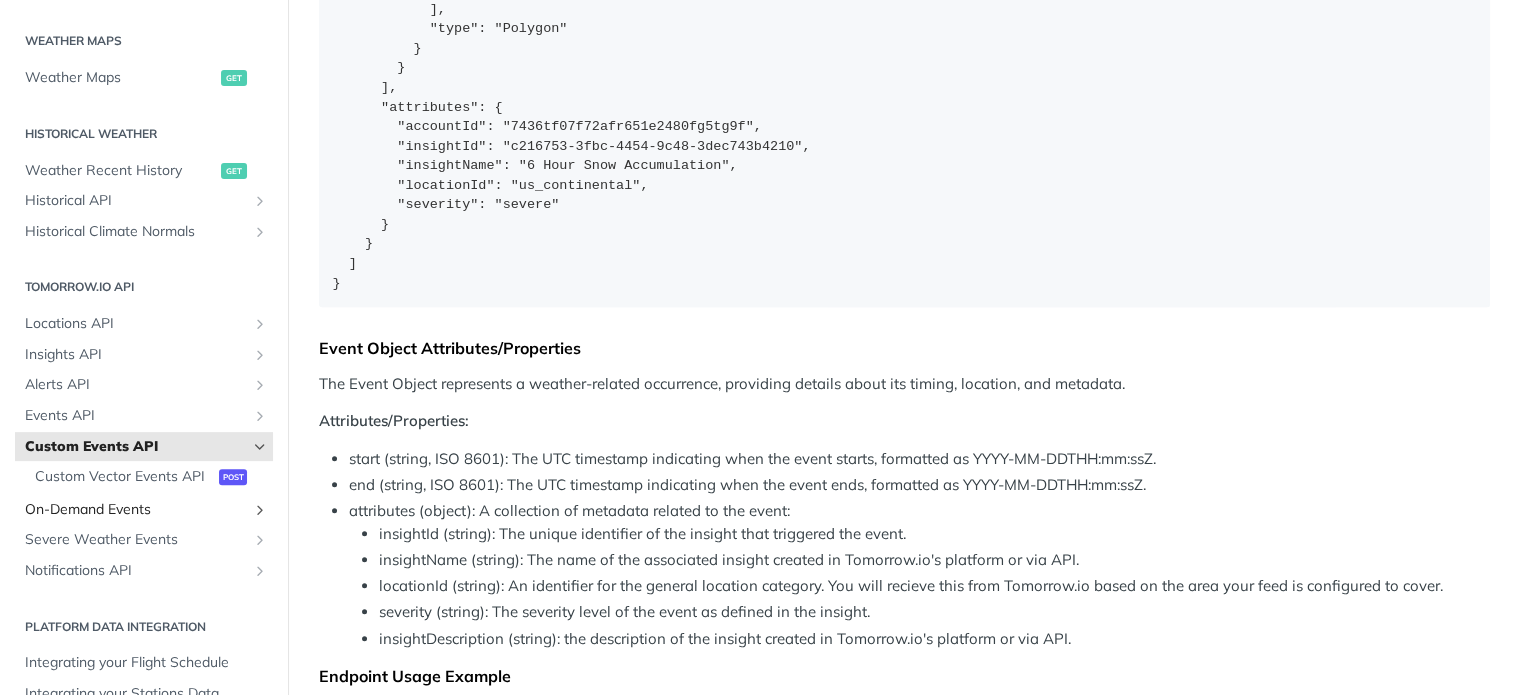 click at bounding box center (260, 510) 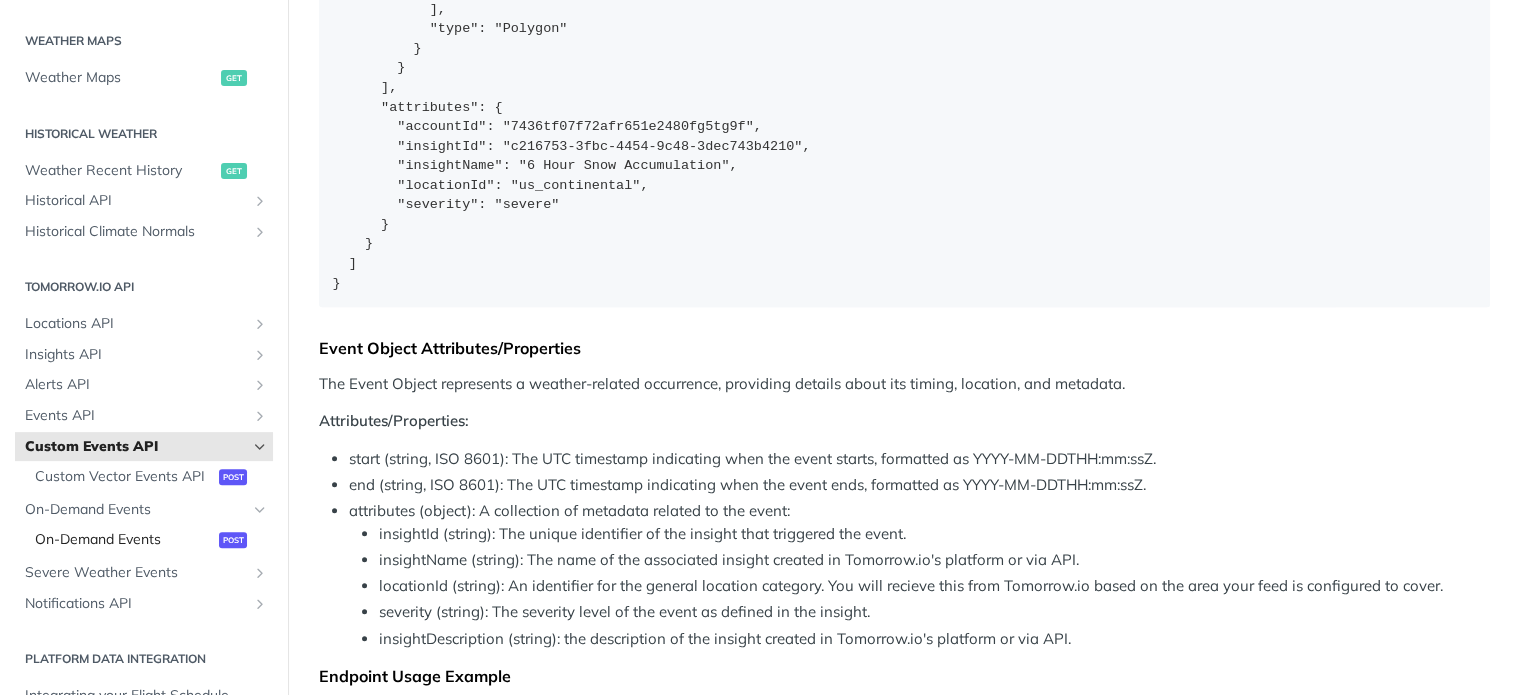 click on "On-Demand Events" at bounding box center (124, 540) 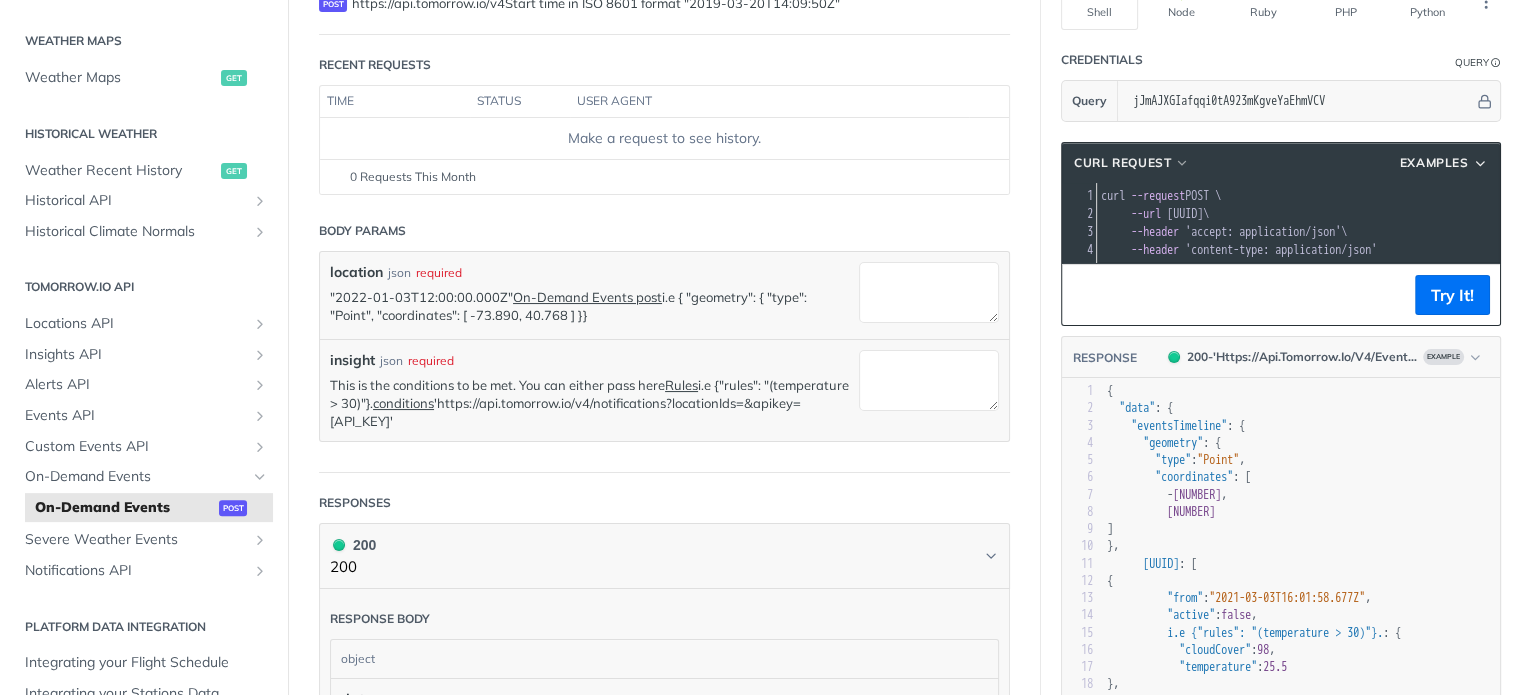 scroll, scrollTop: 200, scrollLeft: 0, axis: vertical 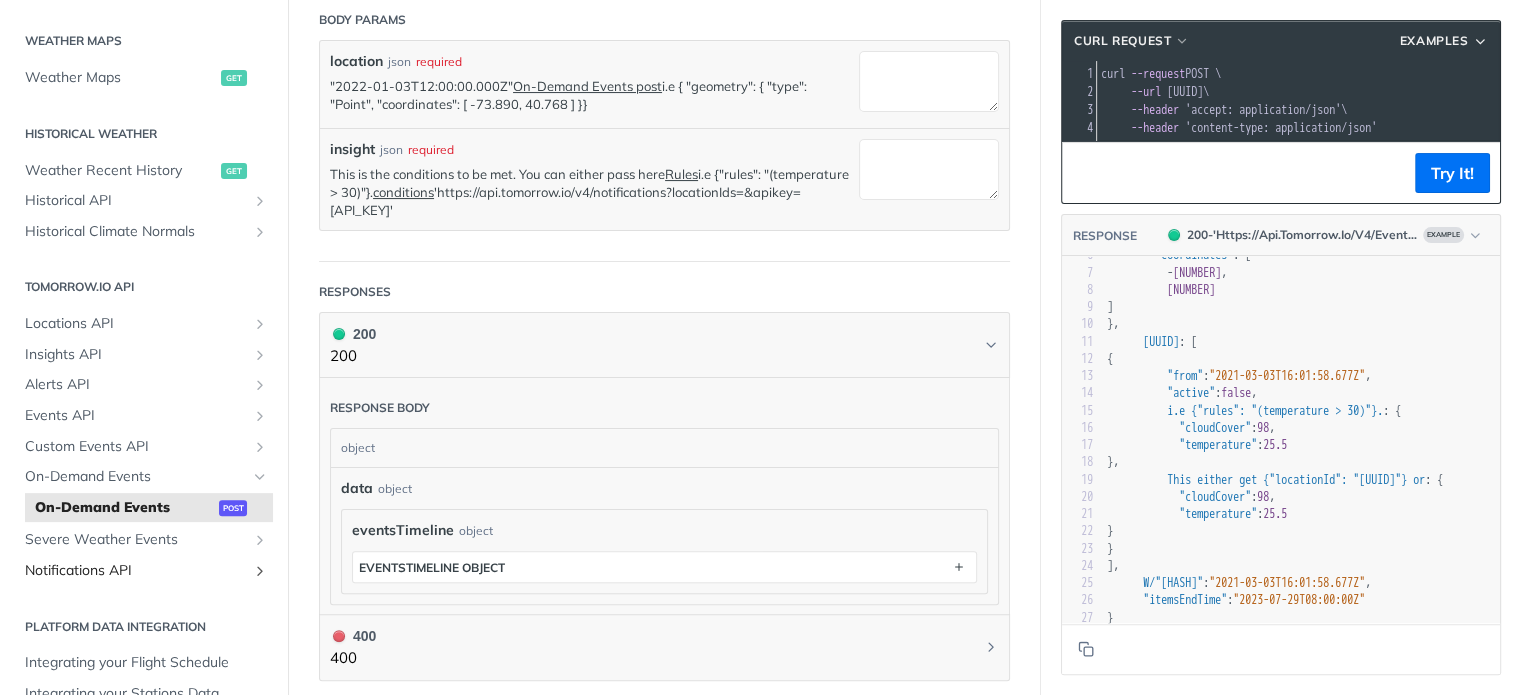 click at bounding box center (260, 571) 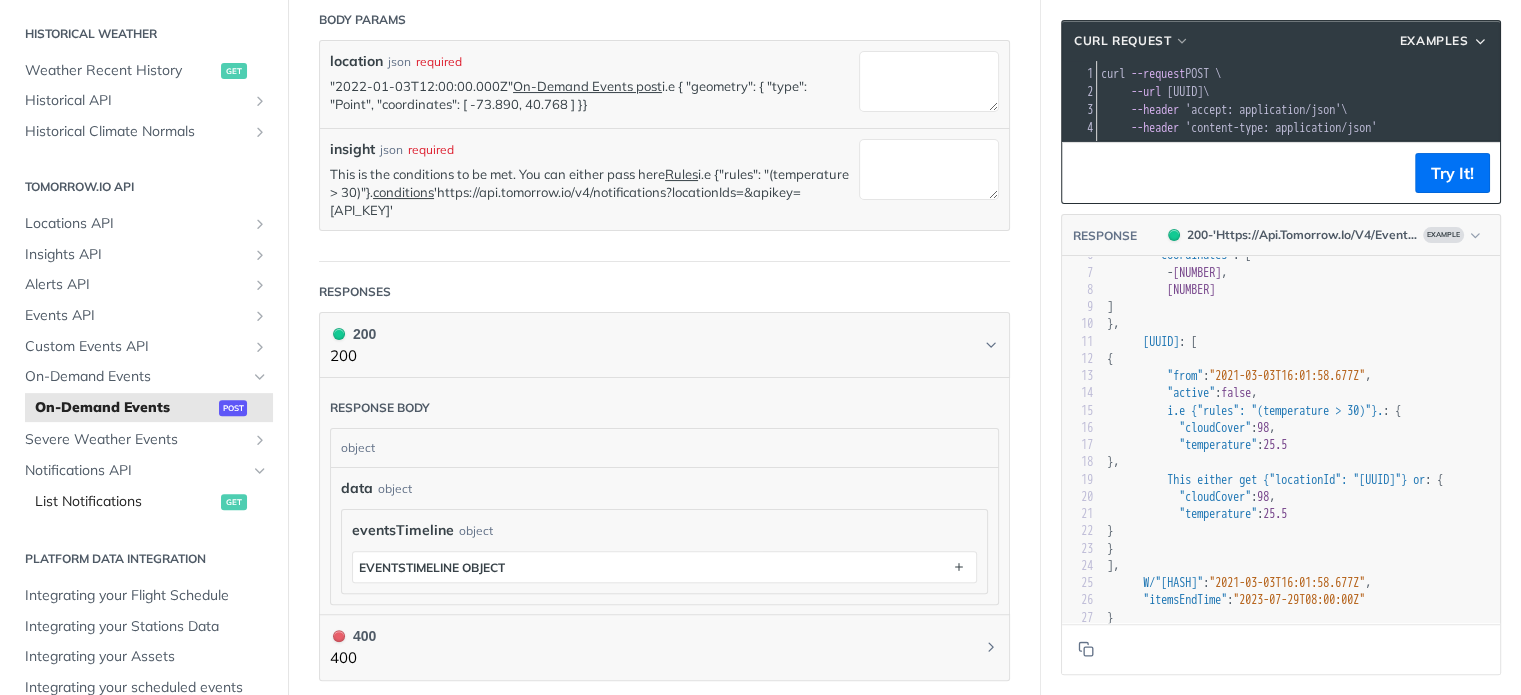 click on "List Notifications" at bounding box center (125, 502) 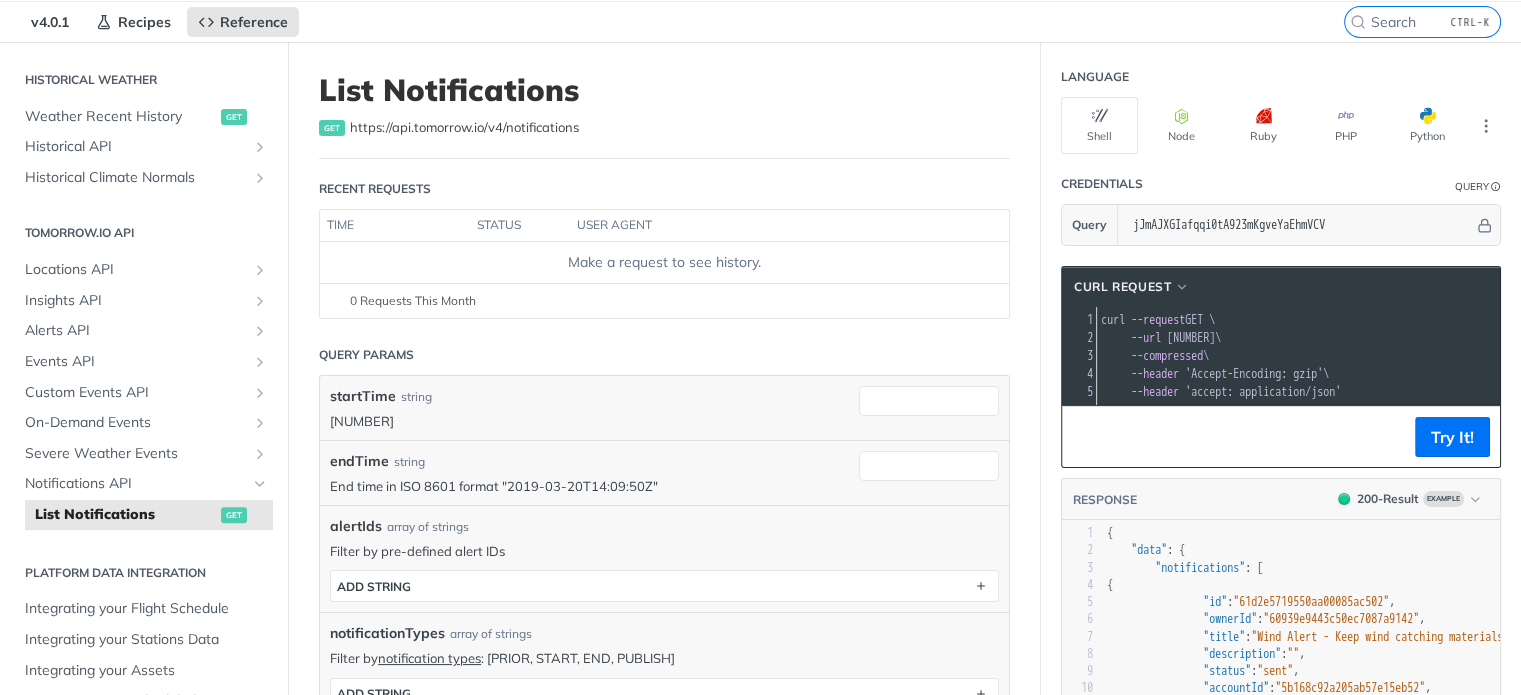 scroll, scrollTop: 200, scrollLeft: 0, axis: vertical 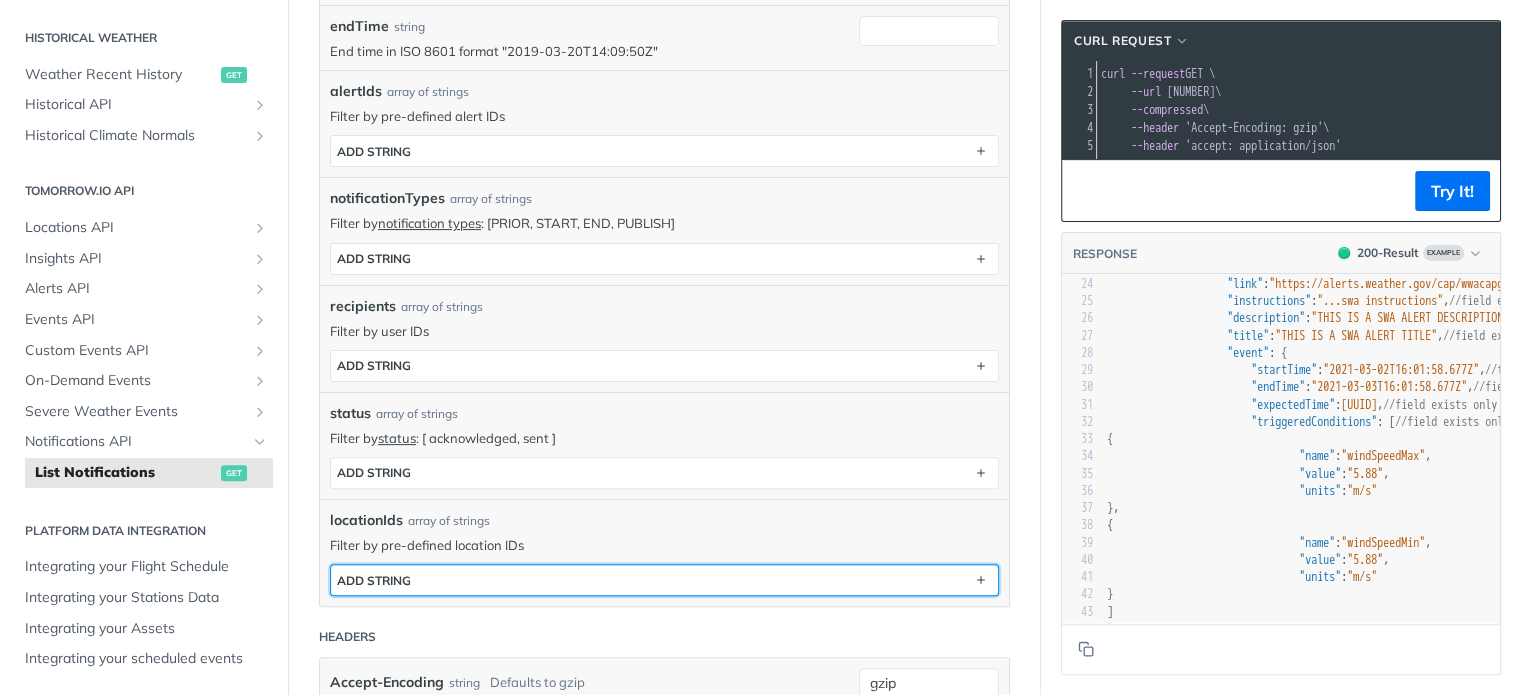 click on "ADD    string" at bounding box center [664, 580] 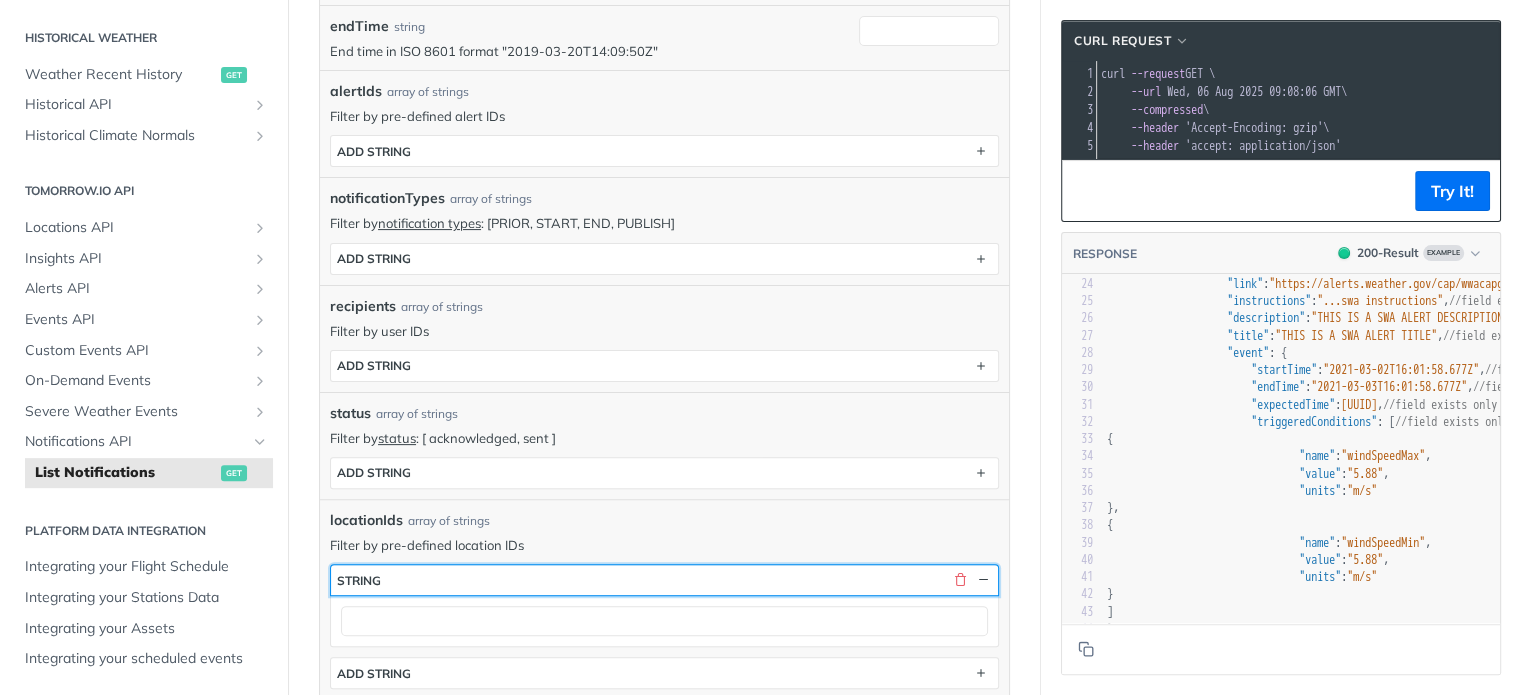 click on "string" at bounding box center [664, 580] 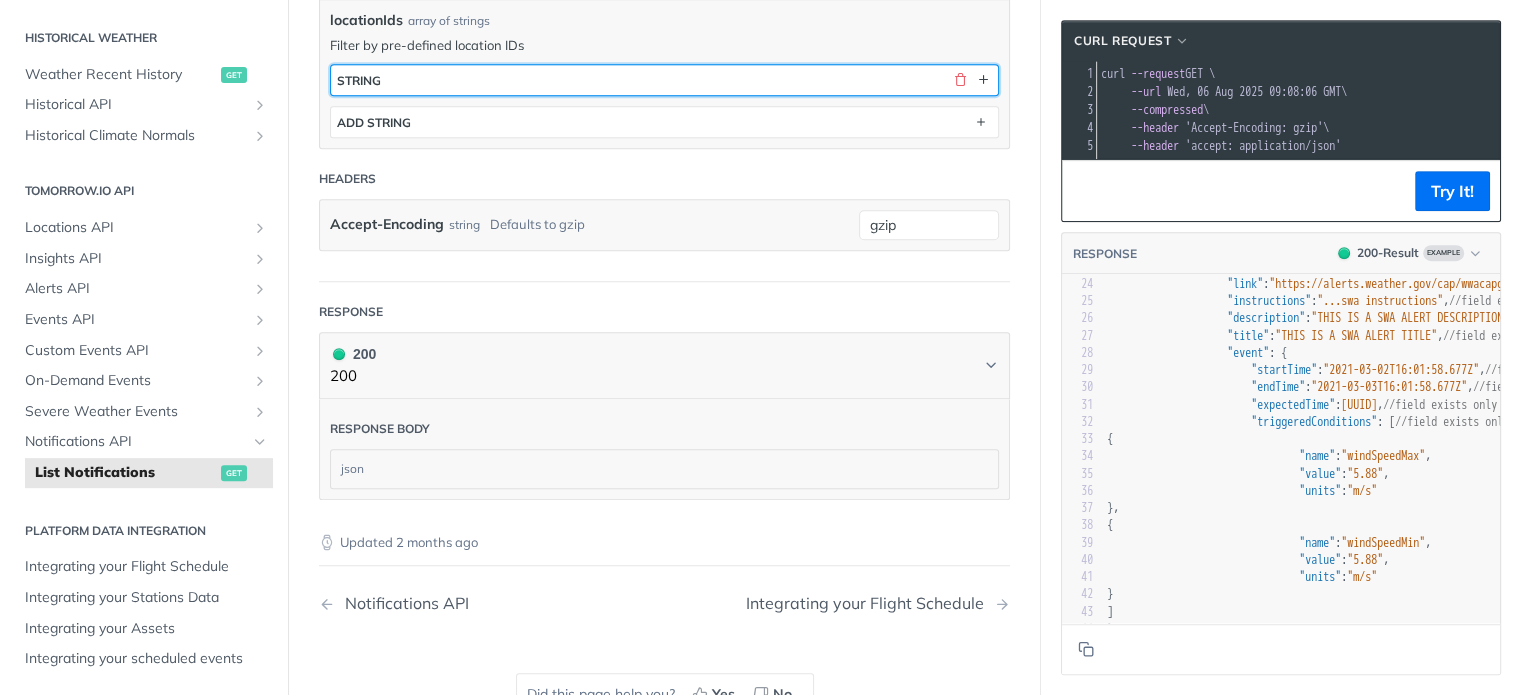 scroll, scrollTop: 700, scrollLeft: 0, axis: vertical 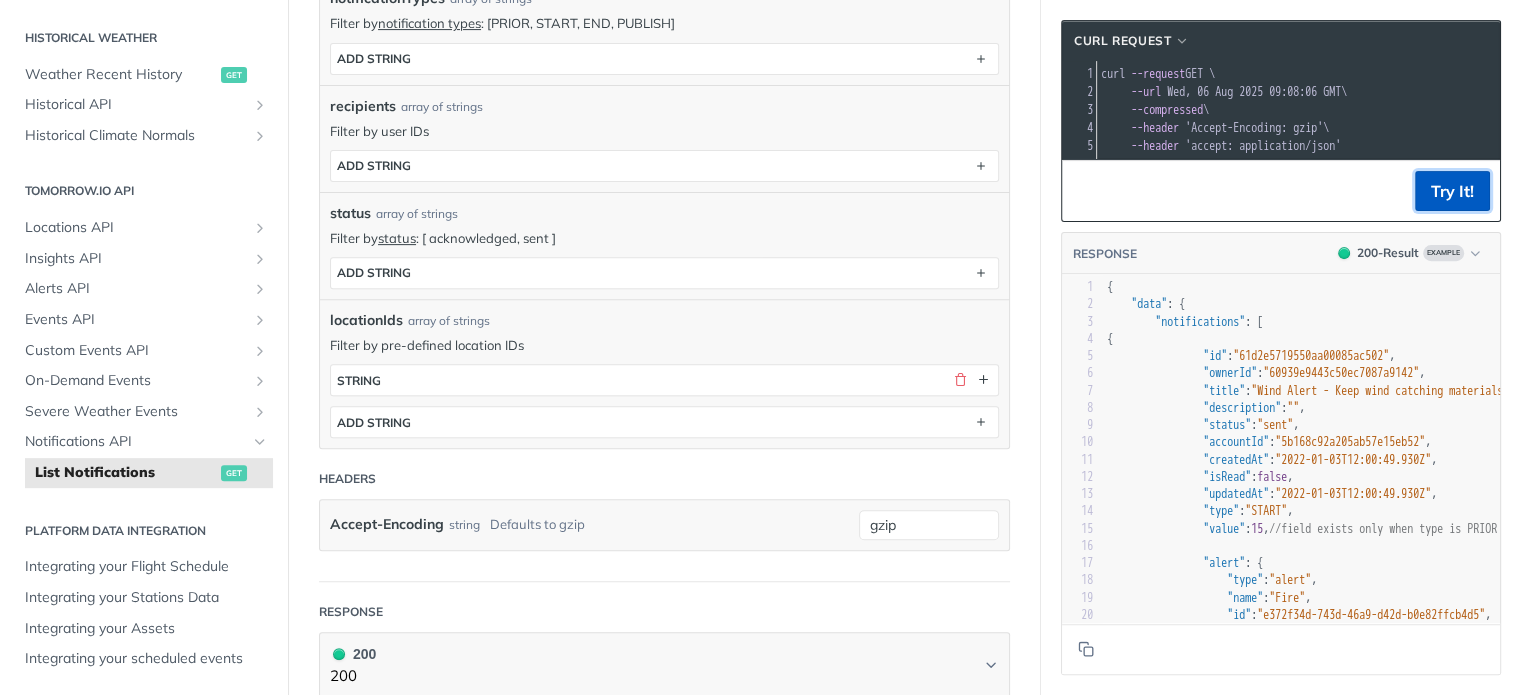 click on "Try It!" at bounding box center (1452, 191) 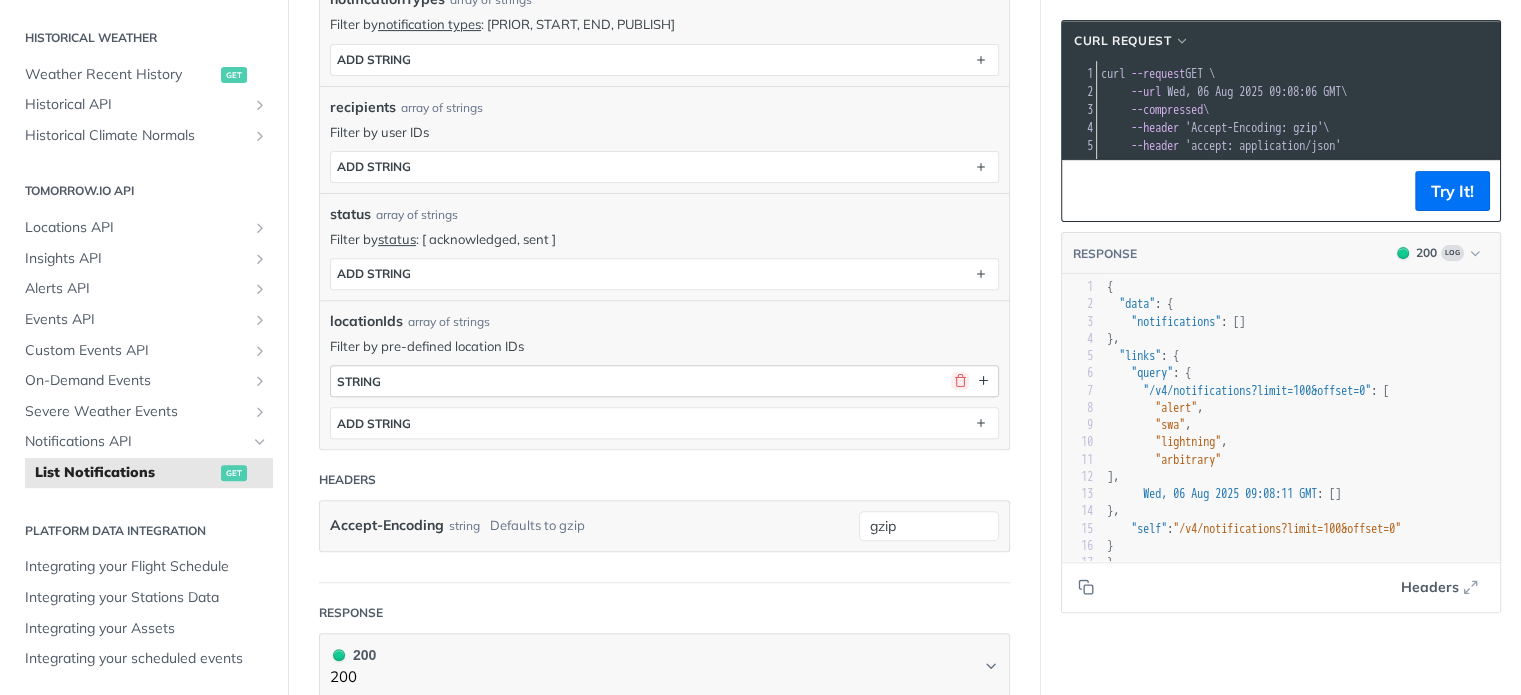 click at bounding box center (960, 381) 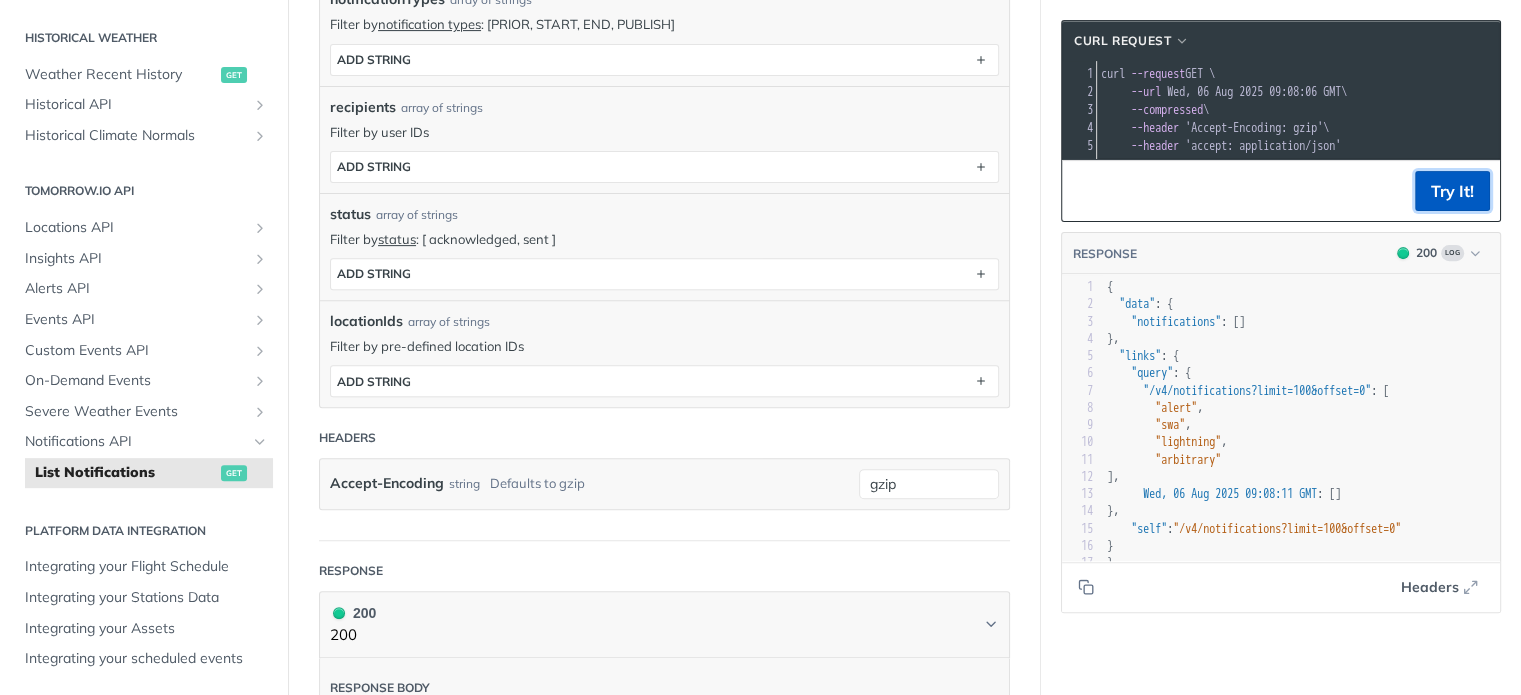 click on "Try It!" at bounding box center (1452, 191) 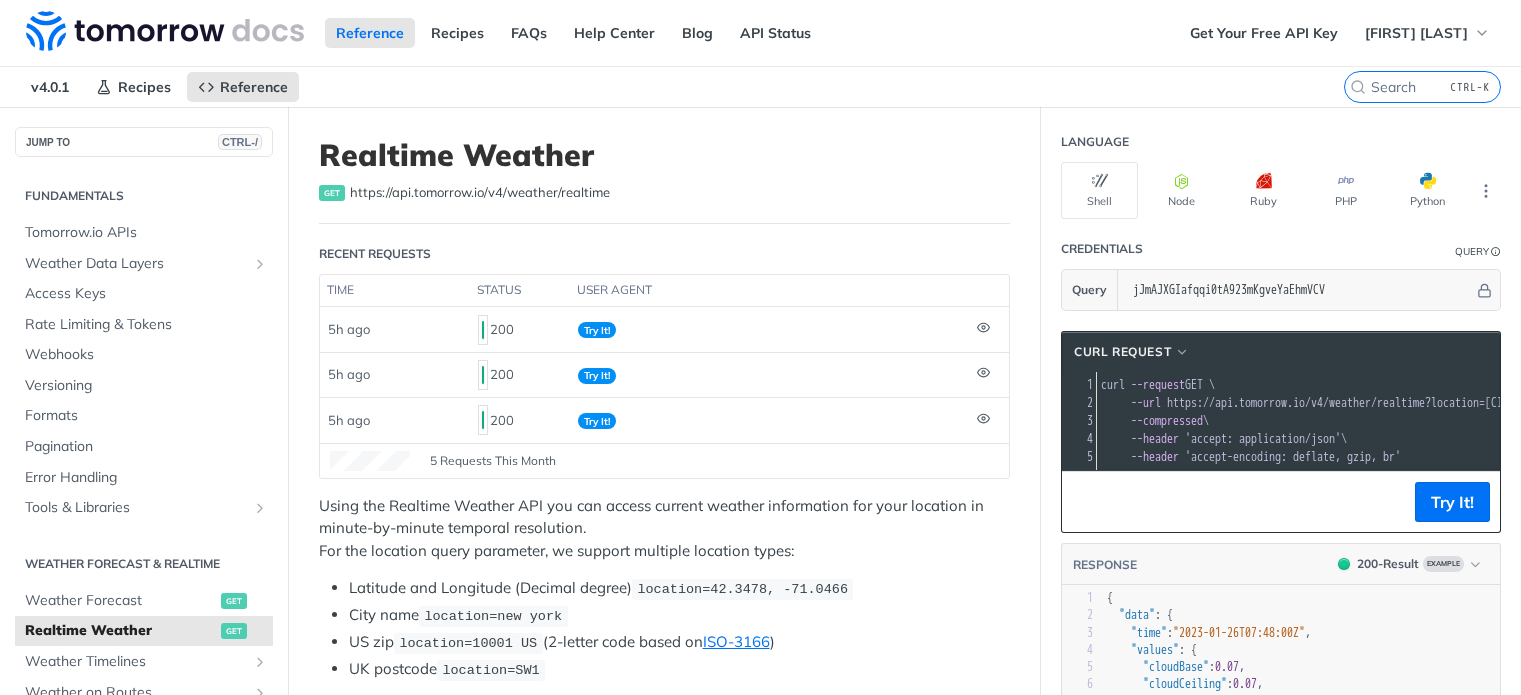 scroll, scrollTop: 0, scrollLeft: 0, axis: both 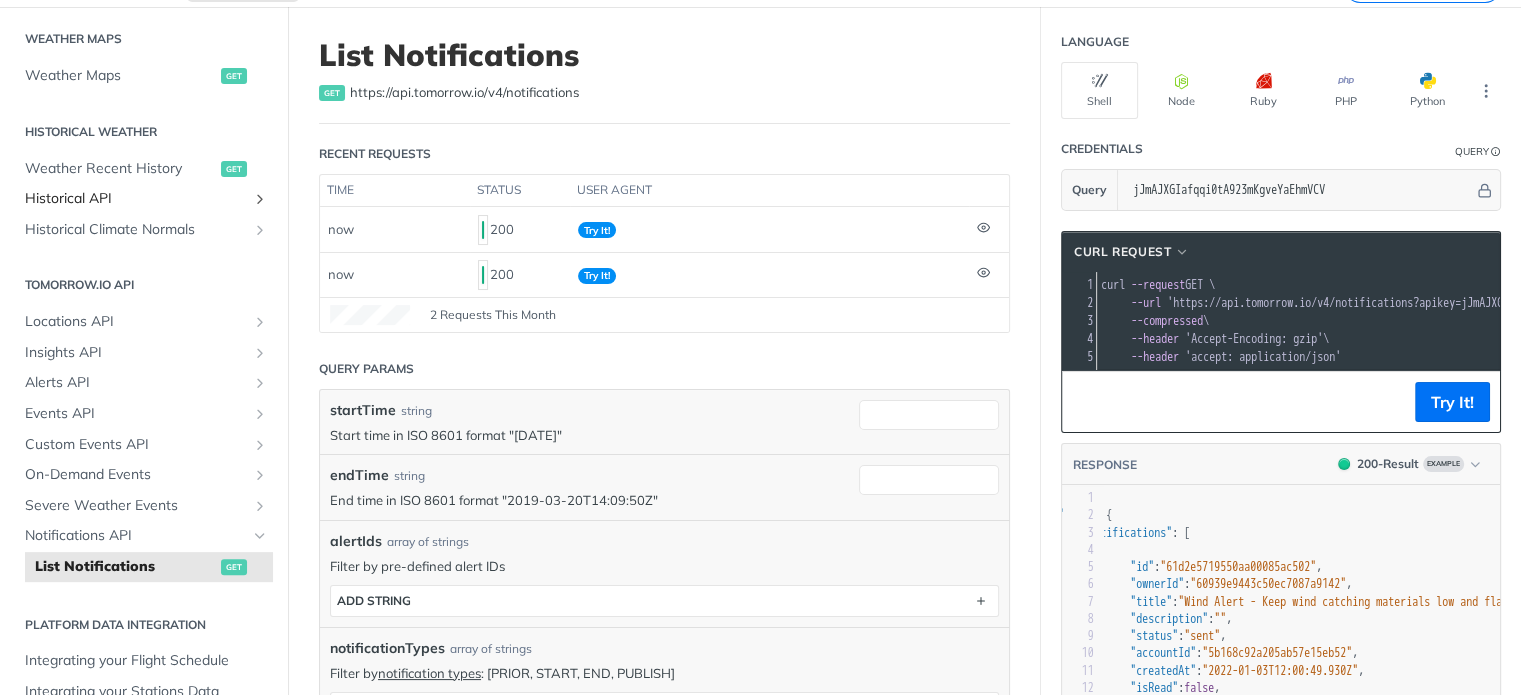 click at bounding box center (260, 199) 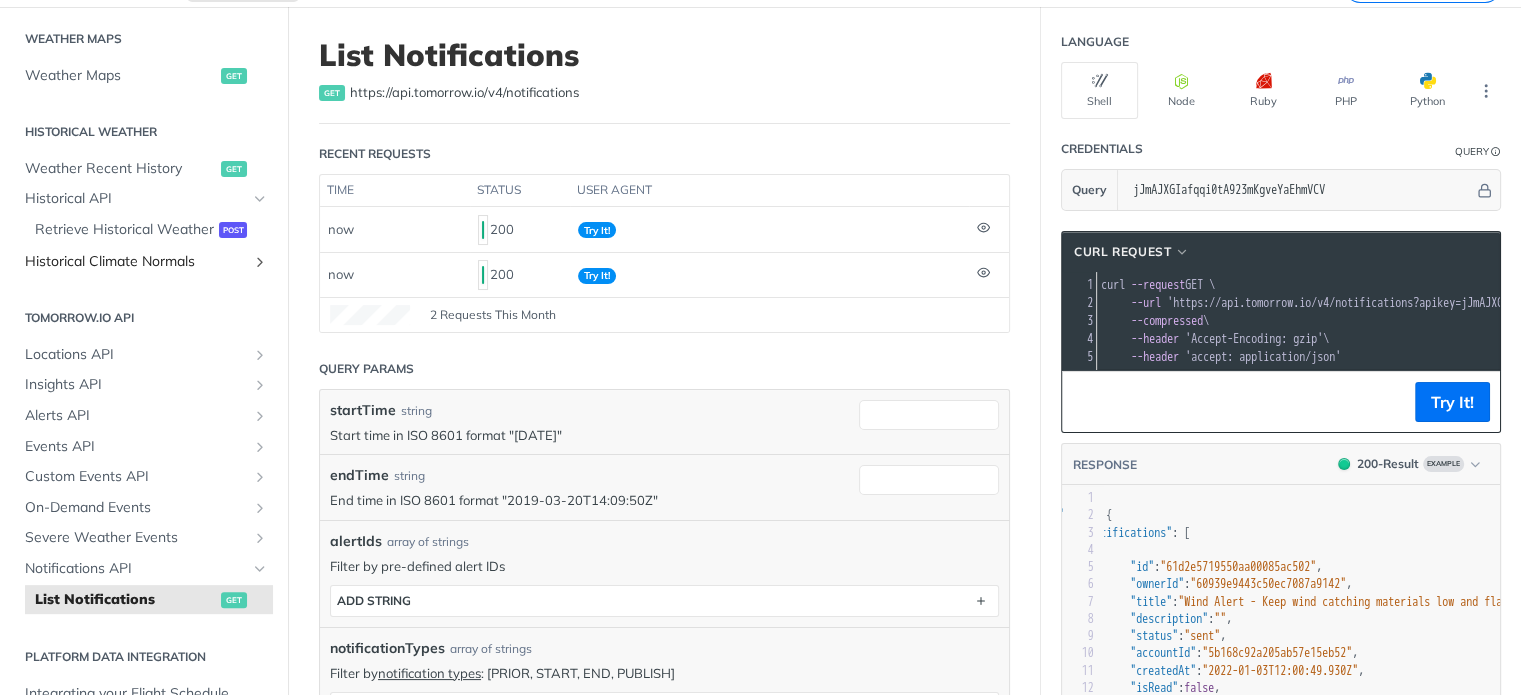 click at bounding box center (260, 262) 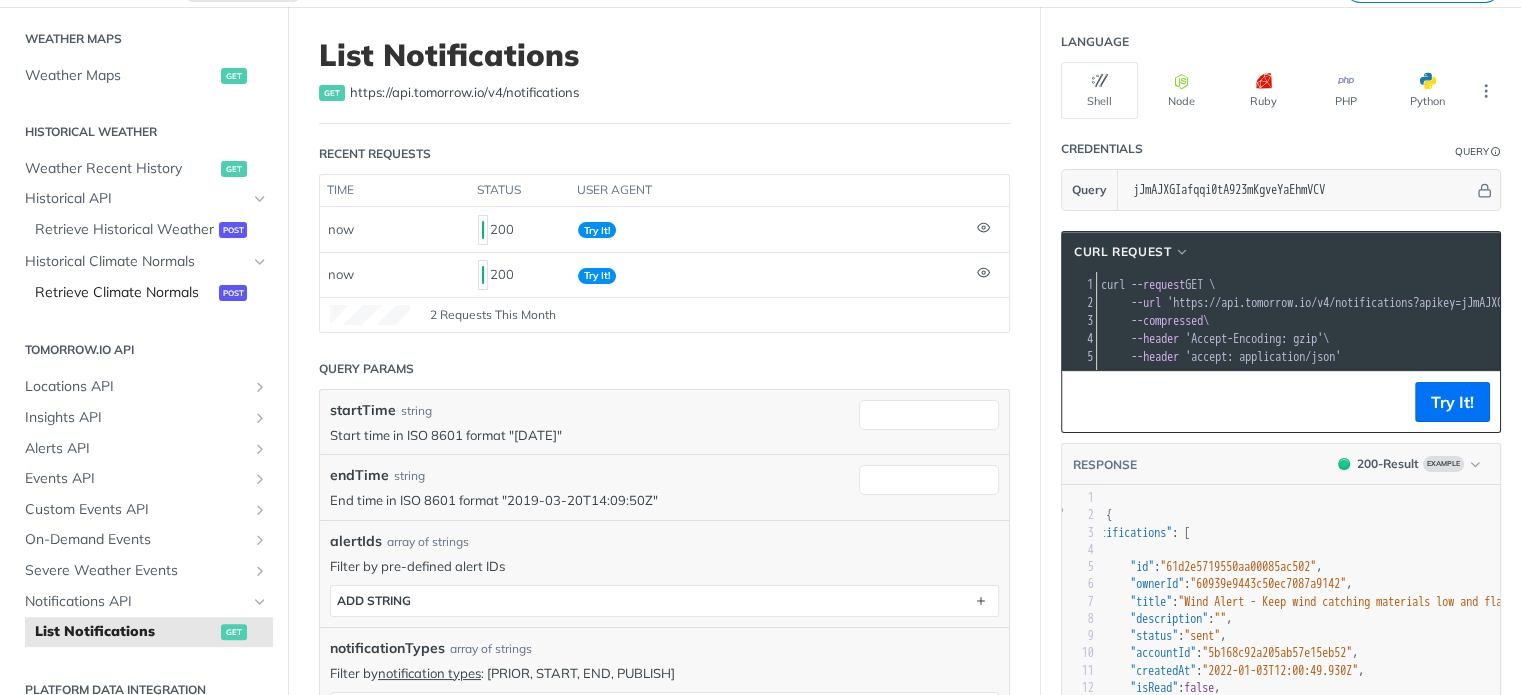 click on "Retrieve Climate Normals" at bounding box center [124, 293] 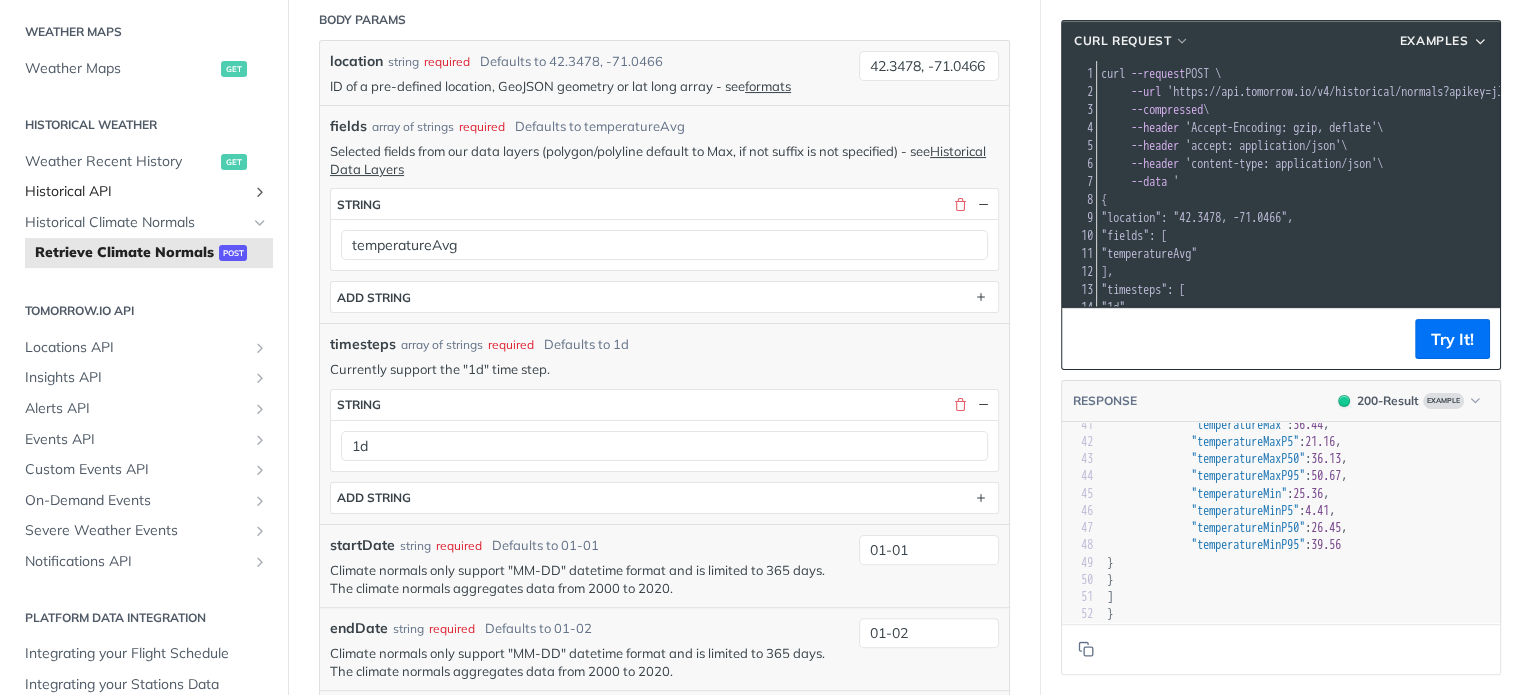 click at bounding box center (260, 192) 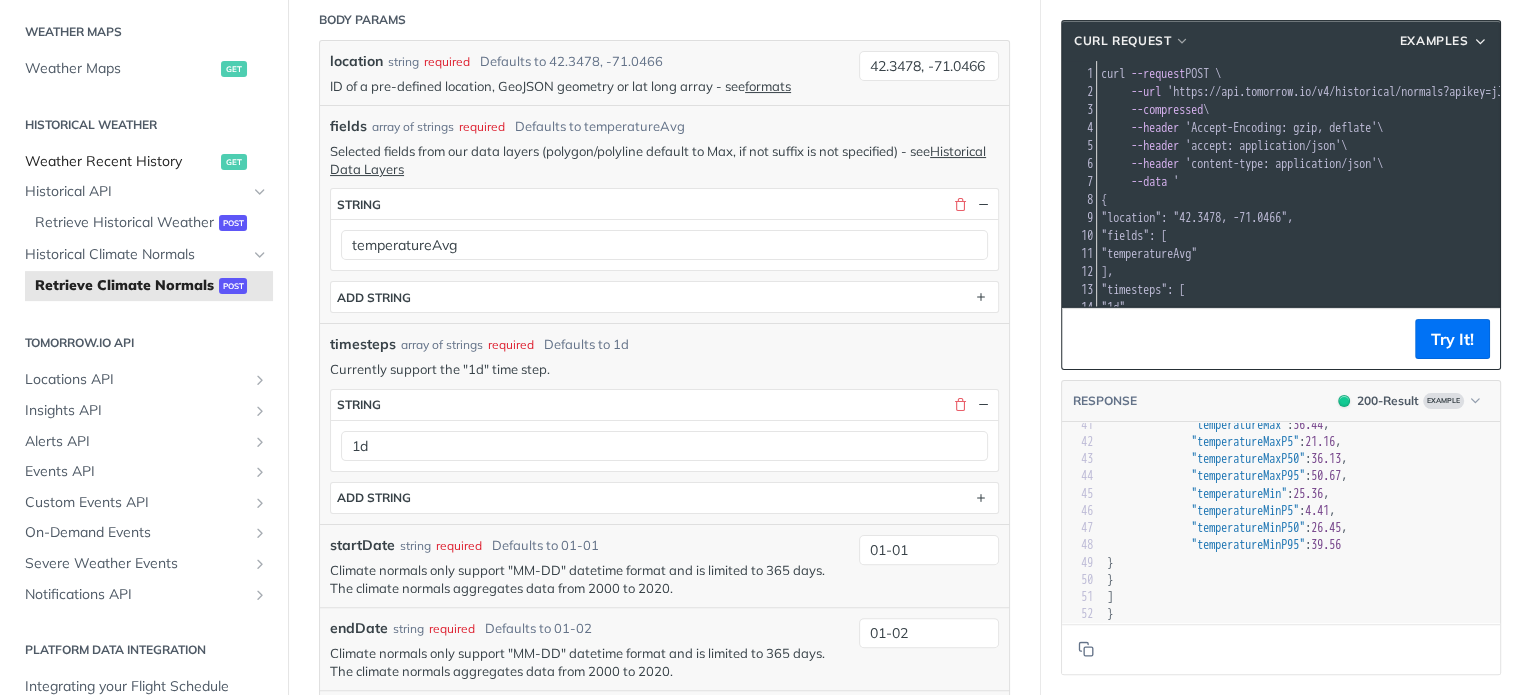 click on "Weather Recent History" at bounding box center (120, 162) 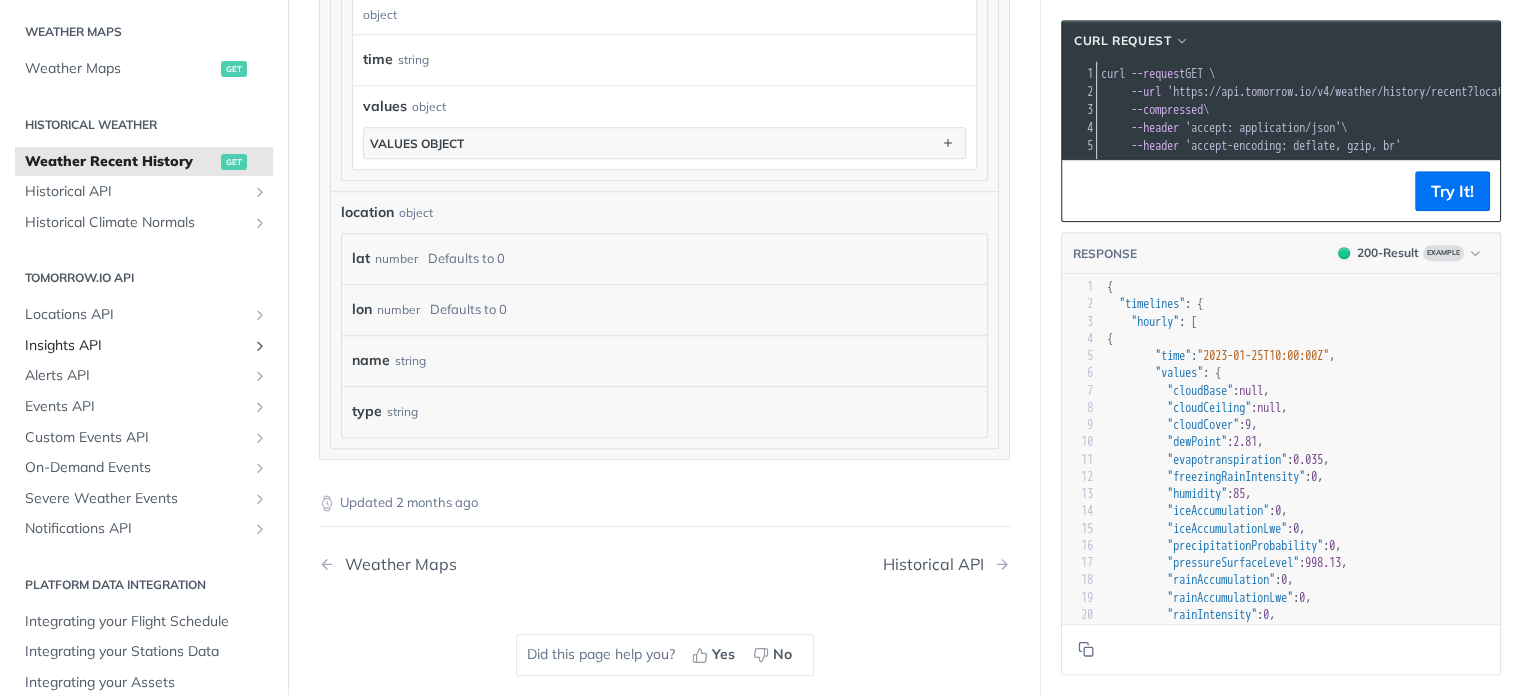 click at bounding box center [260, 346] 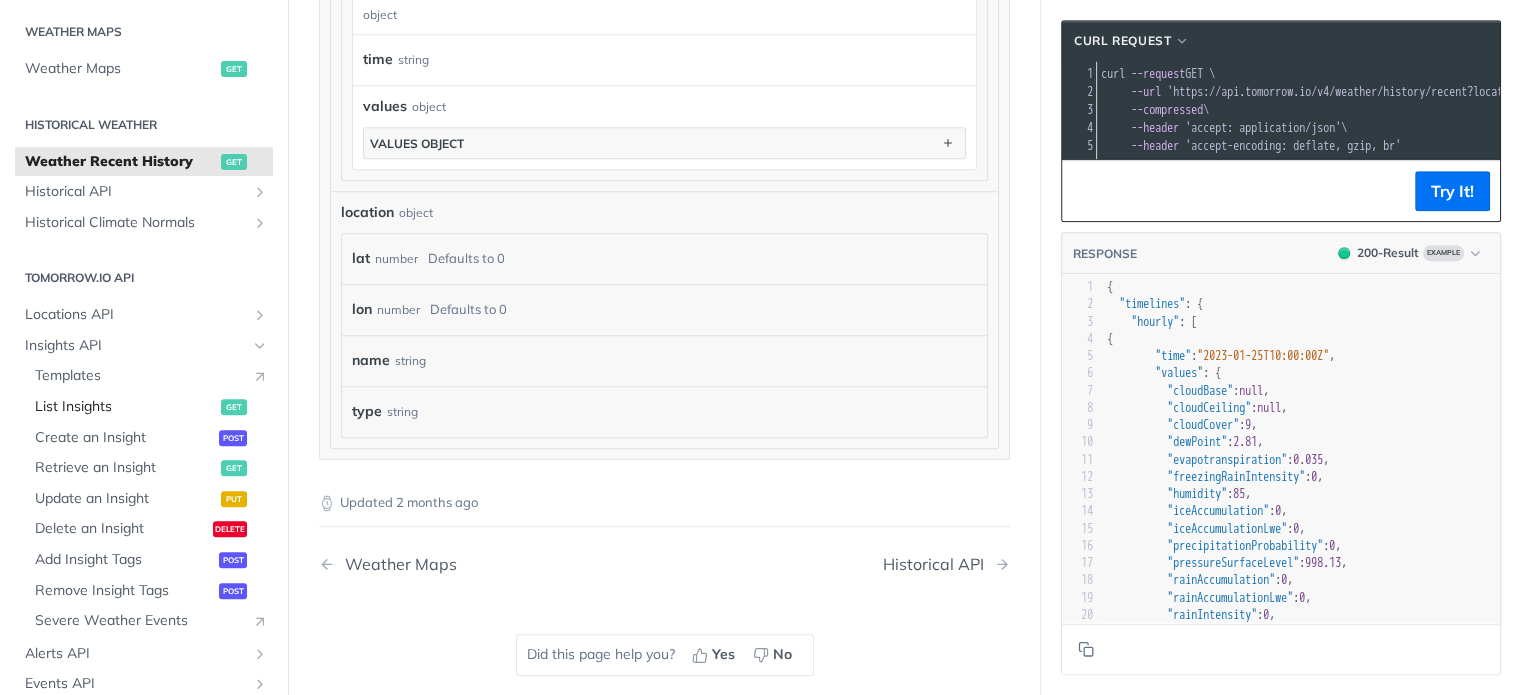 click on "List Insights" at bounding box center [125, 407] 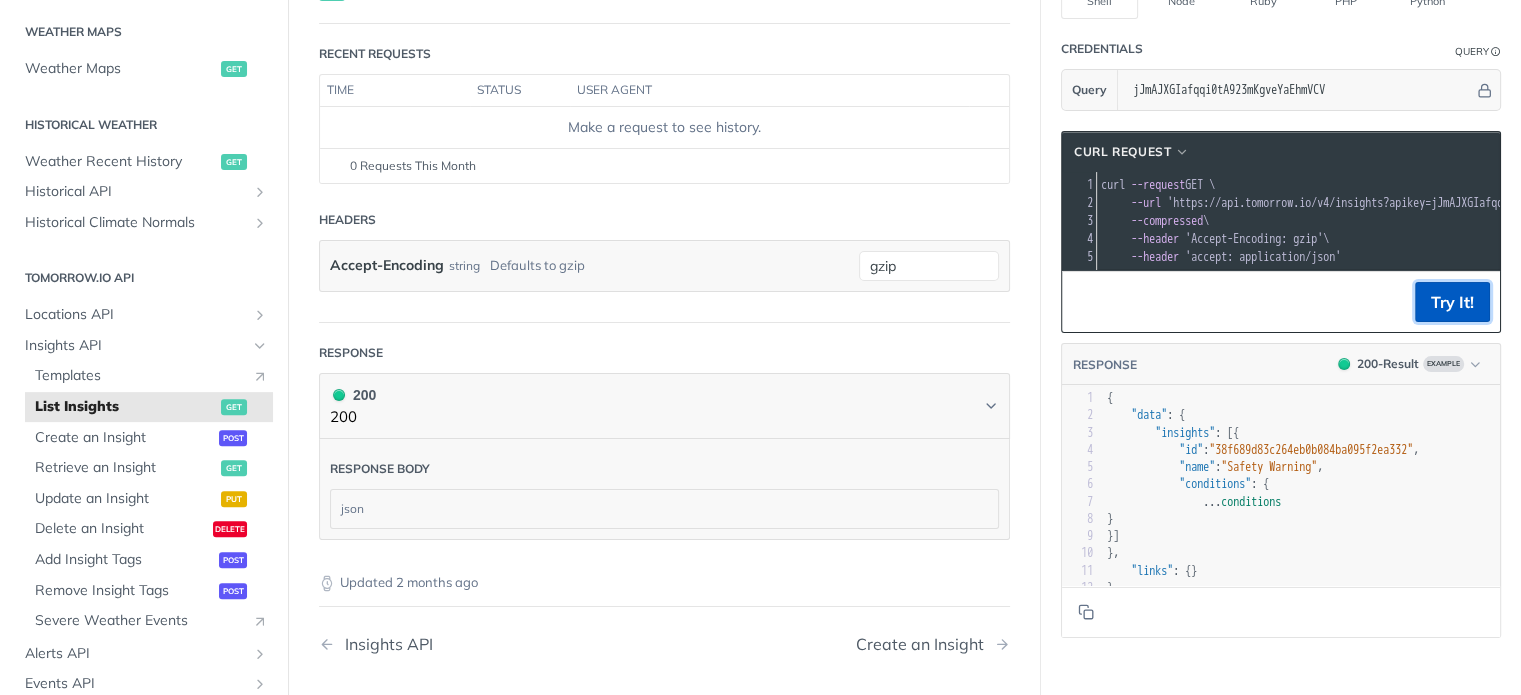click on "Try It!" at bounding box center (1452, 302) 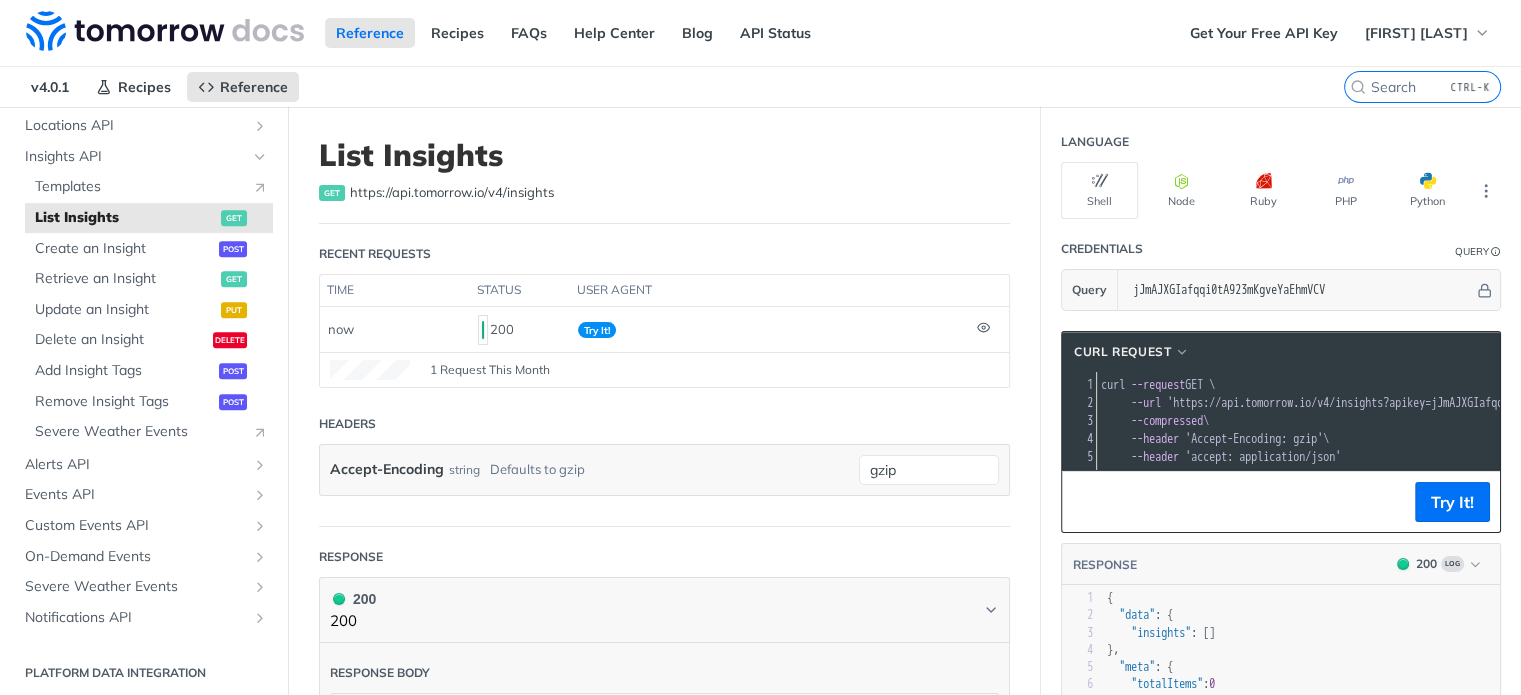scroll, scrollTop: 909, scrollLeft: 0, axis: vertical 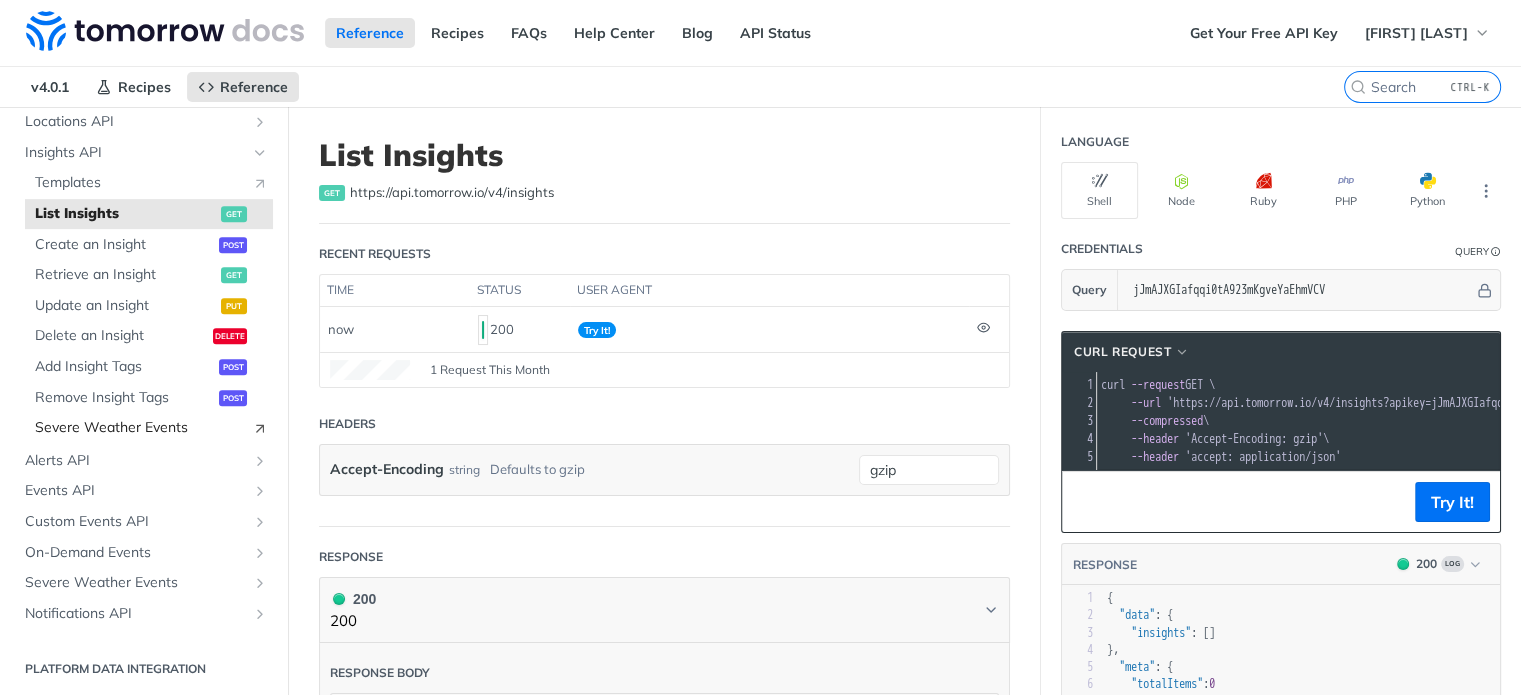 click on "Severe Weather Events" at bounding box center [138, 428] 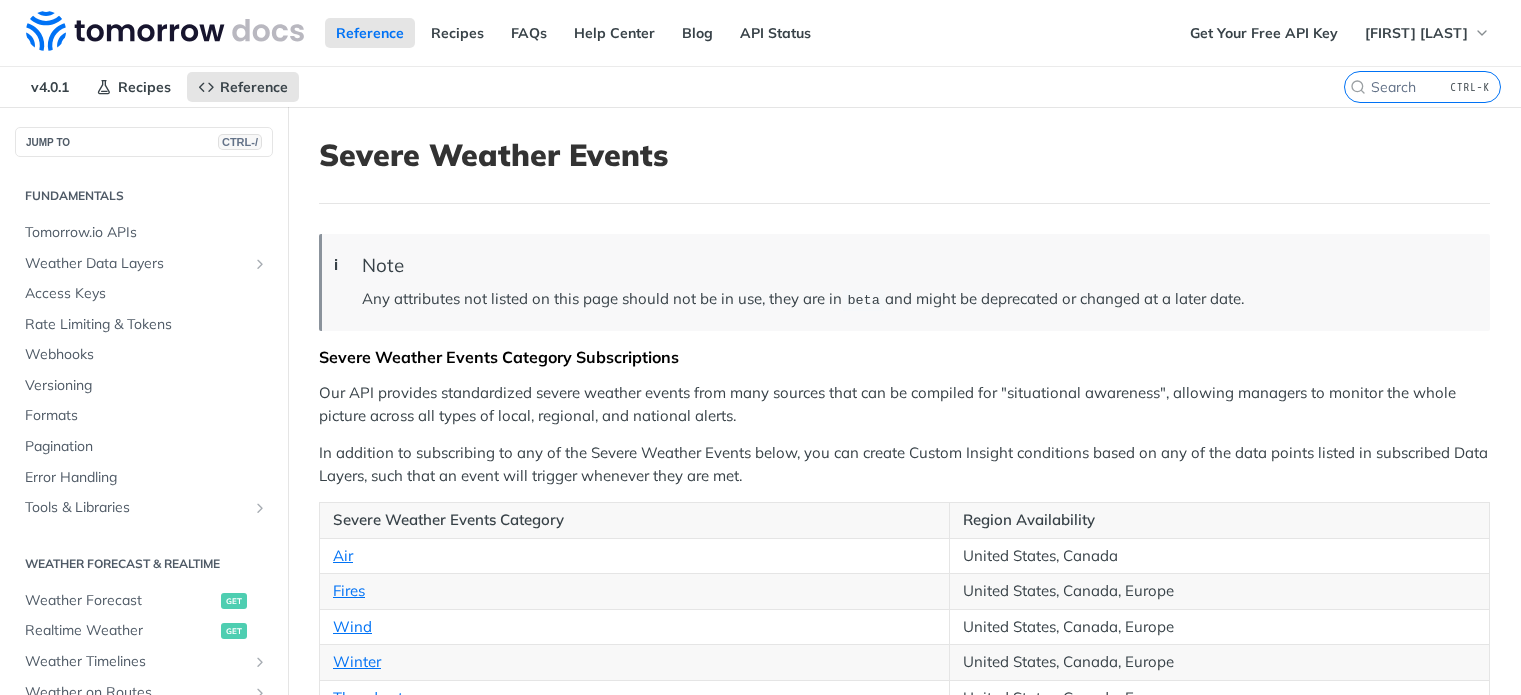 scroll, scrollTop: 0, scrollLeft: 0, axis: both 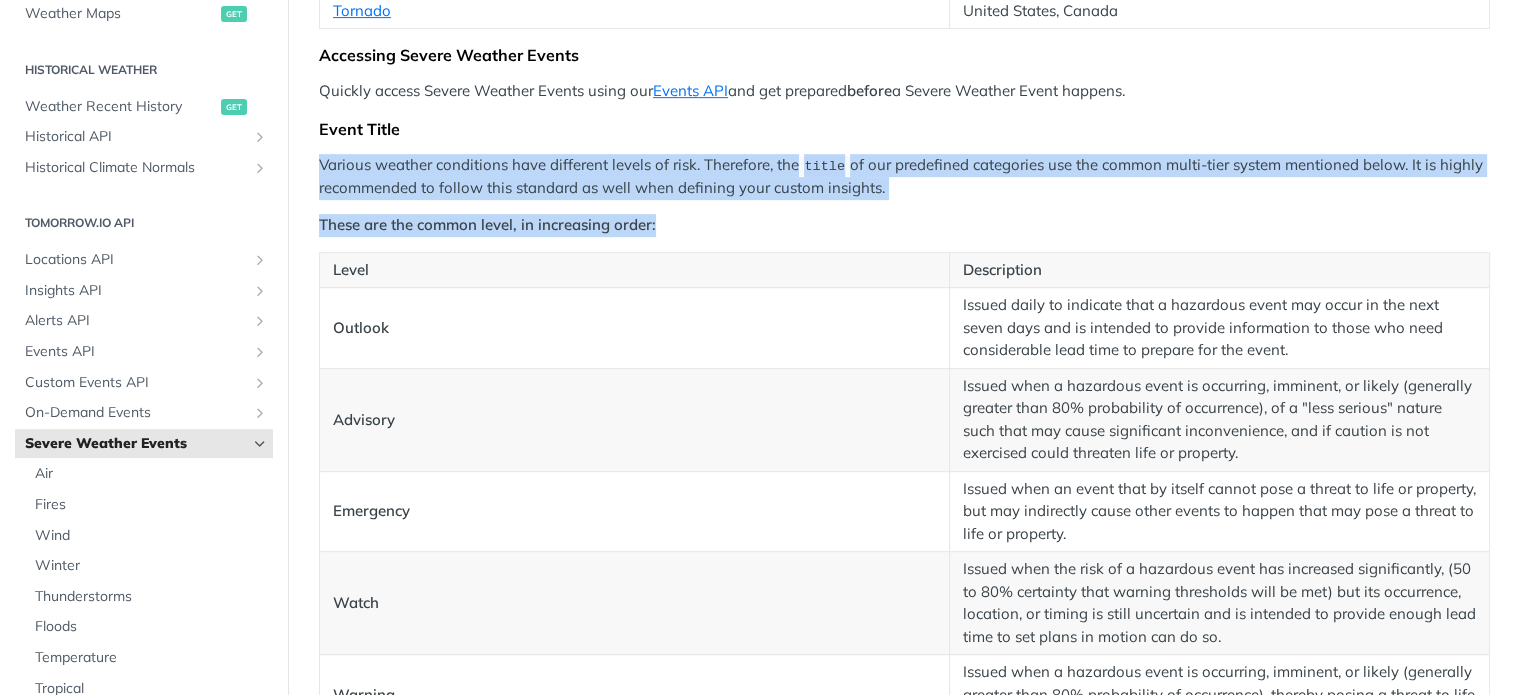 drag, startPoint x: 670, startPoint y: 219, endPoint x: 312, endPoint y: 151, distance: 364.40088 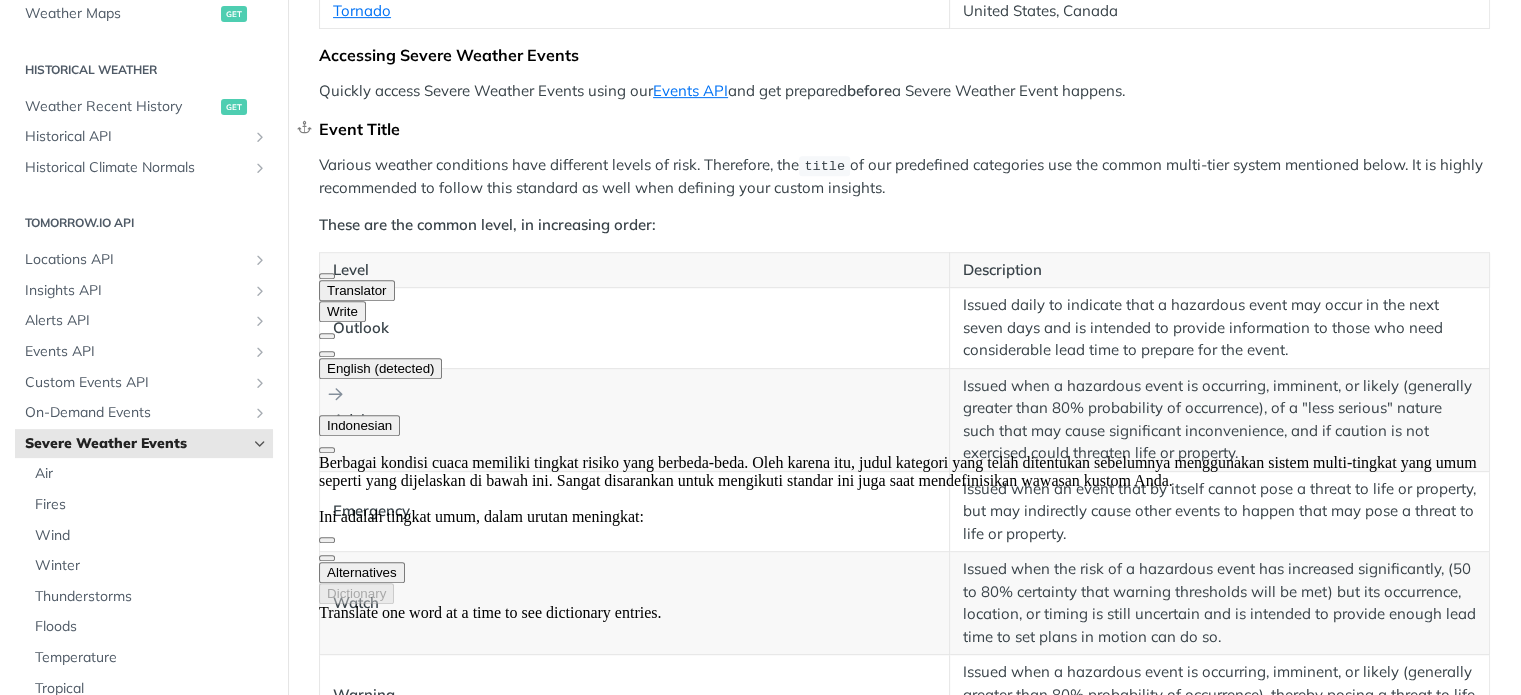 click on "Event Title" at bounding box center (904, 129) 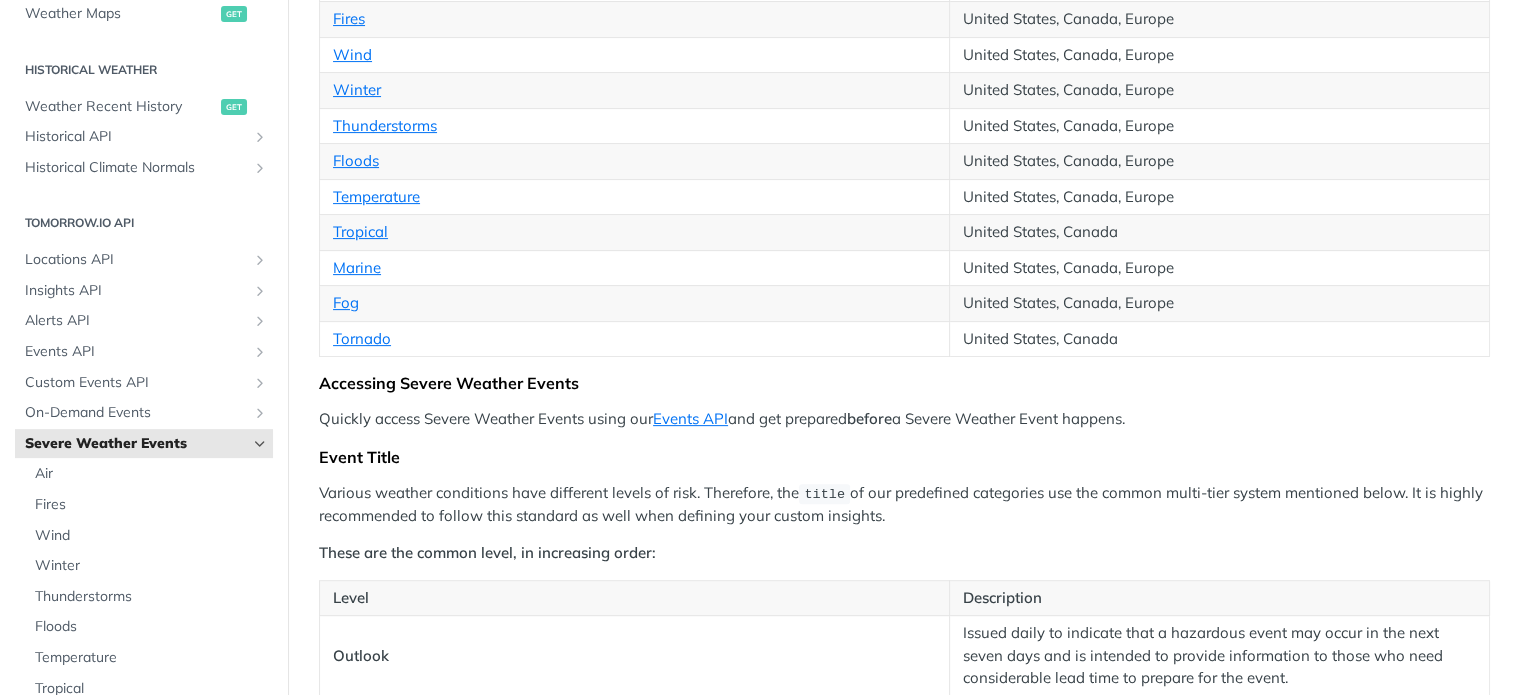 scroll, scrollTop: 300, scrollLeft: 0, axis: vertical 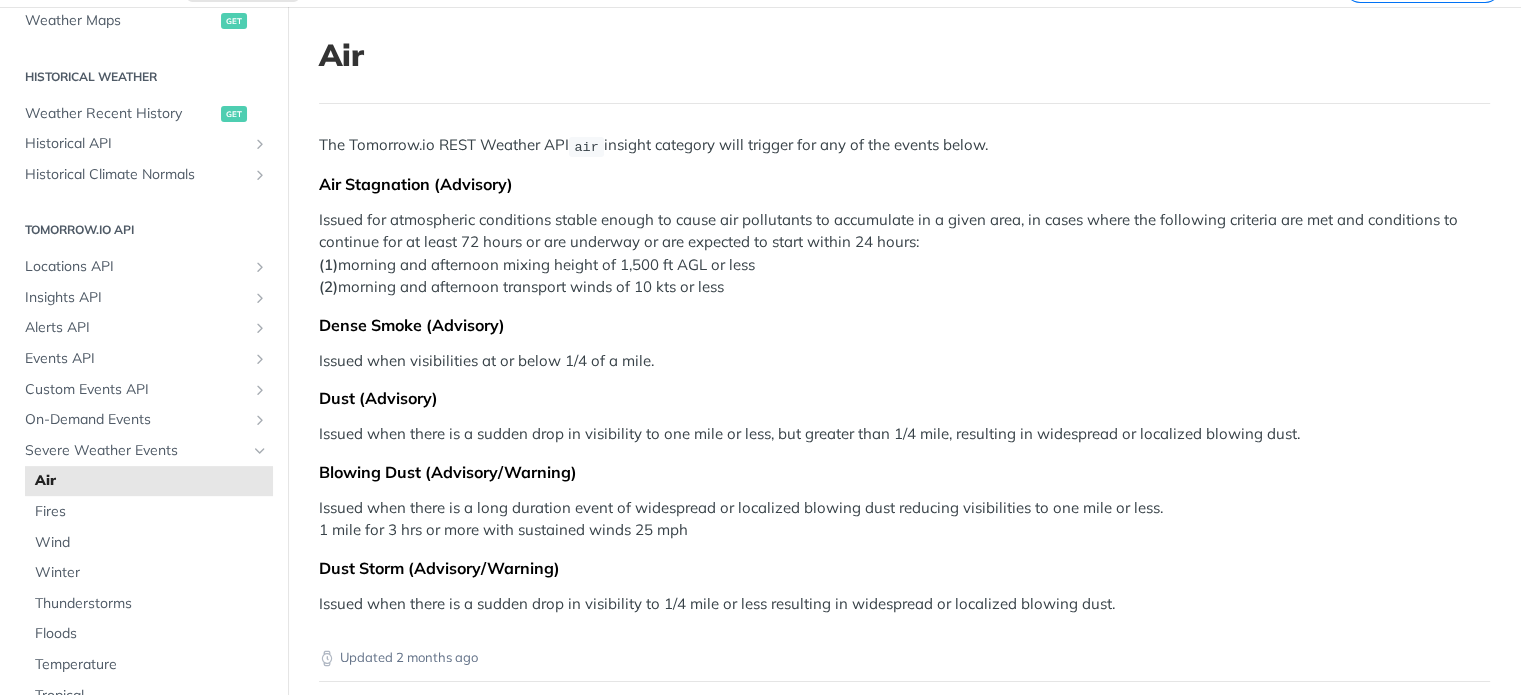 drag, startPoint x: 632, startPoint y: 278, endPoint x: 308, endPoint y: 207, distance: 331.6881 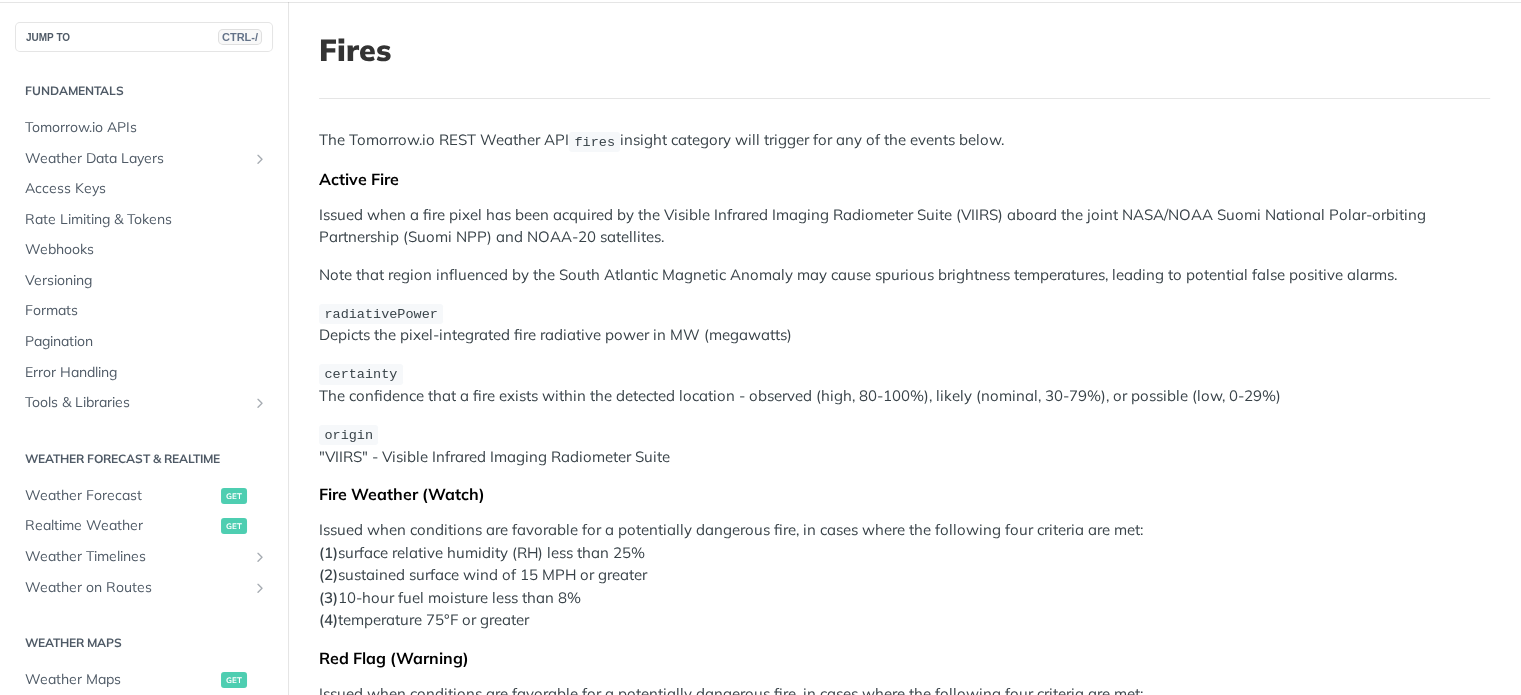 scroll, scrollTop: 105, scrollLeft: 0, axis: vertical 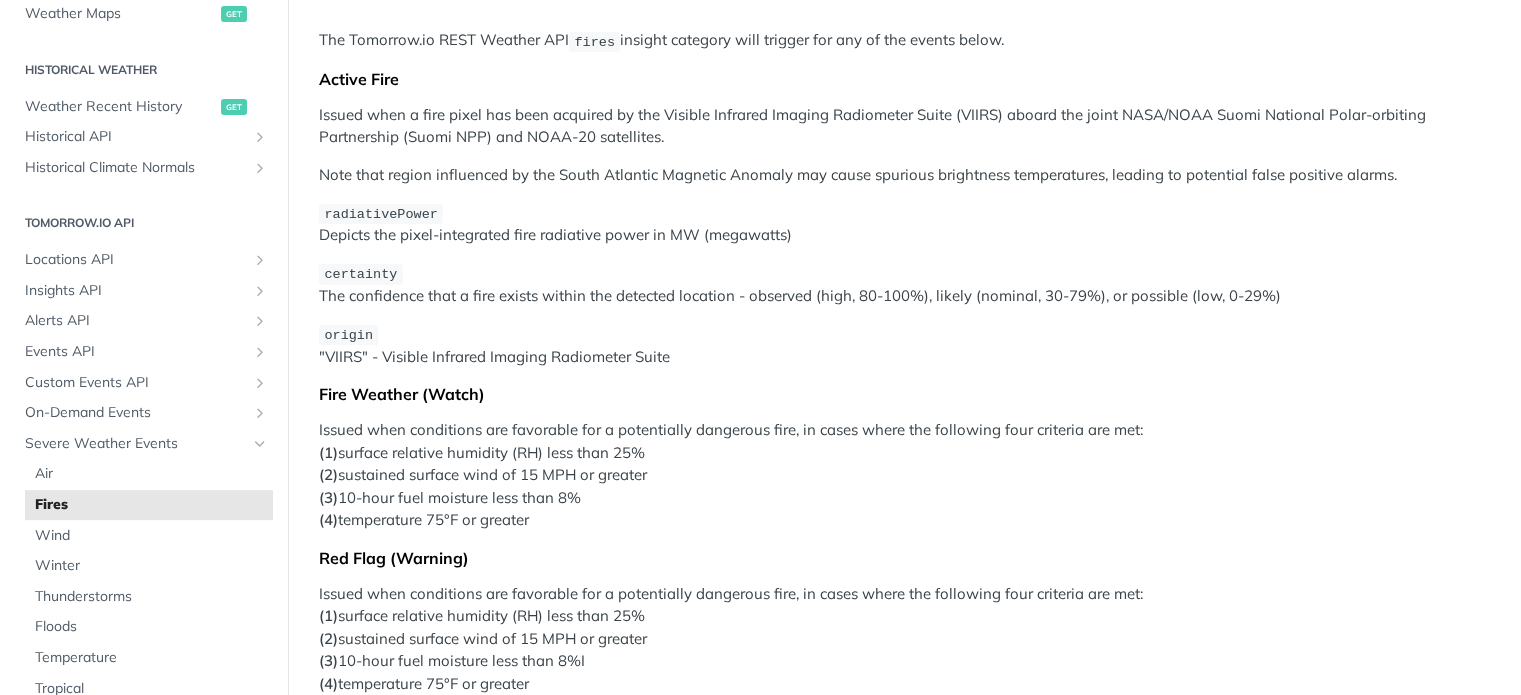 drag, startPoint x: 551, startPoint y: 519, endPoint x: 308, endPoint y: 420, distance: 262.39282 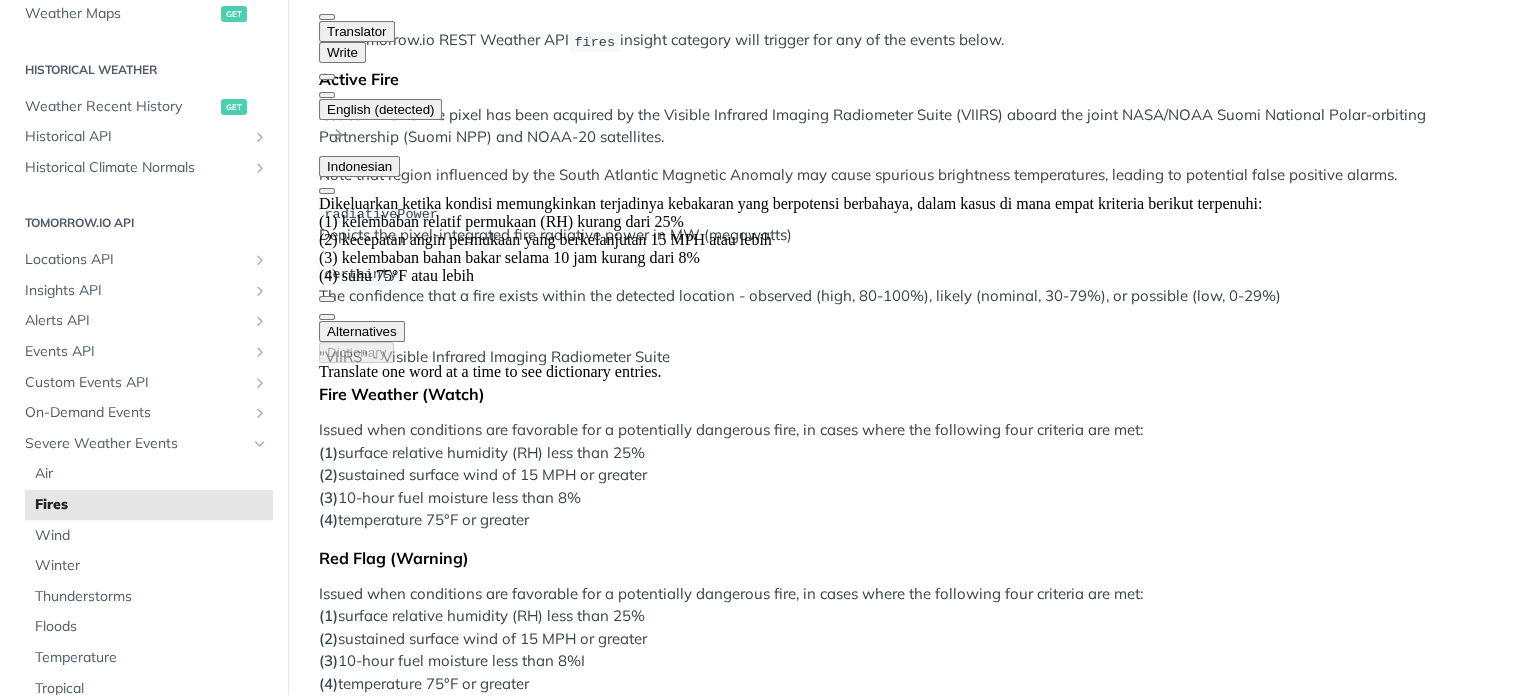 drag, startPoint x: 664, startPoint y: 435, endPoint x: 654, endPoint y: 439, distance: 10.770329 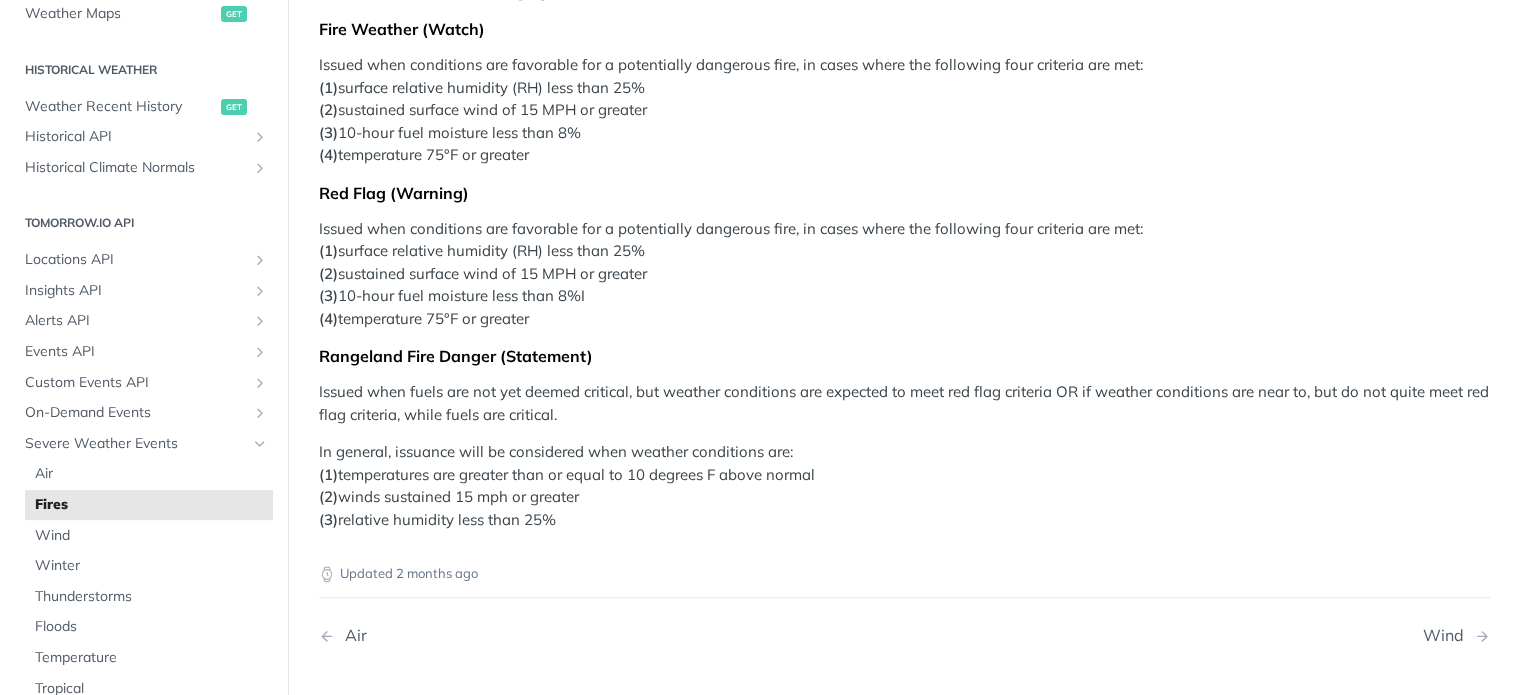 scroll, scrollTop: 605, scrollLeft: 0, axis: vertical 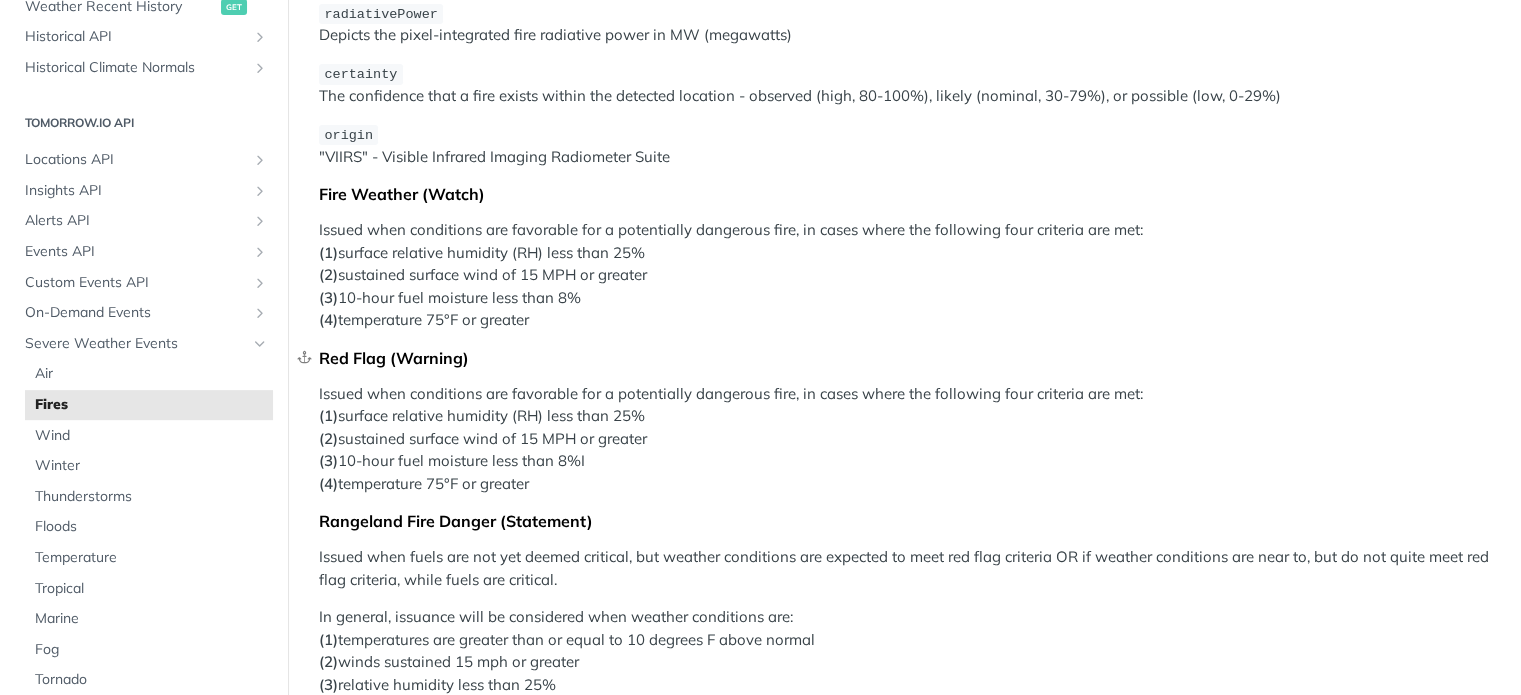 click on "Red Flag (Warning)" at bounding box center (904, 358) 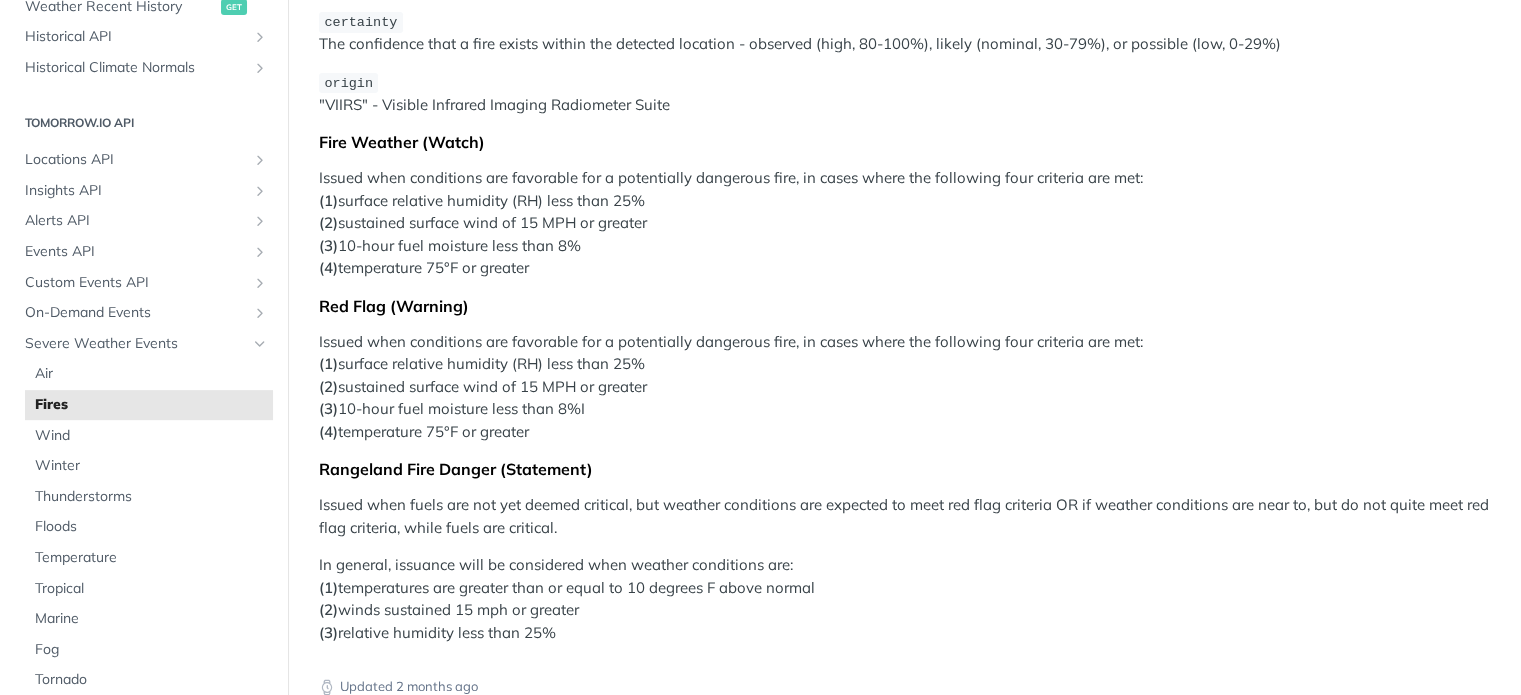 scroll, scrollTop: 505, scrollLeft: 0, axis: vertical 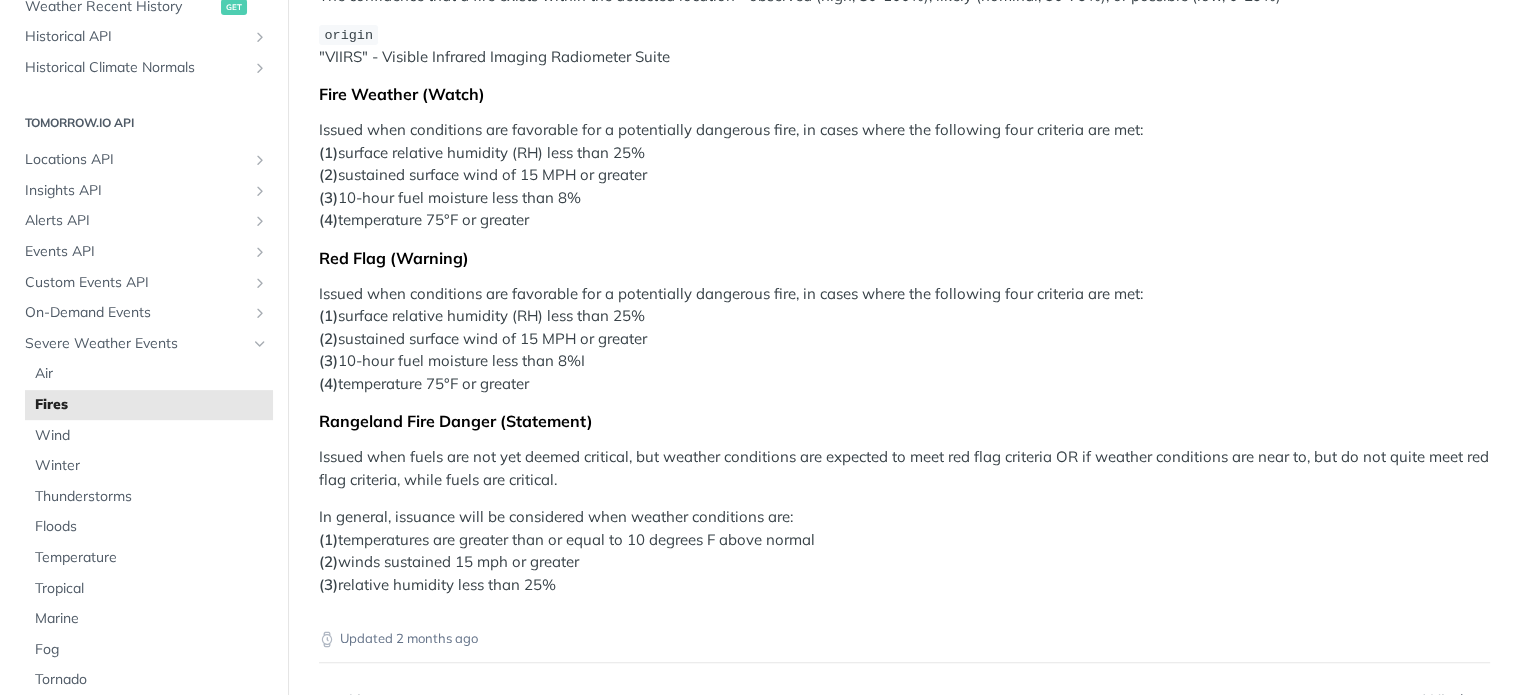 drag, startPoint x: 572, startPoint y: 583, endPoint x: 328, endPoint y: 111, distance: 531.33795 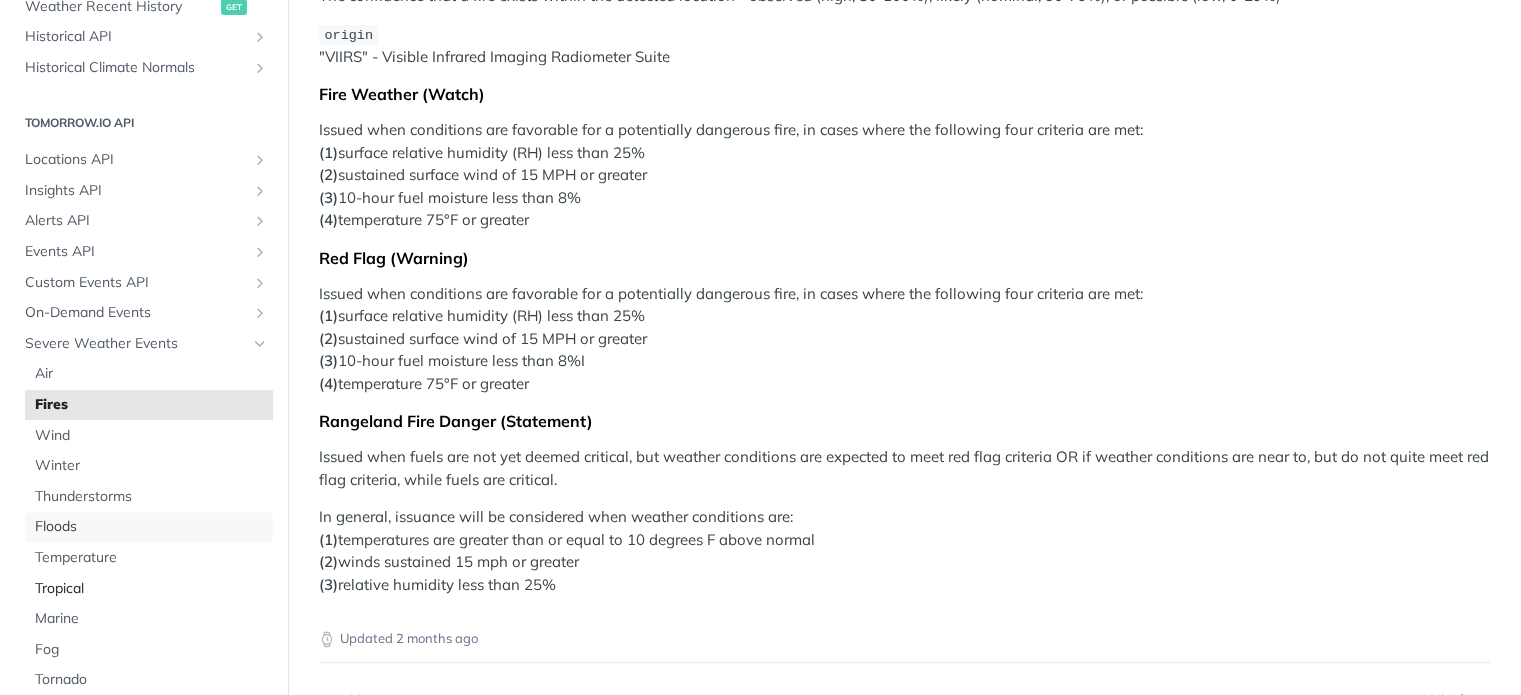 scroll, scrollTop: 864, scrollLeft: 0, axis: vertical 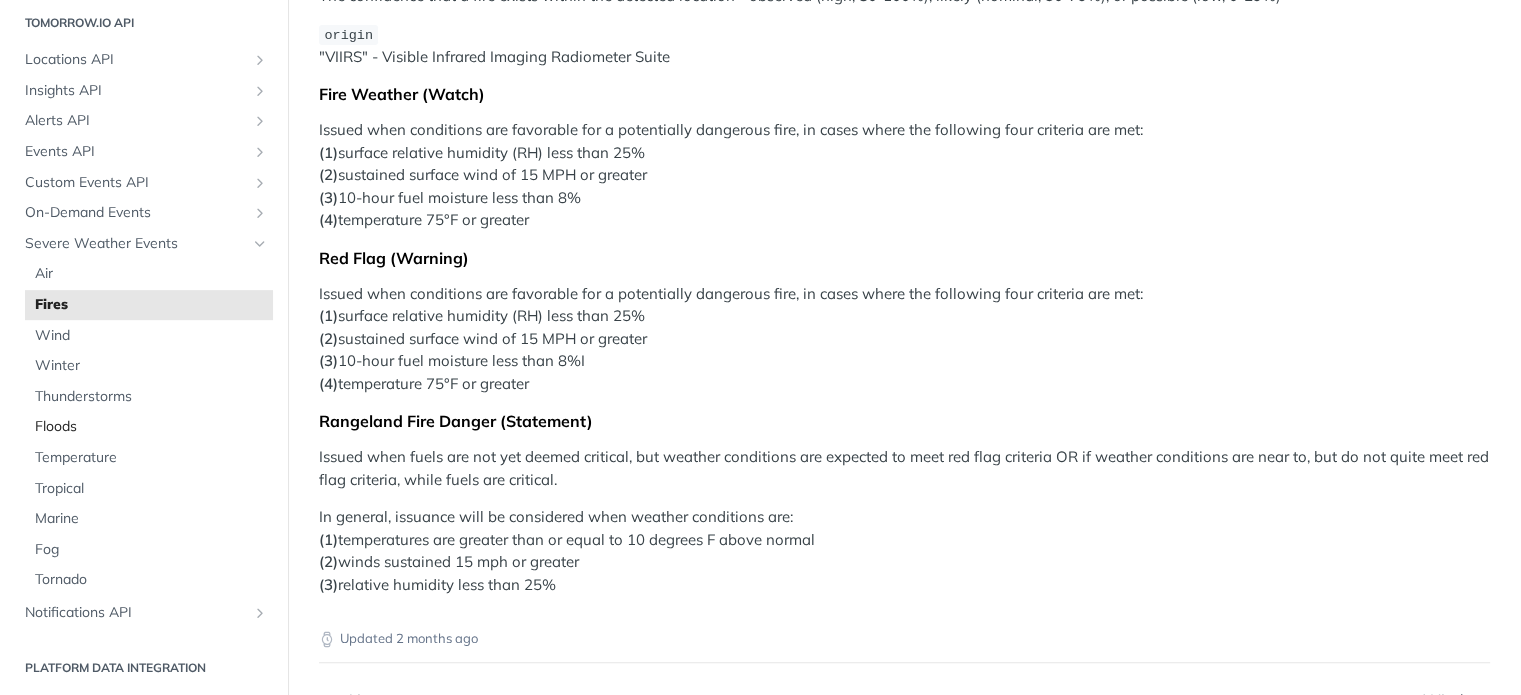click on "Floods" at bounding box center [151, 427] 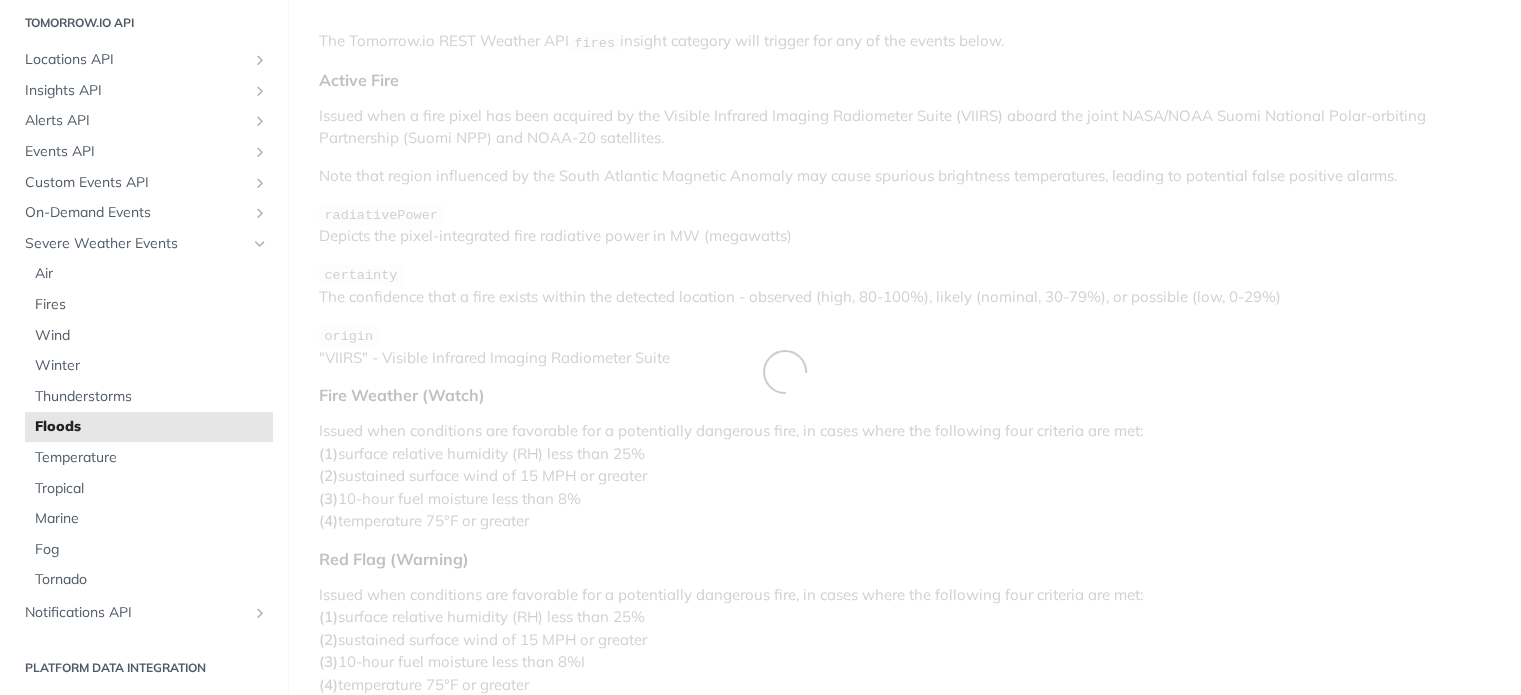 scroll, scrollTop: 0, scrollLeft: 0, axis: both 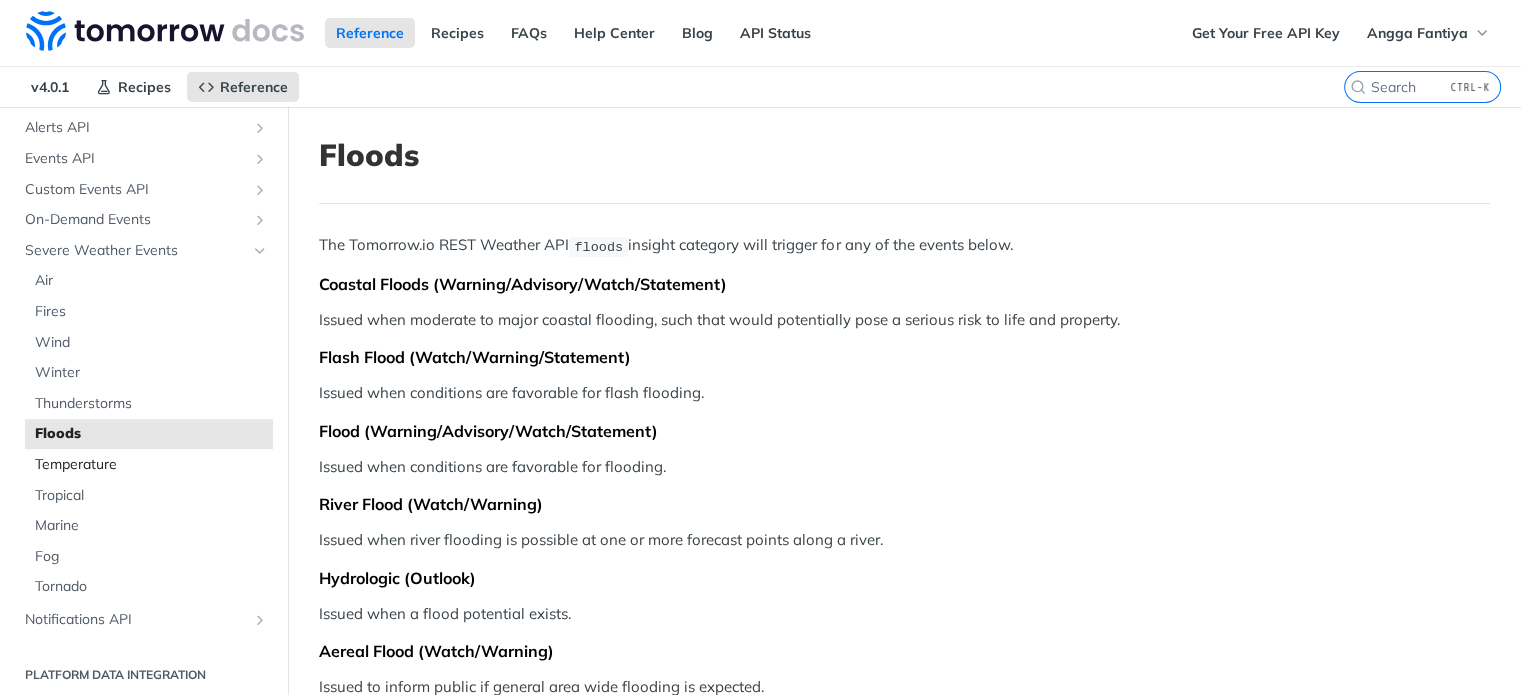 click on "Temperature" at bounding box center [151, 465] 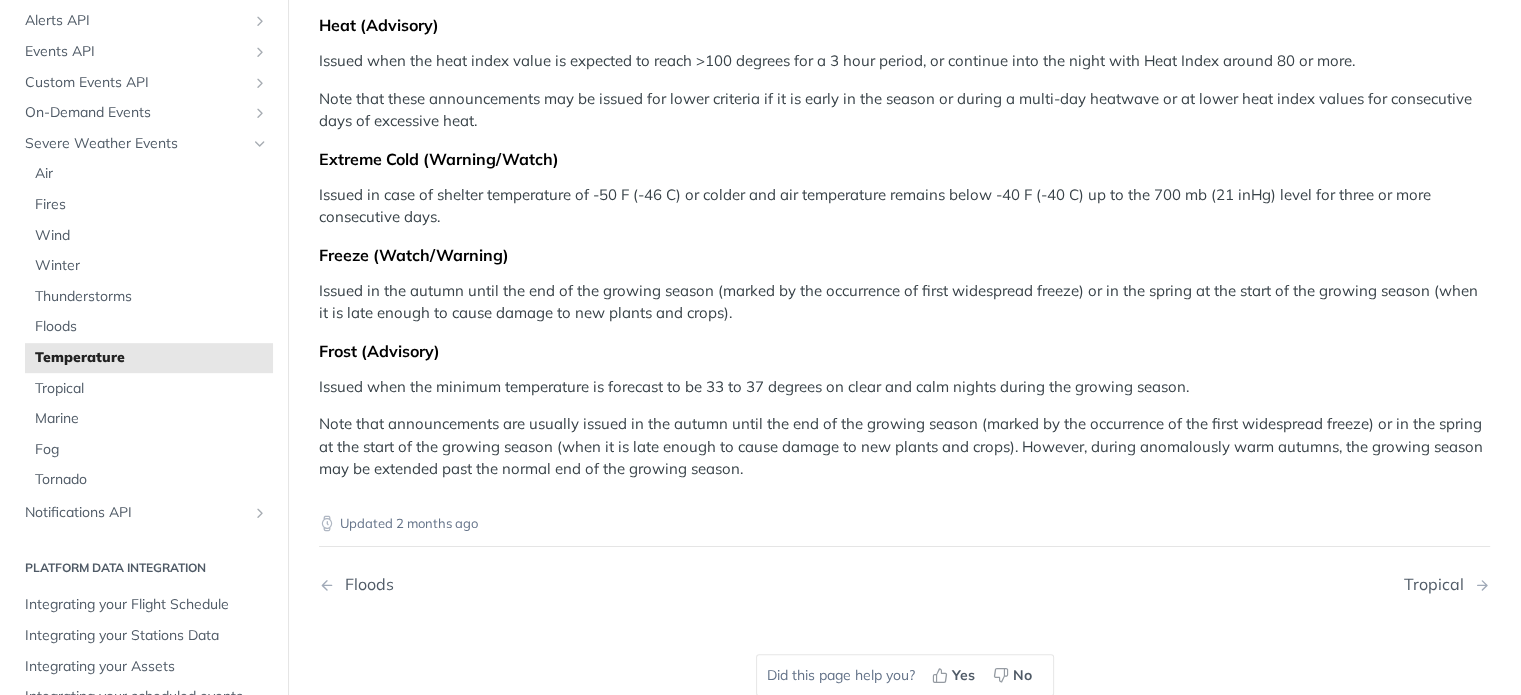 scroll, scrollTop: 500, scrollLeft: 0, axis: vertical 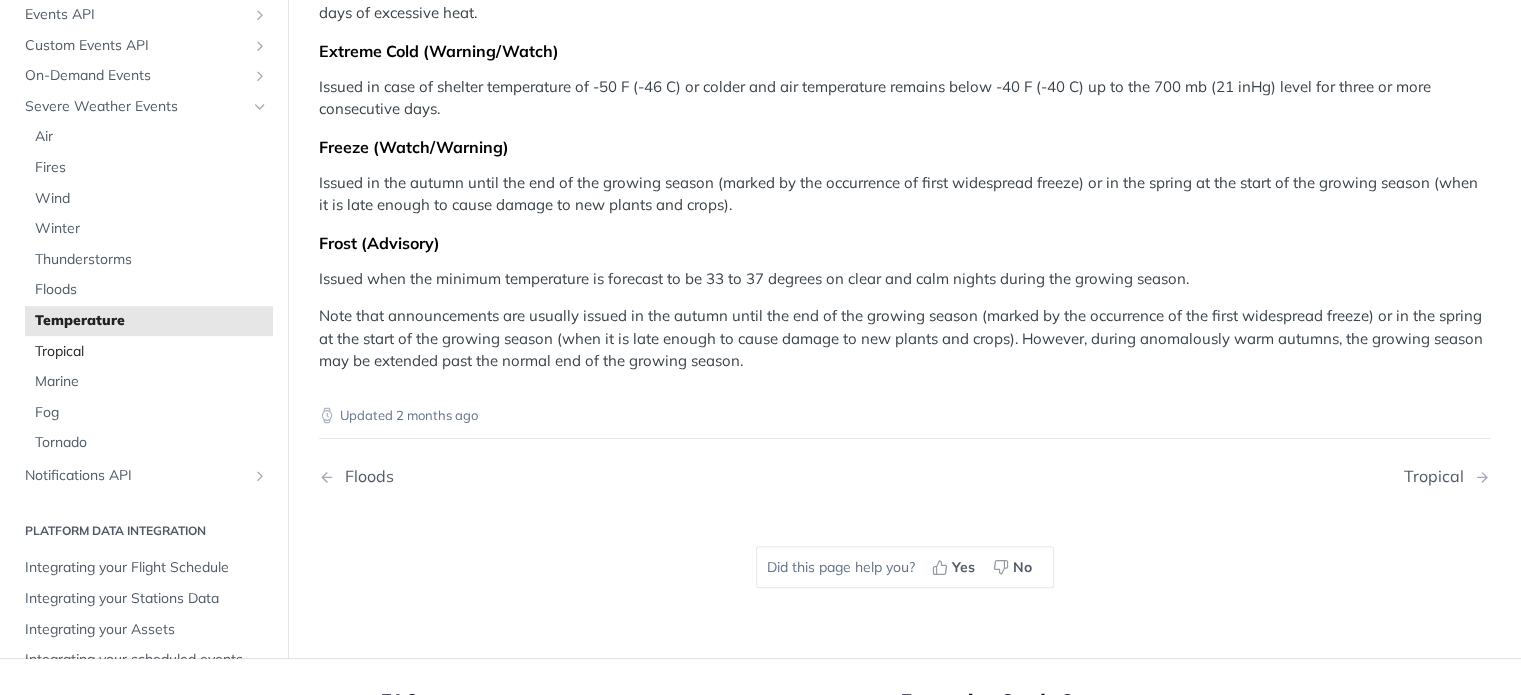 click on "Tropical" at bounding box center (151, 352) 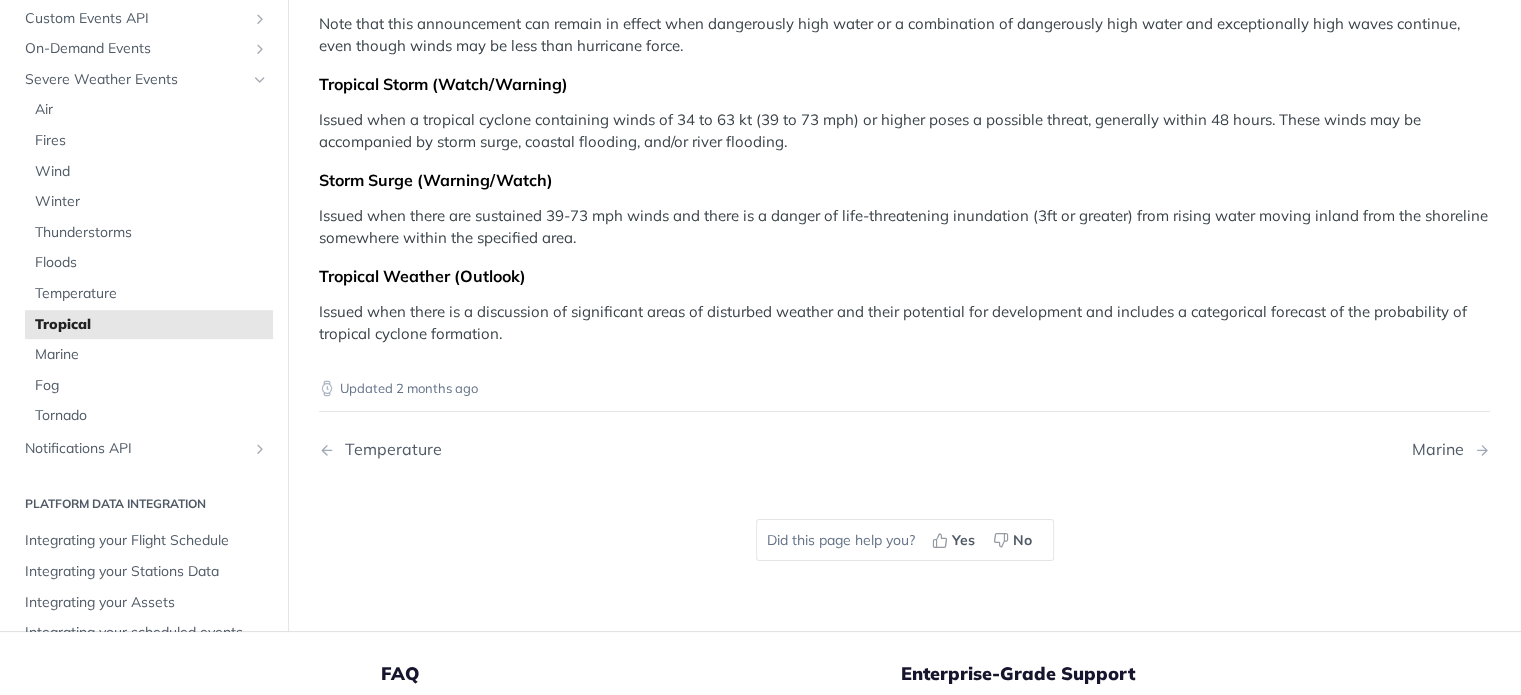 scroll, scrollTop: 400, scrollLeft: 0, axis: vertical 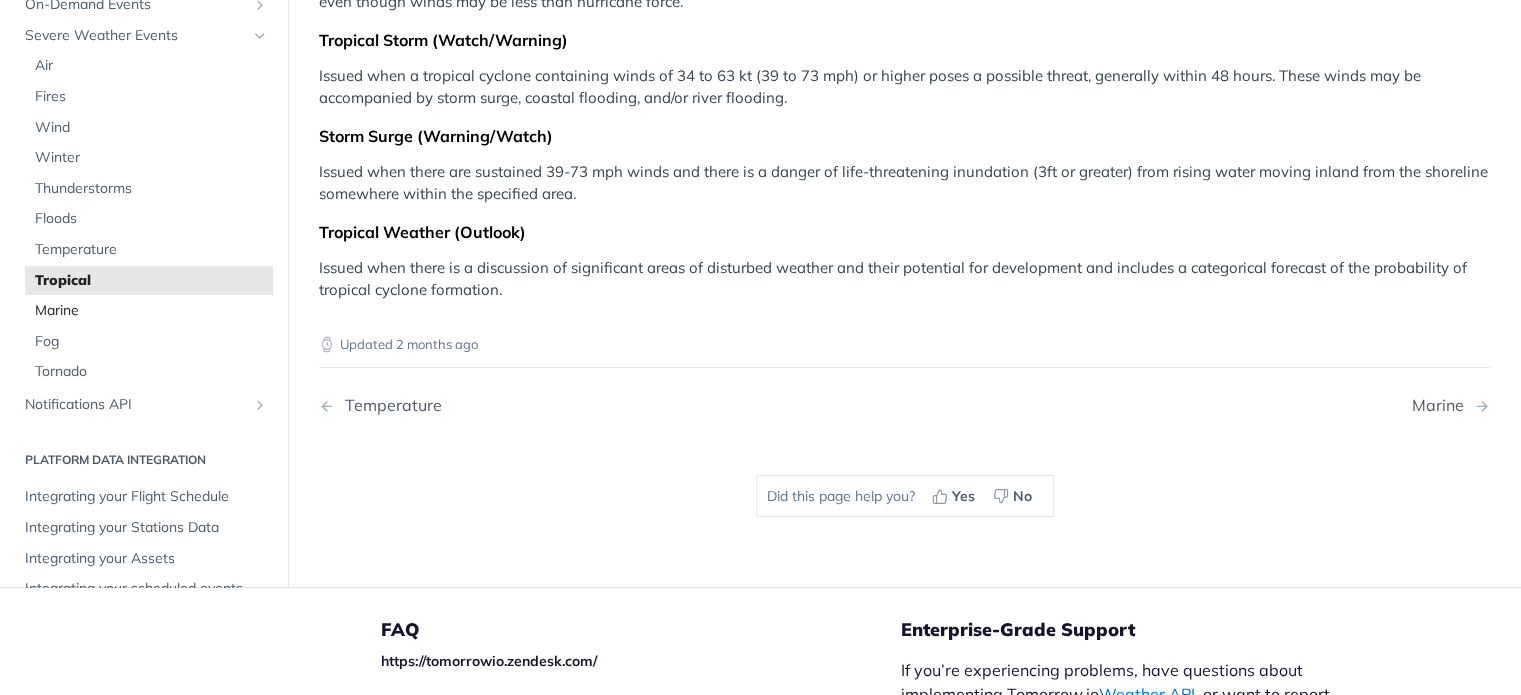 click on "Marine" at bounding box center (151, 312) 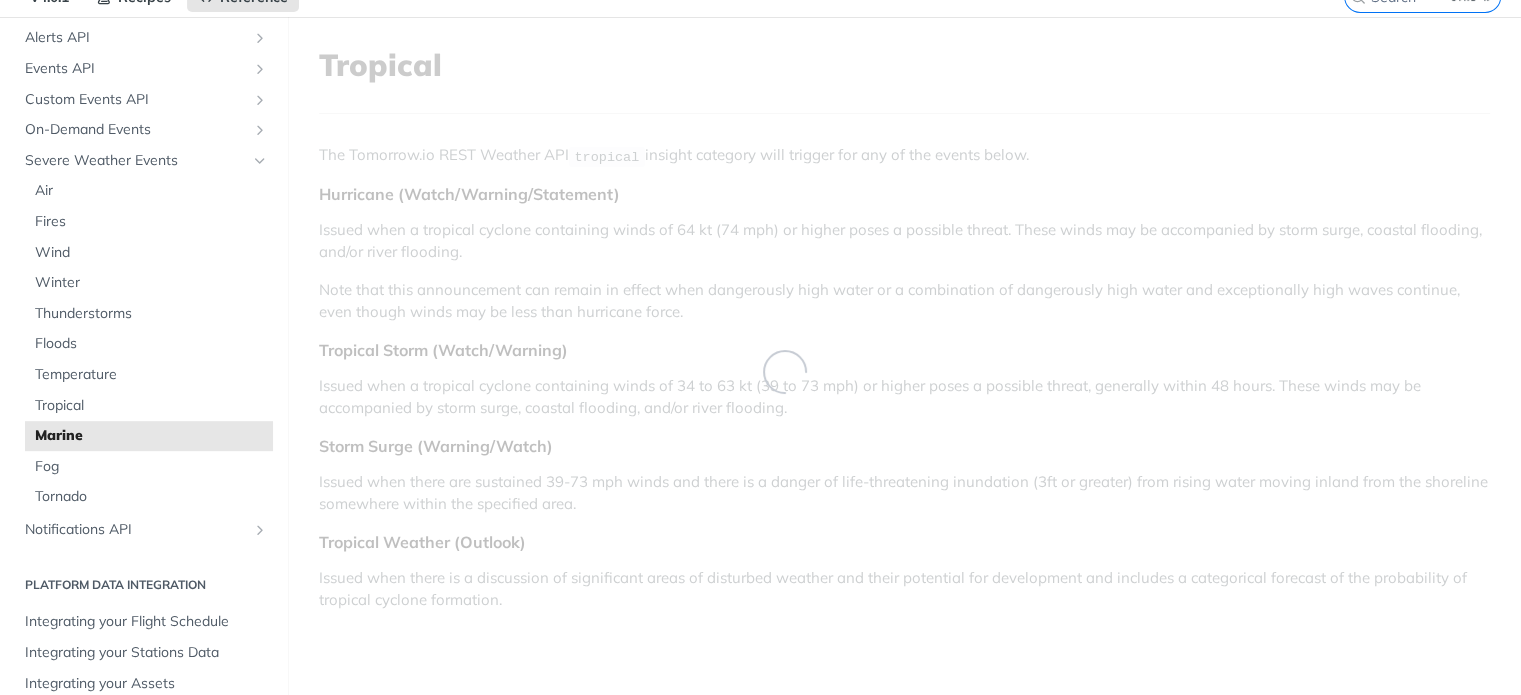 scroll, scrollTop: 0, scrollLeft: 0, axis: both 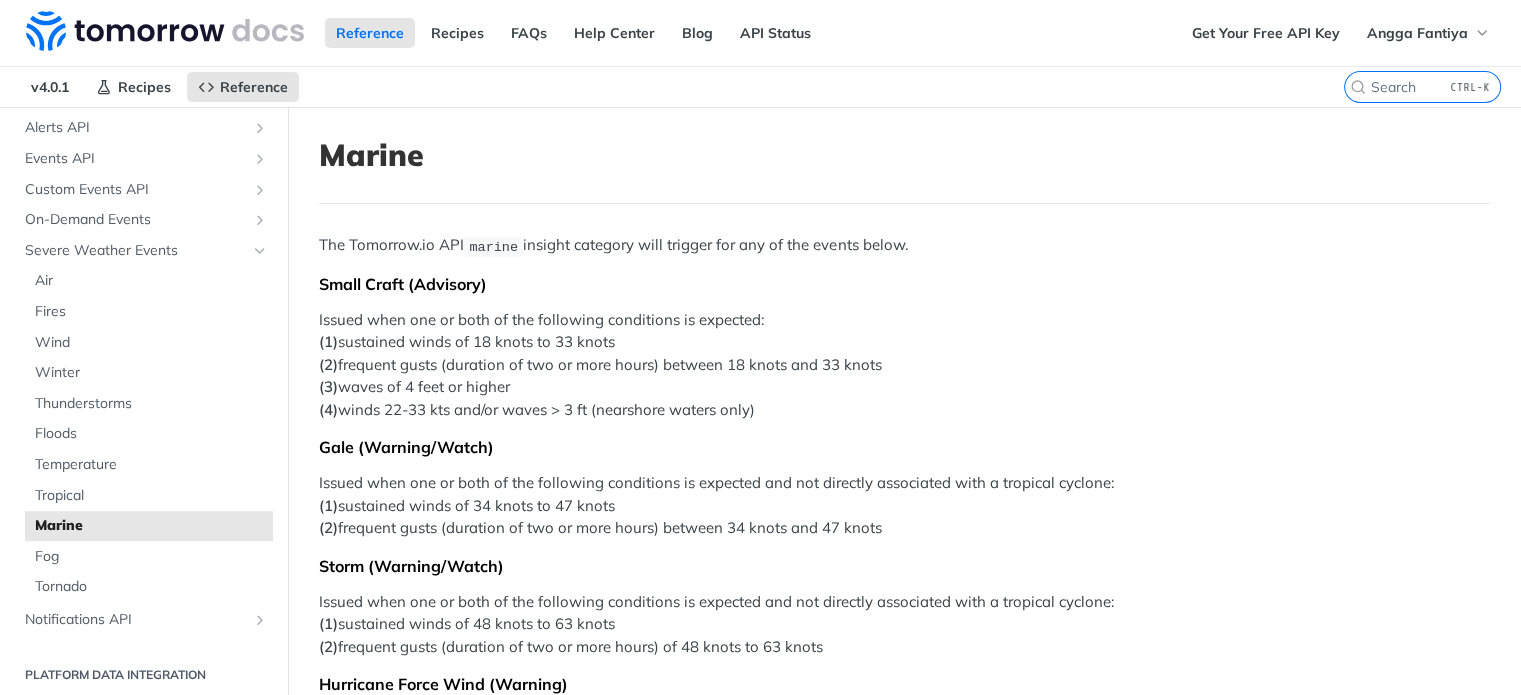 click on "Marine" at bounding box center [904, 155] 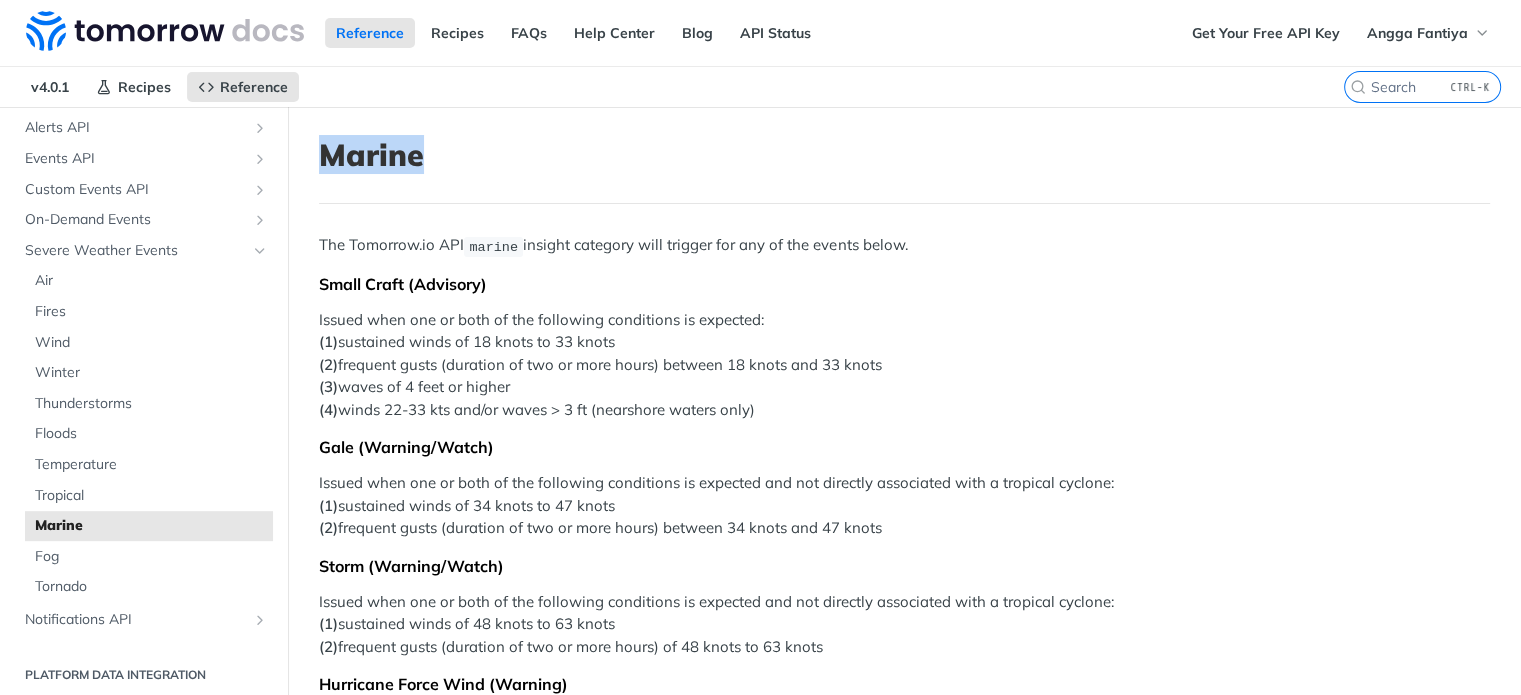 click on "Marine" at bounding box center [904, 155] 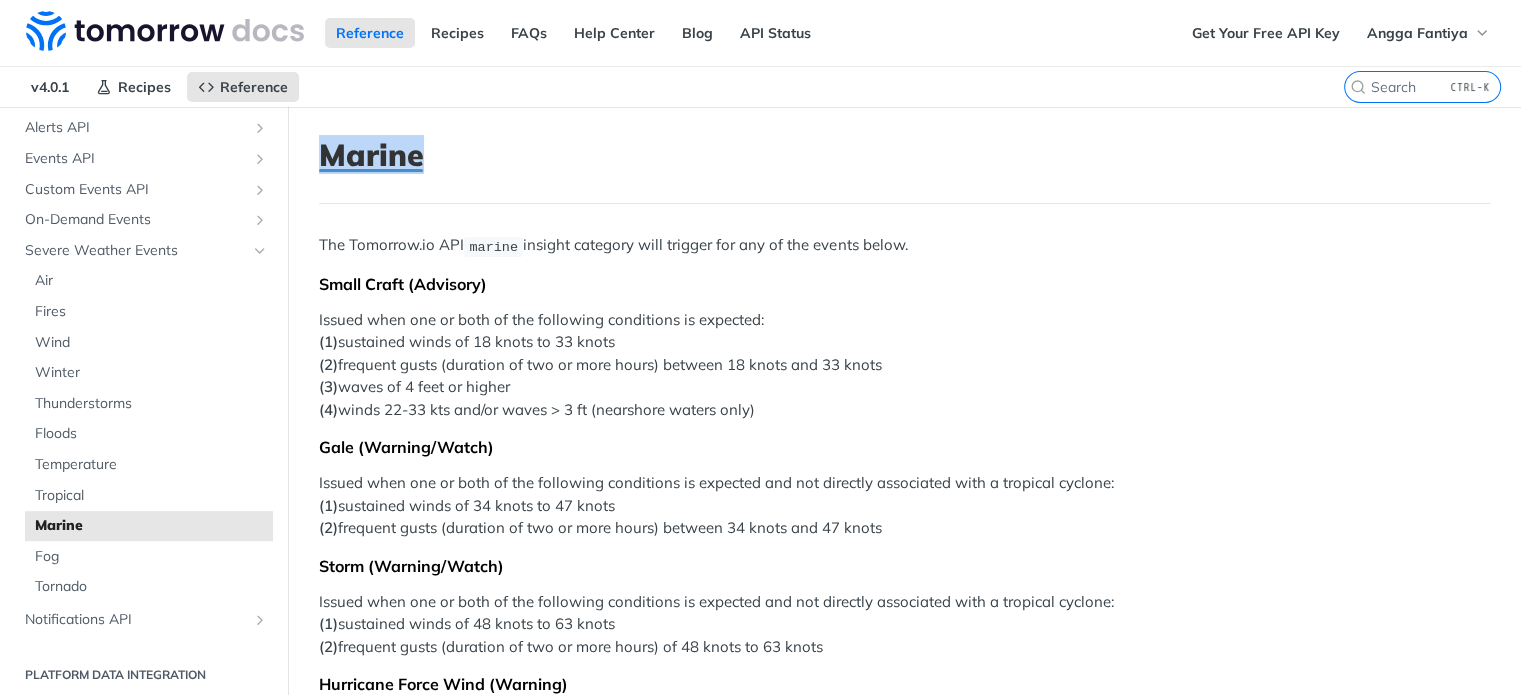 click 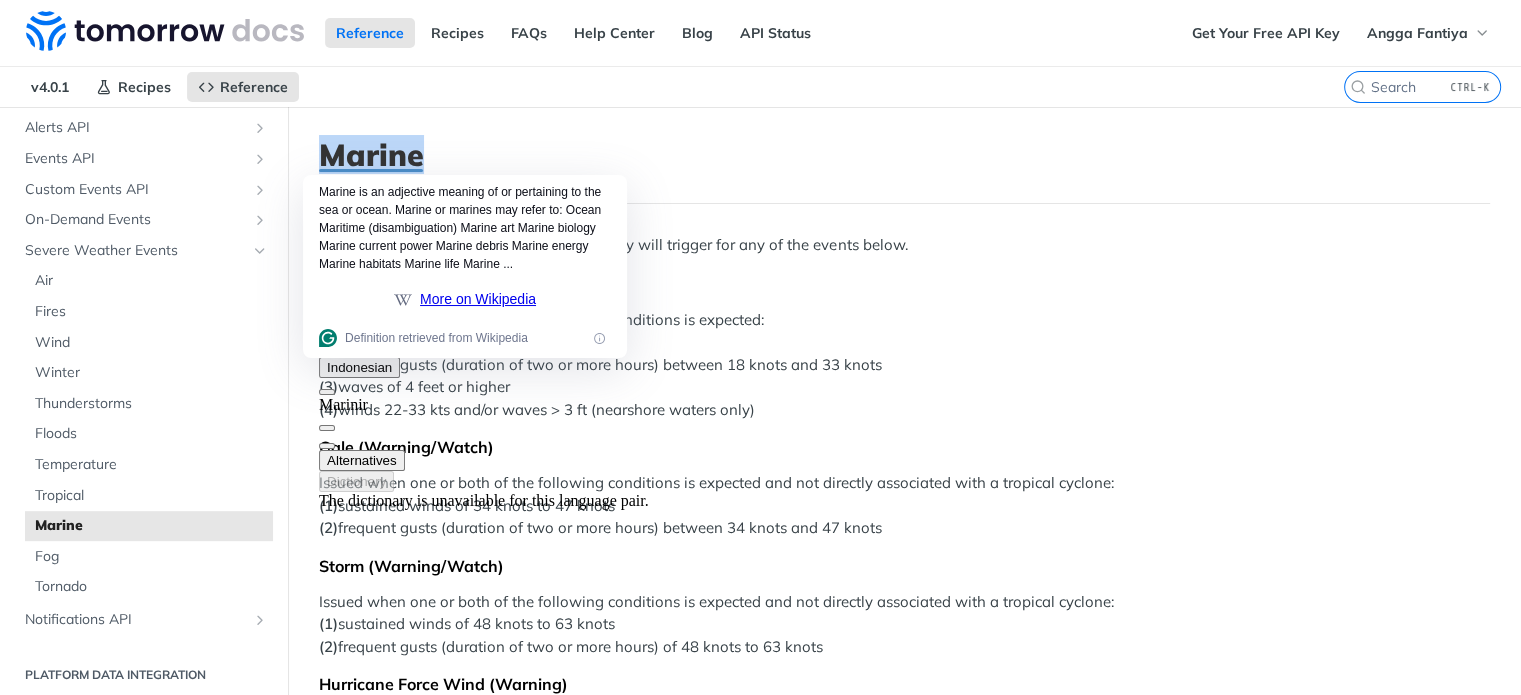 click on "Marinir" 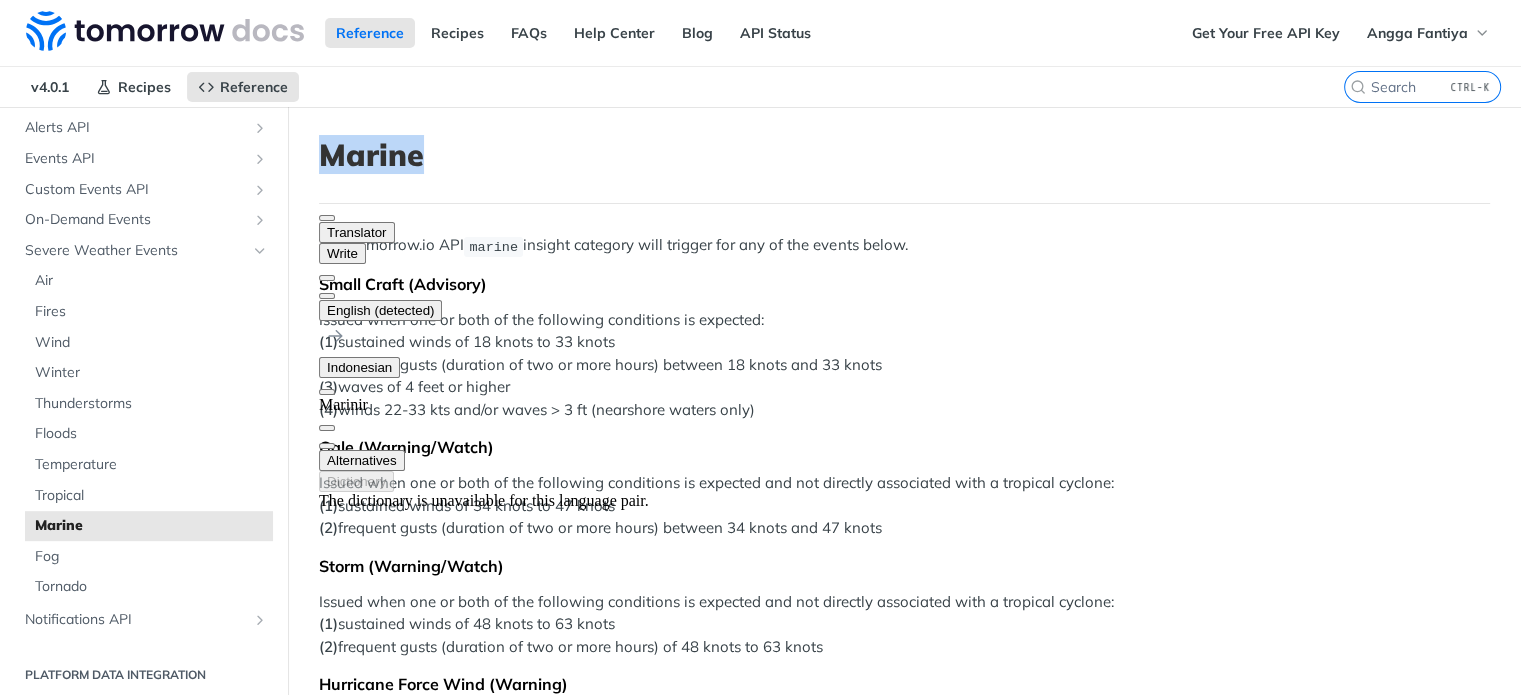 click on "Marine" at bounding box center [904, 155] 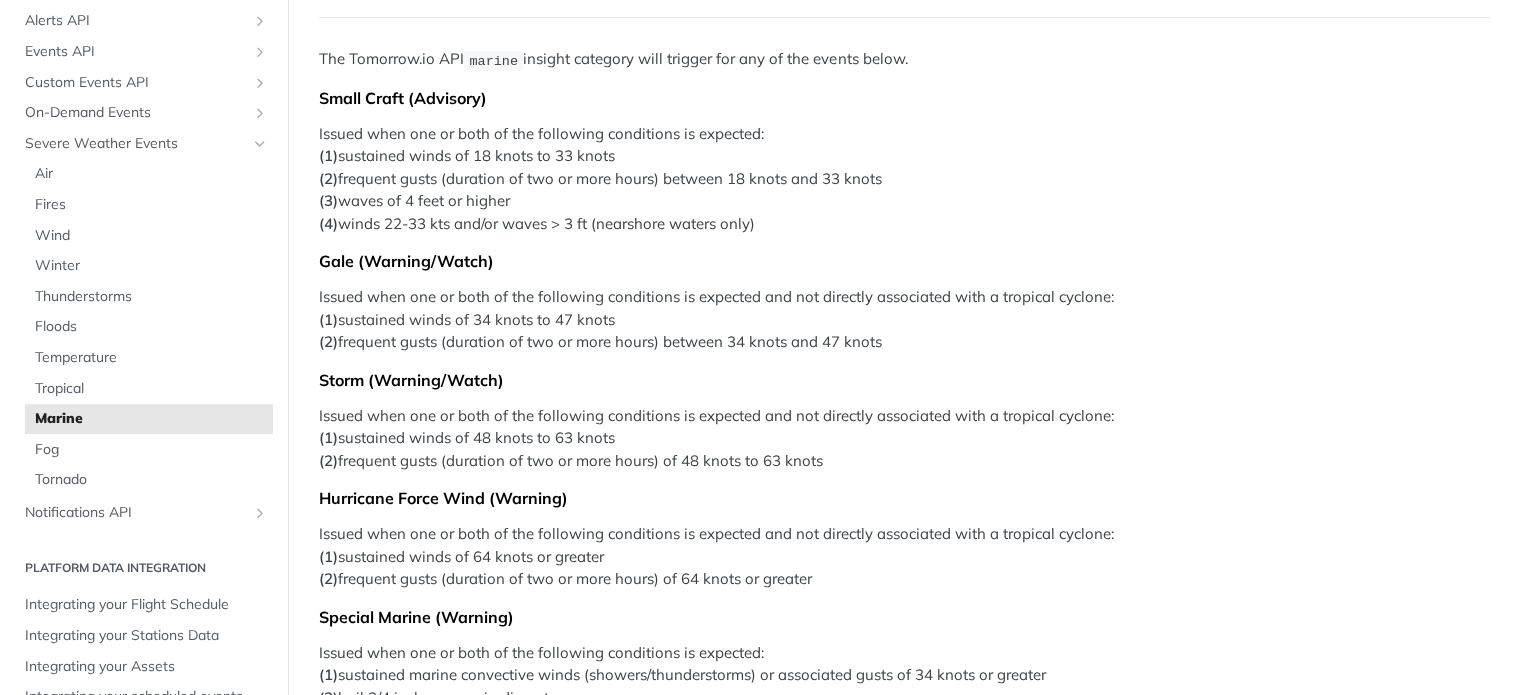 scroll, scrollTop: 100, scrollLeft: 0, axis: vertical 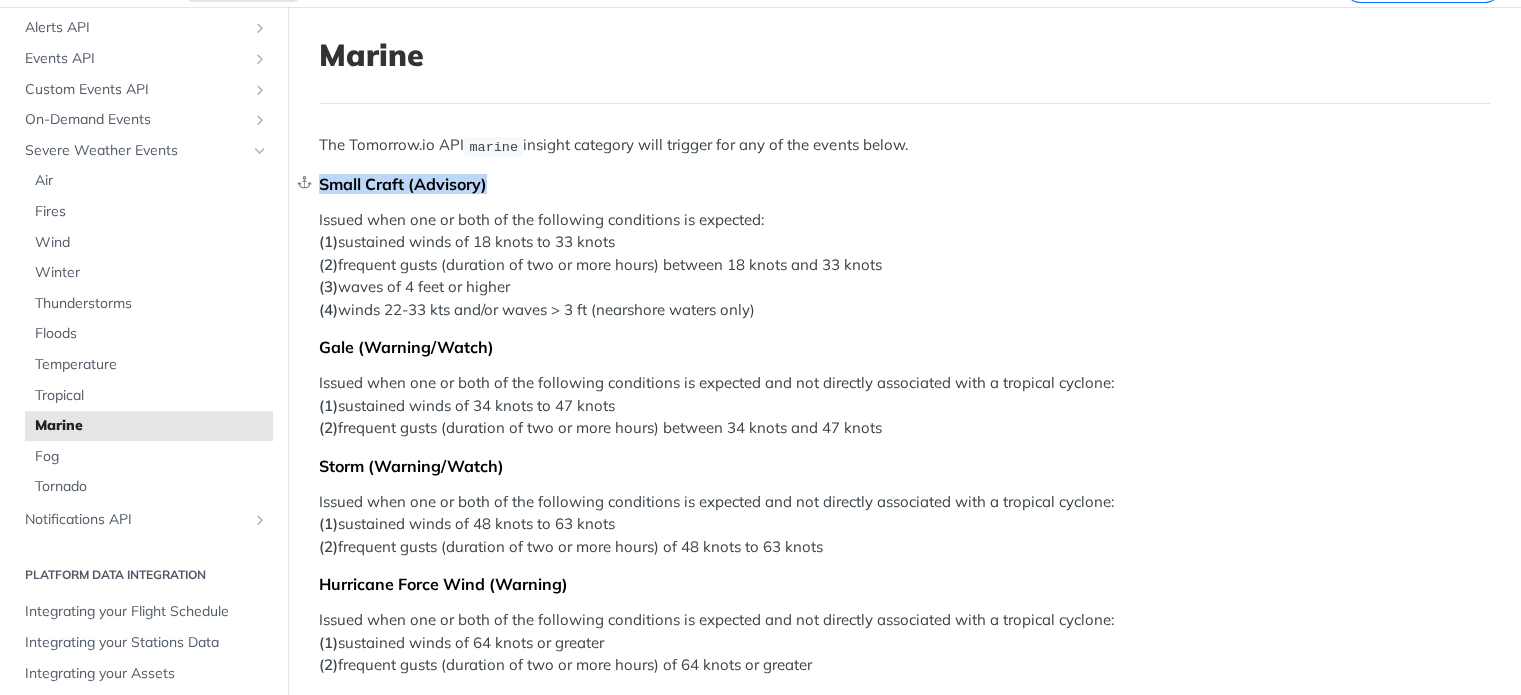 drag, startPoint x: 318, startPoint y: 174, endPoint x: 558, endPoint y: 175, distance: 240.00209 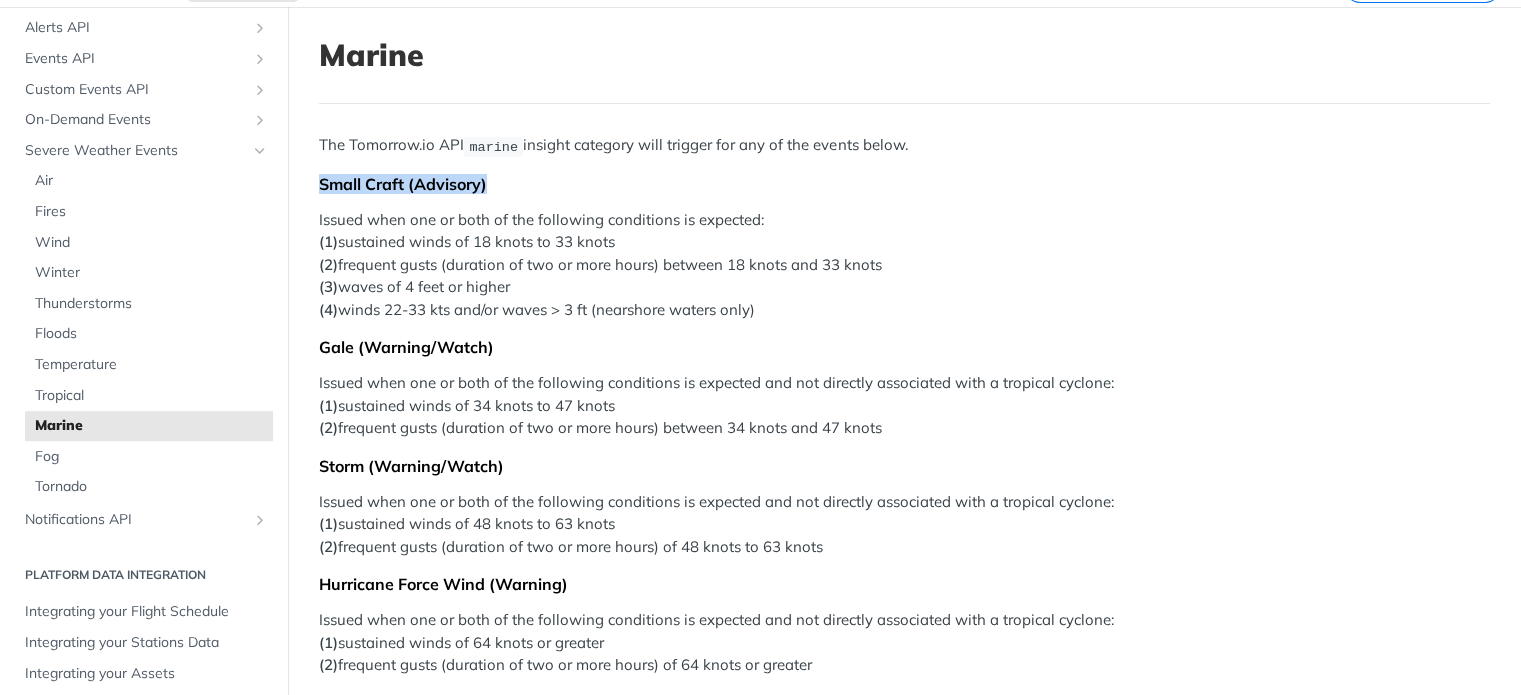 click 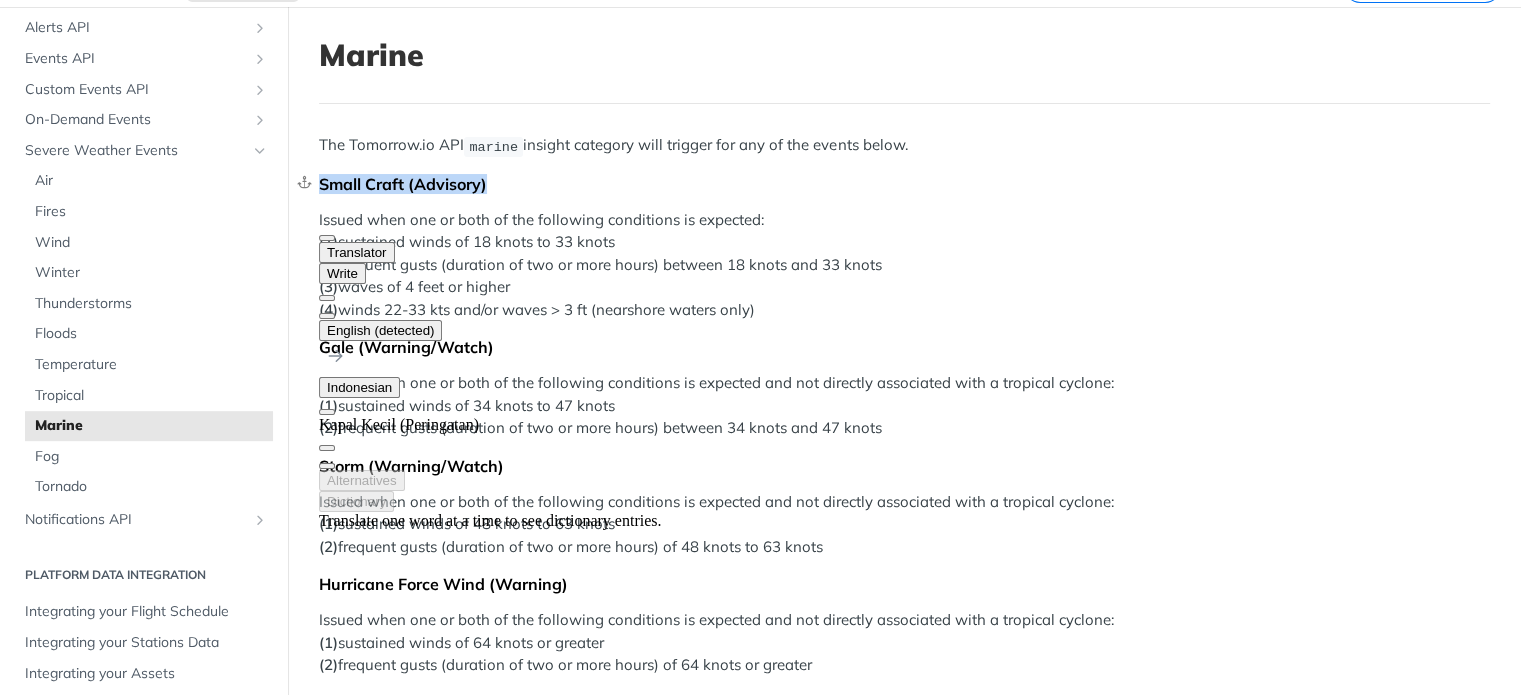 click on "Small Craft (Advisory)" at bounding box center (904, 184) 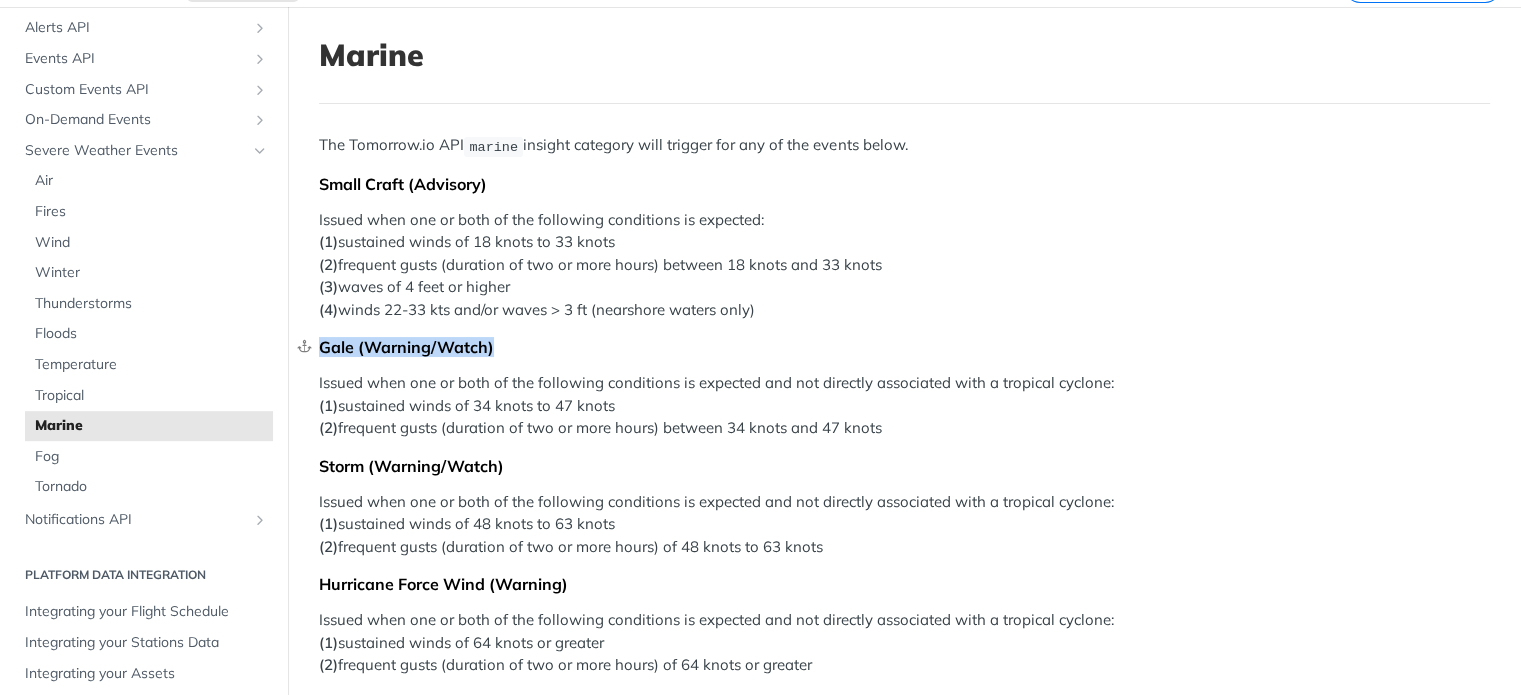 drag, startPoint x: 321, startPoint y: 346, endPoint x: 519, endPoint y: 347, distance: 198.00252 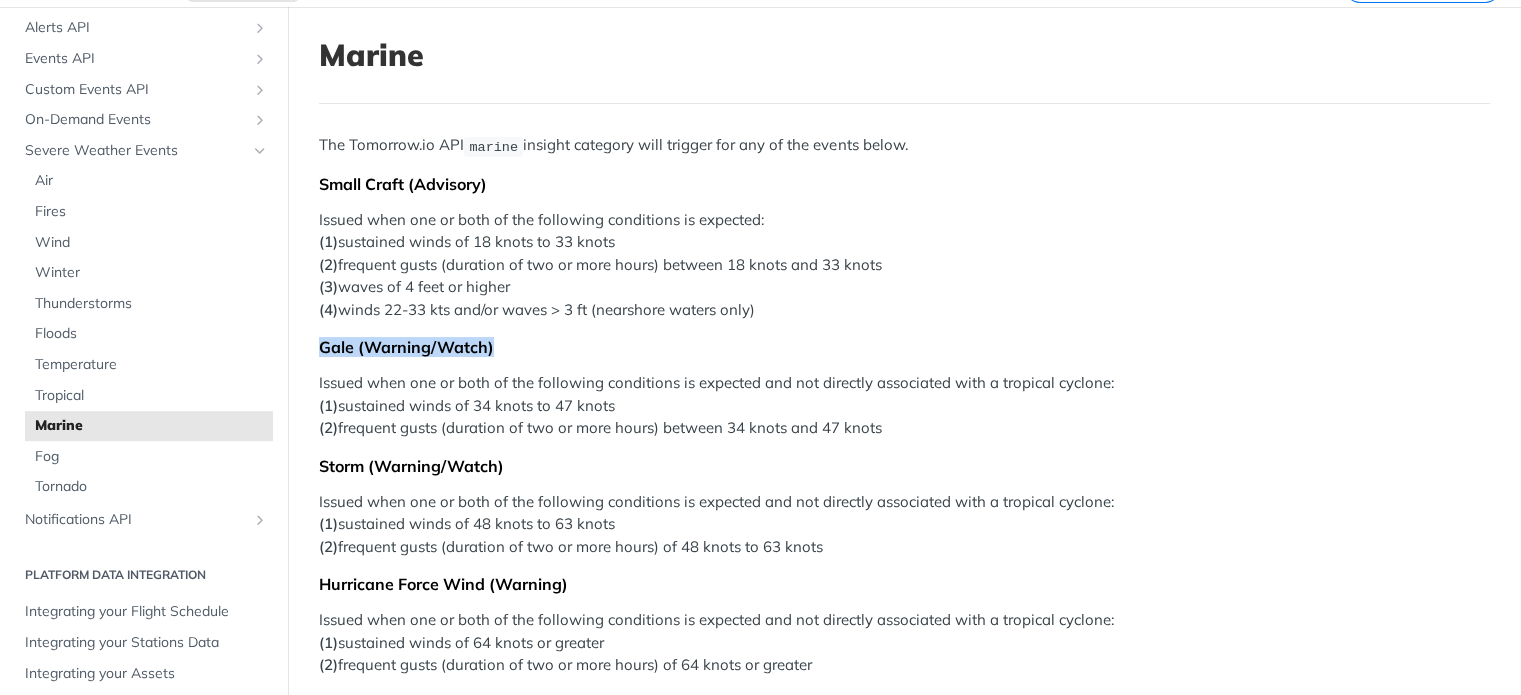 click 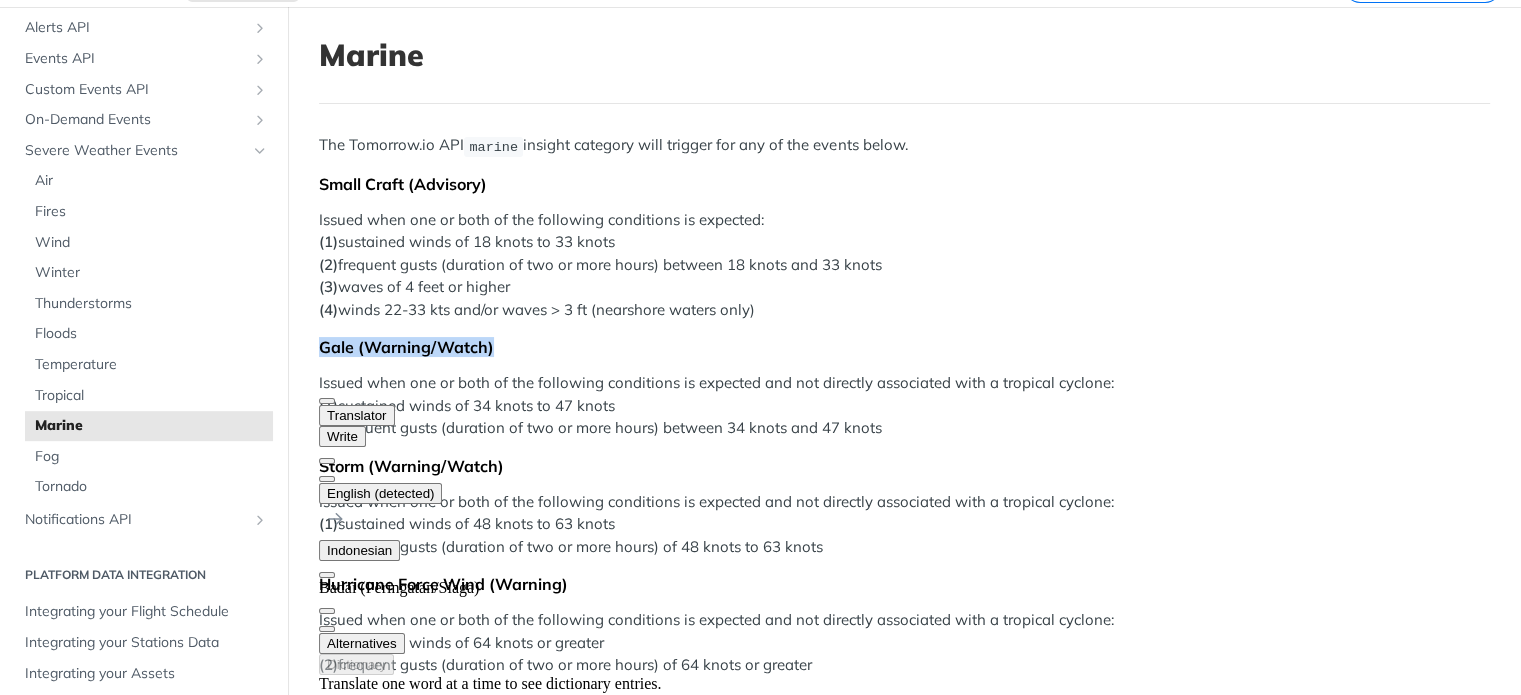 click on "The Tomorrow.io API  marine  insight category will trigger for any of the events below.
Small Craft (Advisory)
Issued when one or both of the following conditions is expected:
(1)  sustained winds of 18 knots to 33 knots
(2)  frequent gusts (duration of two or more hours) between 18 knots and 33 knots
(3)  waves of 4 feet or higher
(4)  winds 22-33 kts and/or waves > 3 ft (nearshore waters only)
Gale (Warning/Watch)
Issued when one or both of the following conditions is expected and not directly associated with a tropical cyclone:
(1)   sustained winds of 34 knots to 47 knots
(2)  frequent gusts (duration of two or more hours) between 34 knots and 47 knots
Storm (Warning/Watch)
Issued when one or both of the following conditions is expected and not directly associated with a tropical cyclone:
(1)  sustained winds of 48 knots to 63 knots
(2)  frequent gusts (duration of two or more hours) of 48 knots to 63 knots
Hurricane Force Wind (Warning)
(1)
(2)
(1)
(2)
(3)" at bounding box center (904, 693) 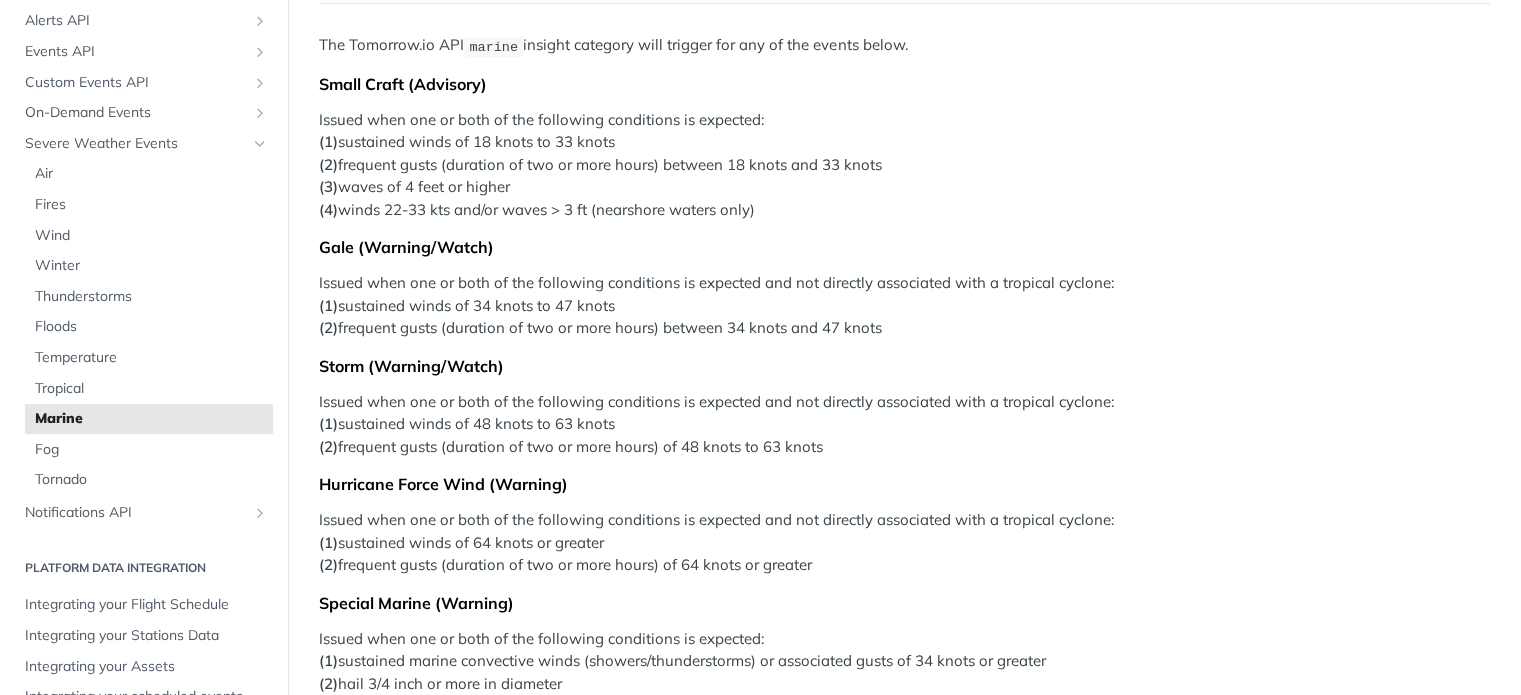 scroll, scrollTop: 300, scrollLeft: 0, axis: vertical 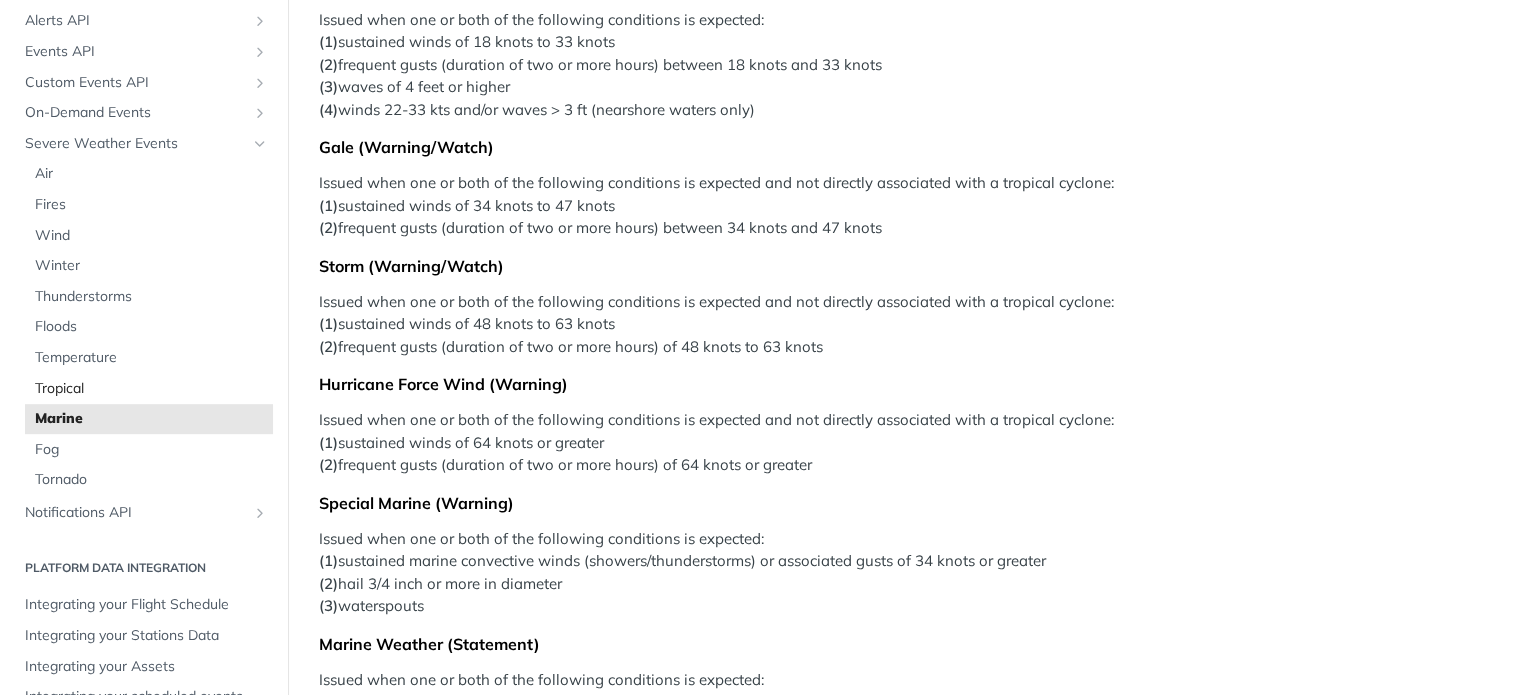 click on "Tropical" at bounding box center (151, 389) 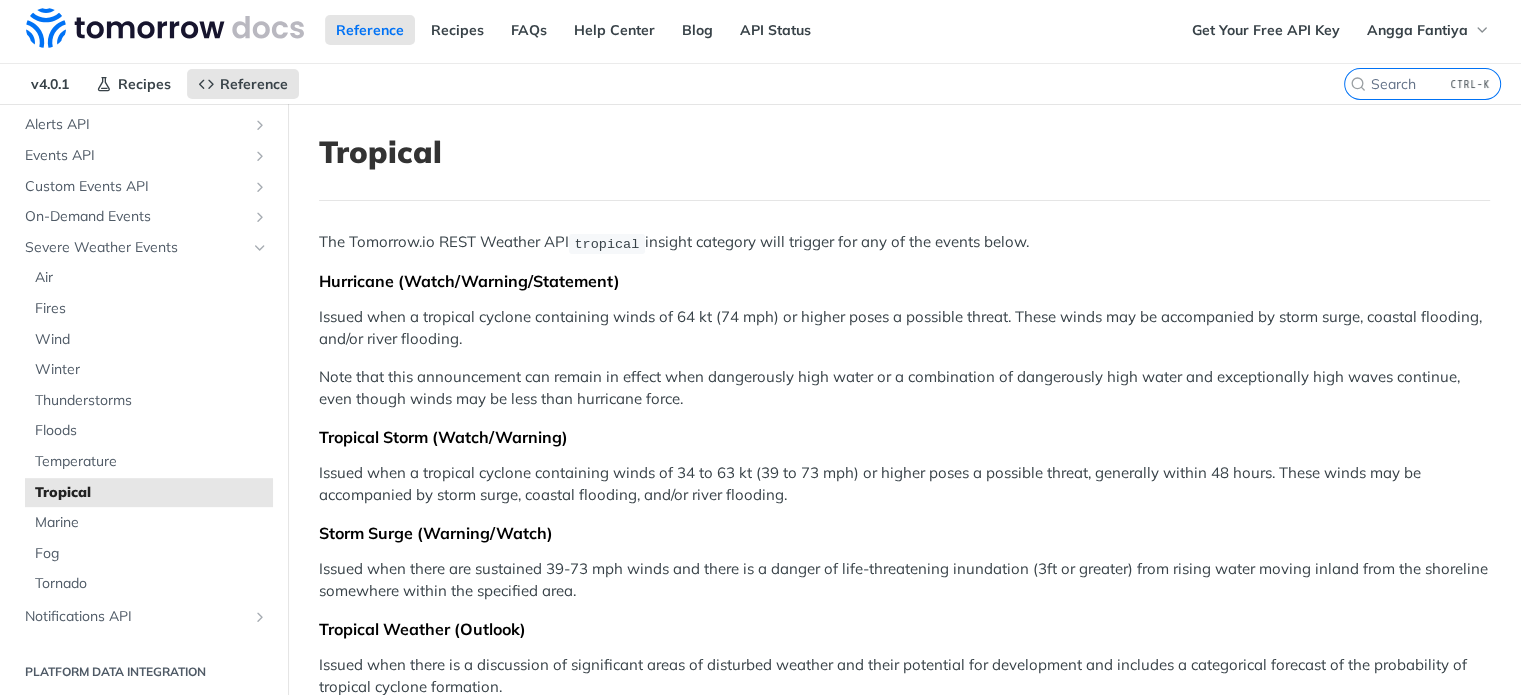 scroll, scrollTop: 0, scrollLeft: 0, axis: both 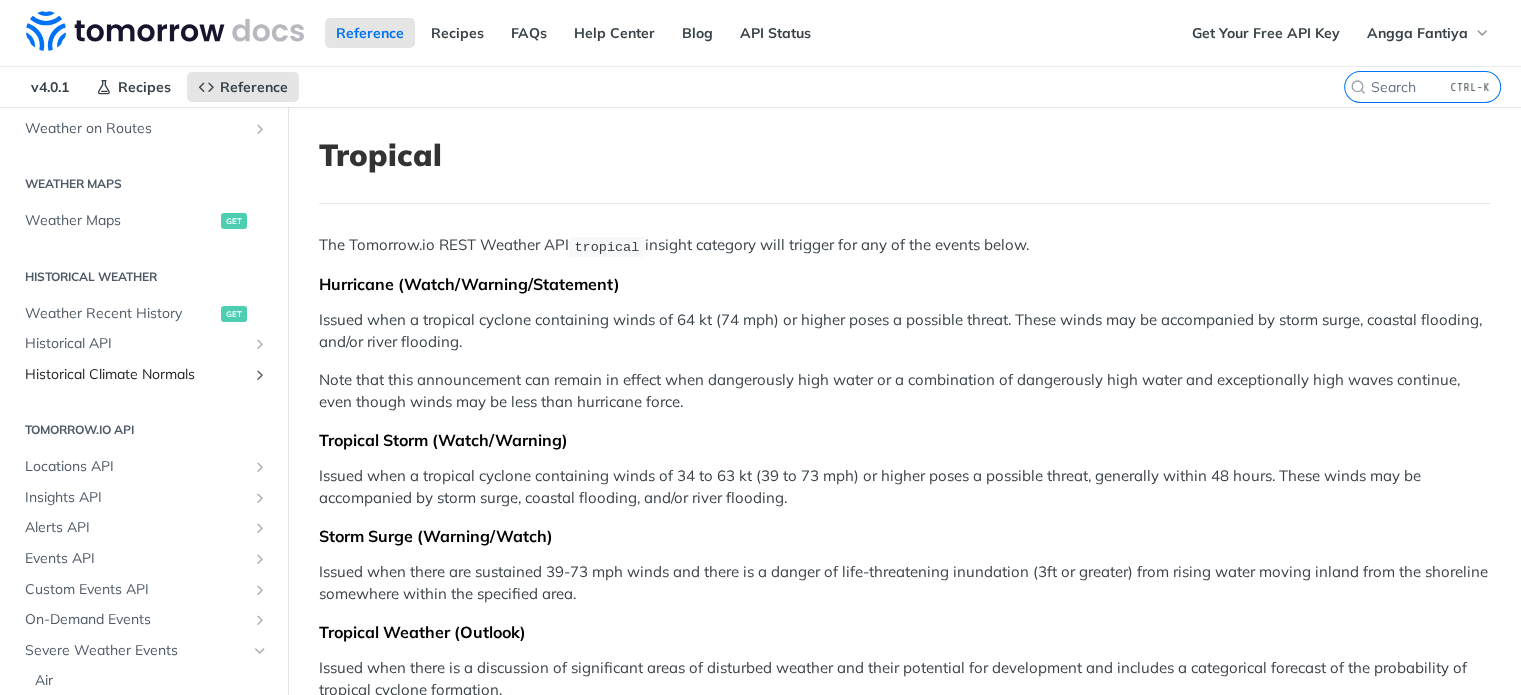 click on "Historical Climate Normals" at bounding box center [136, 375] 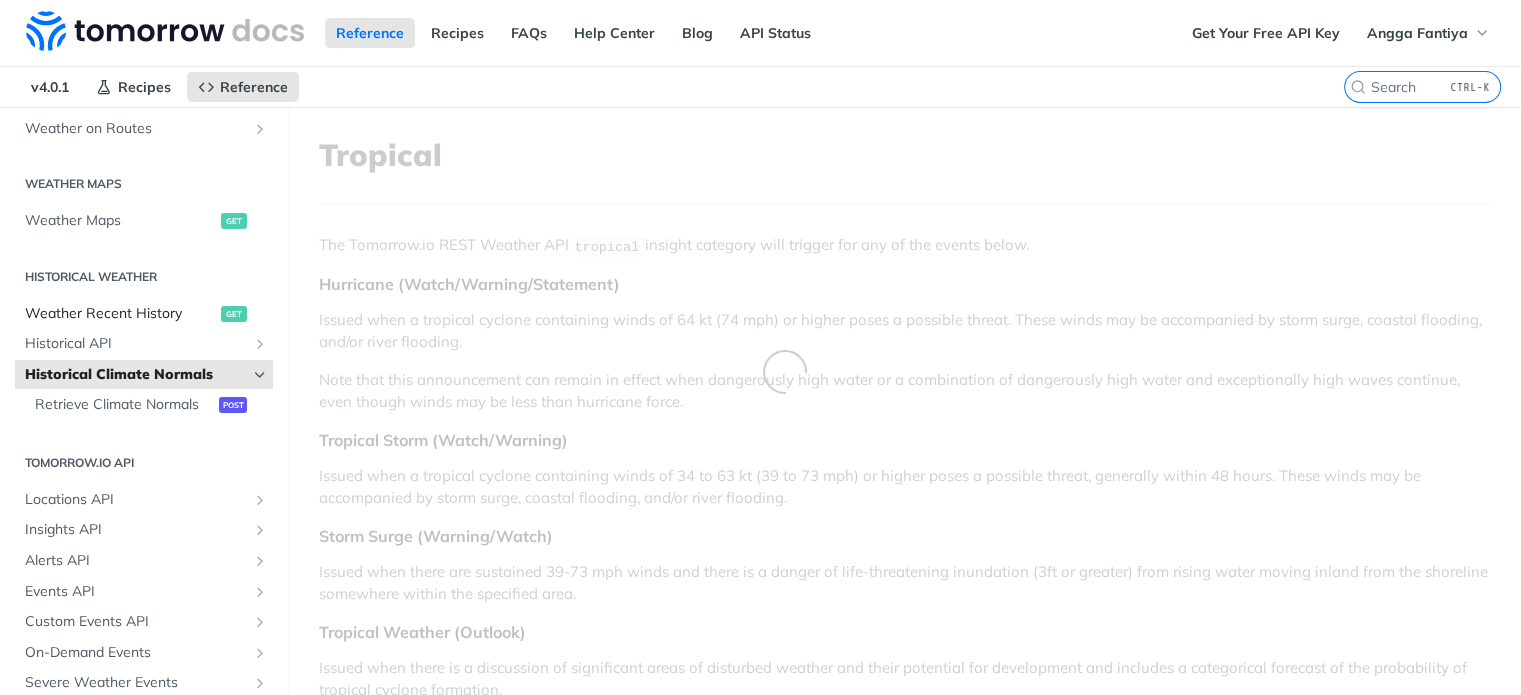 click on "Weather Recent History" at bounding box center (120, 314) 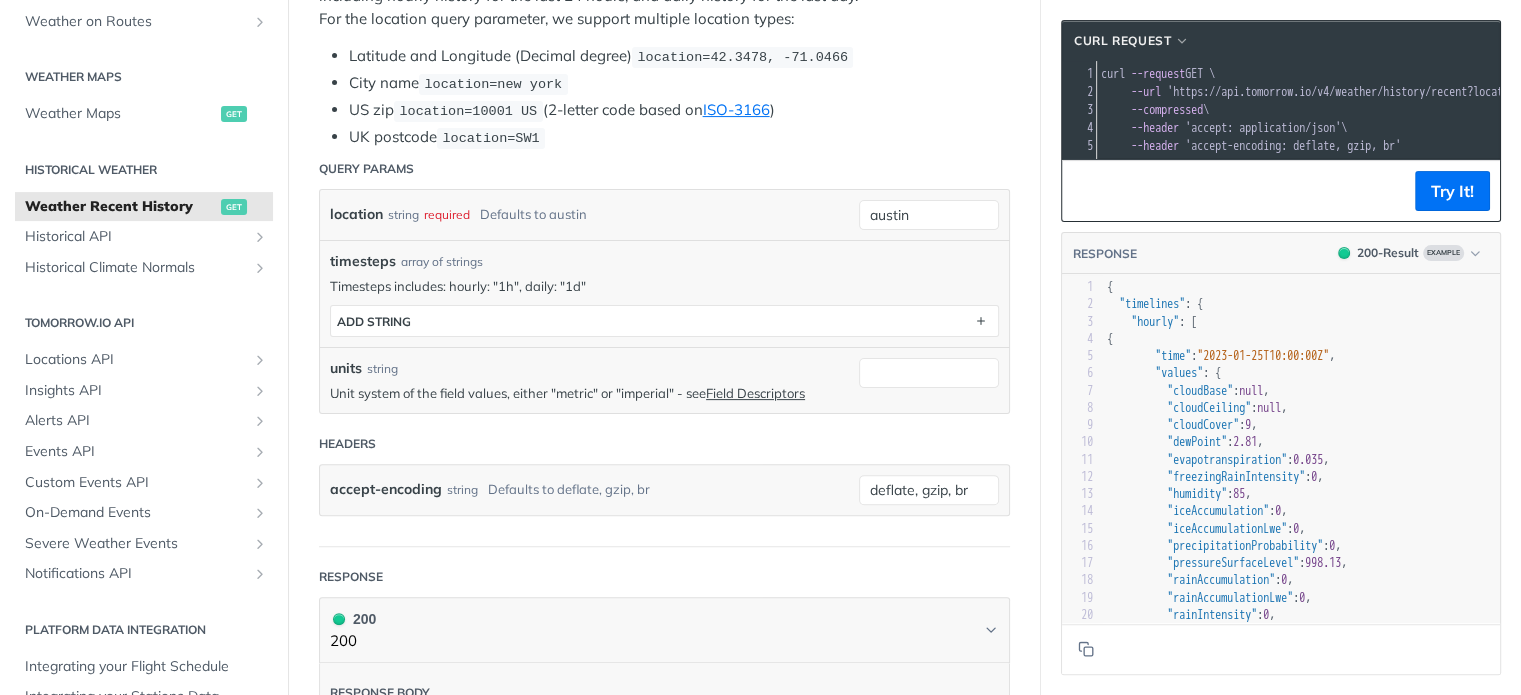 scroll, scrollTop: 500, scrollLeft: 0, axis: vertical 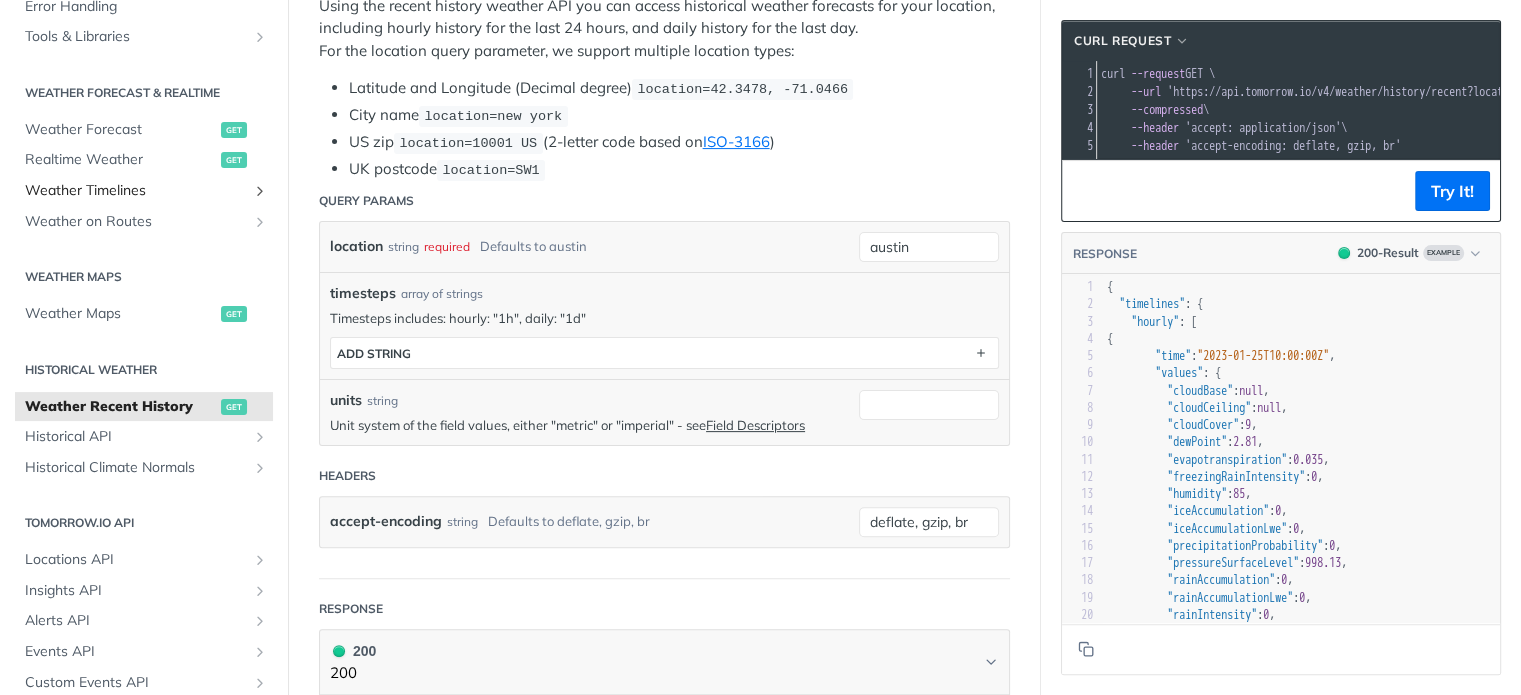 click at bounding box center (260, 191) 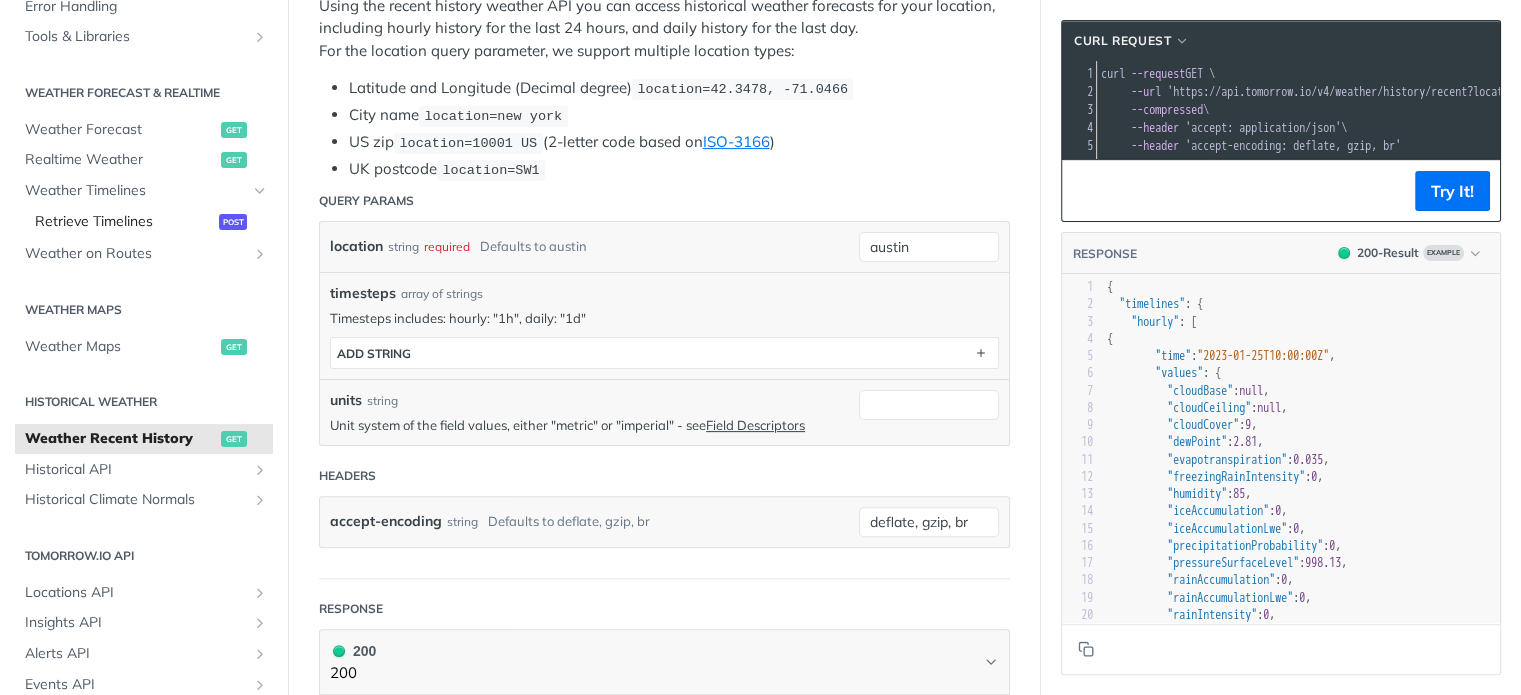 click on "Retrieve Timelines" at bounding box center (124, 222) 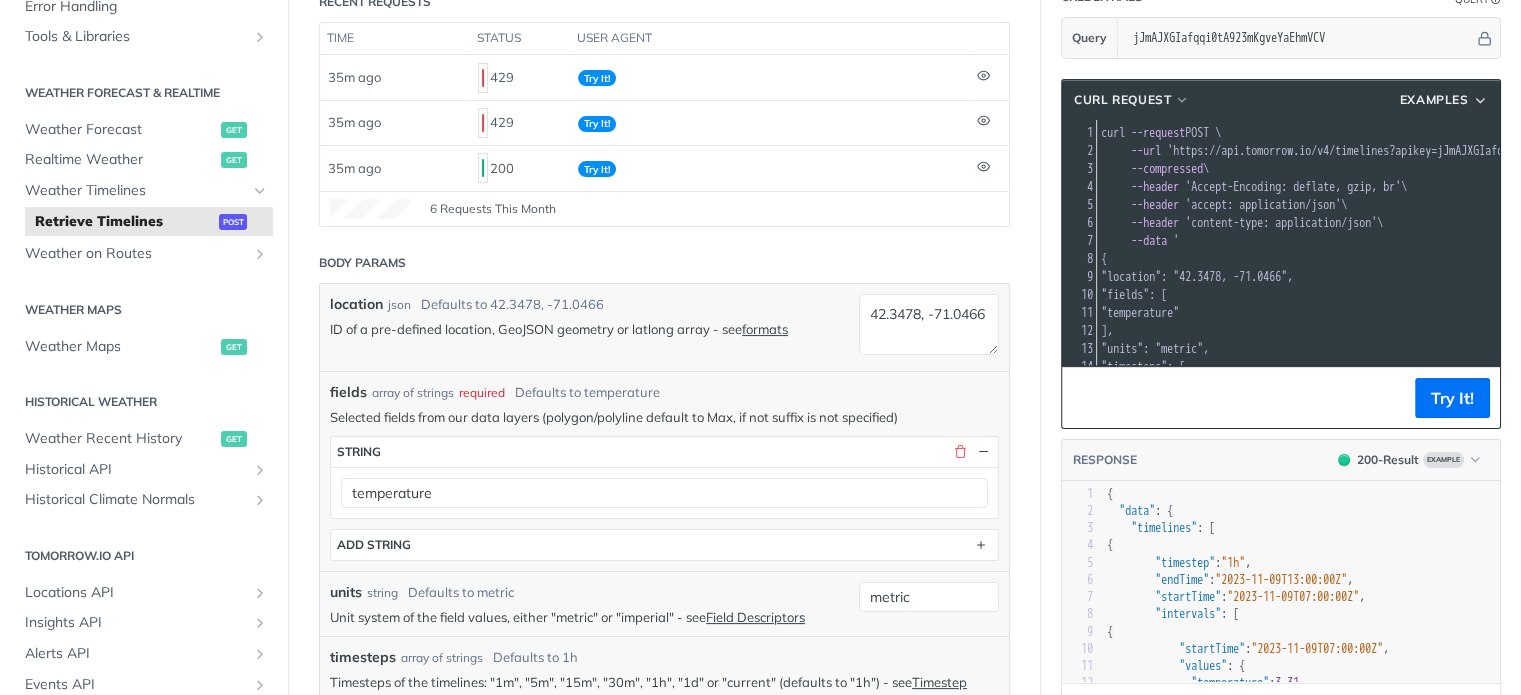 scroll, scrollTop: 300, scrollLeft: 0, axis: vertical 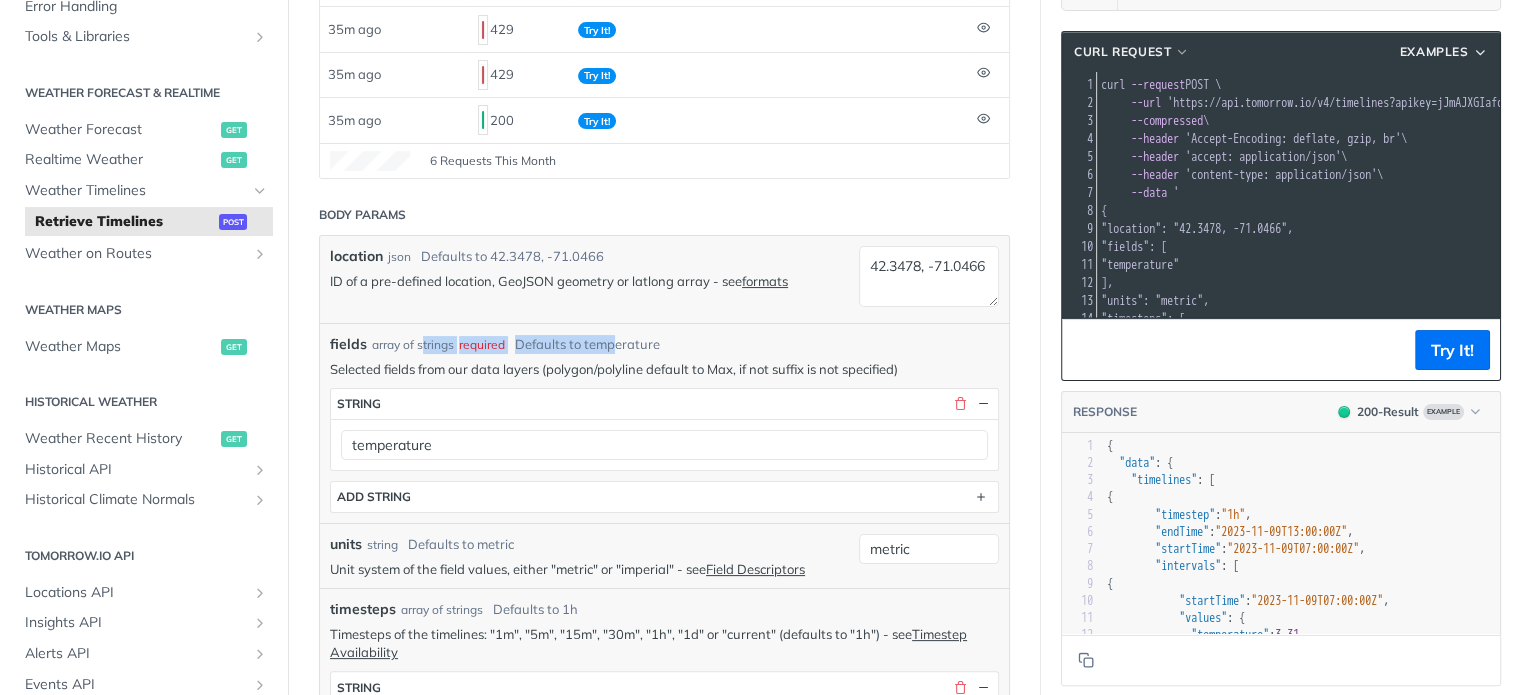 drag, startPoint x: 424, startPoint y: 339, endPoint x: 615, endPoint y: 348, distance: 191.21193 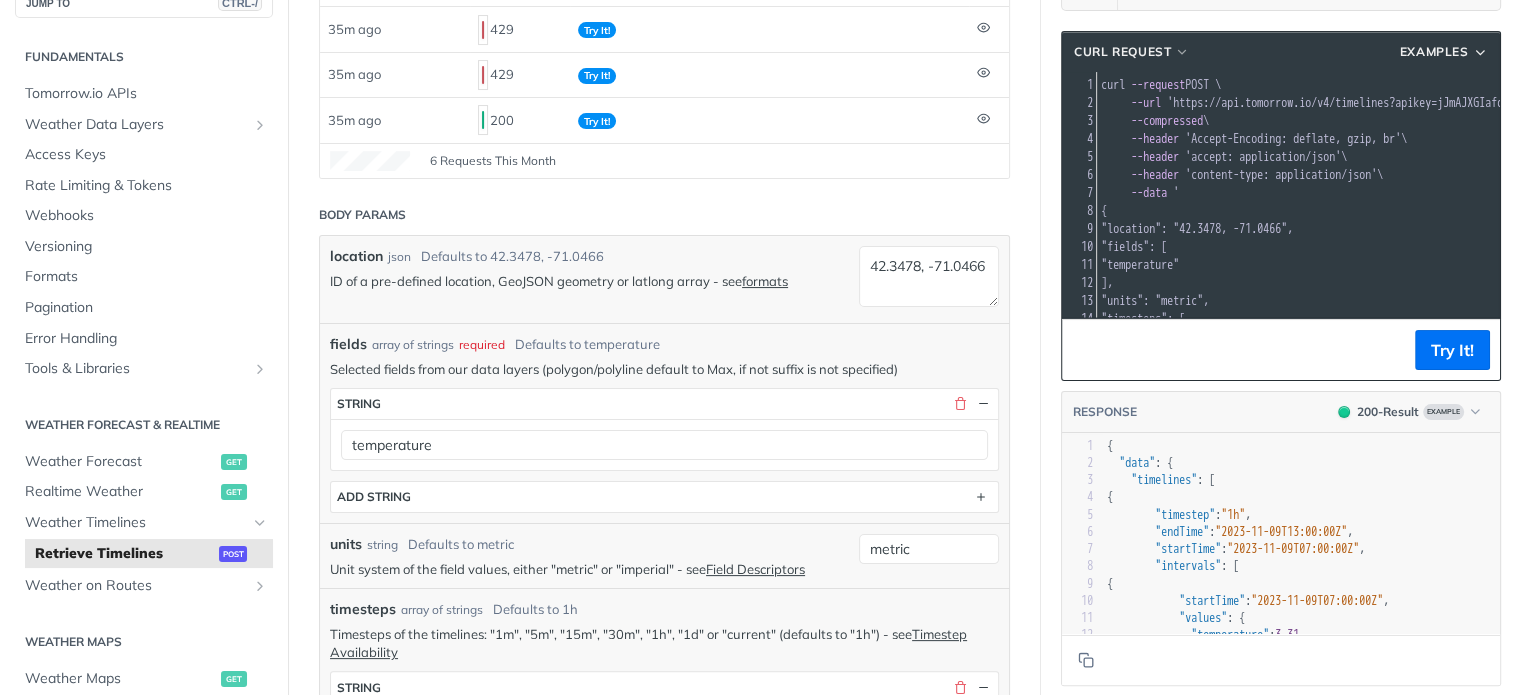scroll, scrollTop: 0, scrollLeft: 0, axis: both 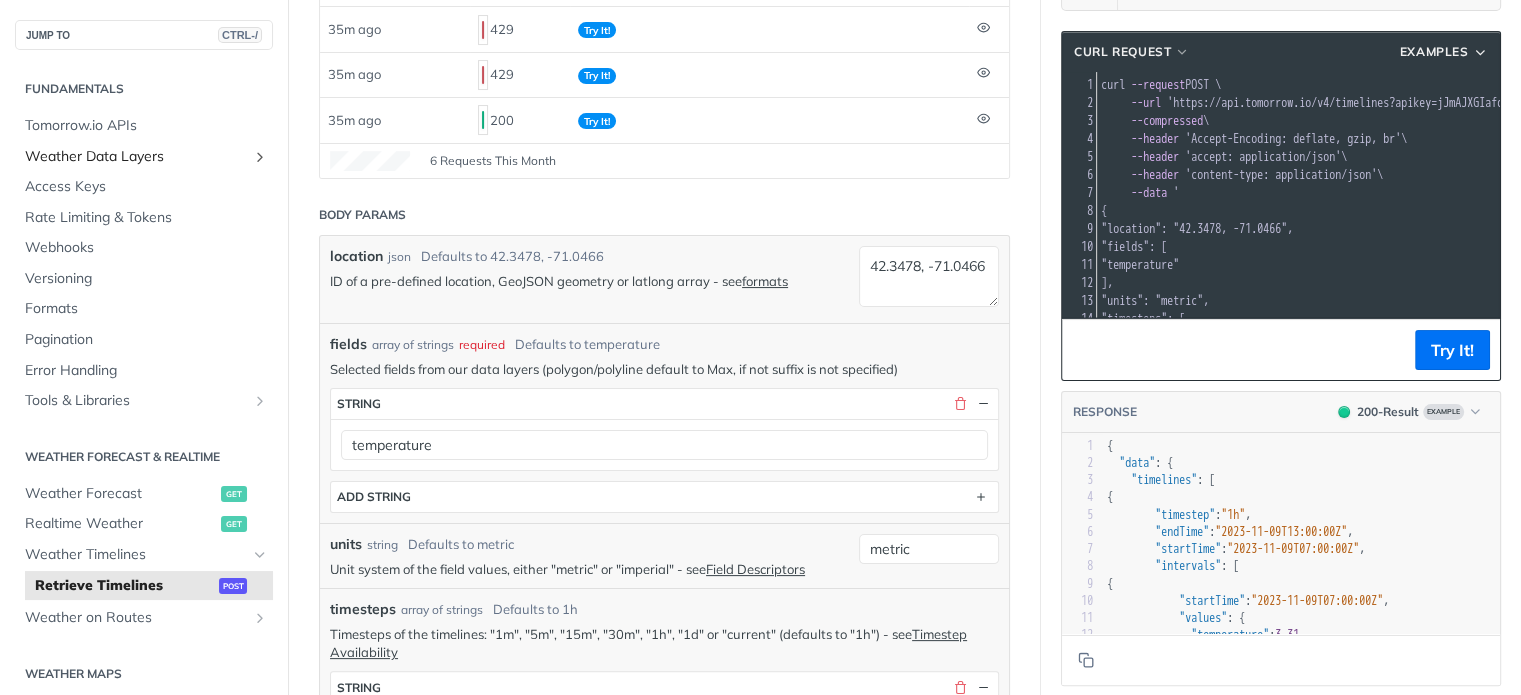 click at bounding box center (260, 157) 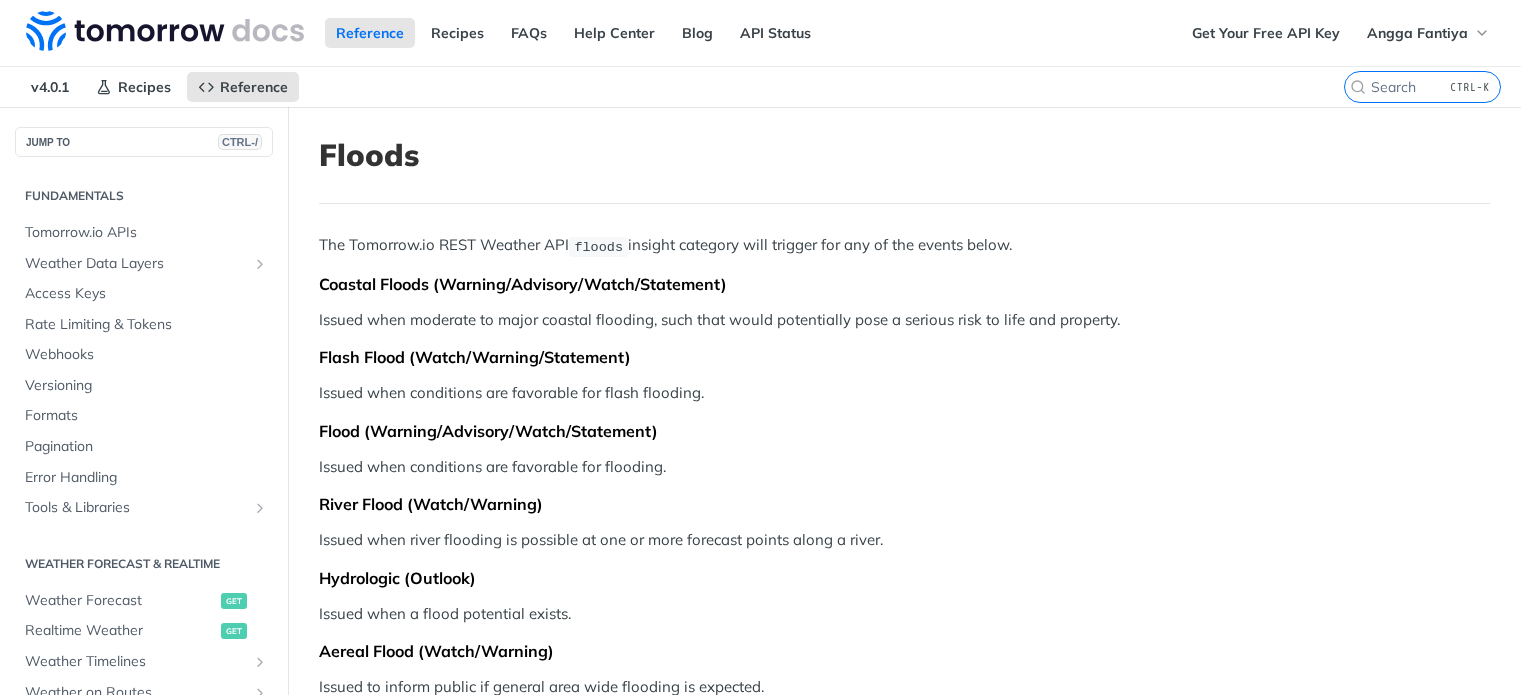 scroll, scrollTop: 105, scrollLeft: 0, axis: vertical 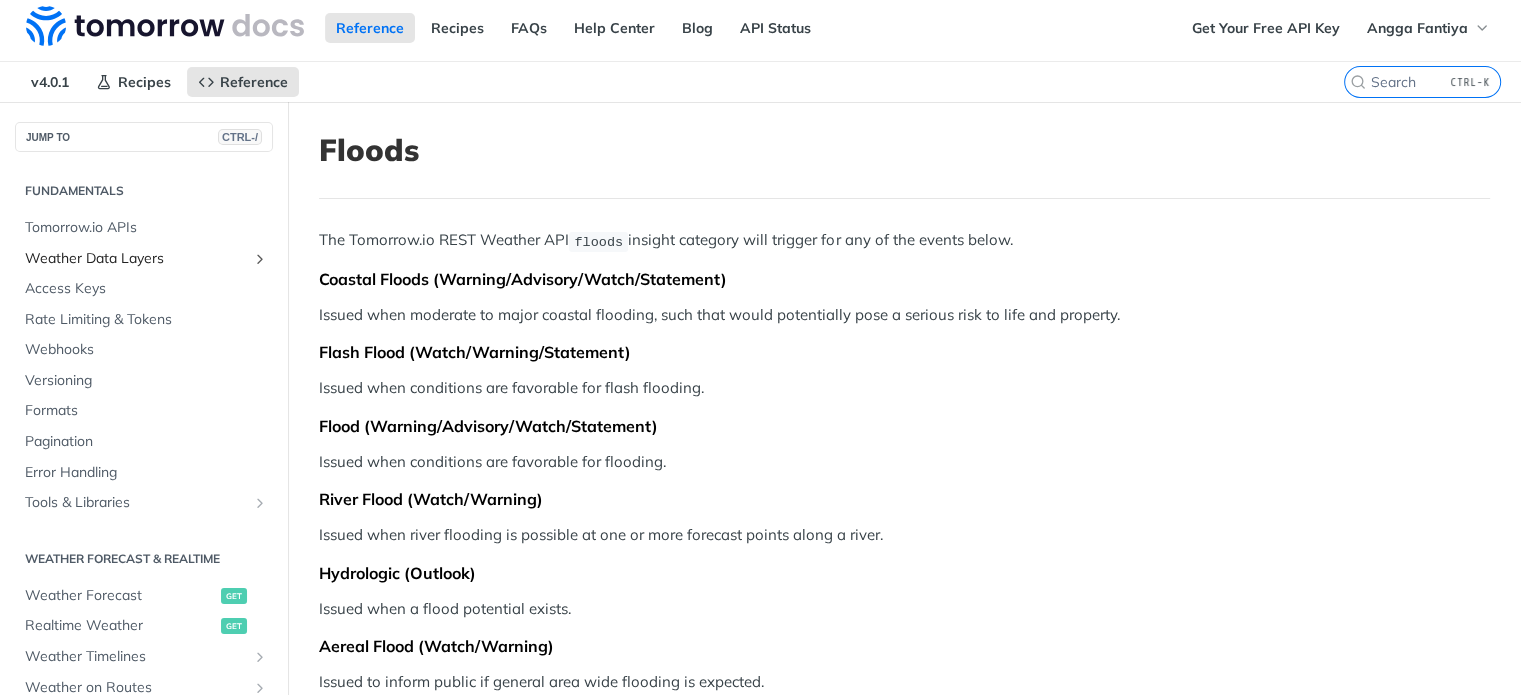 click at bounding box center [260, 259] 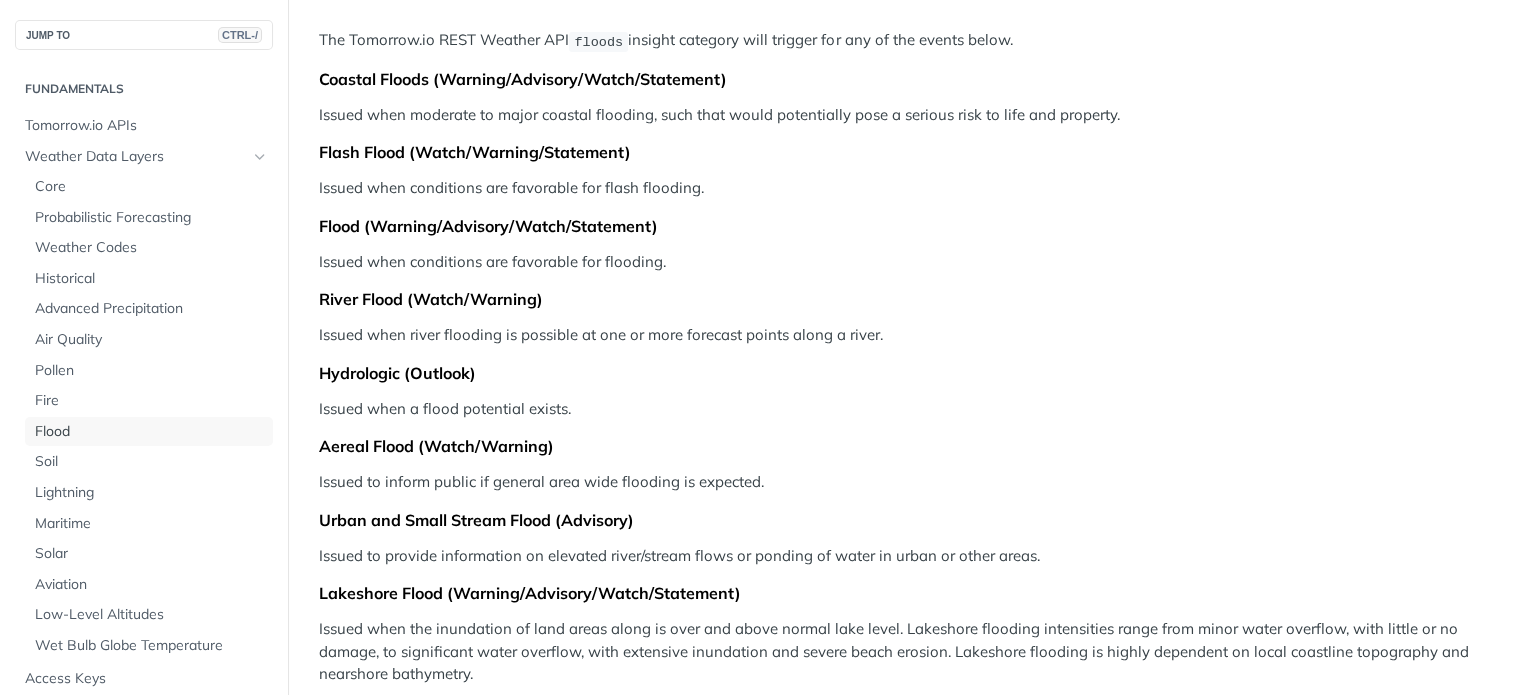 scroll, scrollTop: 305, scrollLeft: 0, axis: vertical 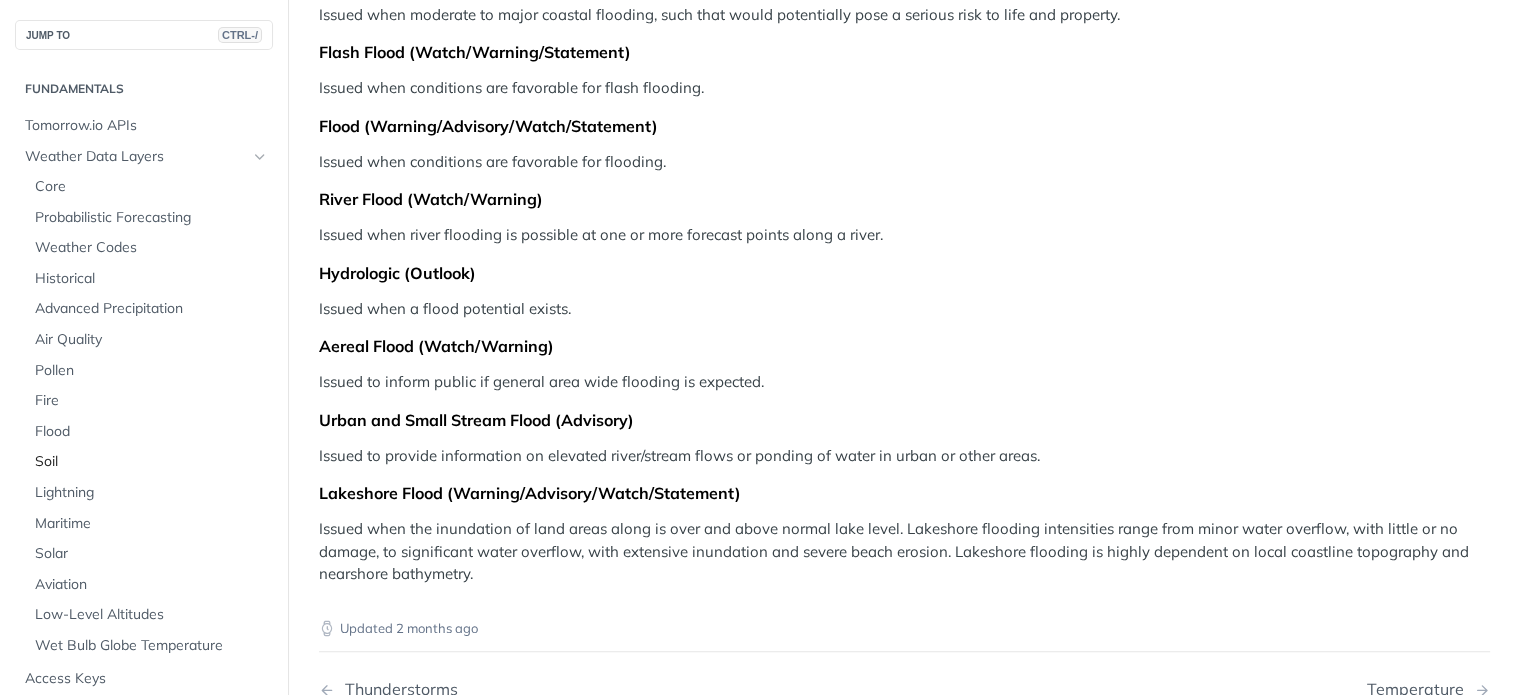 click on "Soil" at bounding box center (151, 462) 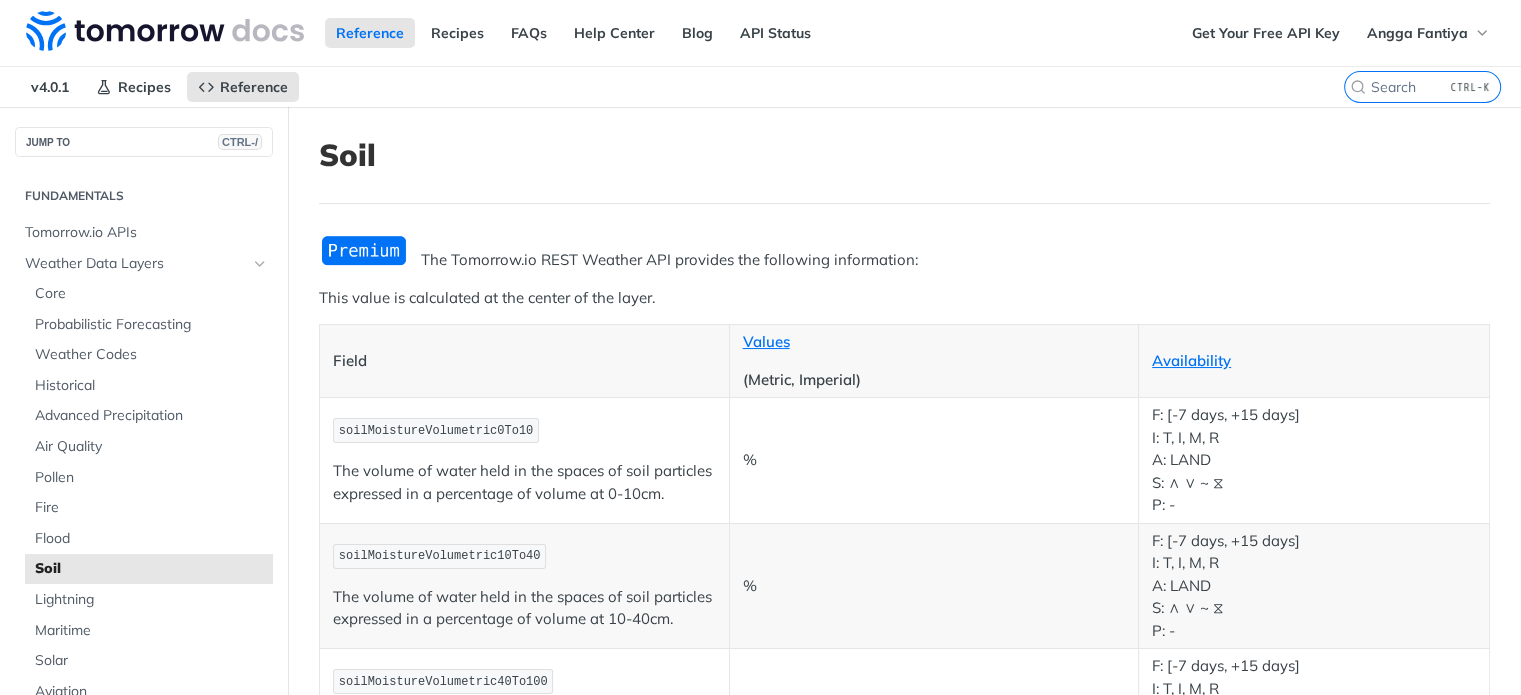 scroll, scrollTop: 400, scrollLeft: 0, axis: vertical 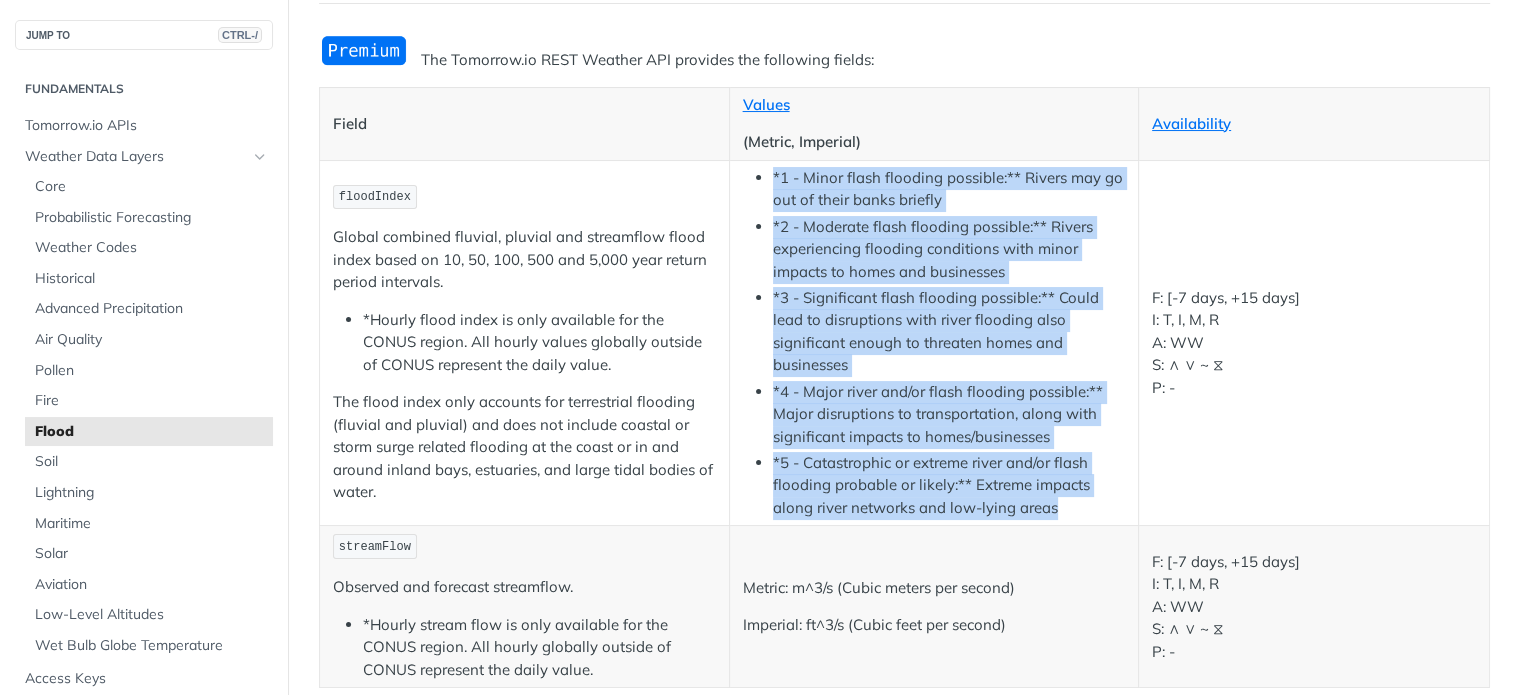 drag, startPoint x: 1063, startPoint y: 508, endPoint x: 757, endPoint y: 166, distance: 458.91174 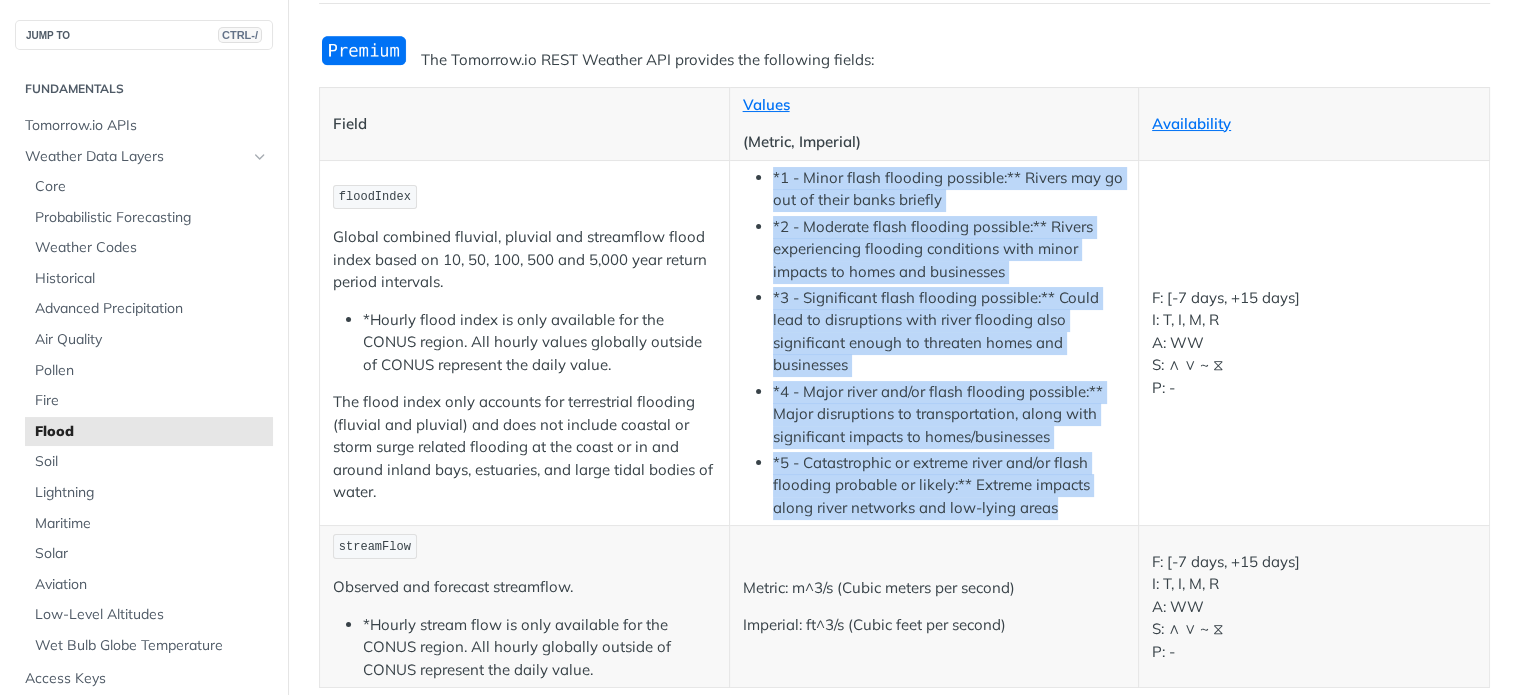 click 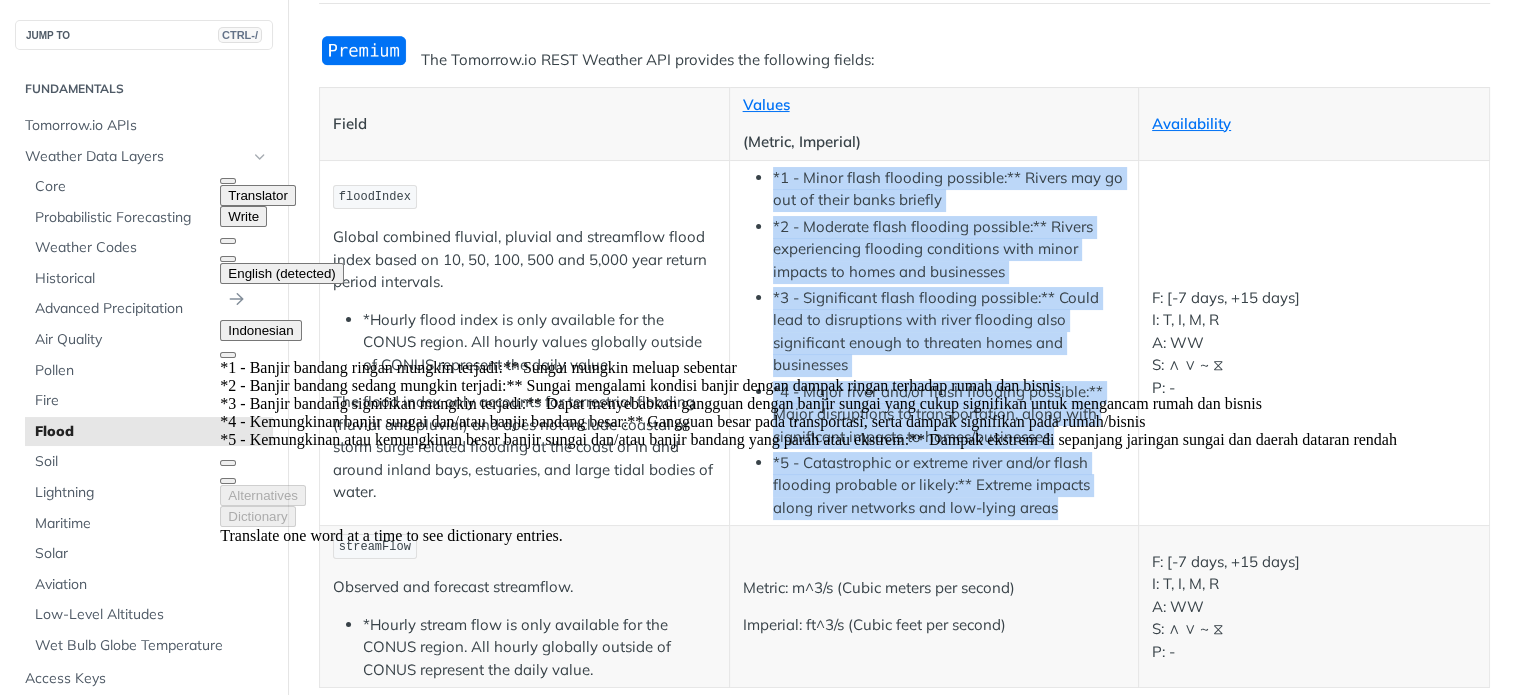 click on "*3 - Significant flash flooding possible:** Could lead to disruptions with river flooding also significant enough to threaten homes and businesses" at bounding box center [949, 332] 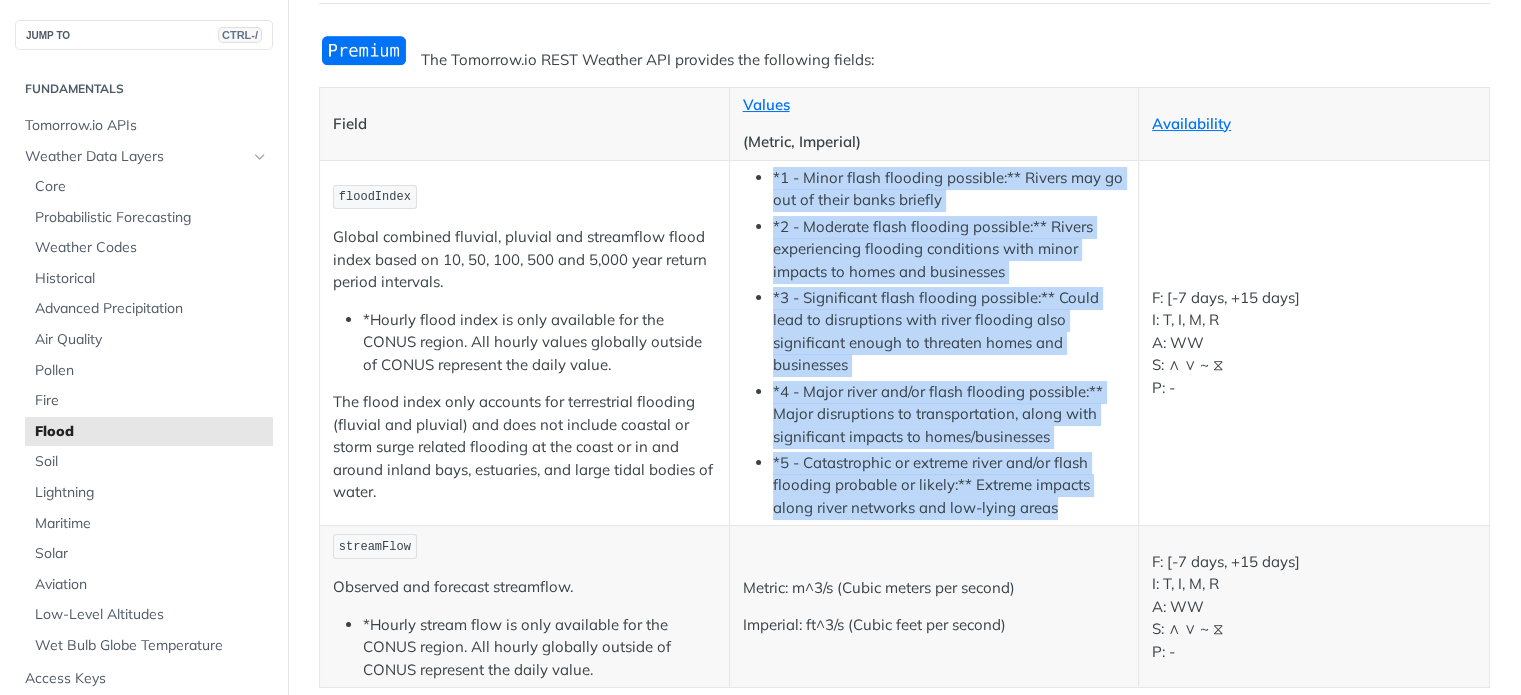 drag, startPoint x: 757, startPoint y: 168, endPoint x: 1057, endPoint y: 510, distance: 454.93295 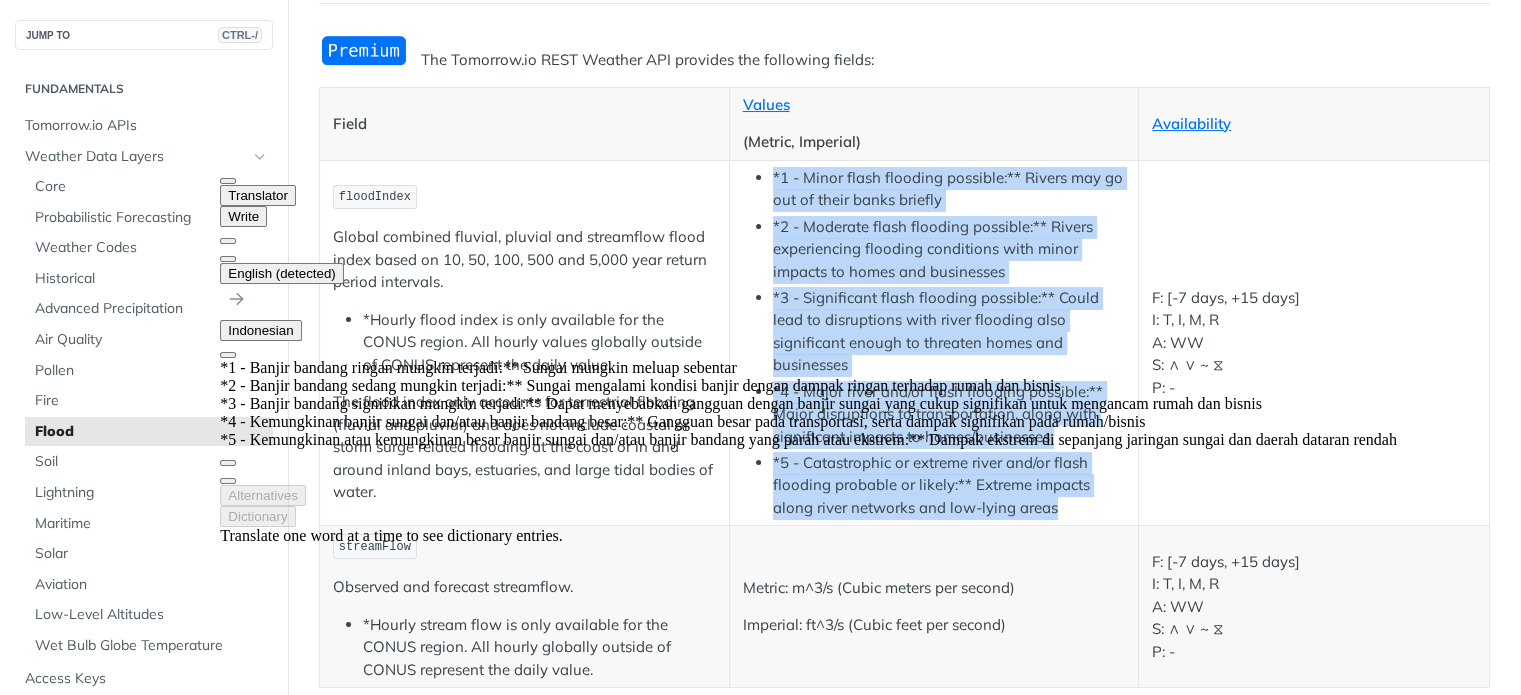 click on "*4 - Major river and/or flash flooding possible:** Major disruptions to transportation, along with significant impacts to homes/businesses" at bounding box center [949, 415] 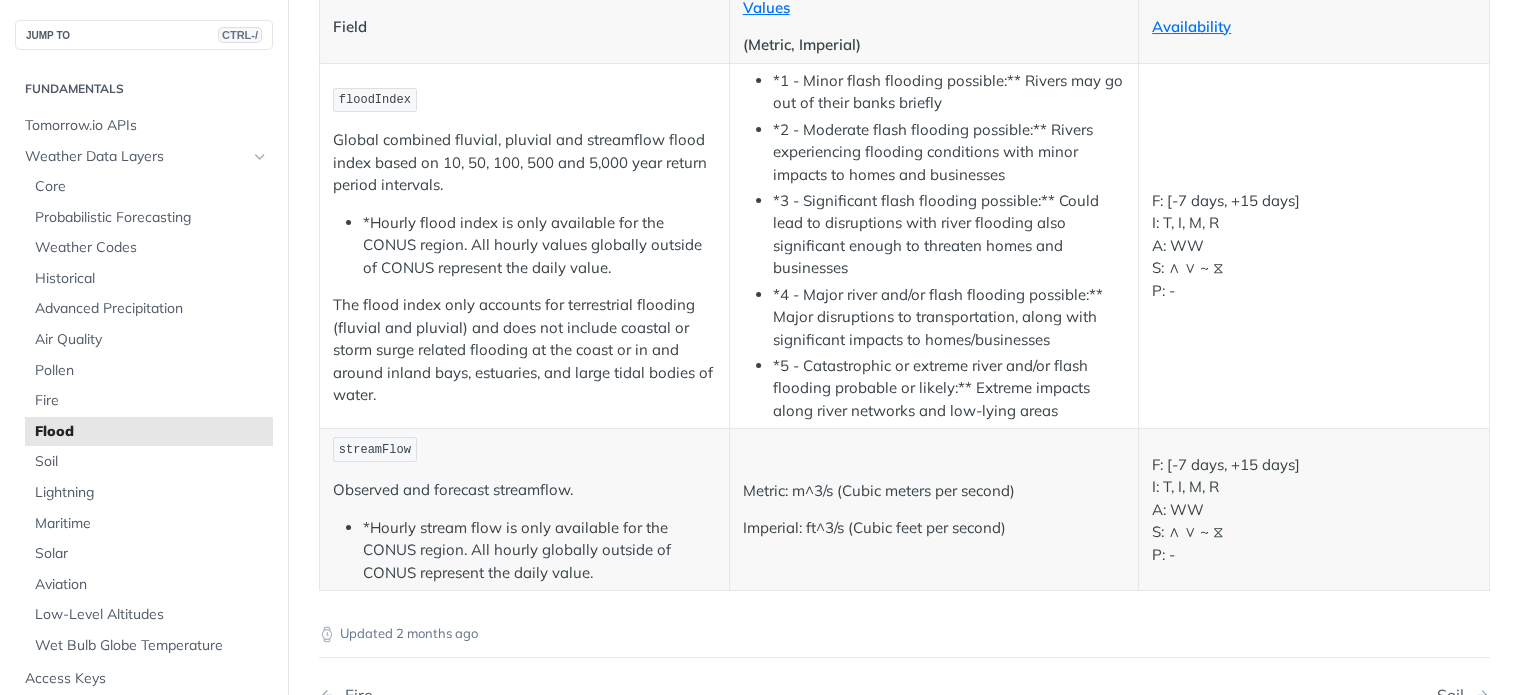 scroll, scrollTop: 400, scrollLeft: 0, axis: vertical 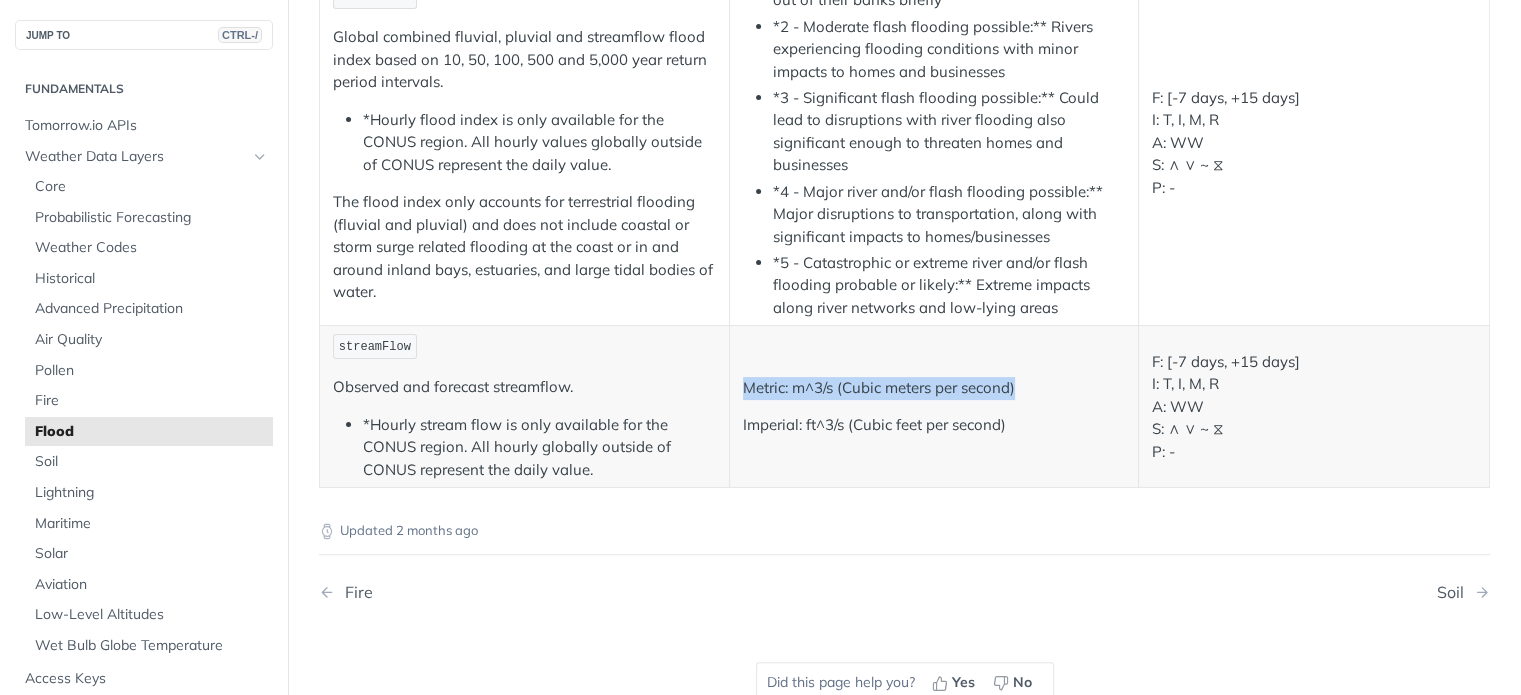 drag, startPoint x: 1031, startPoint y: 387, endPoint x: 739, endPoint y: 393, distance: 292.06165 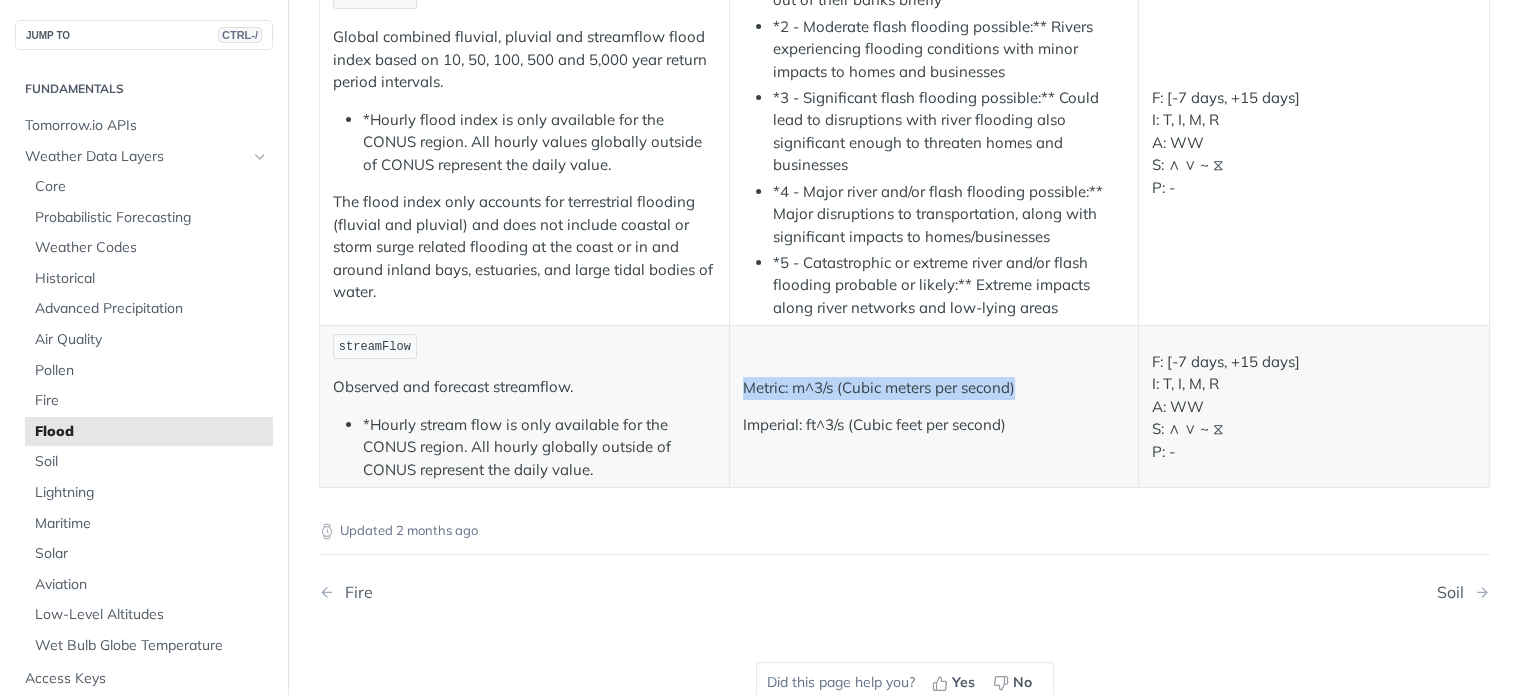 click 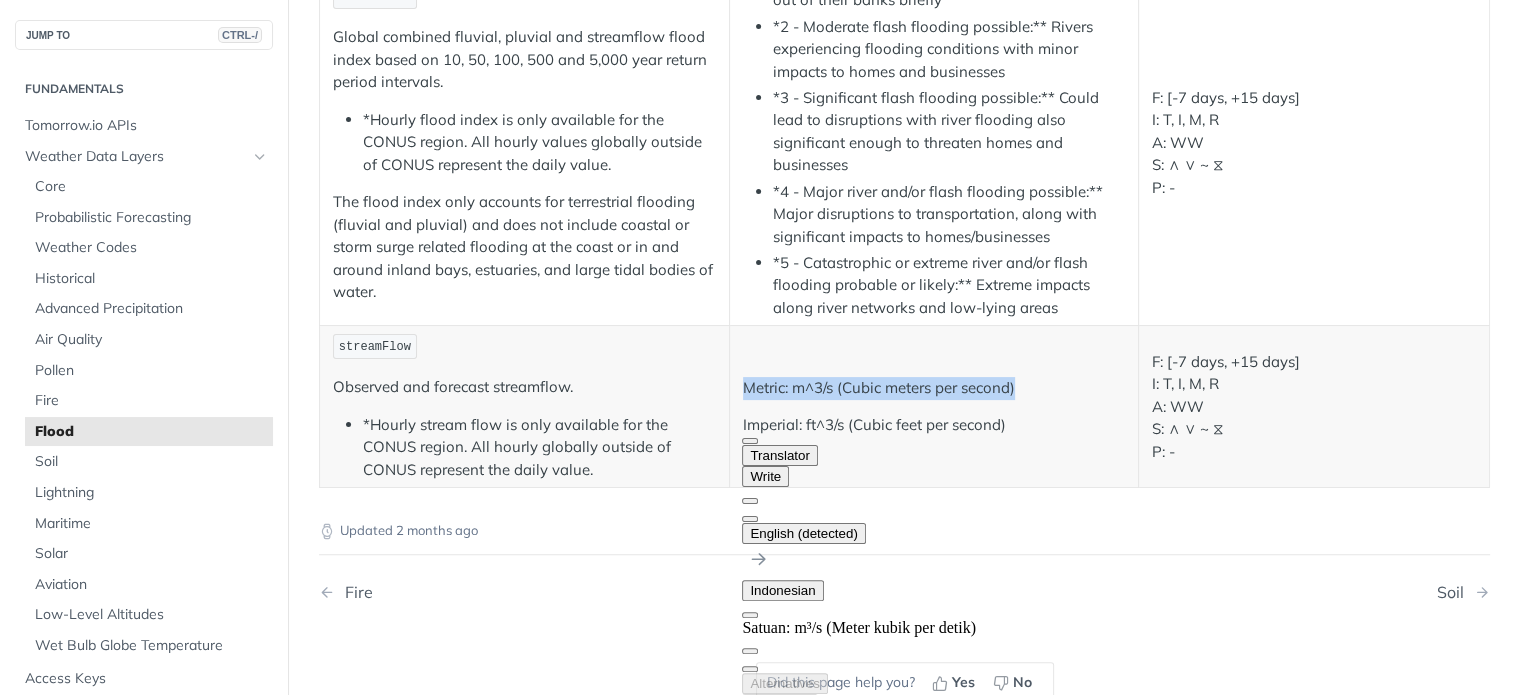 click on "Metric: m^3/s (Cubic meters per second)" at bounding box center [934, 388] 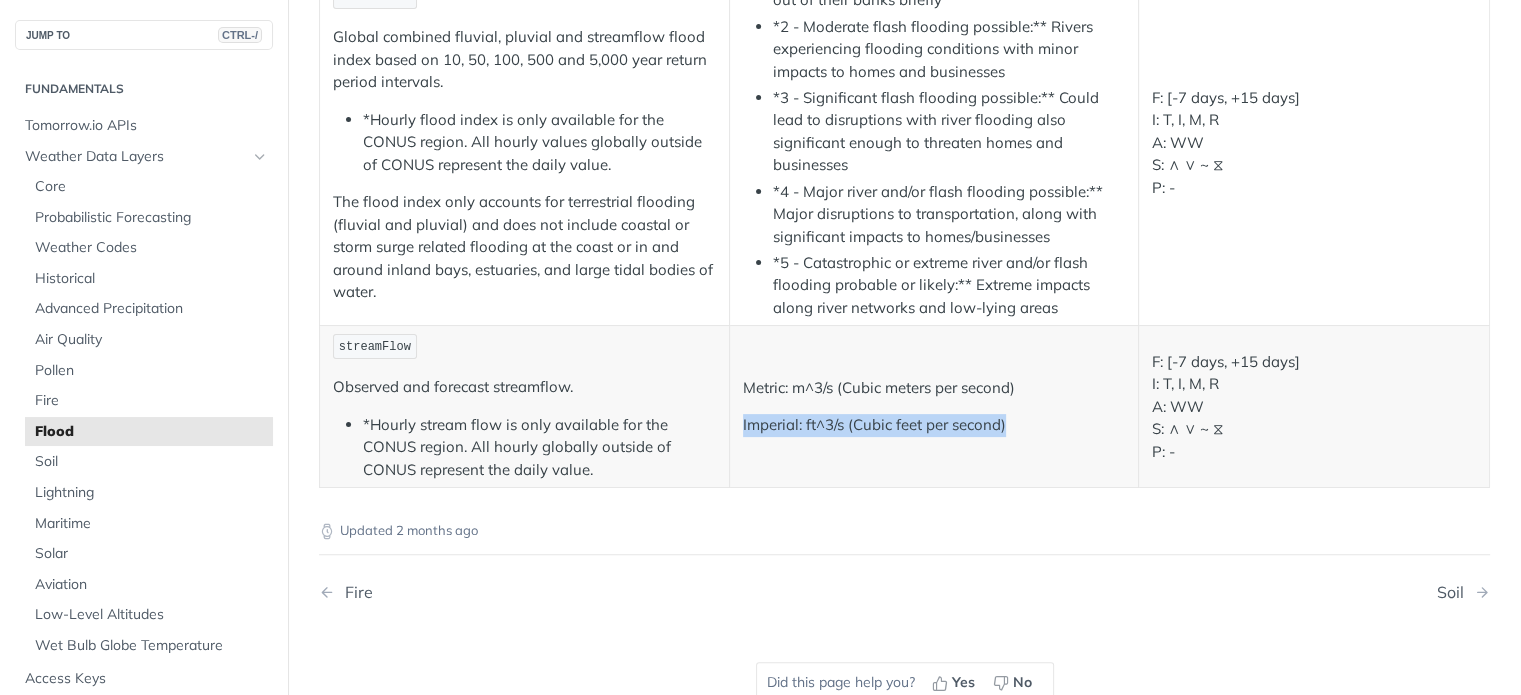 drag, startPoint x: 1056, startPoint y: 423, endPoint x: 740, endPoint y: 427, distance: 316.02533 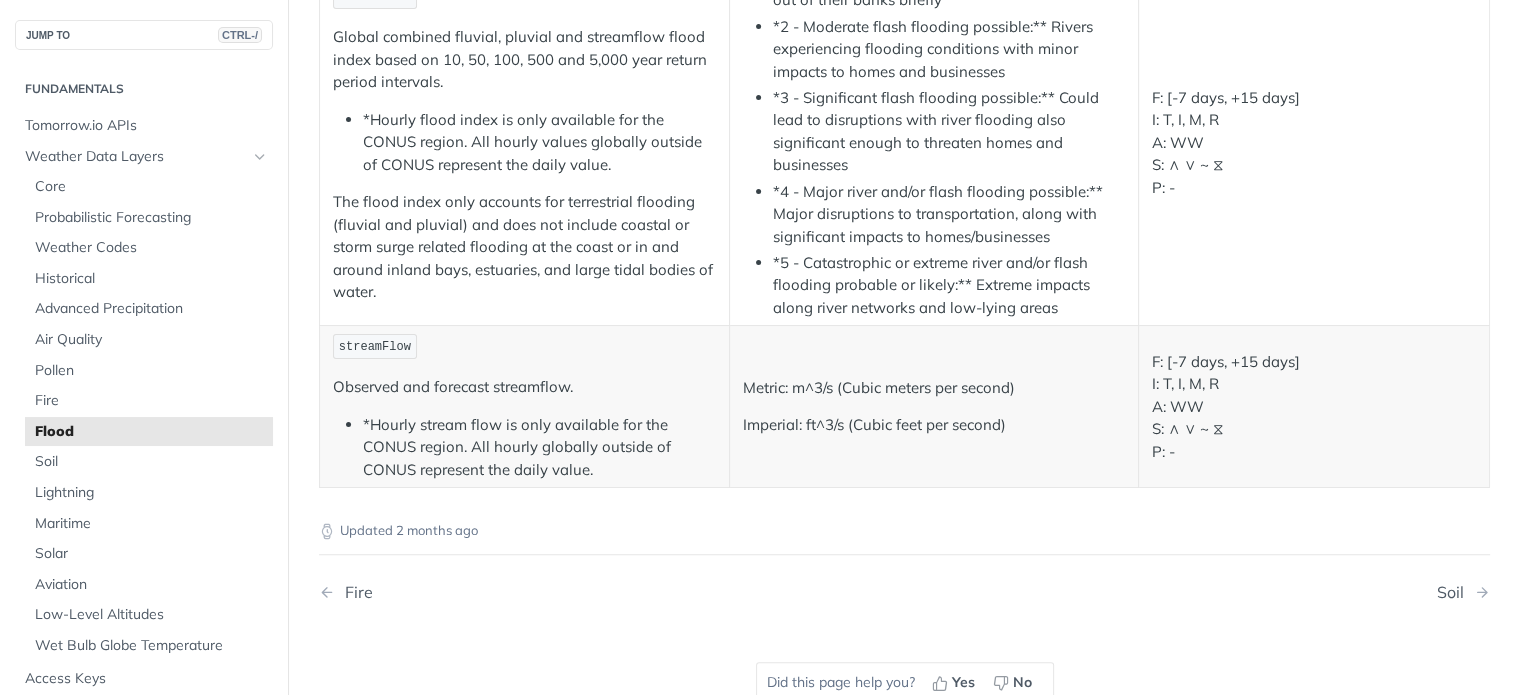 click on "*Hourly stream flow is only available for the CONUS region. All hourly globally outside of CONUS represent the daily value." at bounding box center [539, 448] 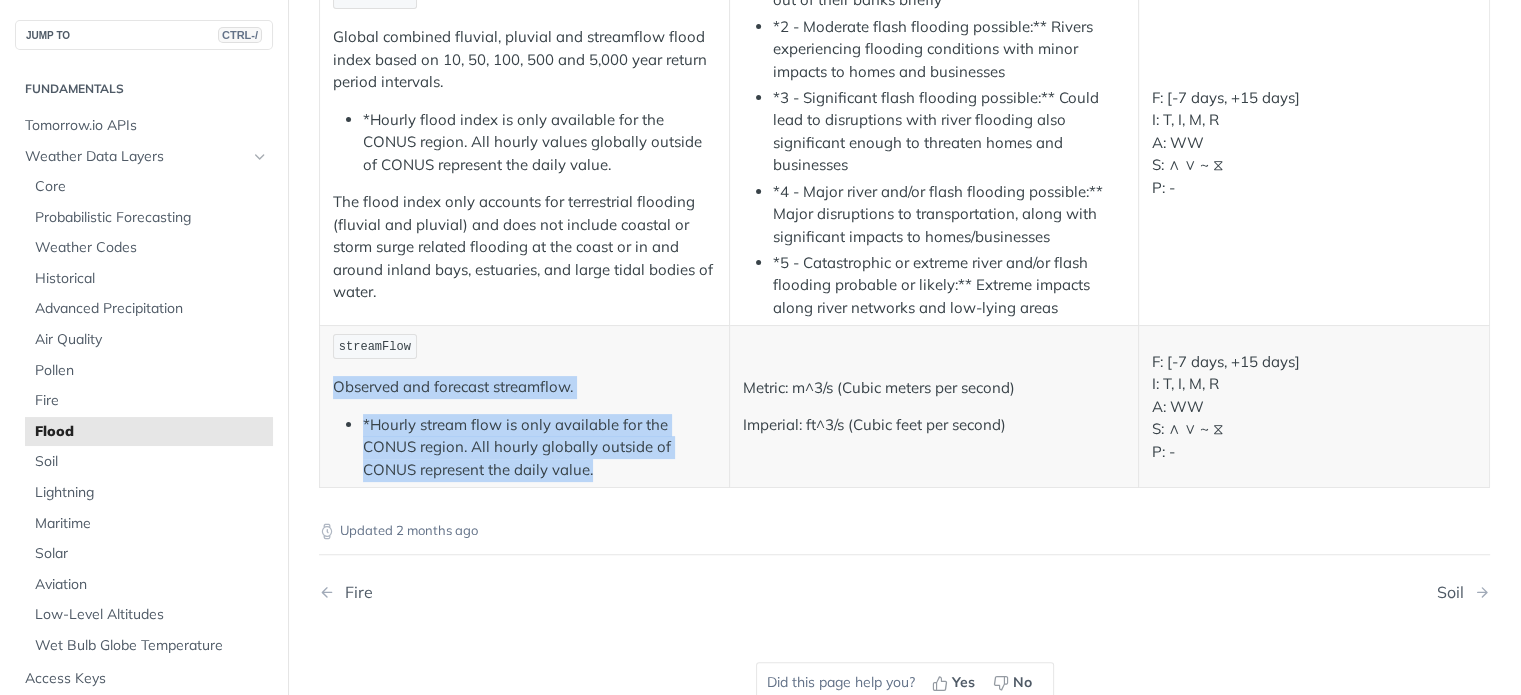 drag, startPoint x: 614, startPoint y: 483, endPoint x: 322, endPoint y: 387, distance: 307.37598 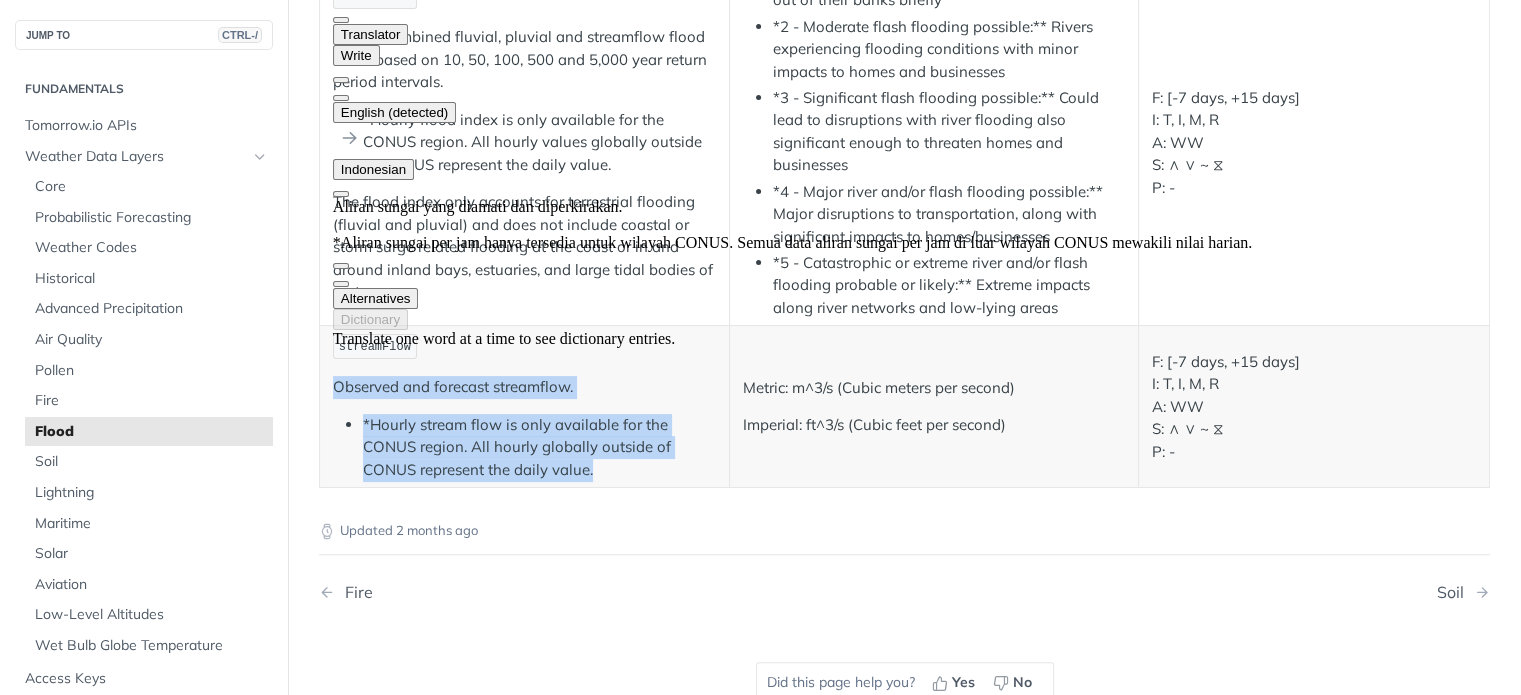 click on "streamFlow Observed and forecast streamflow.
*Hourly stream flow is only available for the CONUS region. All hourly globally outside of CONUS represent the daily value." at bounding box center (525, 407) 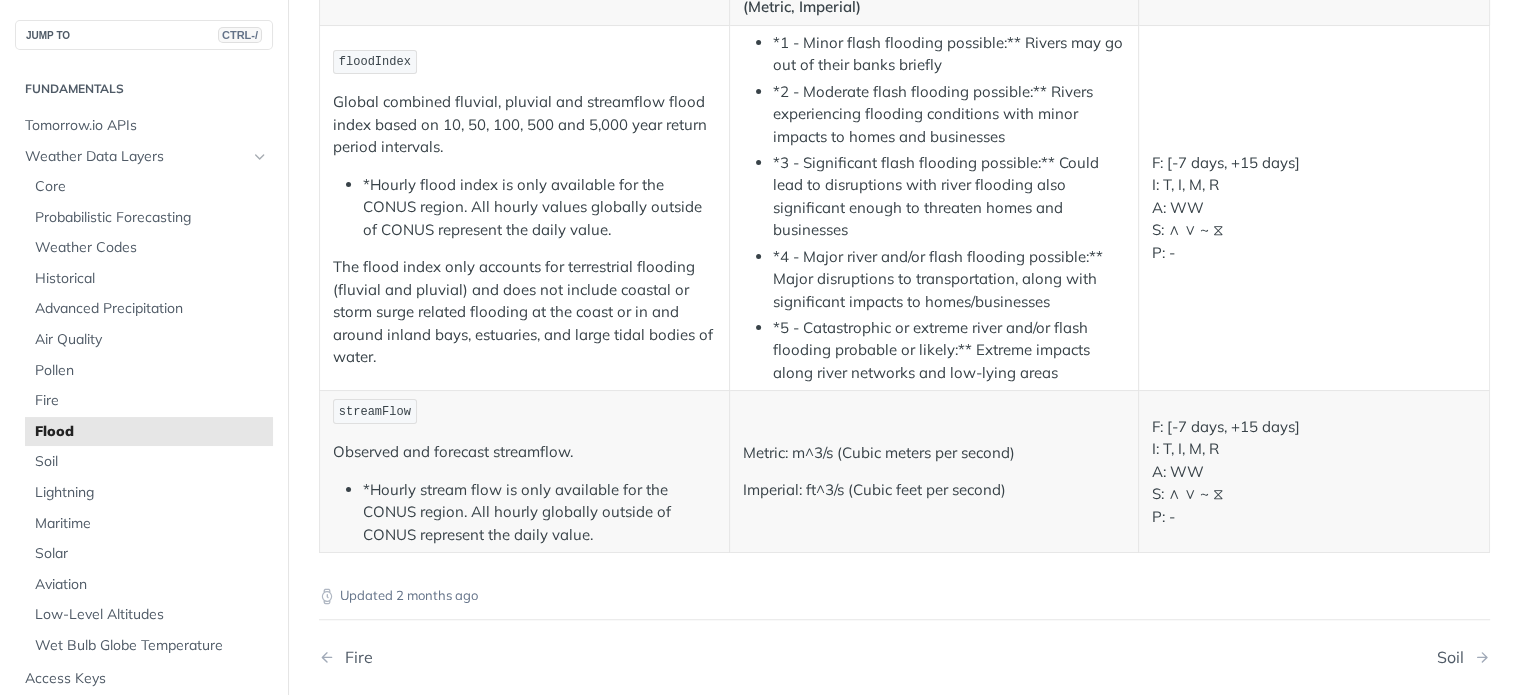 scroll, scrollTop: 300, scrollLeft: 0, axis: vertical 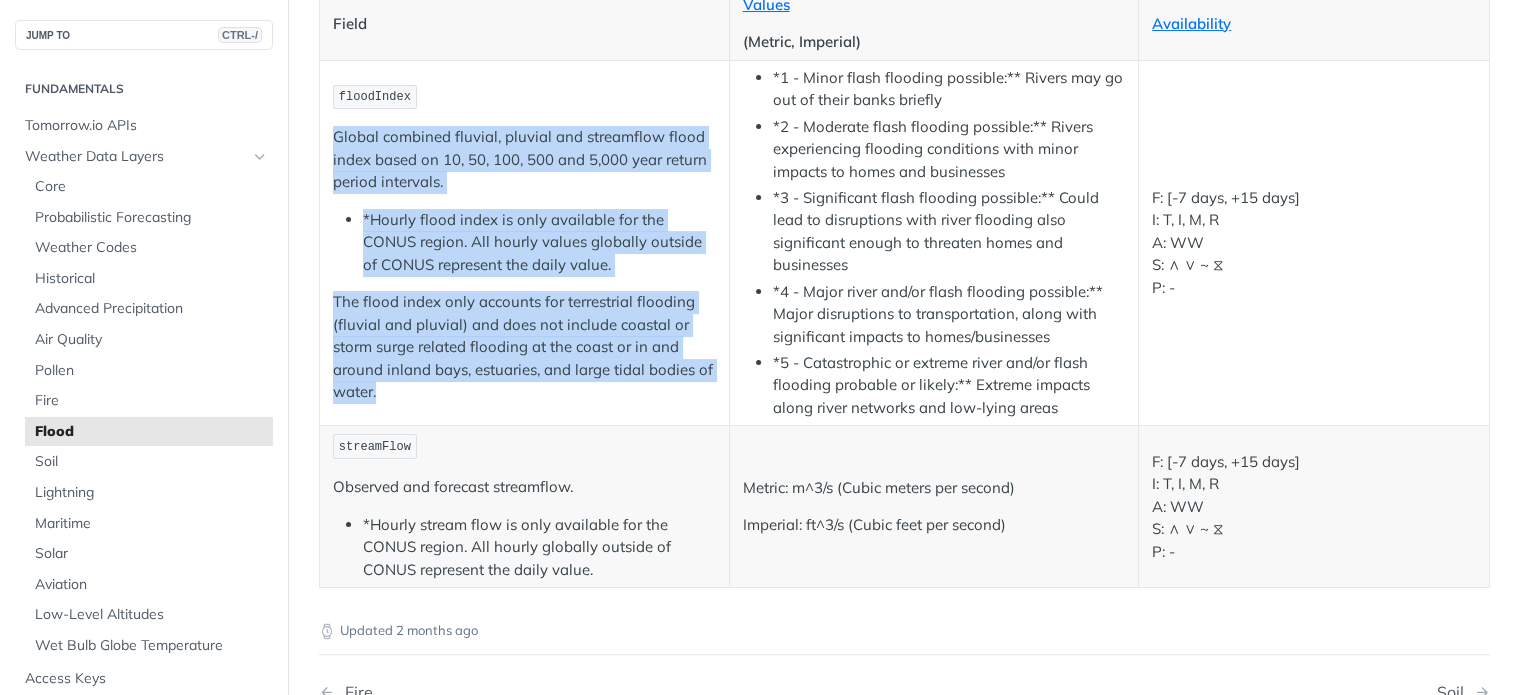 drag, startPoint x: 410, startPoint y: 386, endPoint x: 324, endPoint y: 134, distance: 266.27054 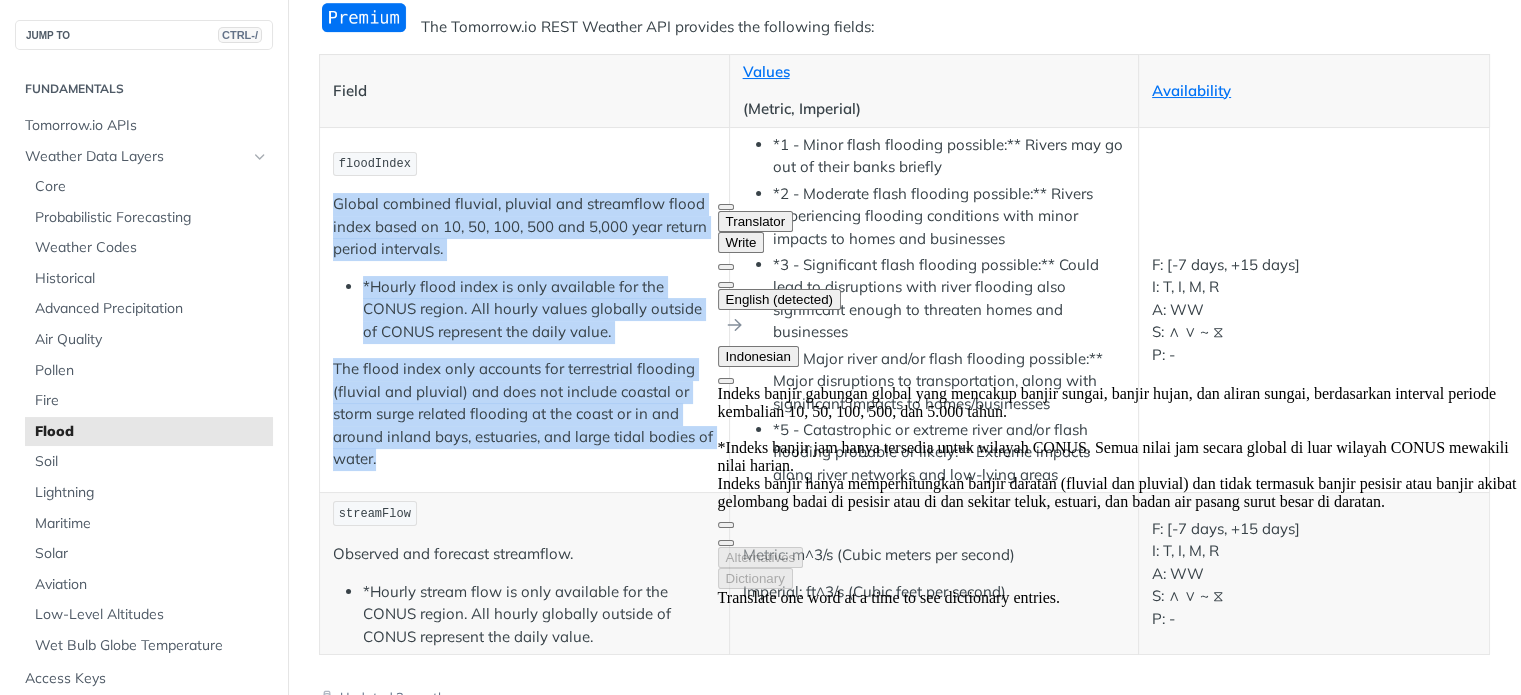 scroll, scrollTop: 200, scrollLeft: 0, axis: vertical 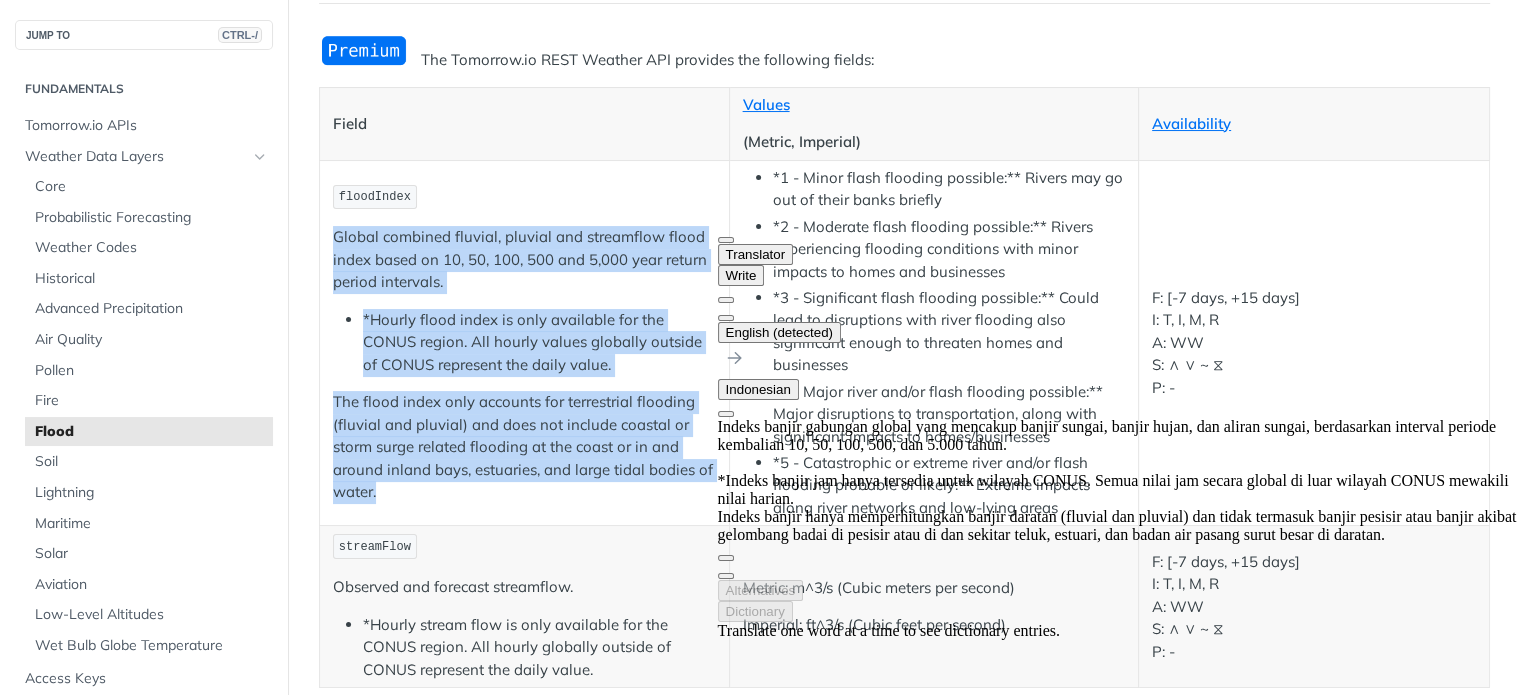 click on "Global combined fluvial, pluvial and streamflow flood index based on 10, 50, 100, 500 and 5,000 year return period intervals." at bounding box center (524, 260) 